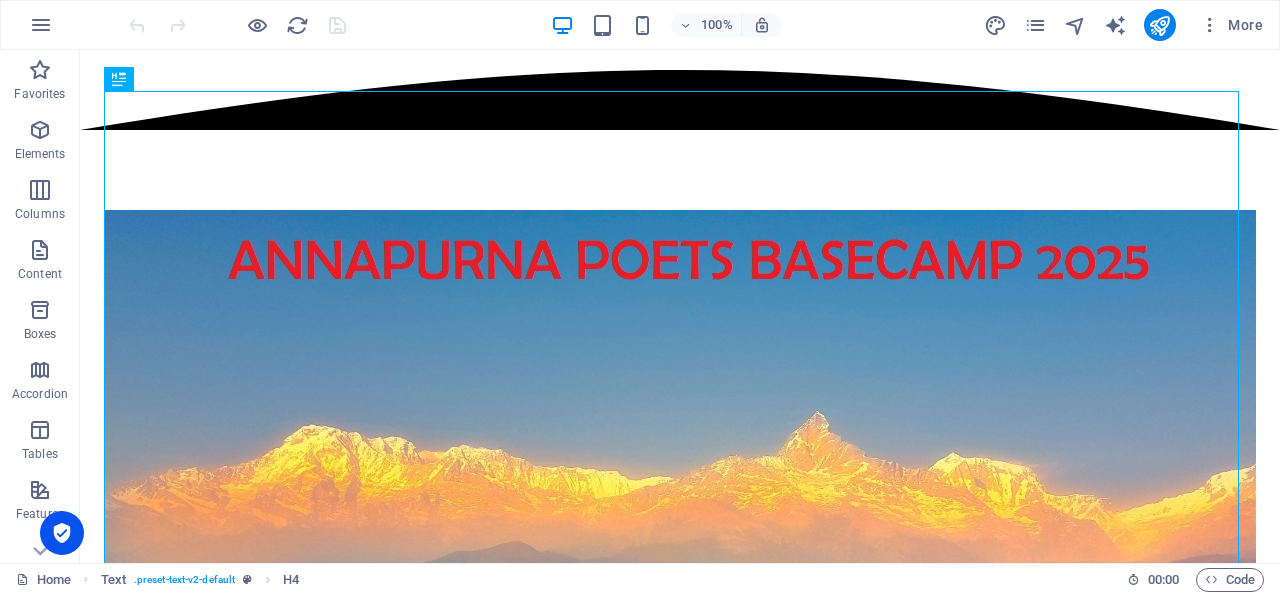 scroll, scrollTop: 1159, scrollLeft: 0, axis: vertical 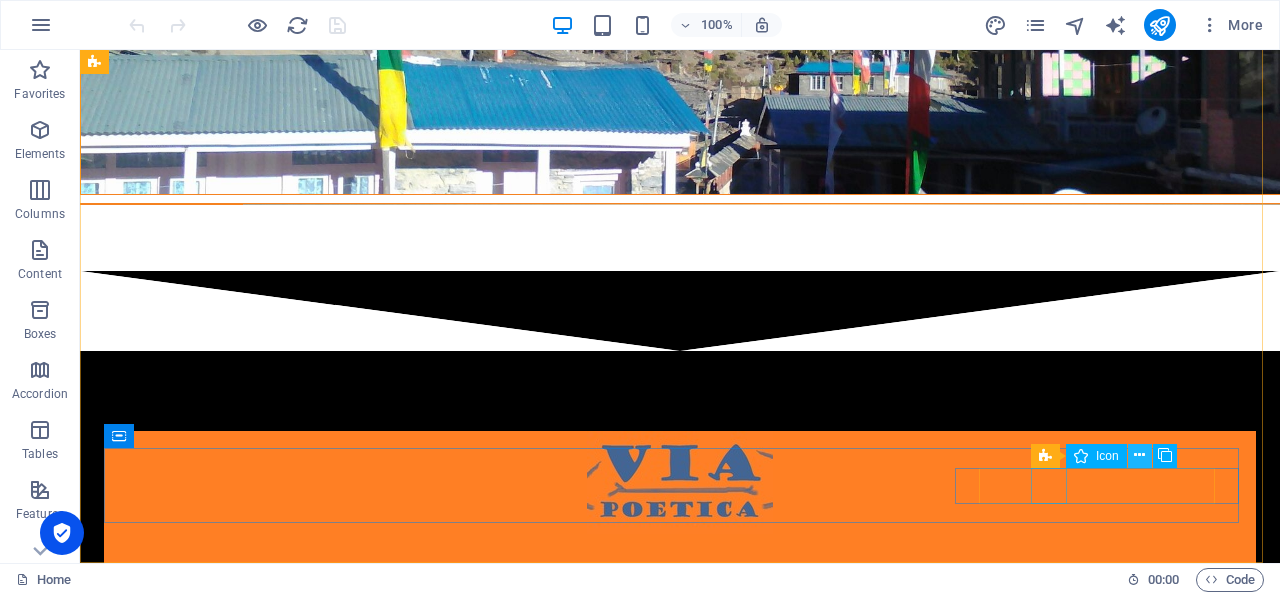 click at bounding box center (1139, 455) 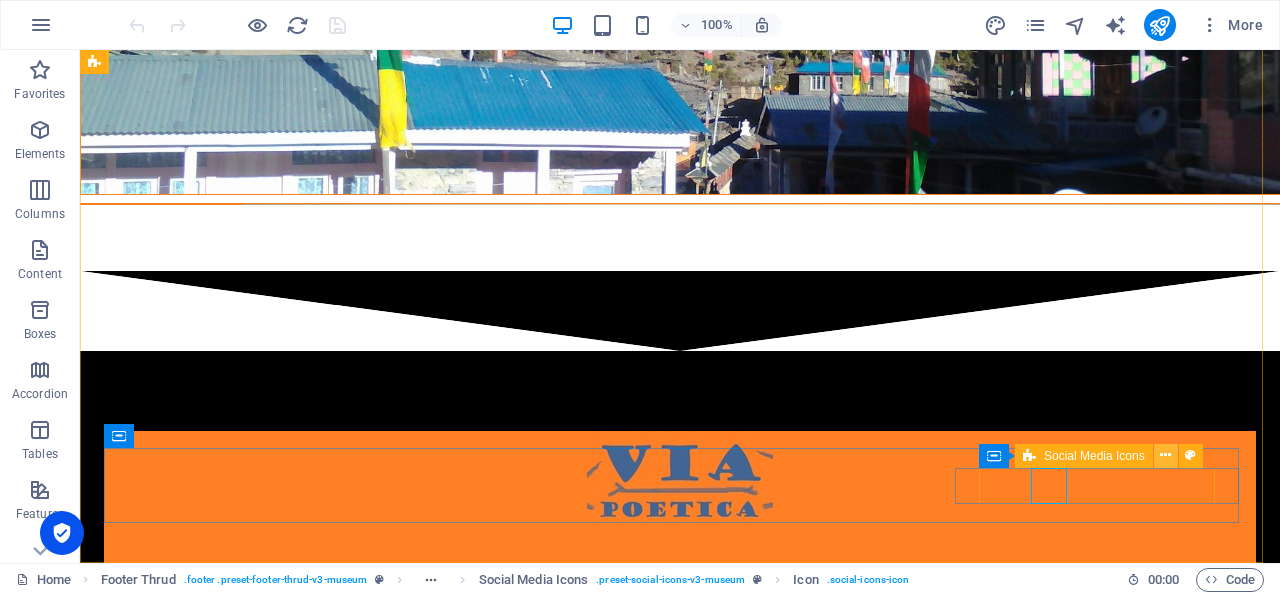 click at bounding box center [1165, 455] 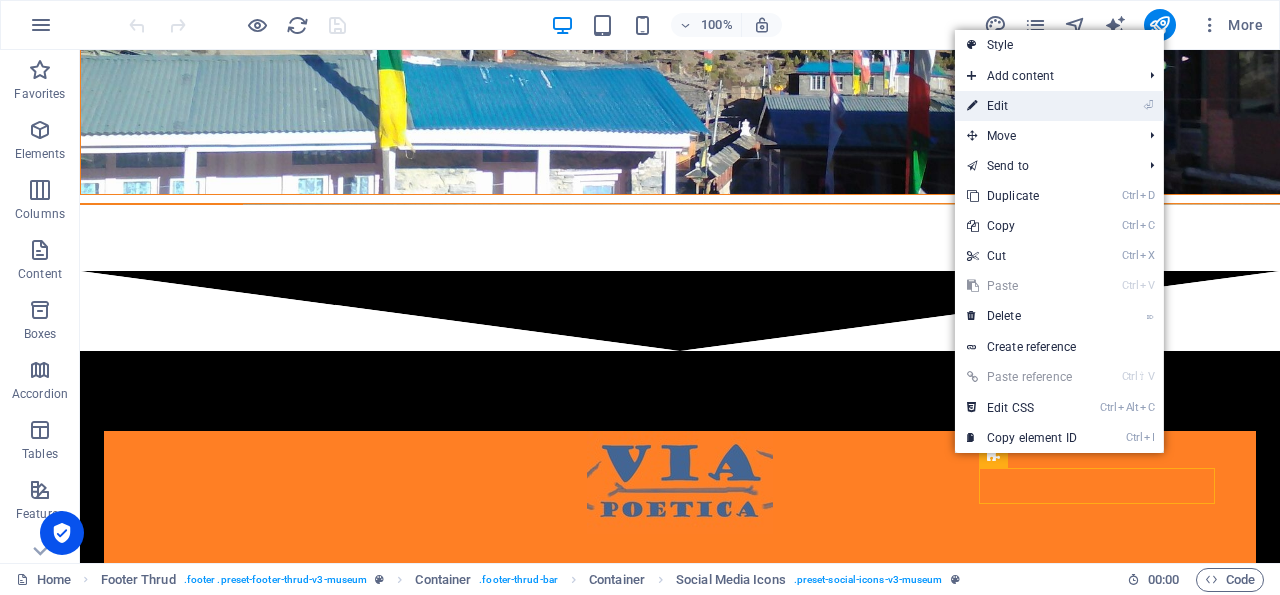 click on "⏎  Edit" at bounding box center [1022, 106] 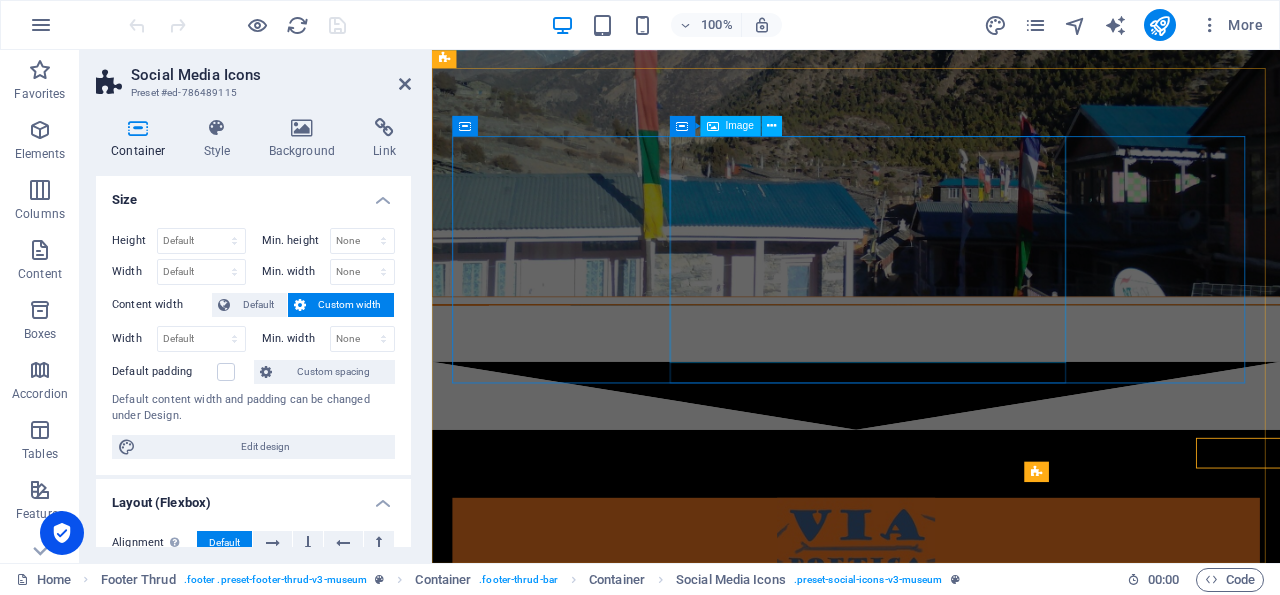 scroll, scrollTop: 4742, scrollLeft: 0, axis: vertical 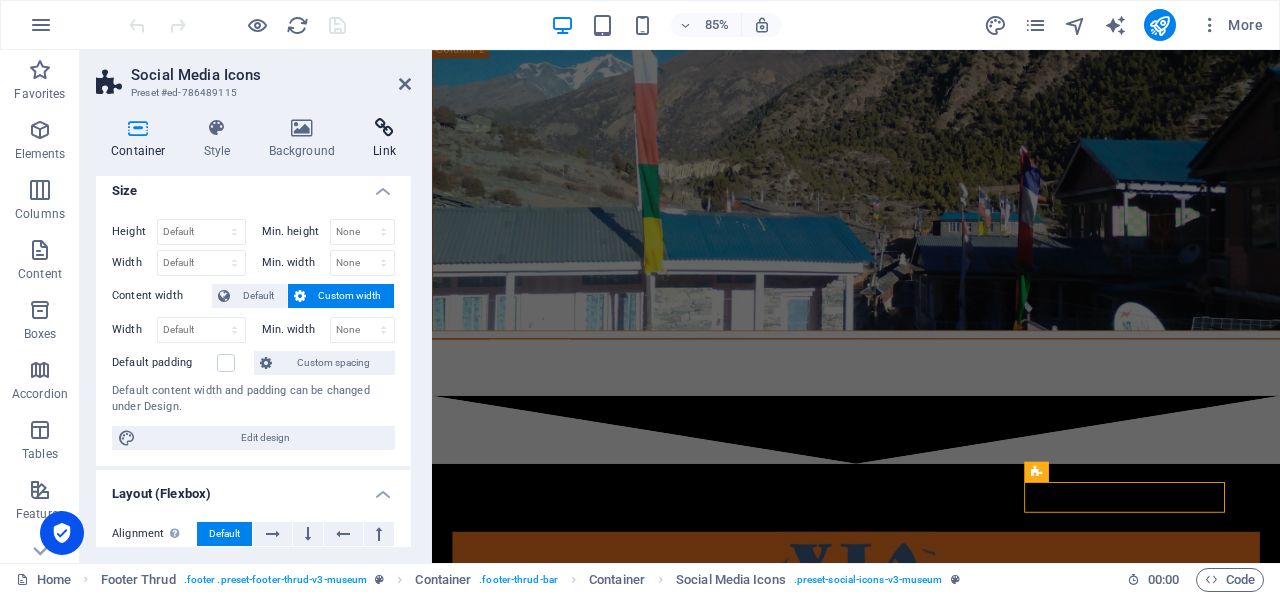click at bounding box center (384, 128) 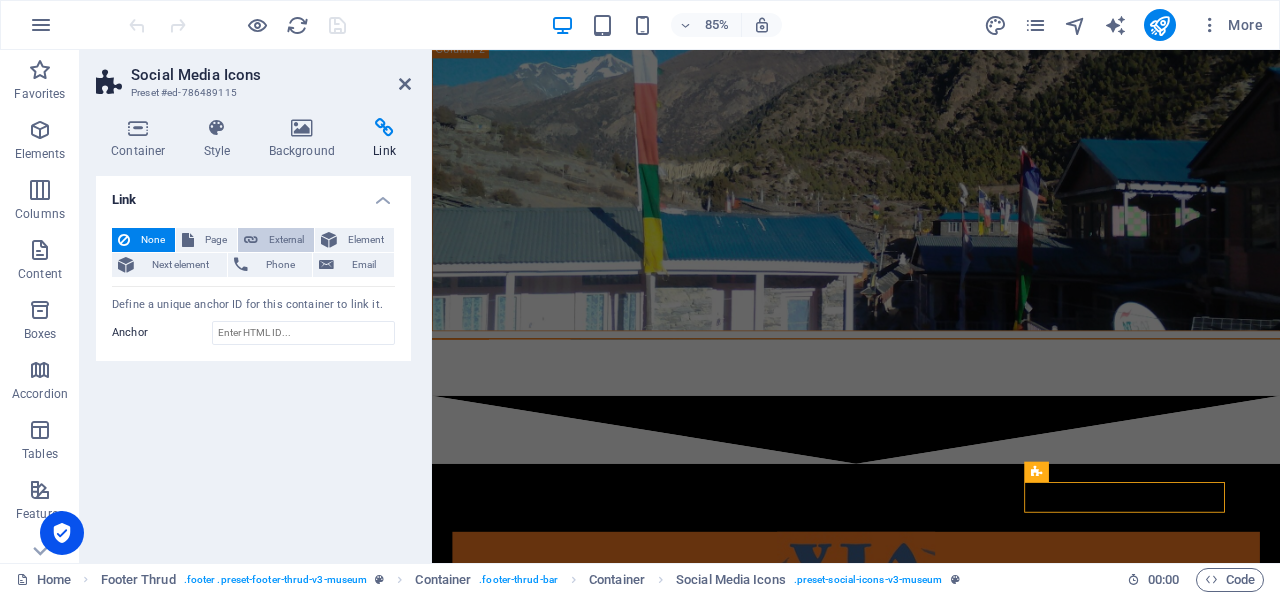 click on "External" at bounding box center (286, 240) 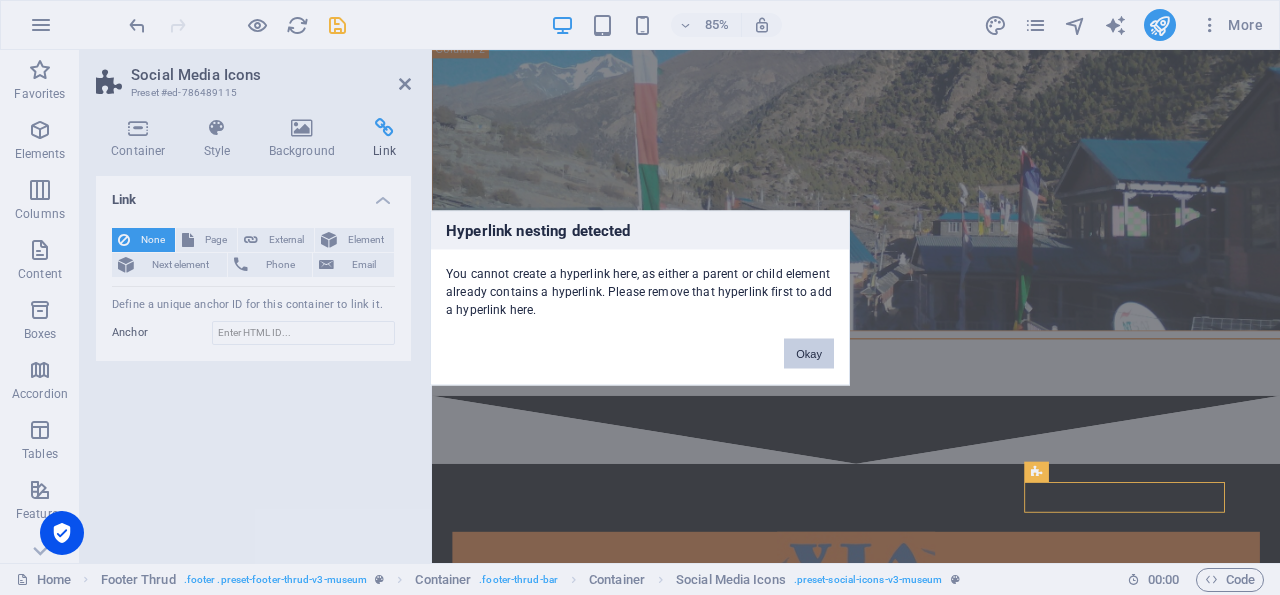 click on "Okay" at bounding box center (809, 353) 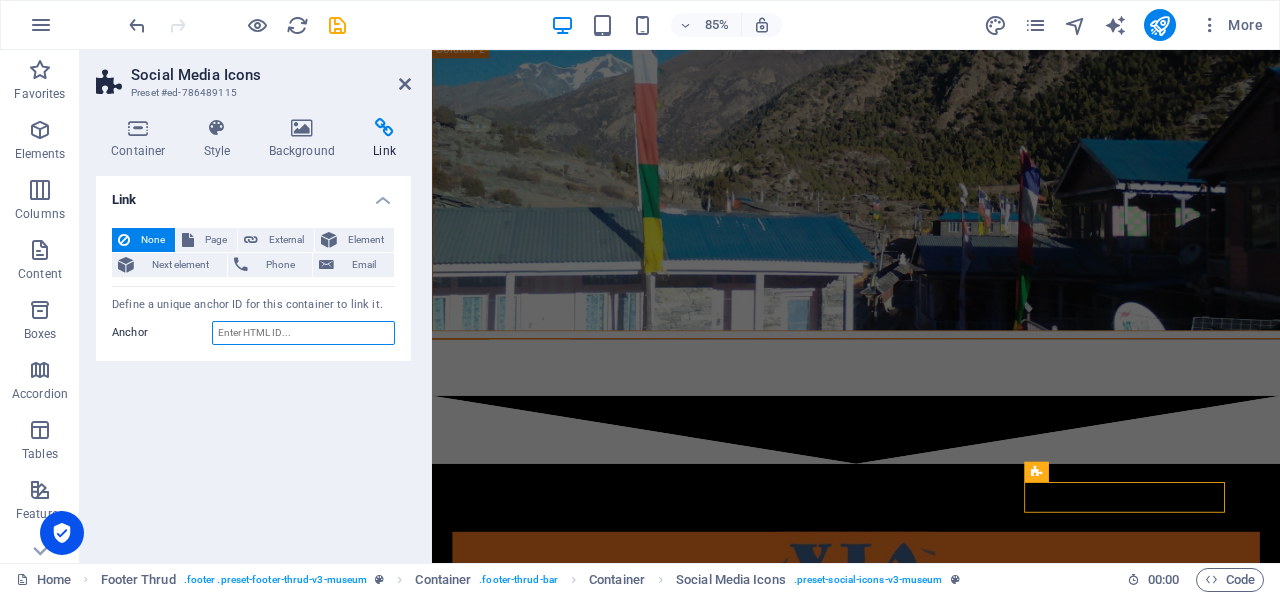 click on "Anchor" at bounding box center [303, 333] 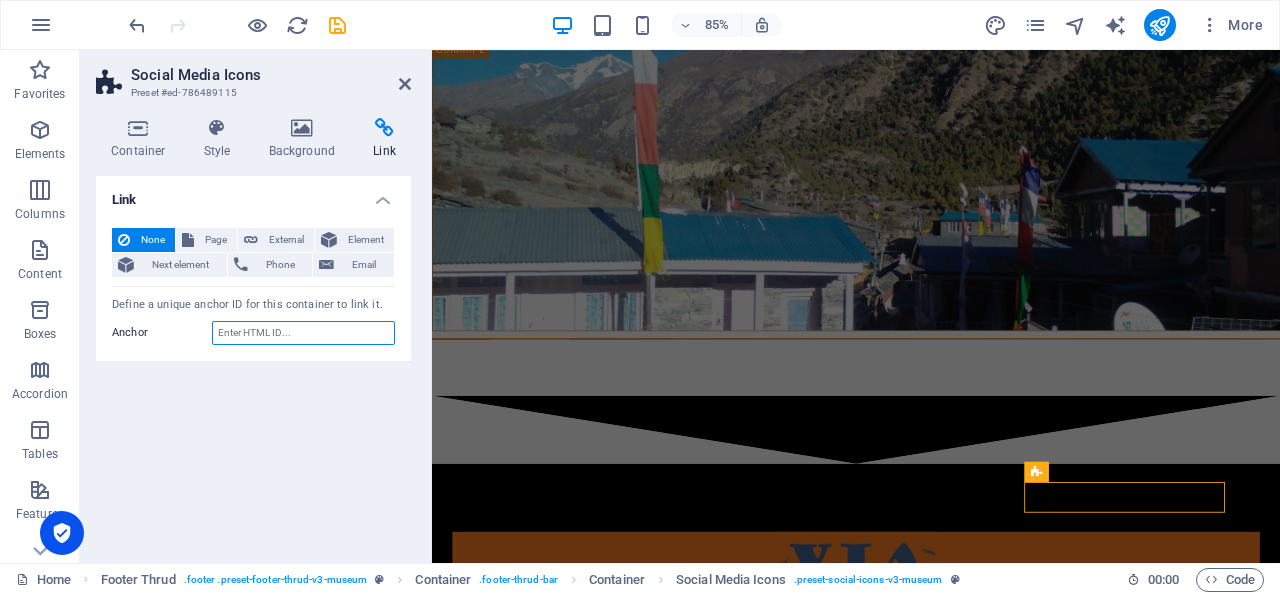 paste on "https://www.facebook.com/profile.php?id=100062337349205" 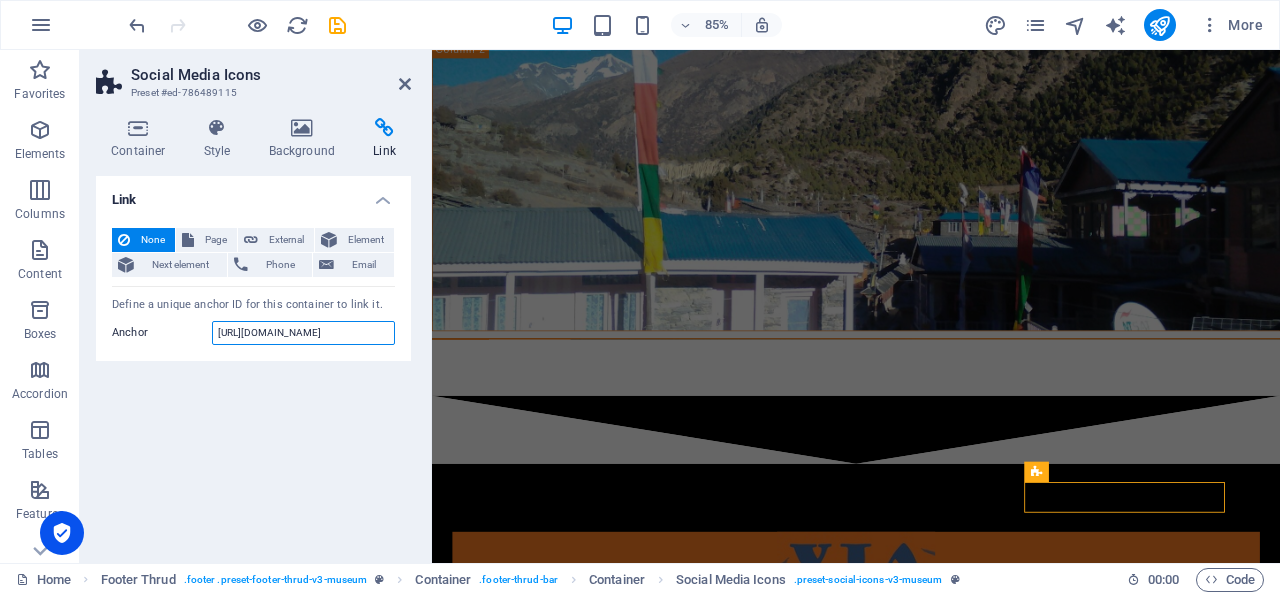 scroll, scrollTop: 0, scrollLeft: 104, axis: horizontal 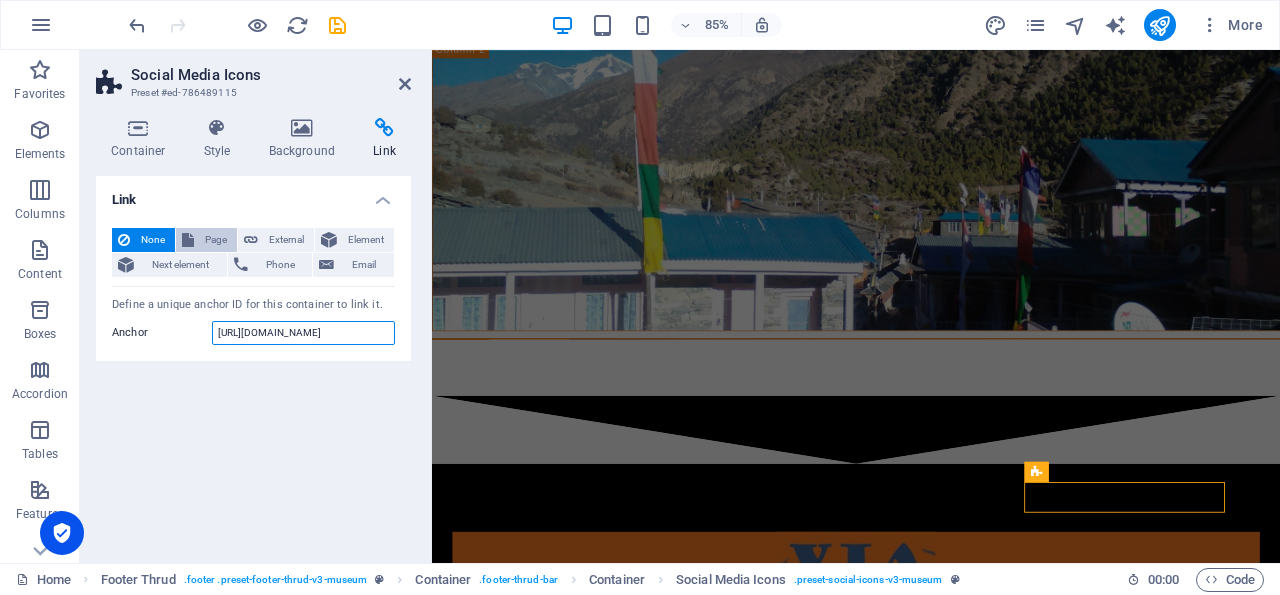 type on "https://www.facebook.com/profile.php?id=100062337349205" 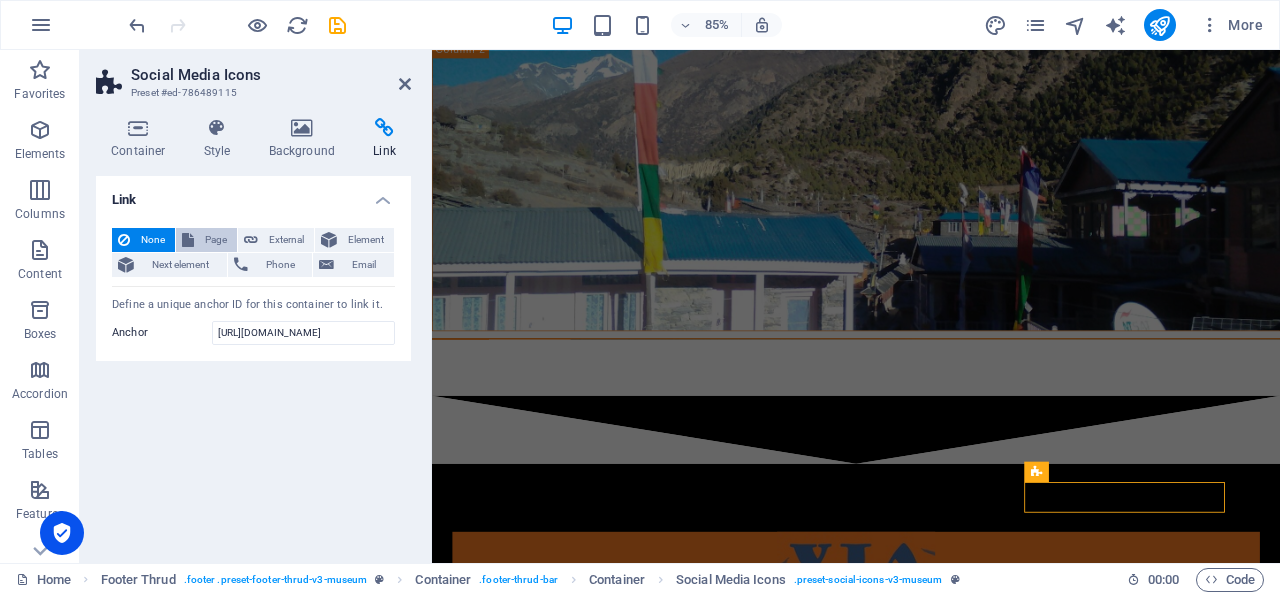click on "Page" at bounding box center [215, 240] 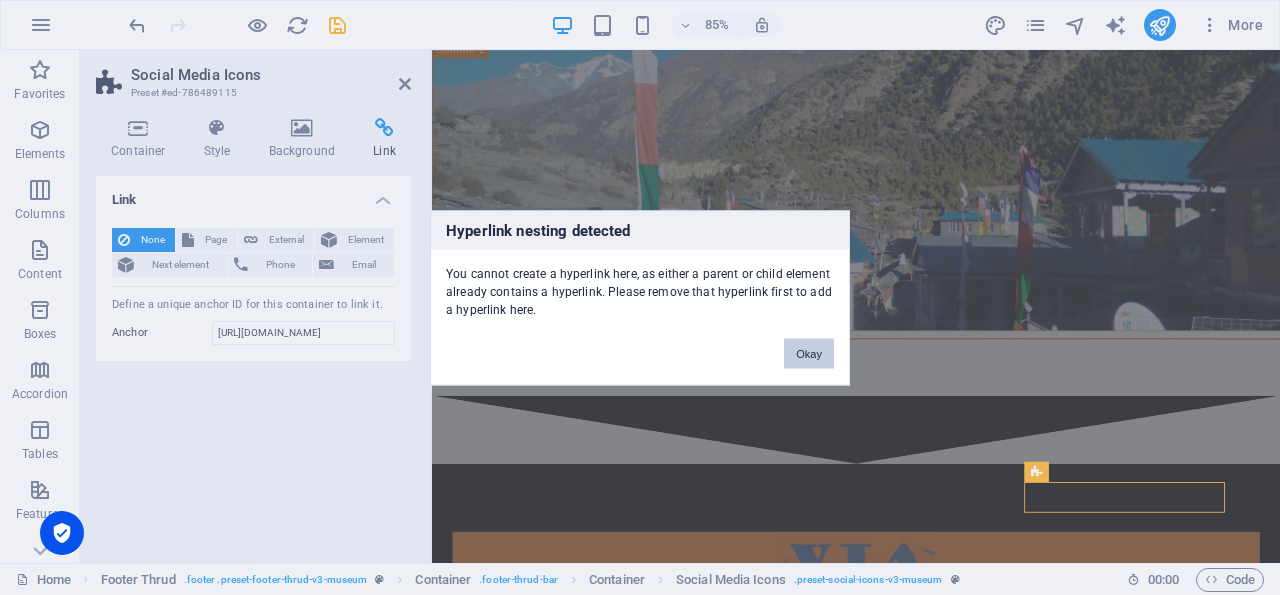 click on "Okay" at bounding box center [809, 353] 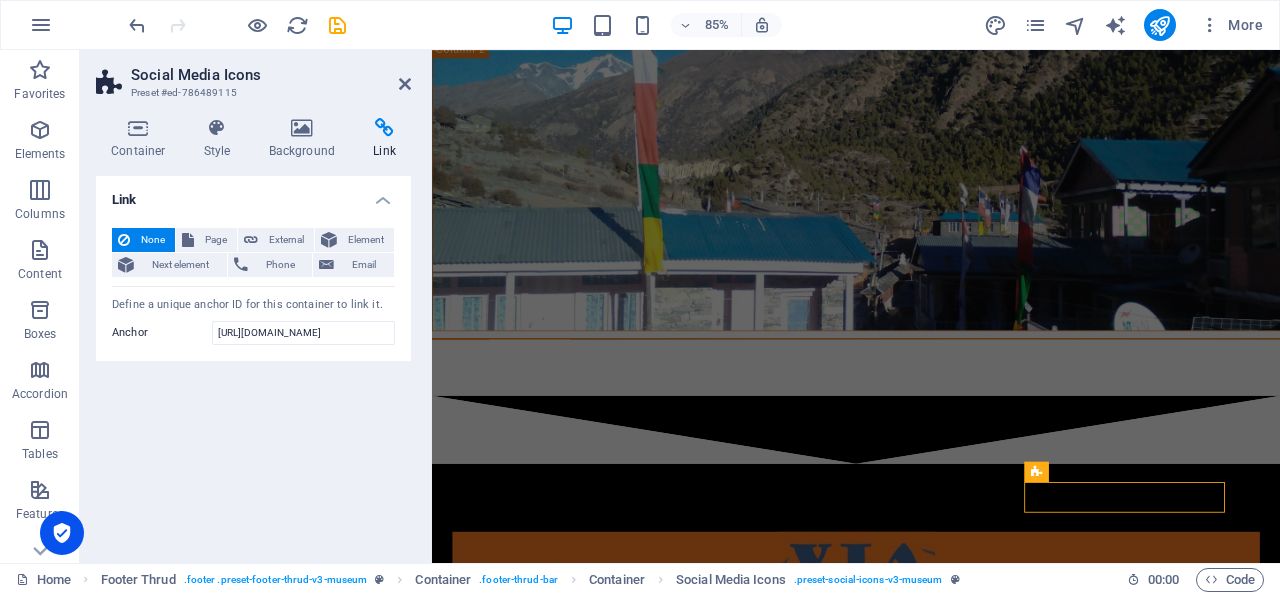 click on "Link" at bounding box center [253, 194] 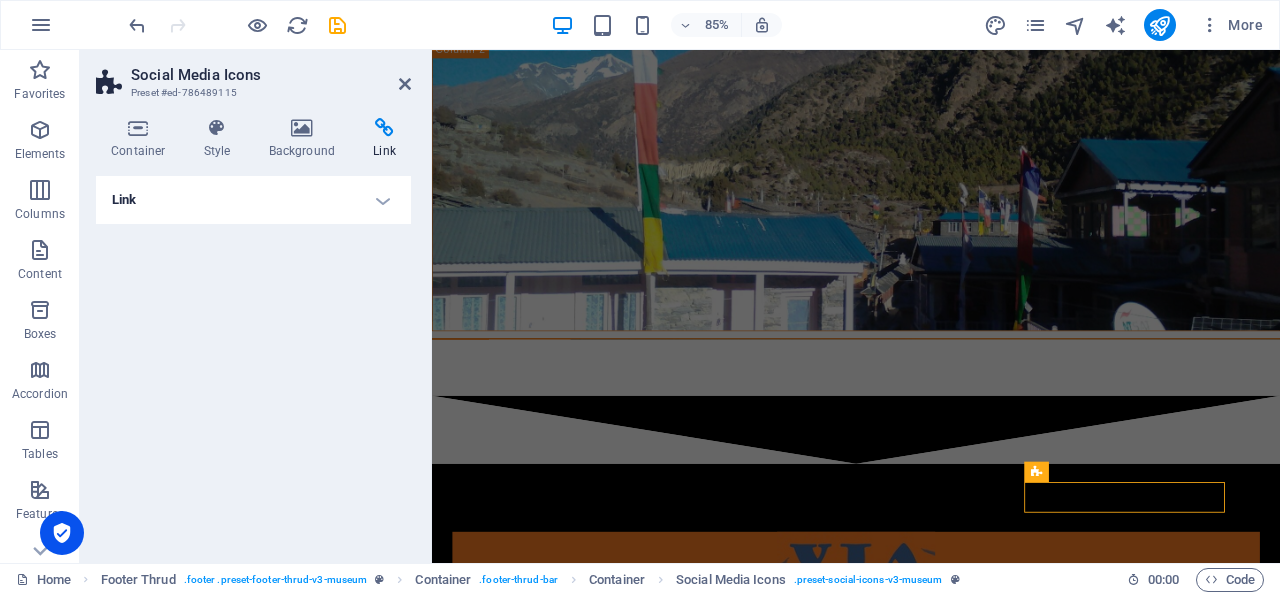 click on "Link" at bounding box center [253, 200] 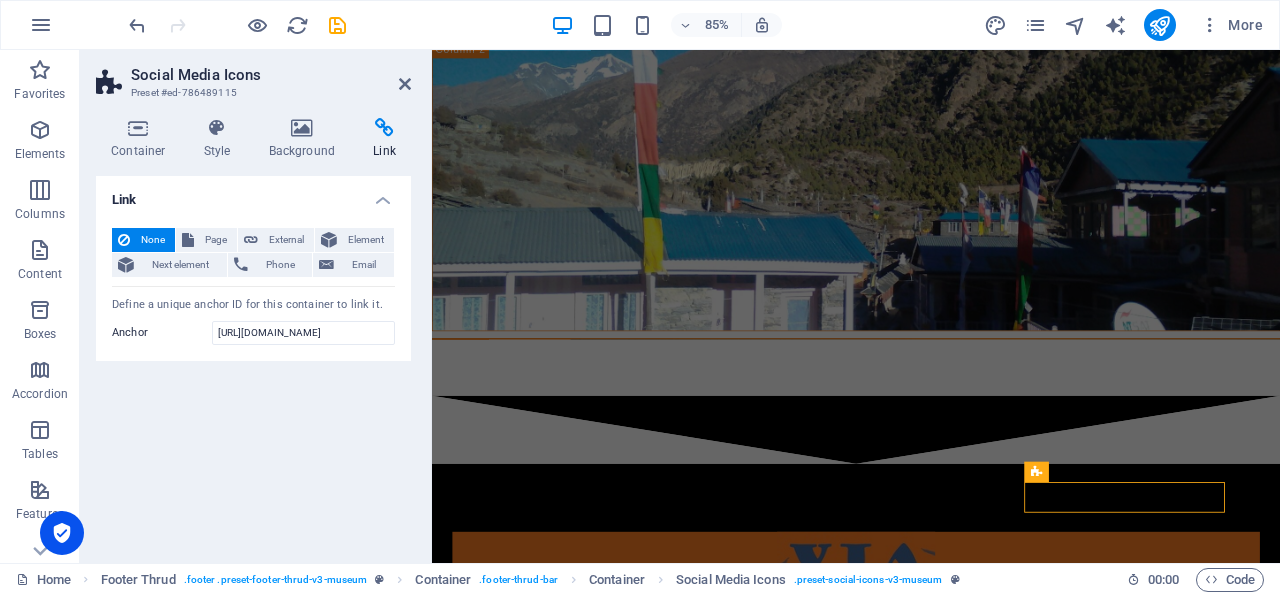 scroll, scrollTop: 0, scrollLeft: 104, axis: horizontal 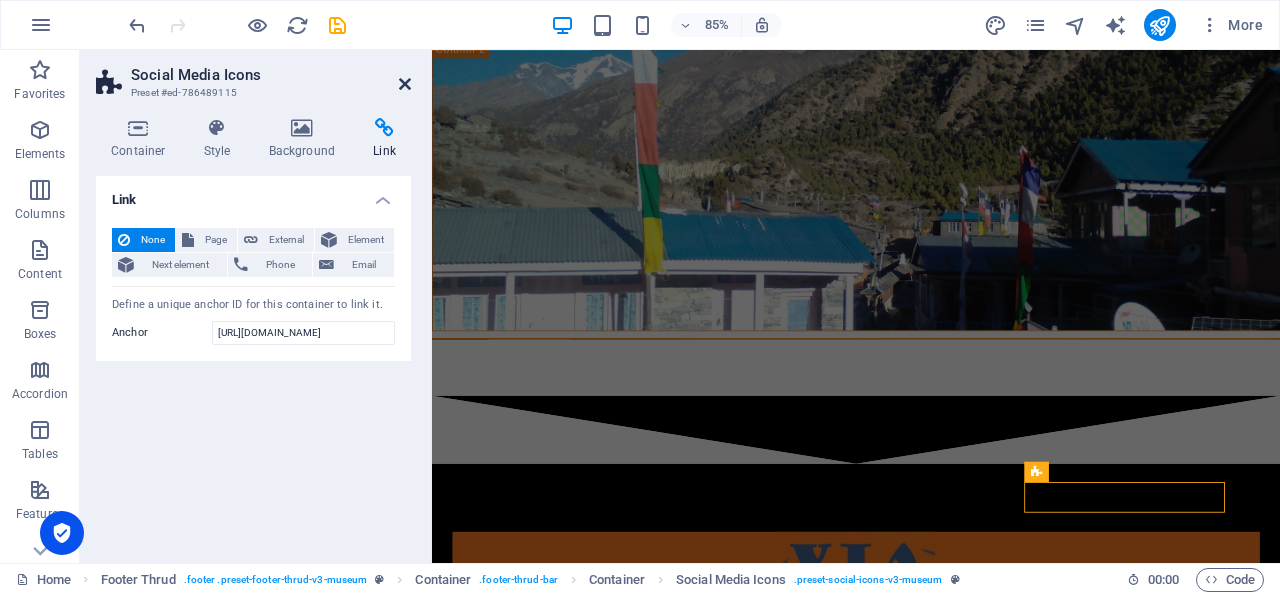 click at bounding box center [405, 84] 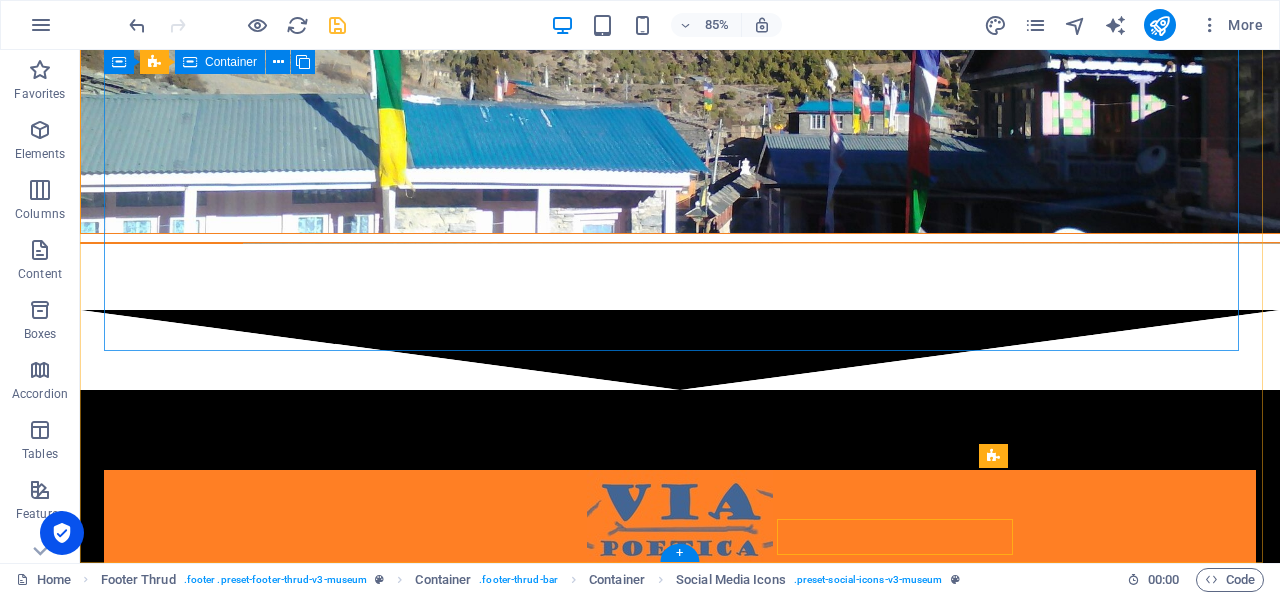 scroll, scrollTop: 4781, scrollLeft: 0, axis: vertical 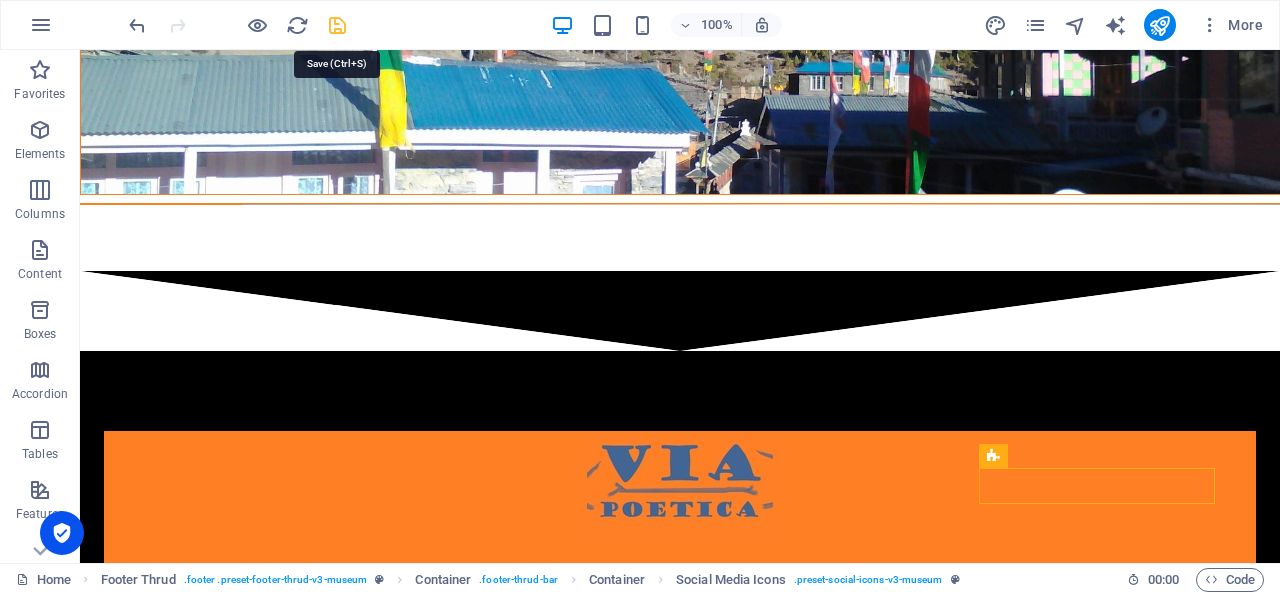 click at bounding box center [337, 25] 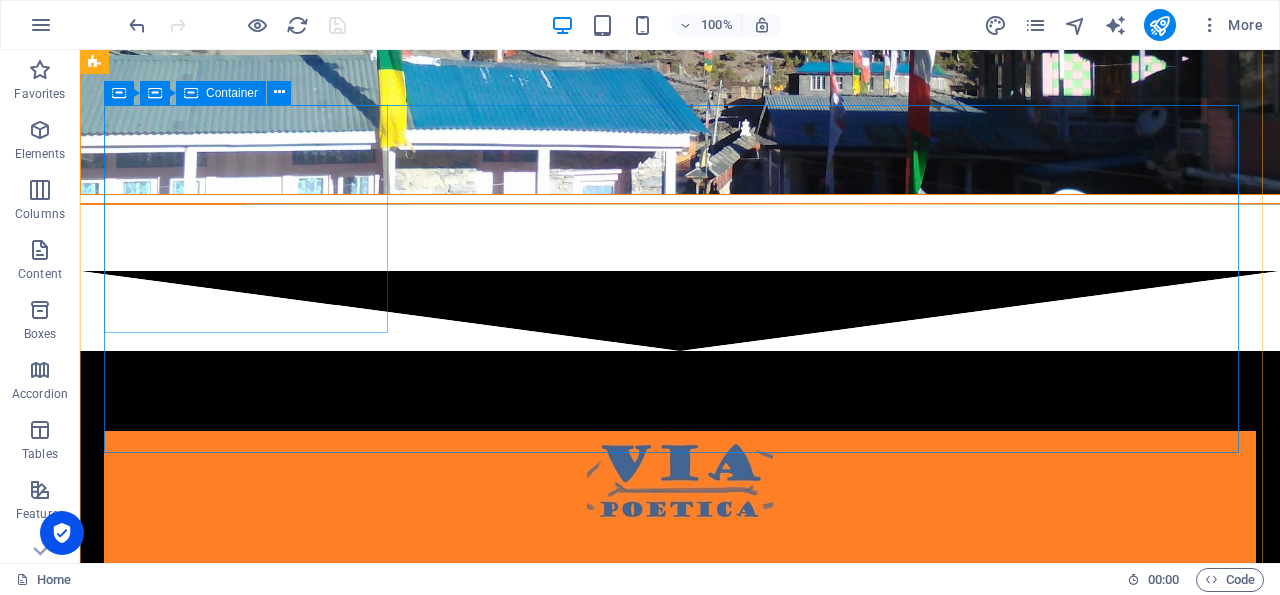 scroll, scrollTop: 4679, scrollLeft: 0, axis: vertical 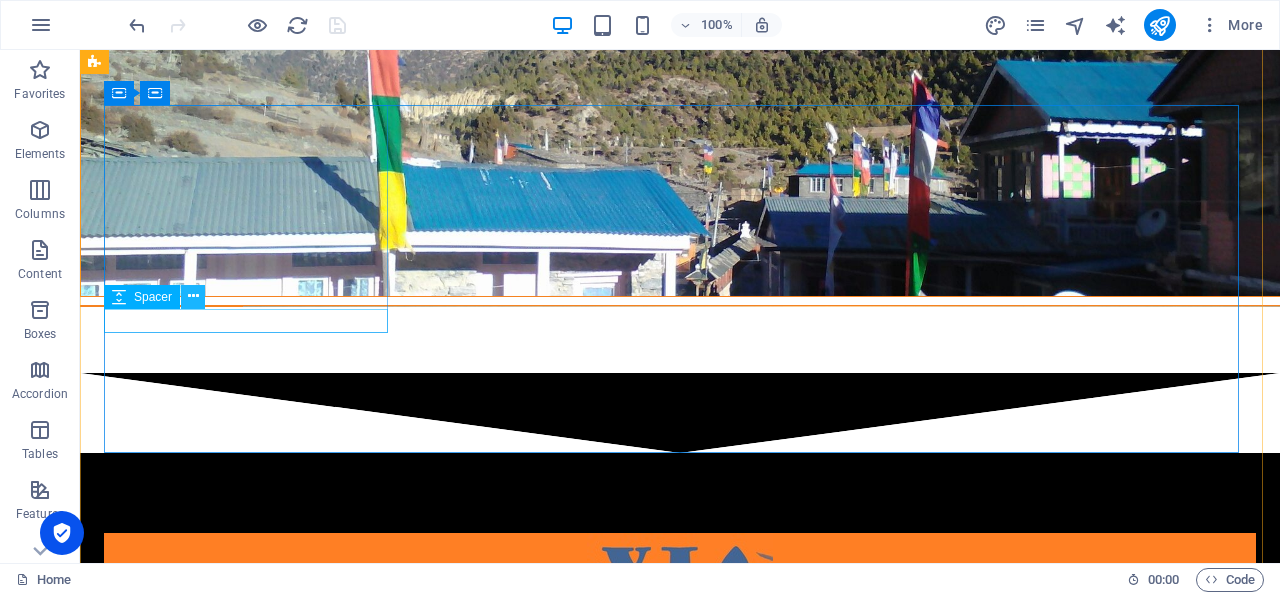 click at bounding box center [193, 296] 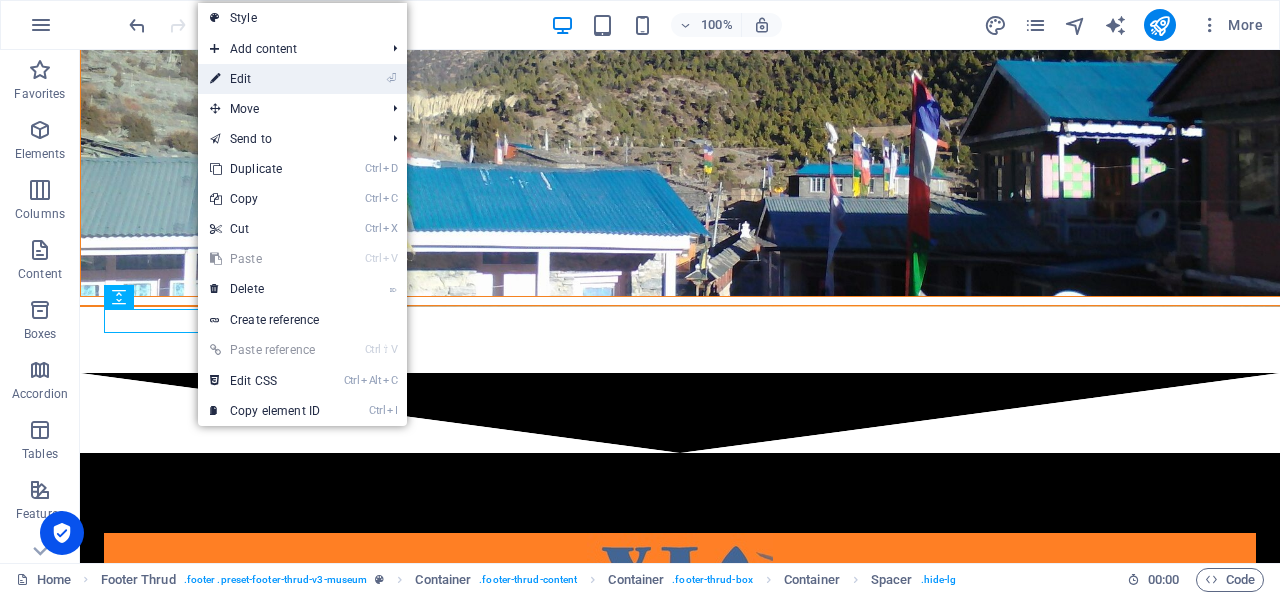click on "⏎  Edit" at bounding box center [265, 79] 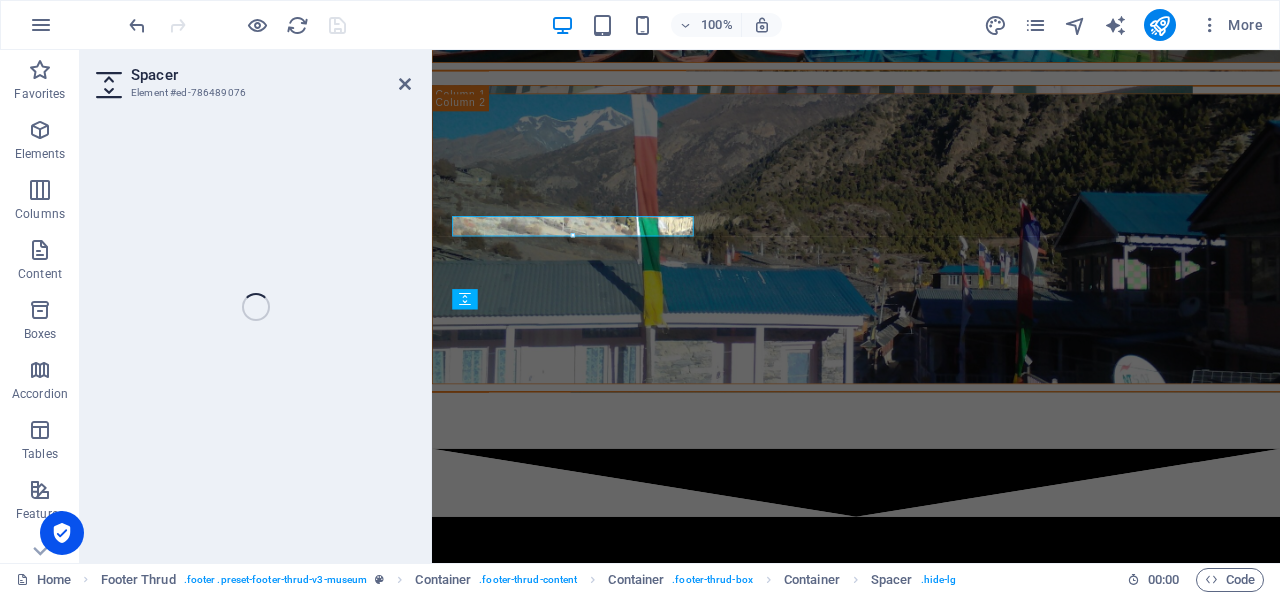 scroll, scrollTop: 4742, scrollLeft: 0, axis: vertical 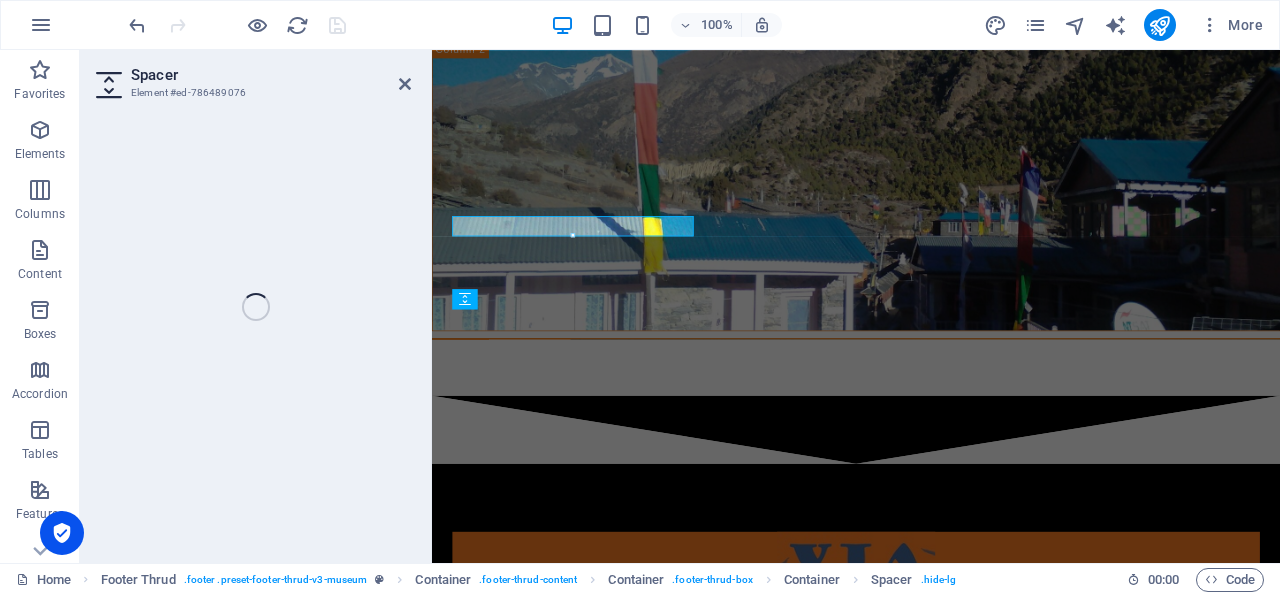 select on "px" 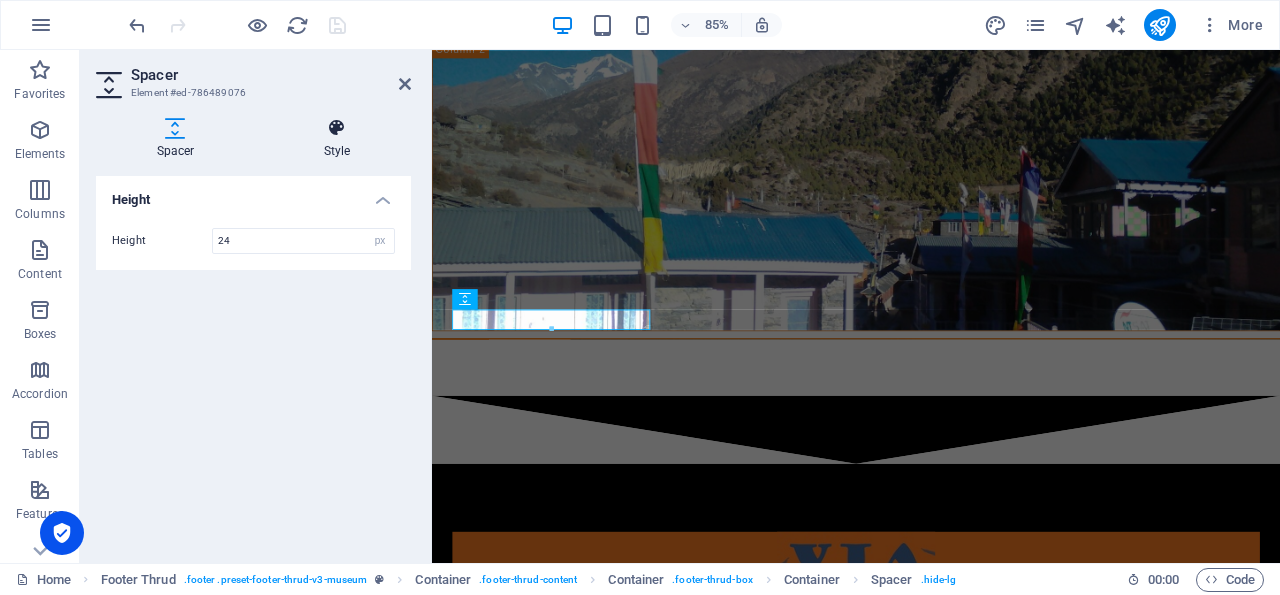 click at bounding box center [337, 128] 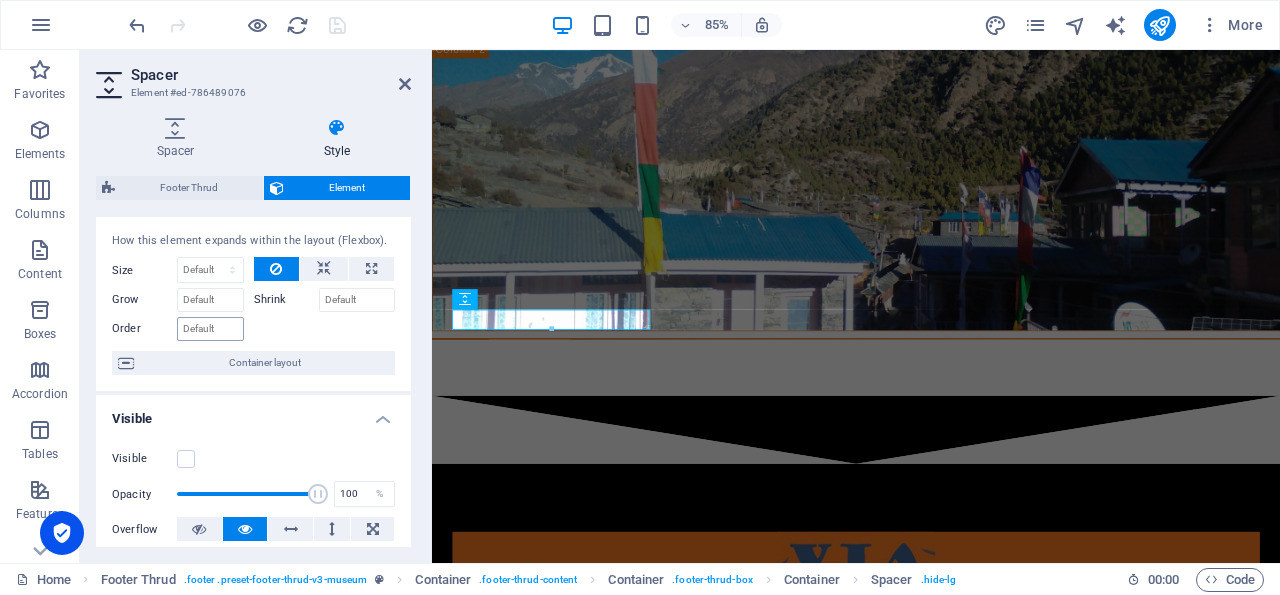 scroll, scrollTop: 0, scrollLeft: 0, axis: both 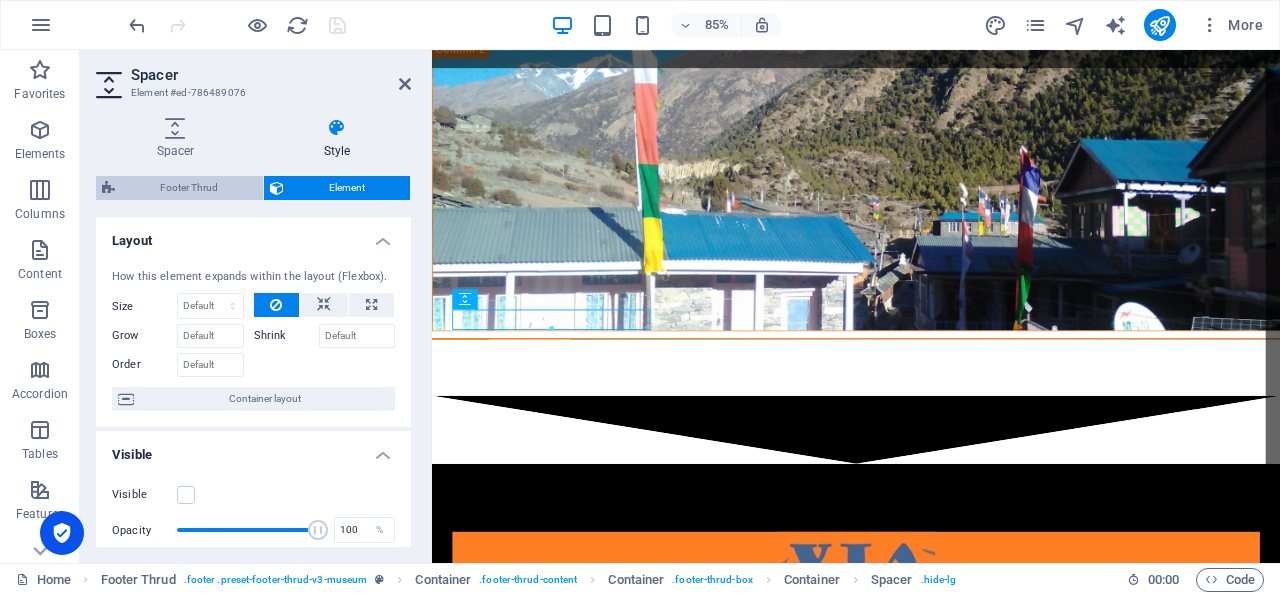 click on "Footer Thrud" at bounding box center [189, 188] 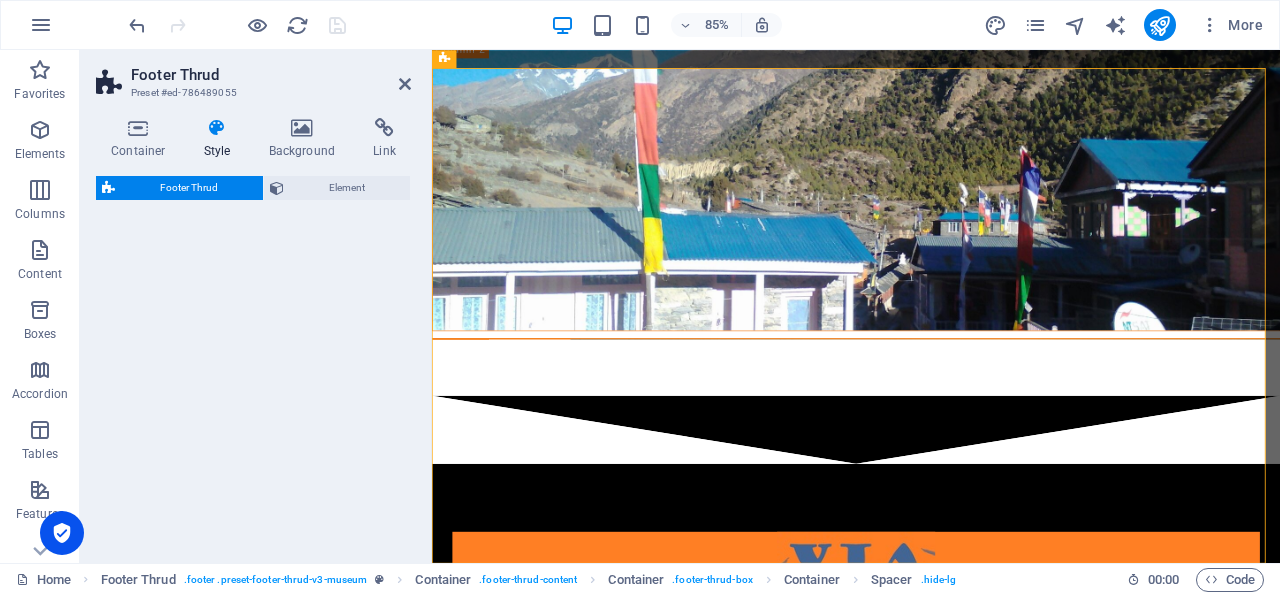 select on "rem" 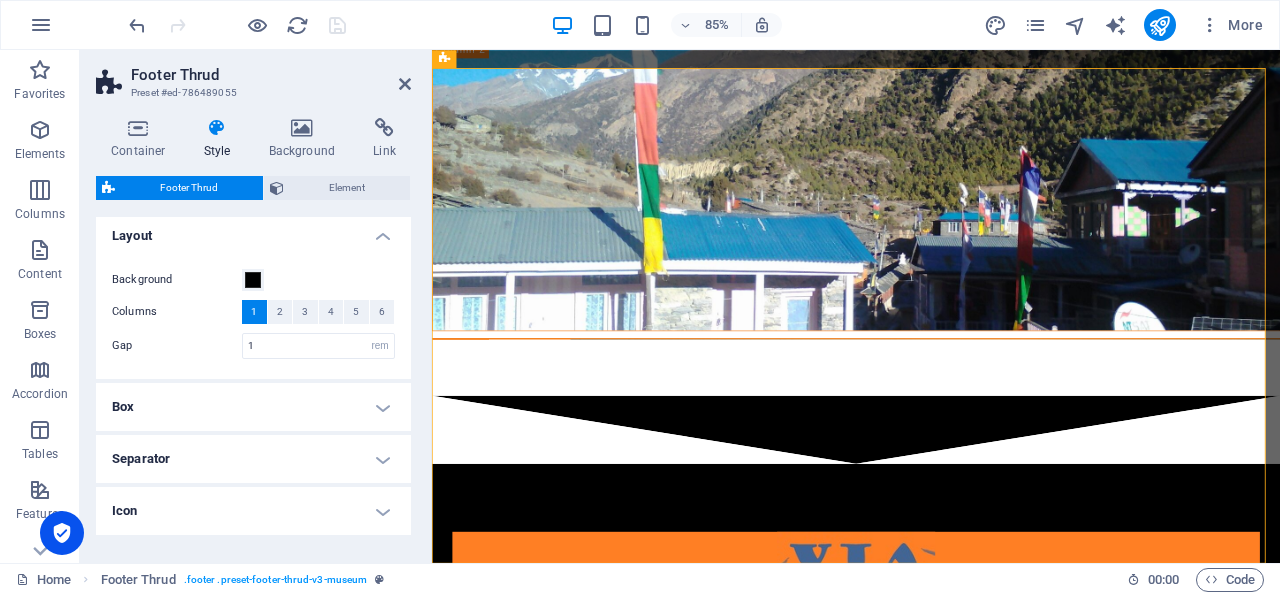 scroll, scrollTop: 0, scrollLeft: 0, axis: both 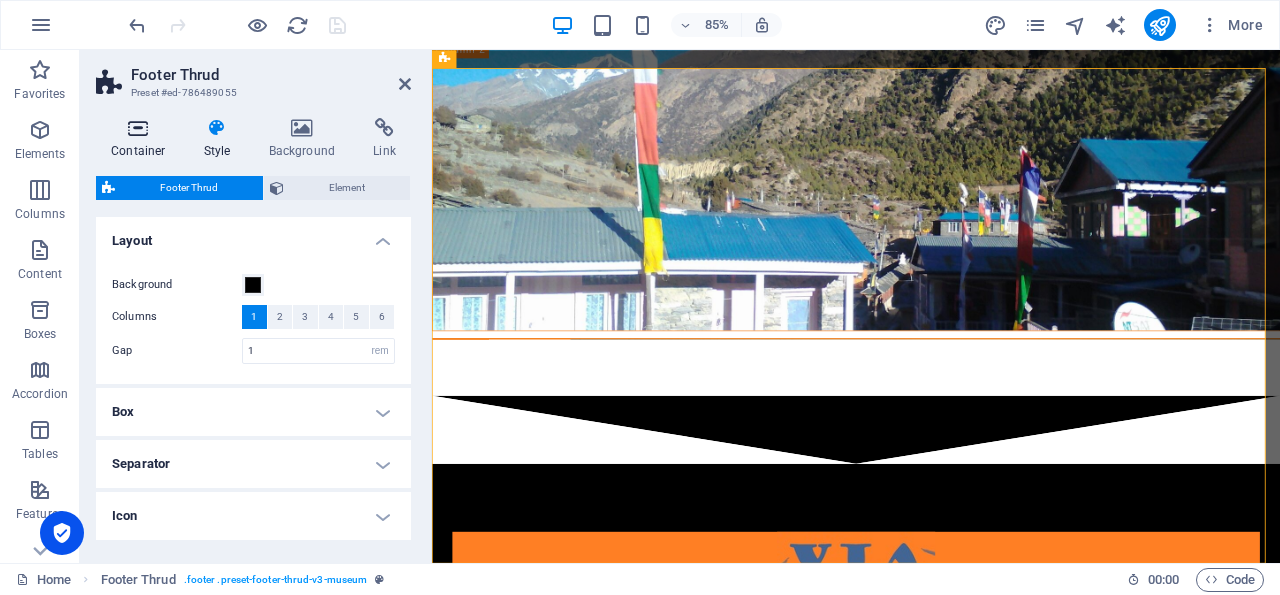 click on "Container" at bounding box center (142, 139) 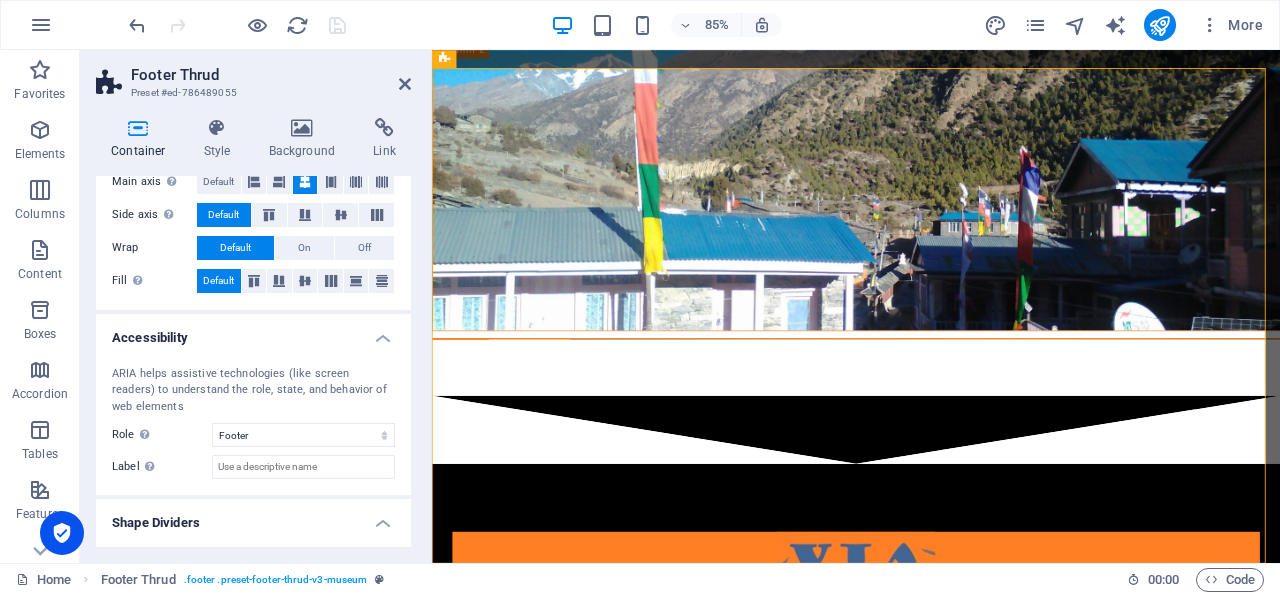 scroll, scrollTop: 404, scrollLeft: 0, axis: vertical 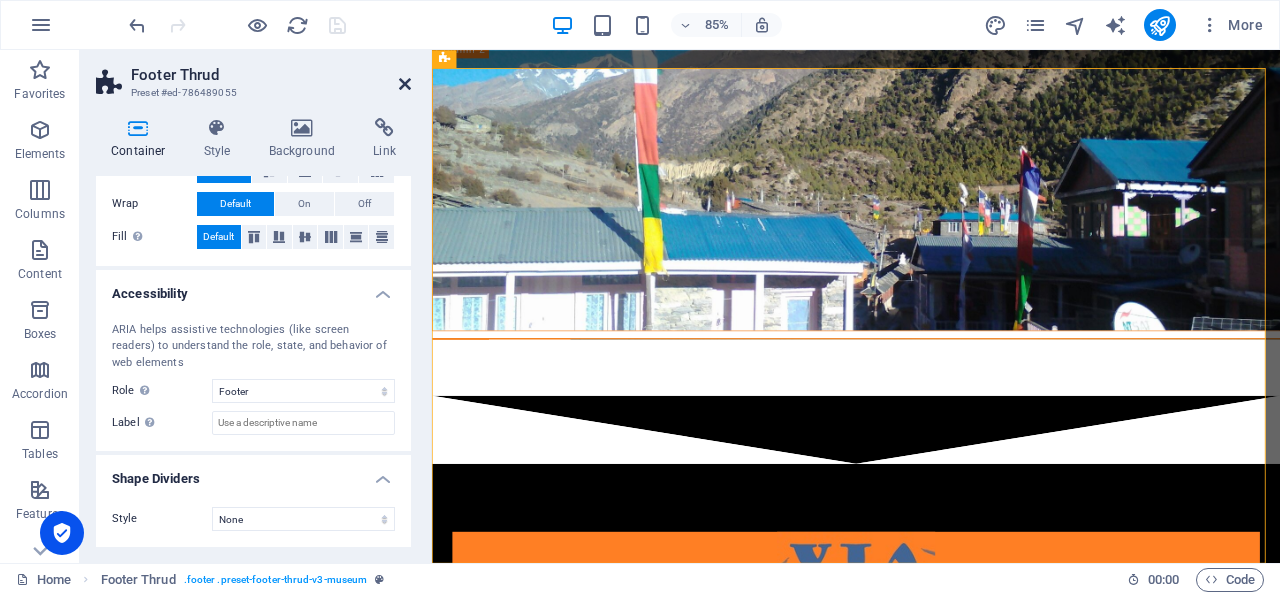 click at bounding box center (405, 84) 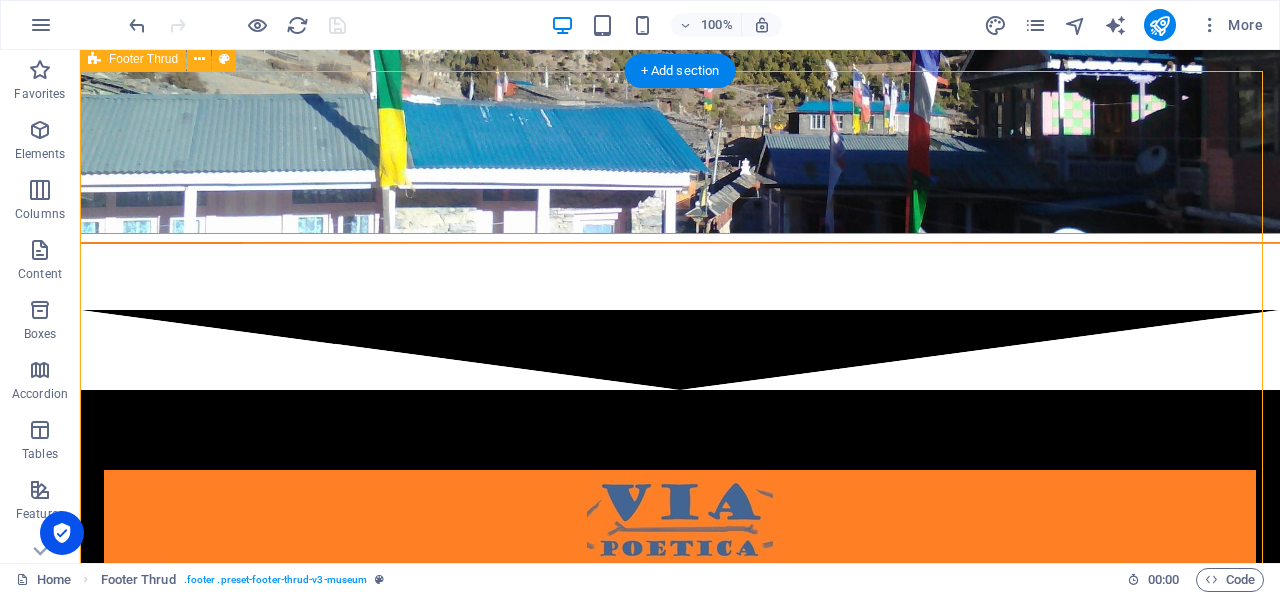 scroll, scrollTop: 4632, scrollLeft: 0, axis: vertical 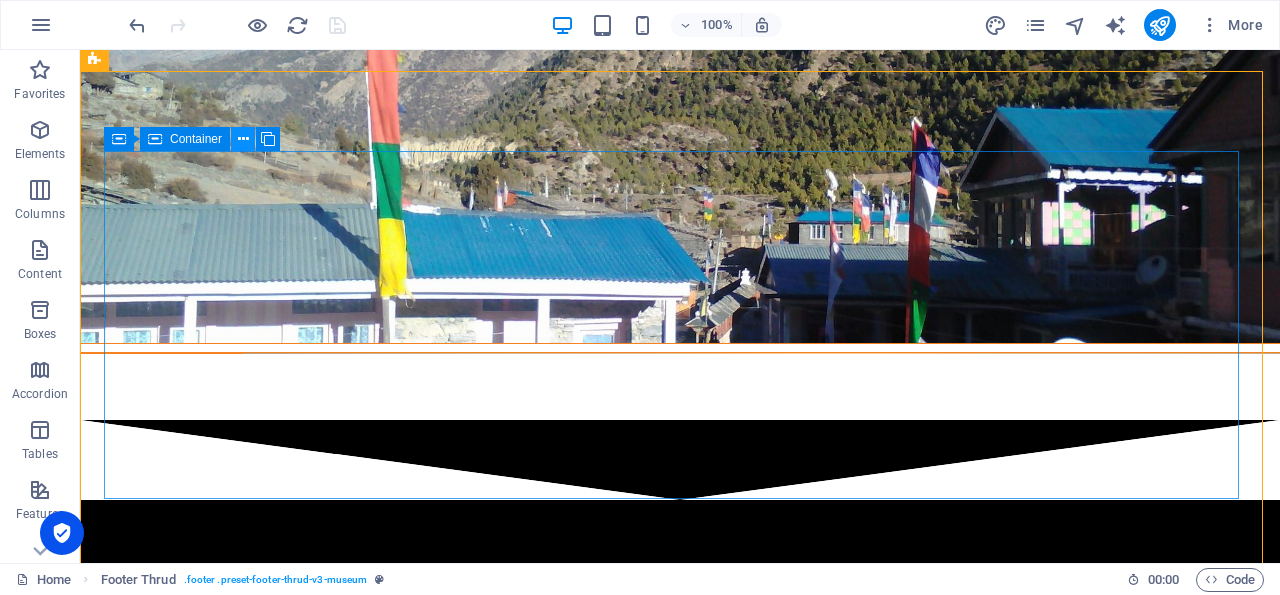click at bounding box center (243, 139) 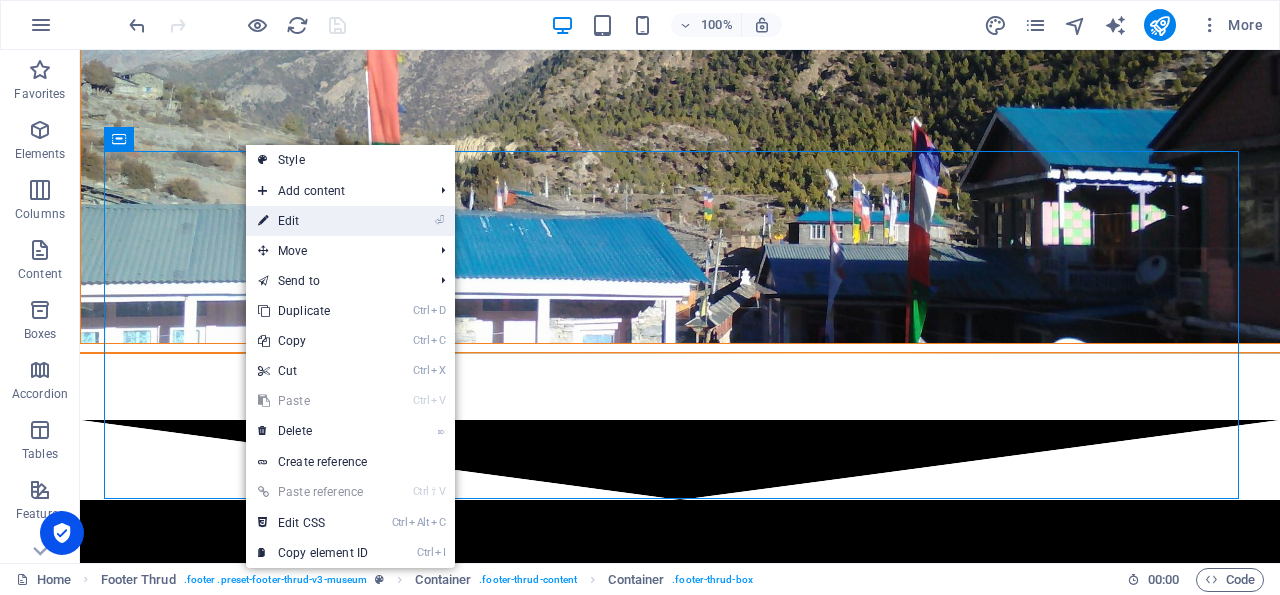 click on "⏎  Edit" at bounding box center [313, 221] 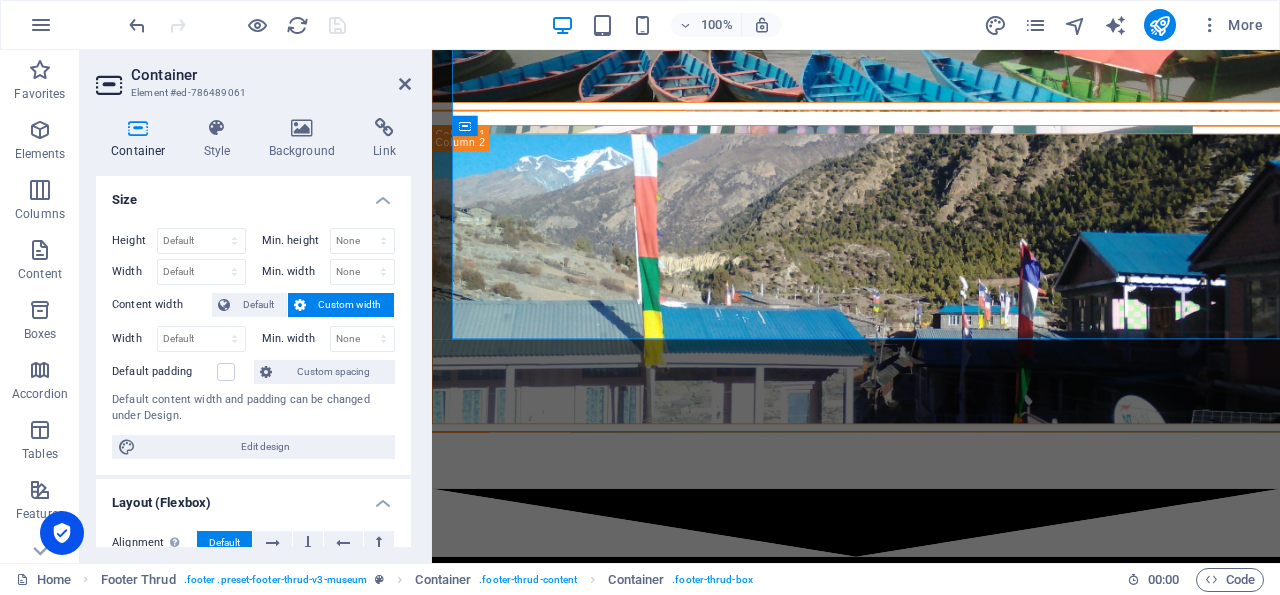 scroll, scrollTop: 4742, scrollLeft: 0, axis: vertical 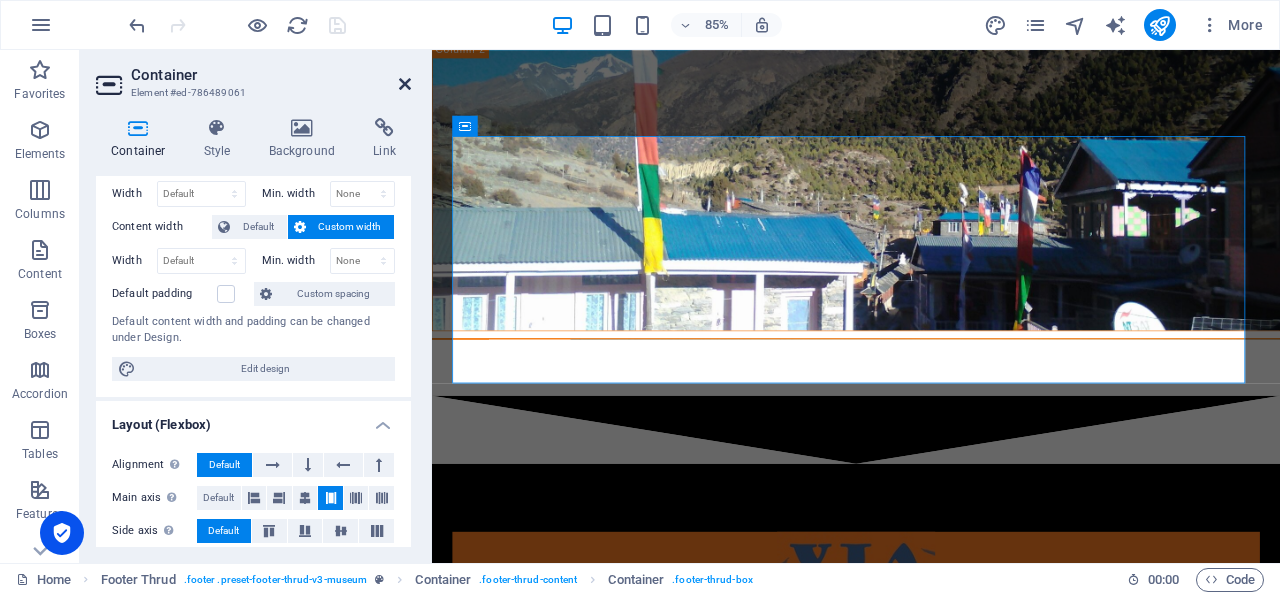 click at bounding box center (405, 84) 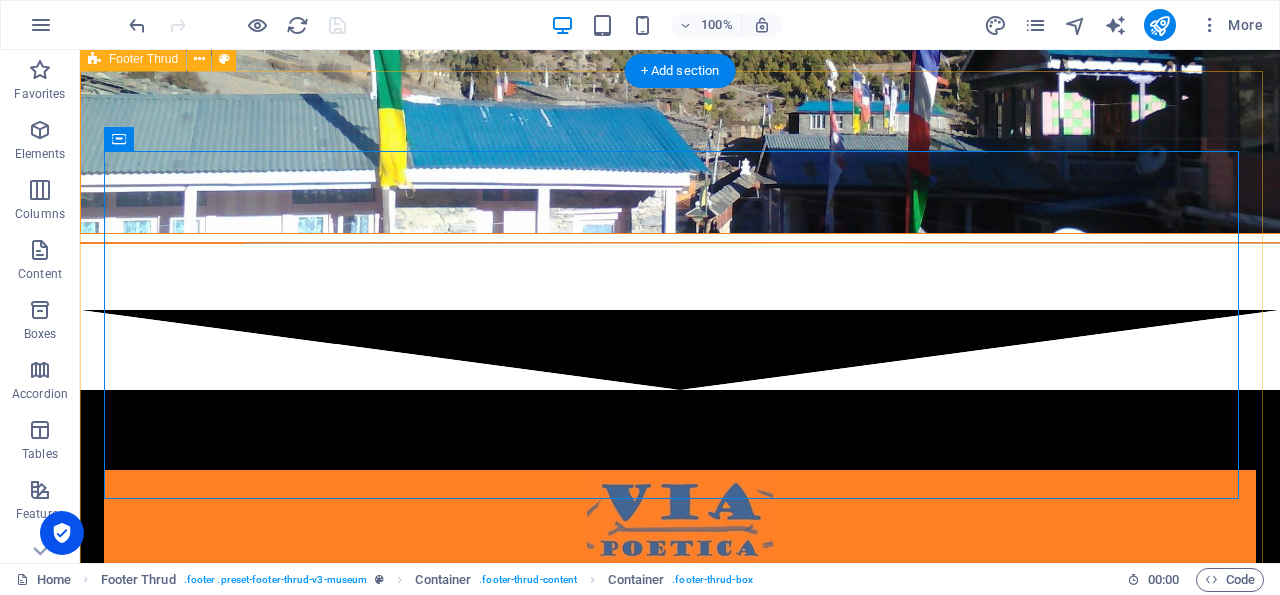 scroll, scrollTop: 4632, scrollLeft: 0, axis: vertical 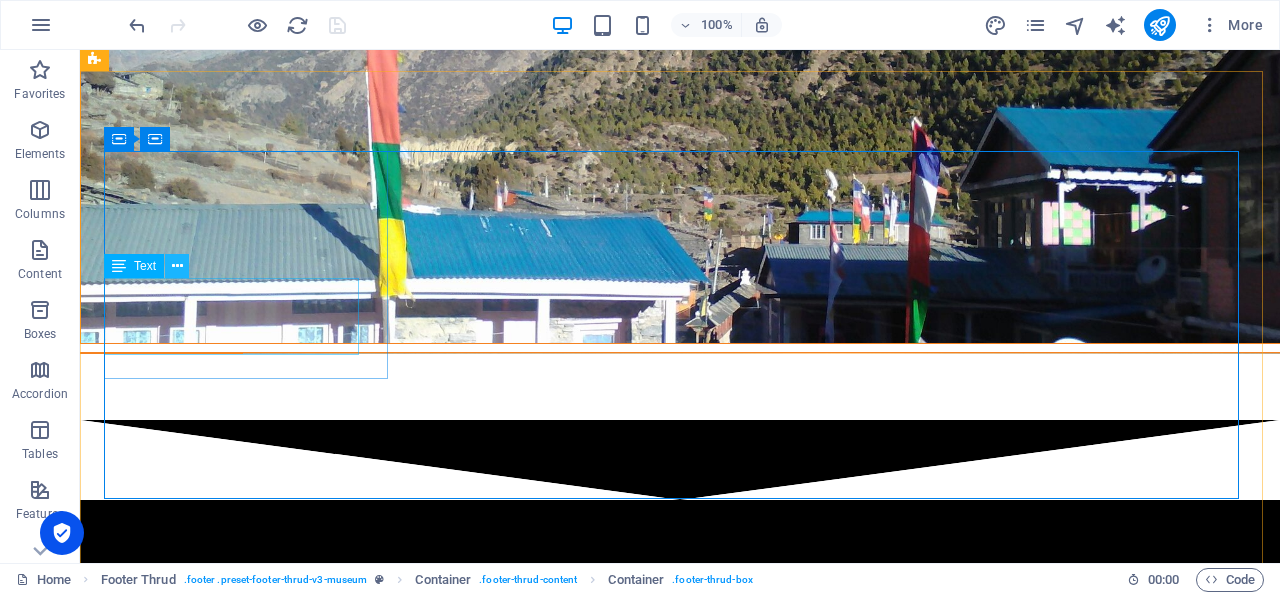 click at bounding box center (177, 266) 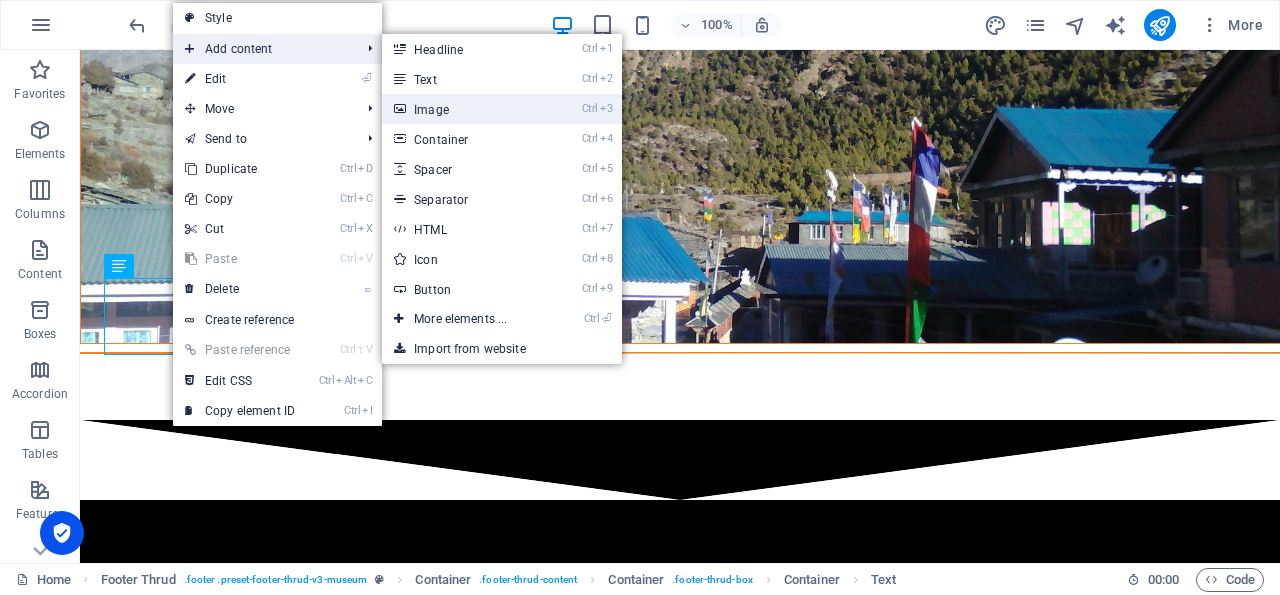 click on "Ctrl 3  Image" at bounding box center (464, 109) 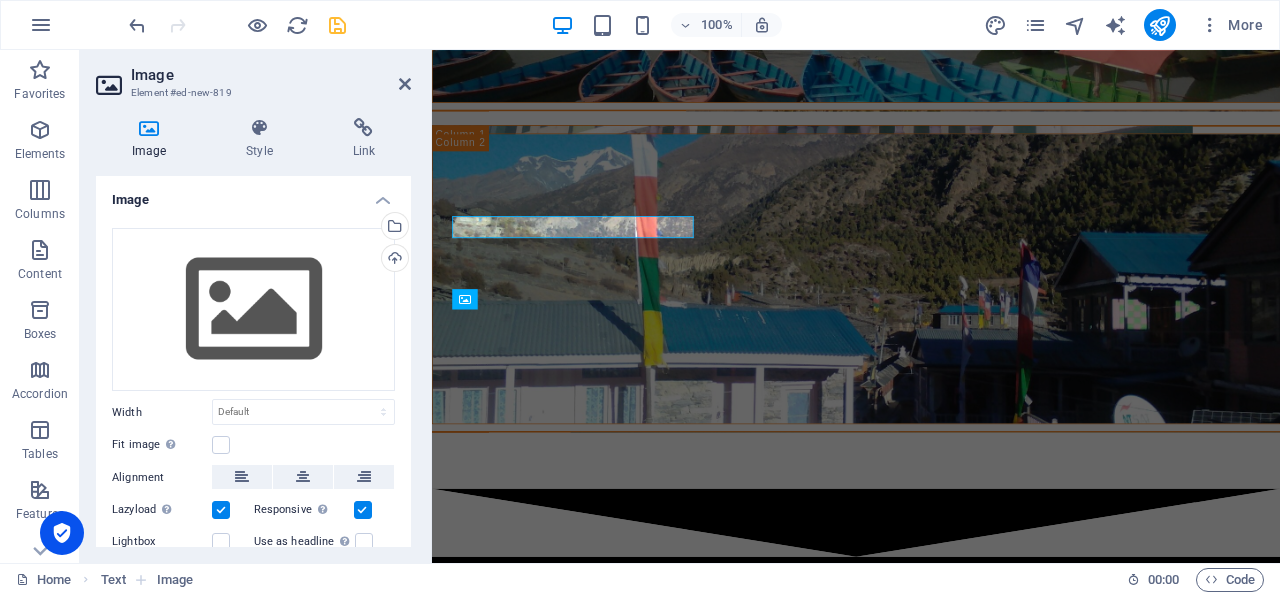 scroll, scrollTop: 4742, scrollLeft: 0, axis: vertical 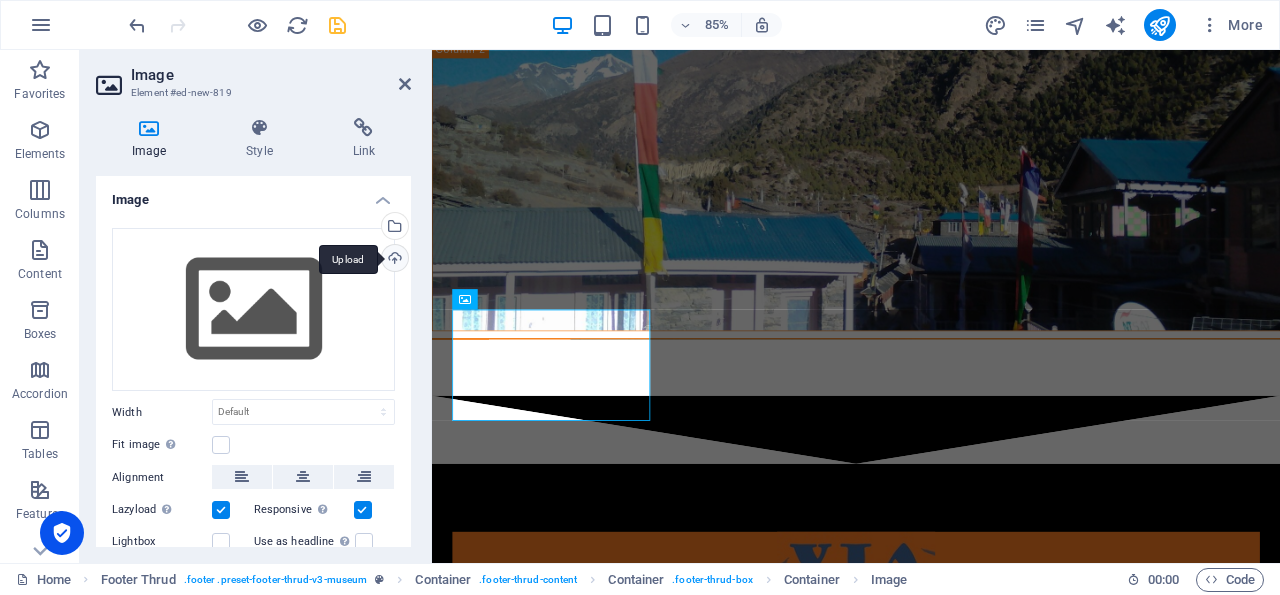 click on "Upload" at bounding box center (393, 260) 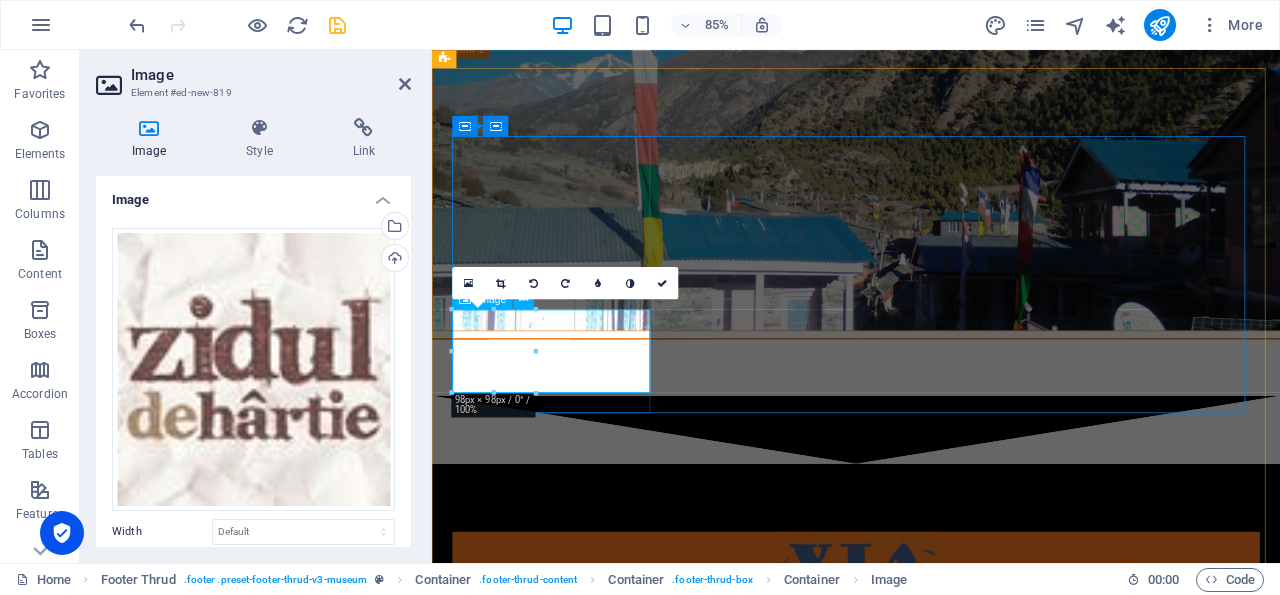 drag, startPoint x: 969, startPoint y: 402, endPoint x: 570, endPoint y: 408, distance: 399.0451 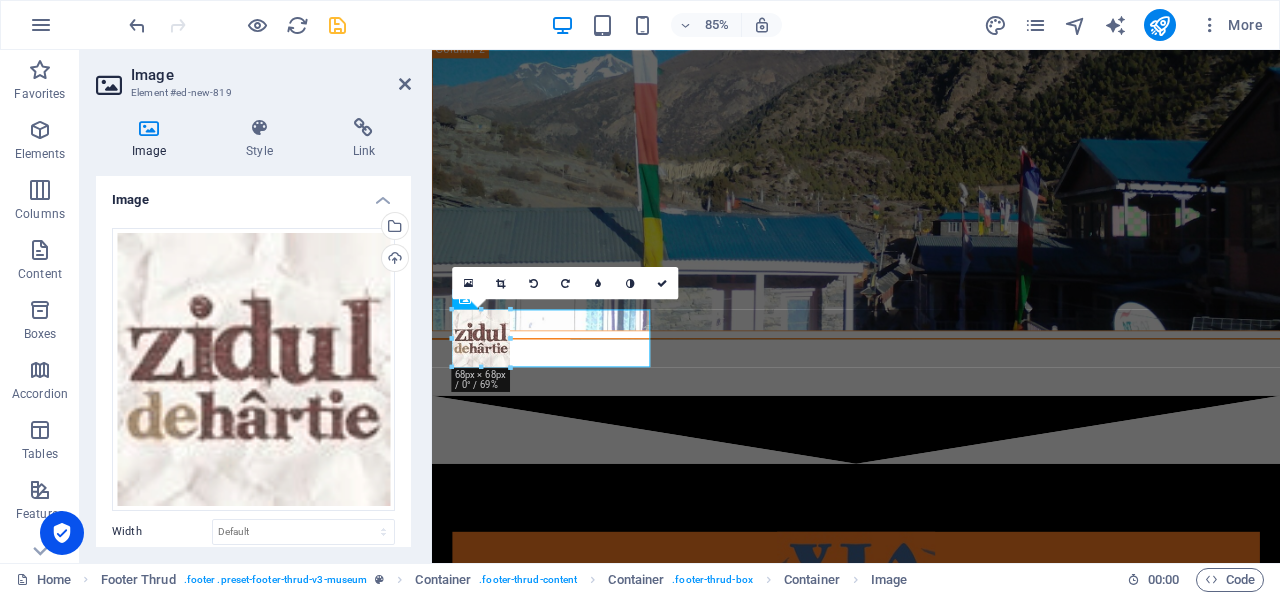 drag, startPoint x: 512, startPoint y: 337, endPoint x: 31, endPoint y: 349, distance: 481.14966 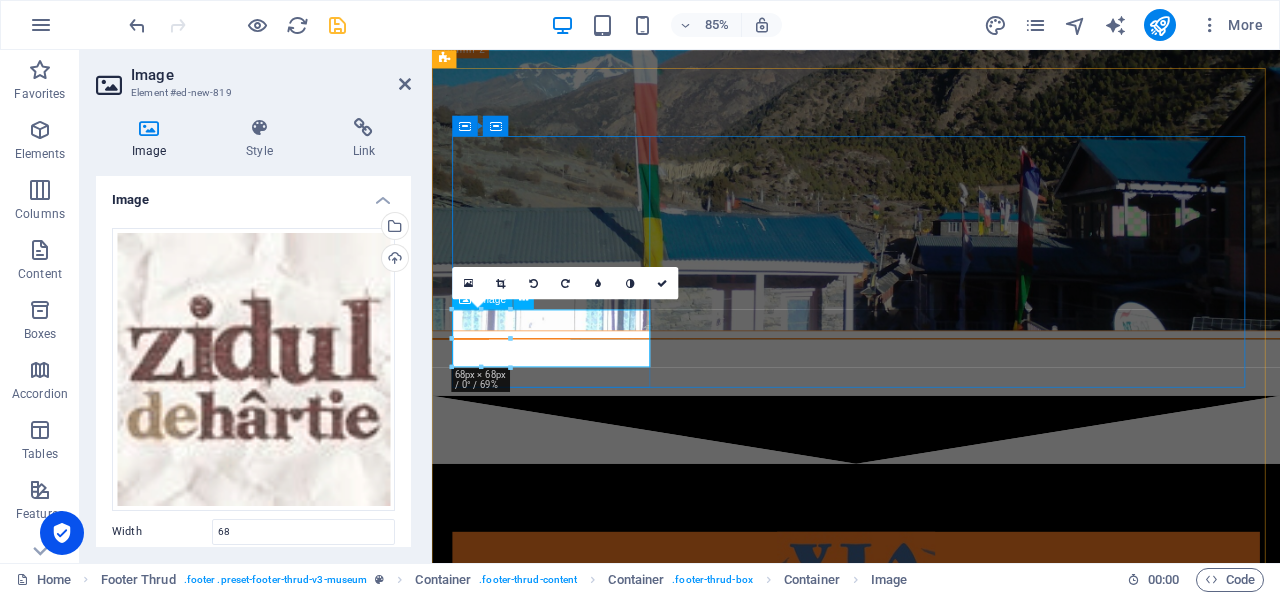type on "68" 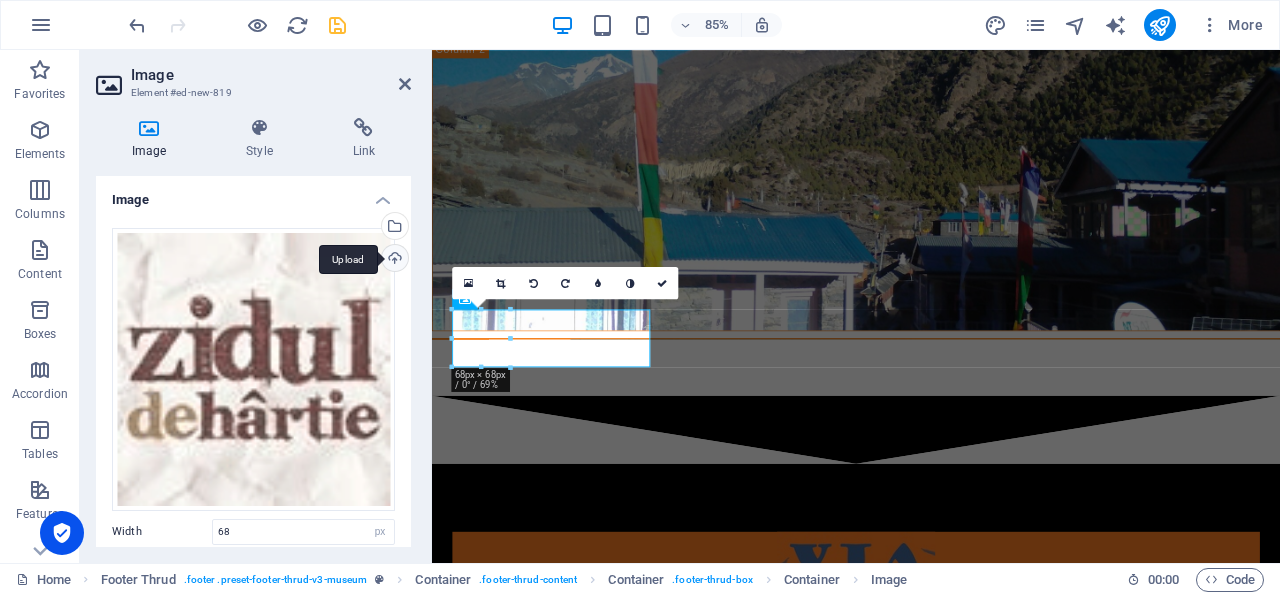 click on "Upload" at bounding box center (393, 260) 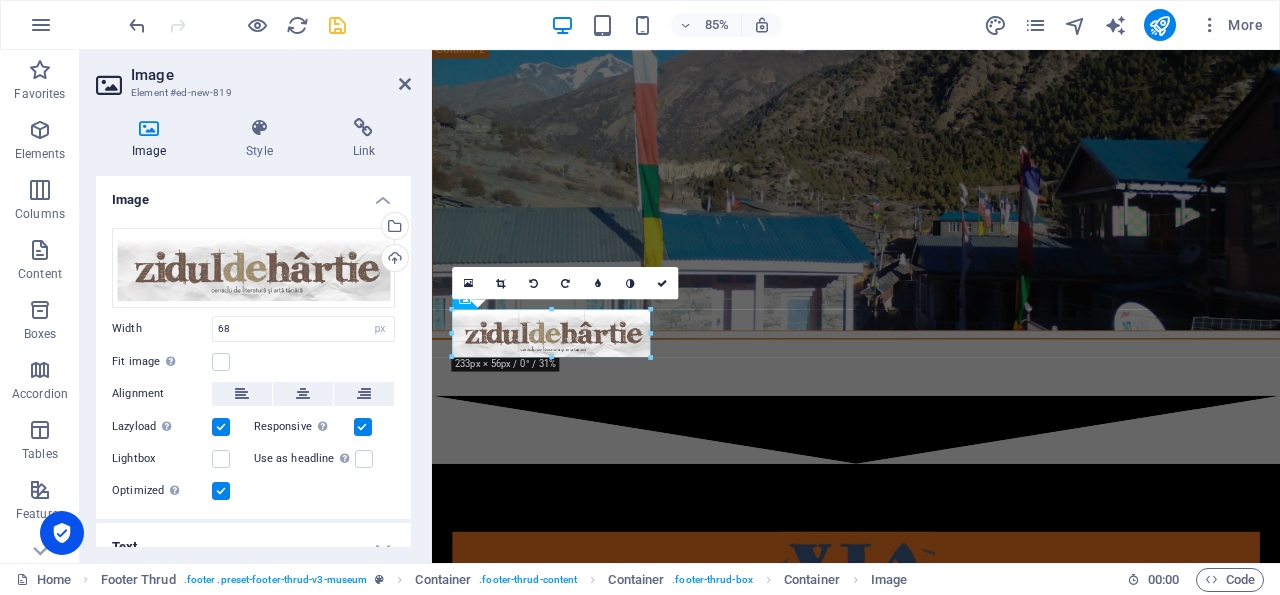 drag, startPoint x: 509, startPoint y: 319, endPoint x: 149, endPoint y: 236, distance: 369.44418 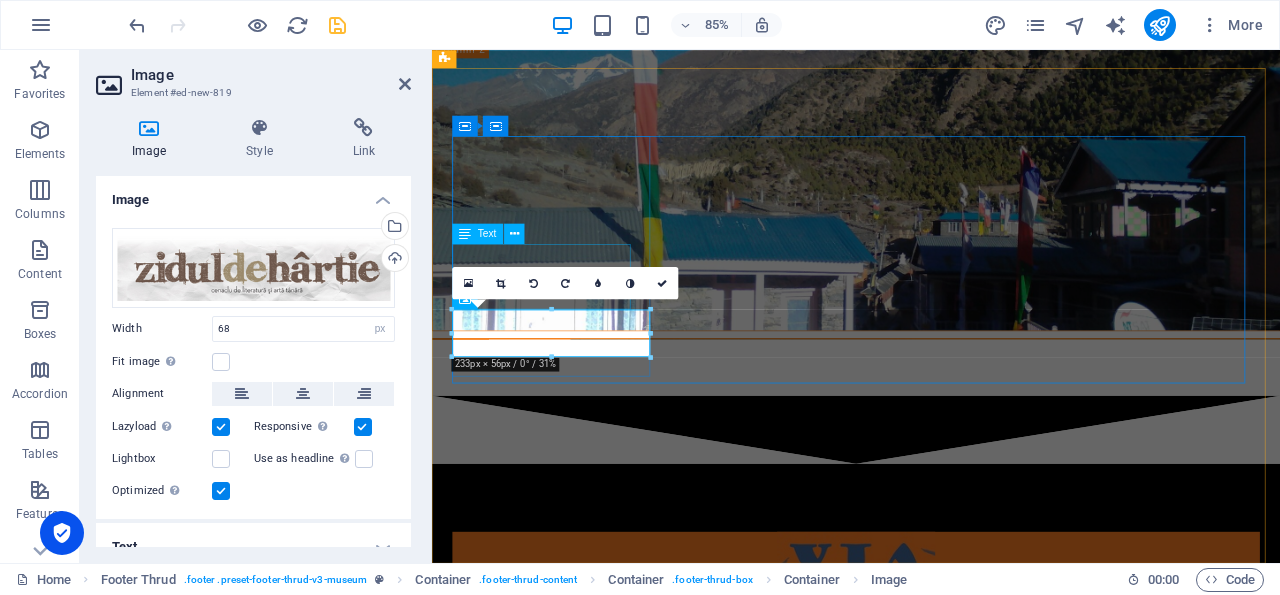 type on "233" 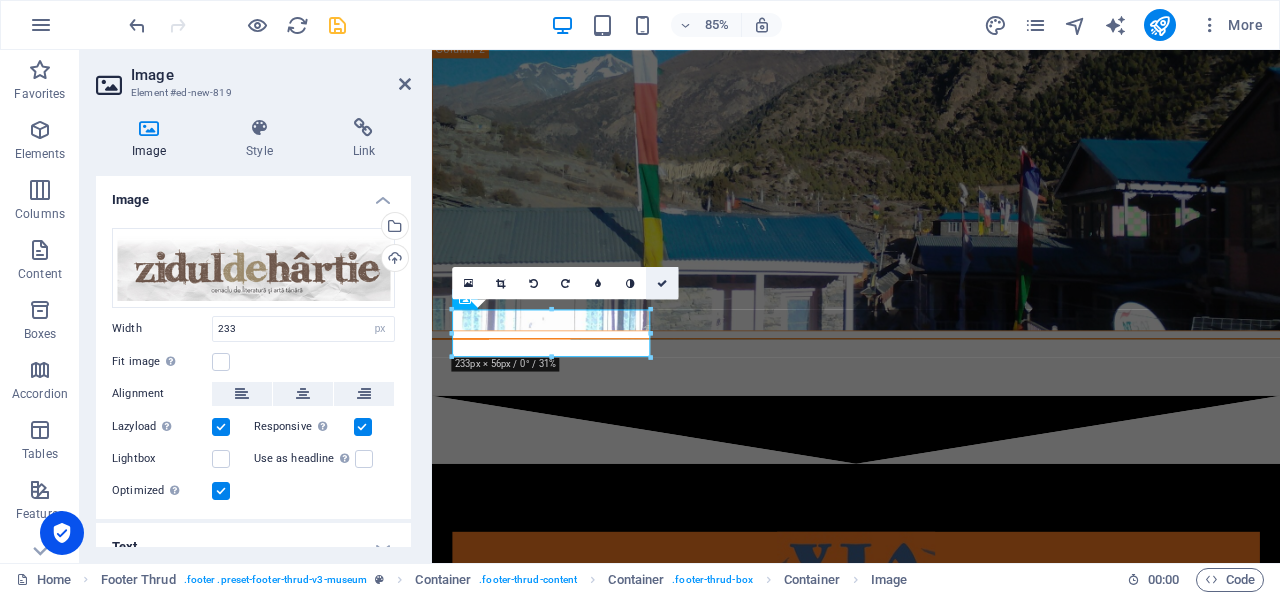click at bounding box center [662, 283] 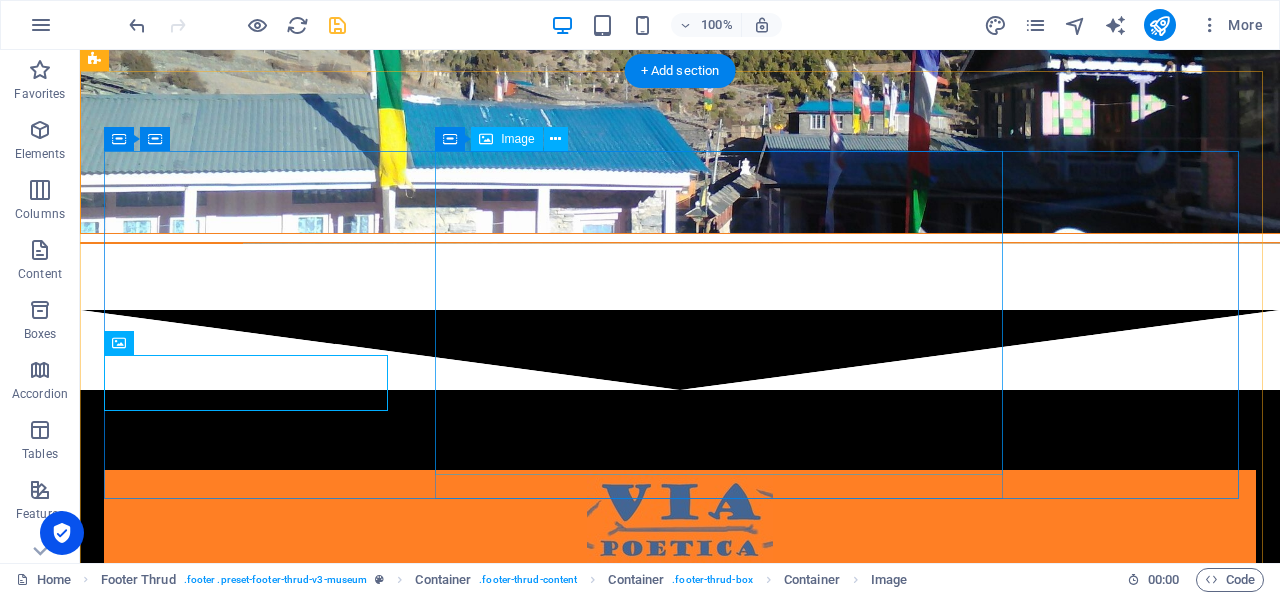scroll, scrollTop: 4632, scrollLeft: 0, axis: vertical 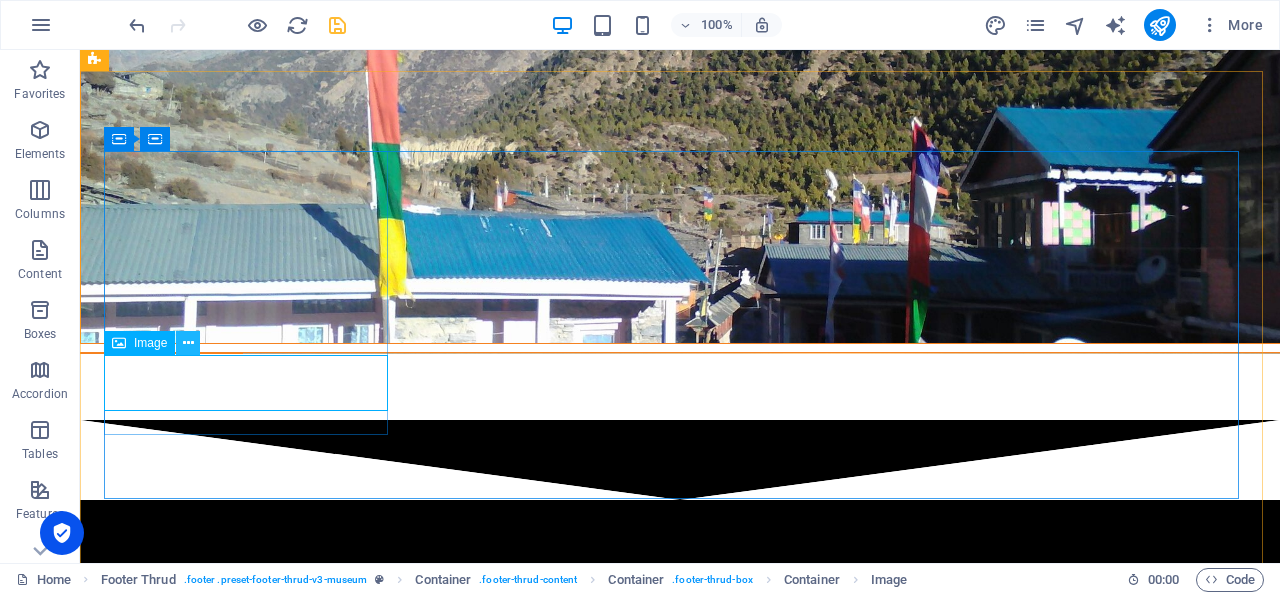 click at bounding box center [188, 343] 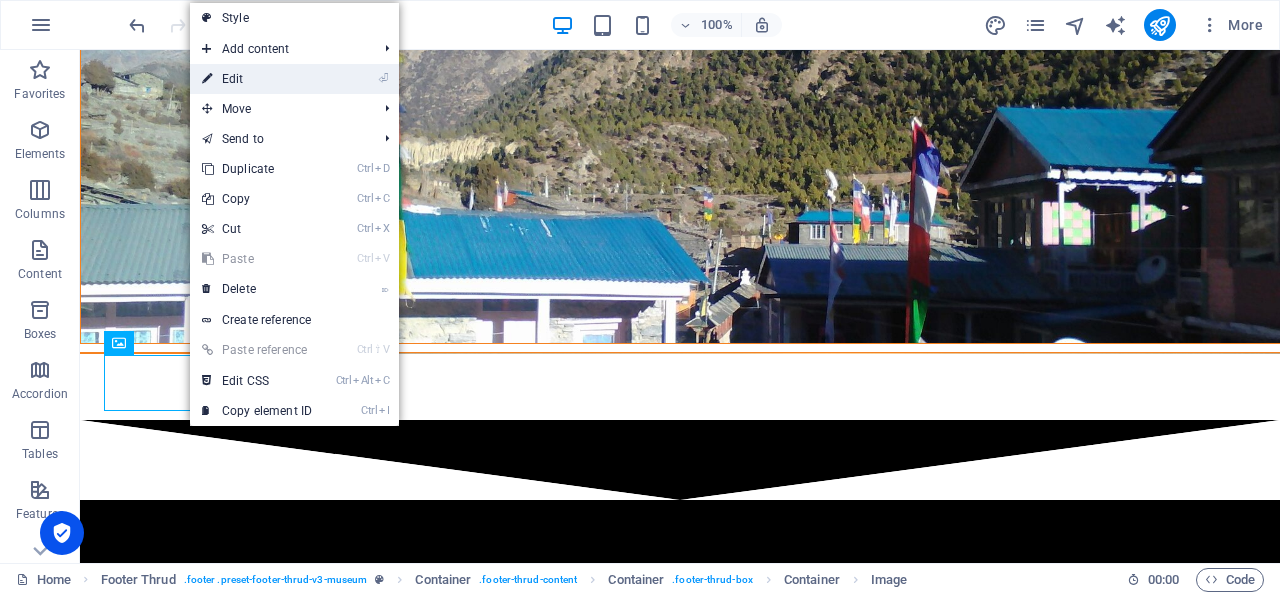 click on "⏎  Edit" at bounding box center (257, 79) 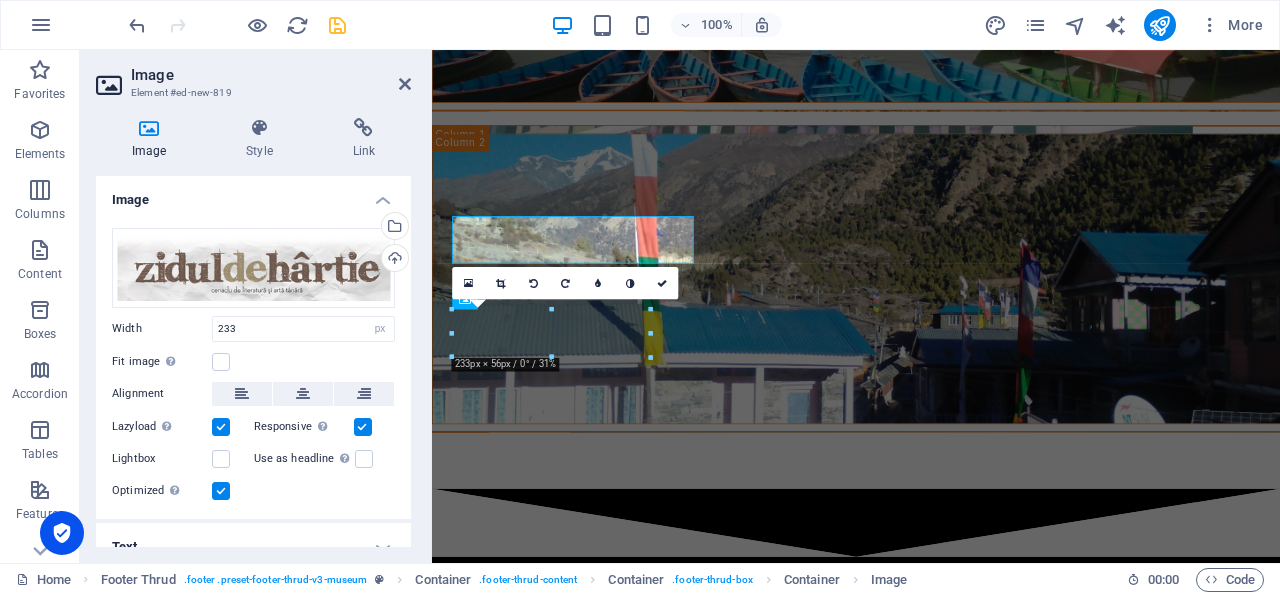 scroll, scrollTop: 4742, scrollLeft: 0, axis: vertical 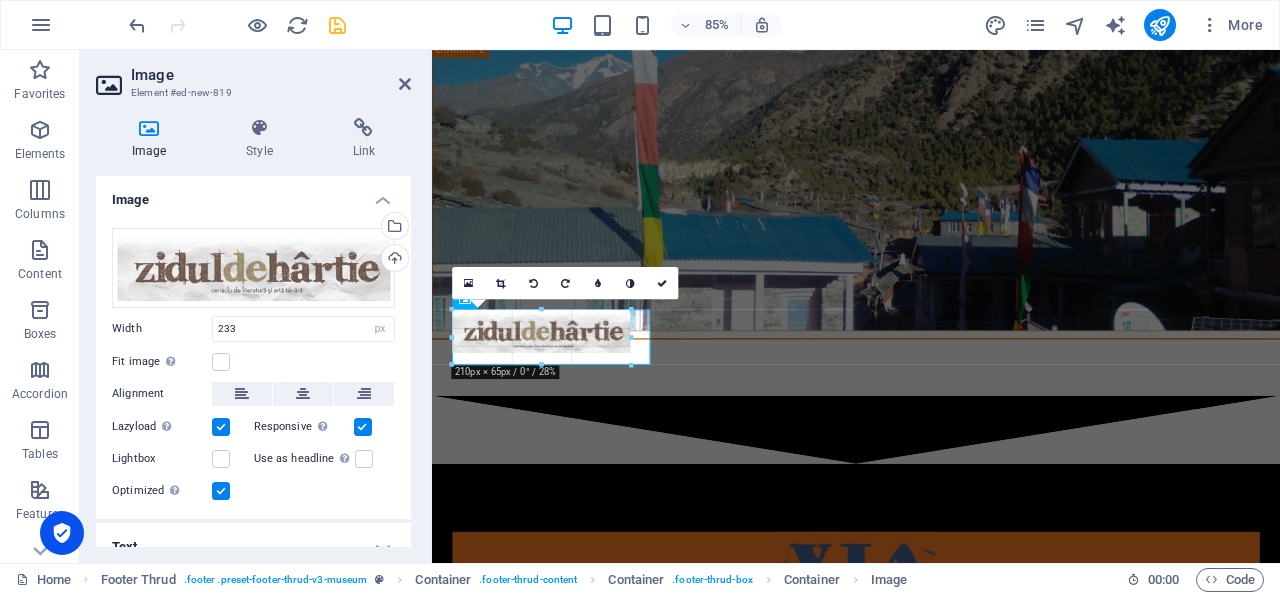 drag, startPoint x: 454, startPoint y: 335, endPoint x: 119, endPoint y: 385, distance: 338.7108 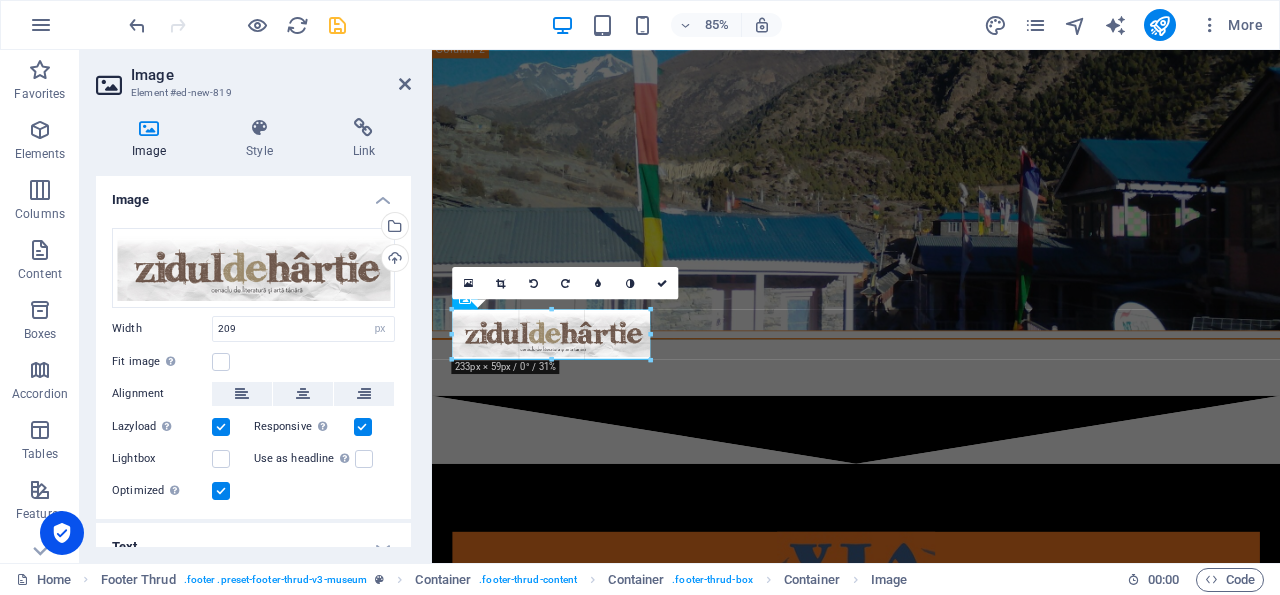 drag, startPoint x: 629, startPoint y: 335, endPoint x: 661, endPoint y: 341, distance: 32.55764 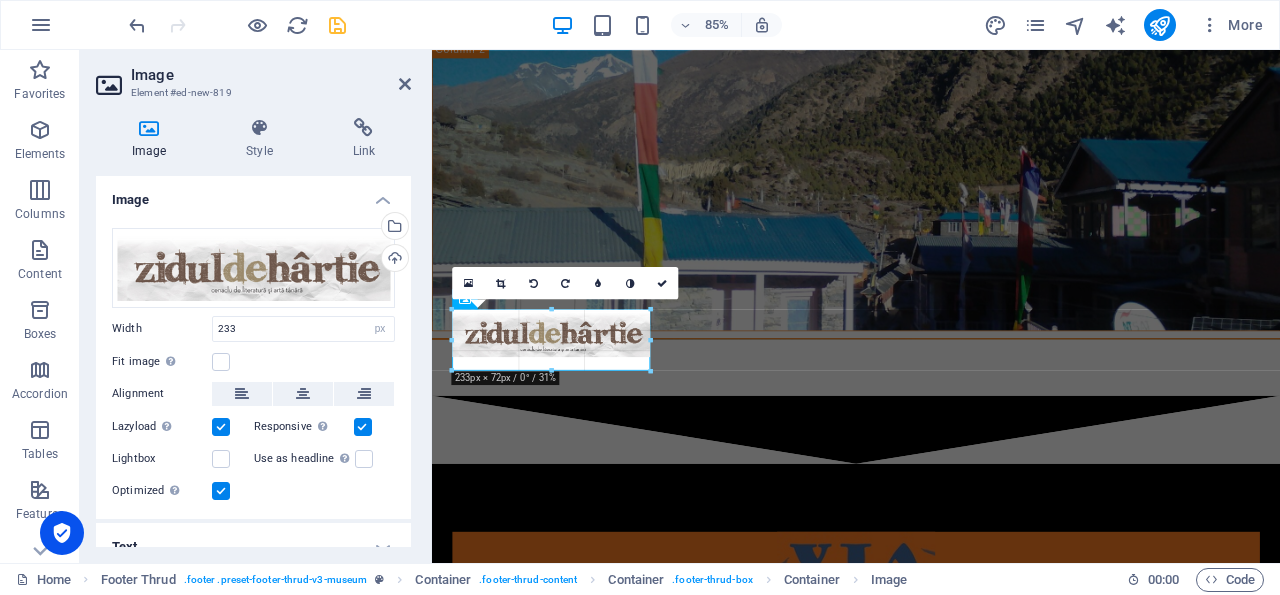 drag, startPoint x: 453, startPoint y: 334, endPoint x: 127, endPoint y: 335, distance: 326.00153 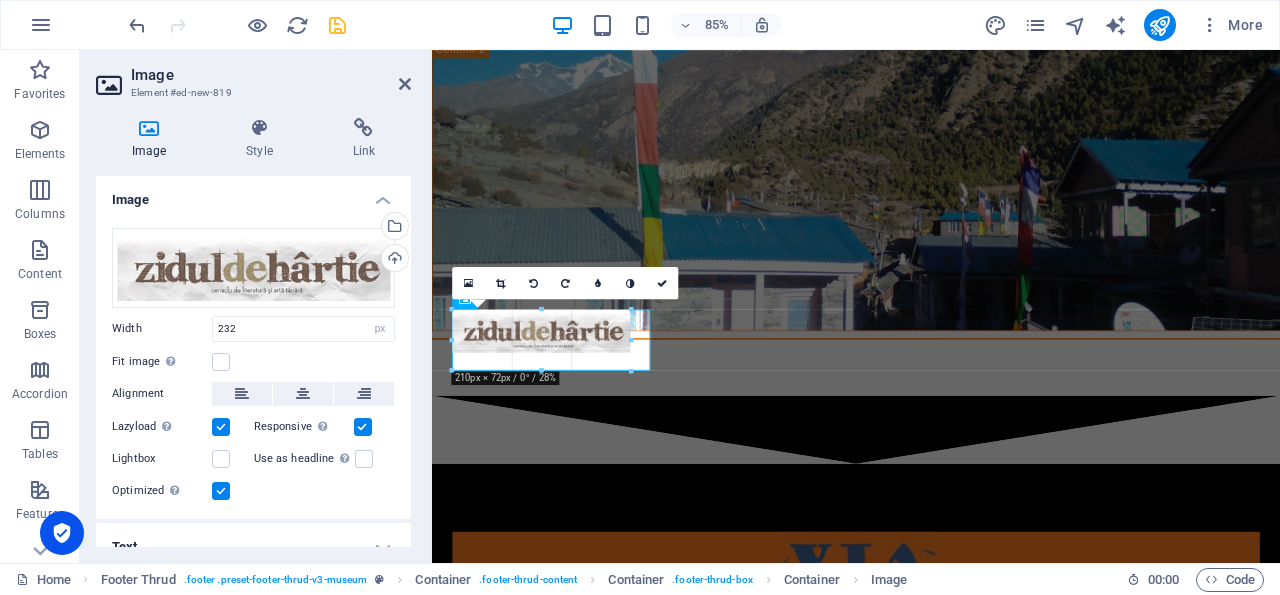 drag, startPoint x: 648, startPoint y: 334, endPoint x: 630, endPoint y: 328, distance: 18.973665 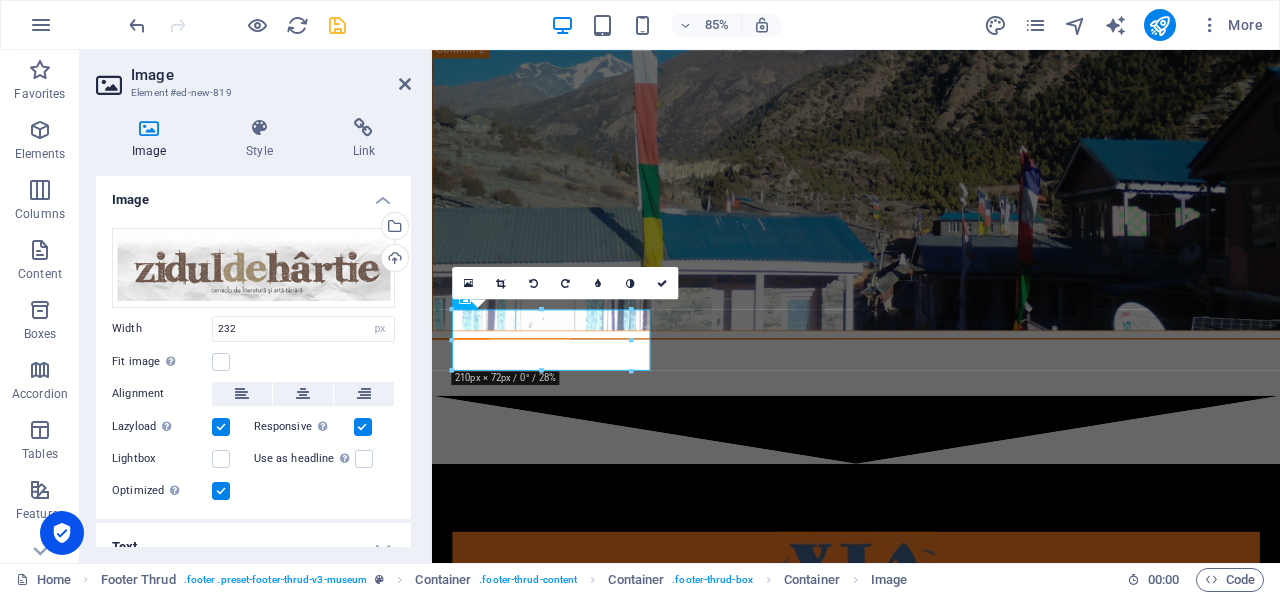 type on "210" 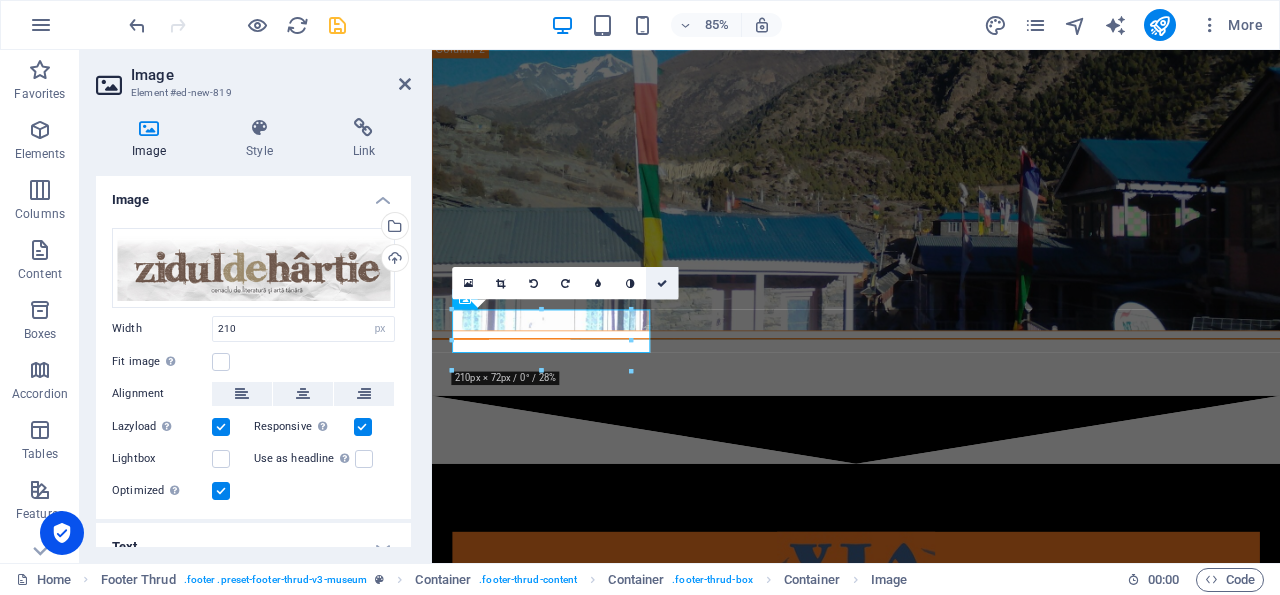 click at bounding box center [662, 283] 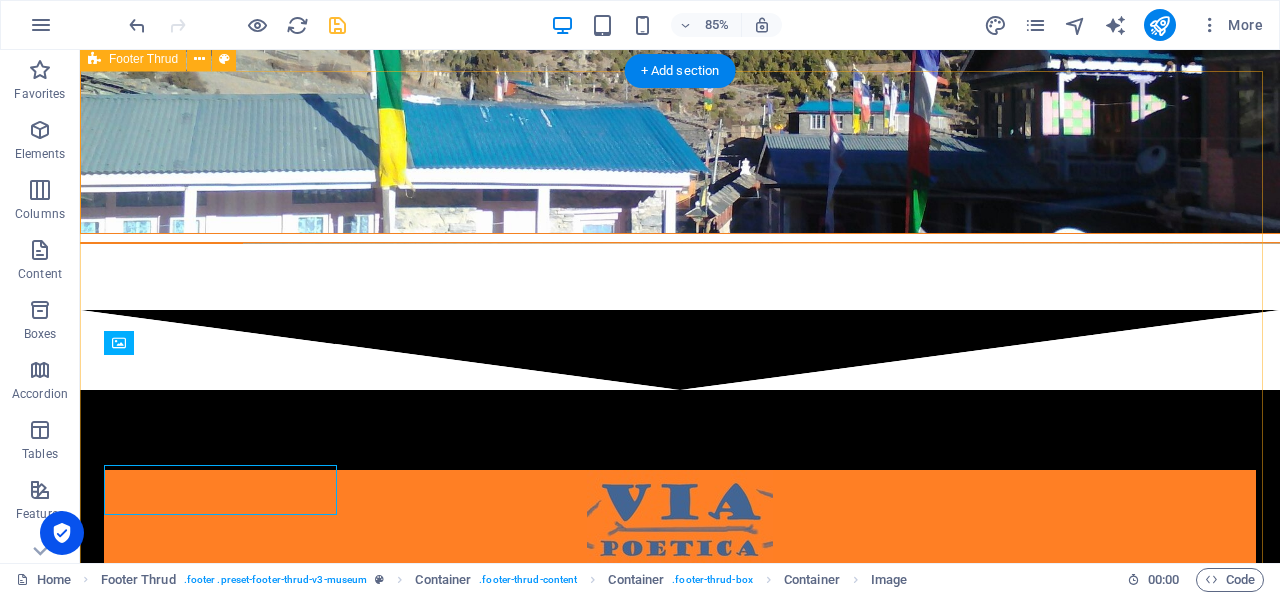 scroll, scrollTop: 4632, scrollLeft: 0, axis: vertical 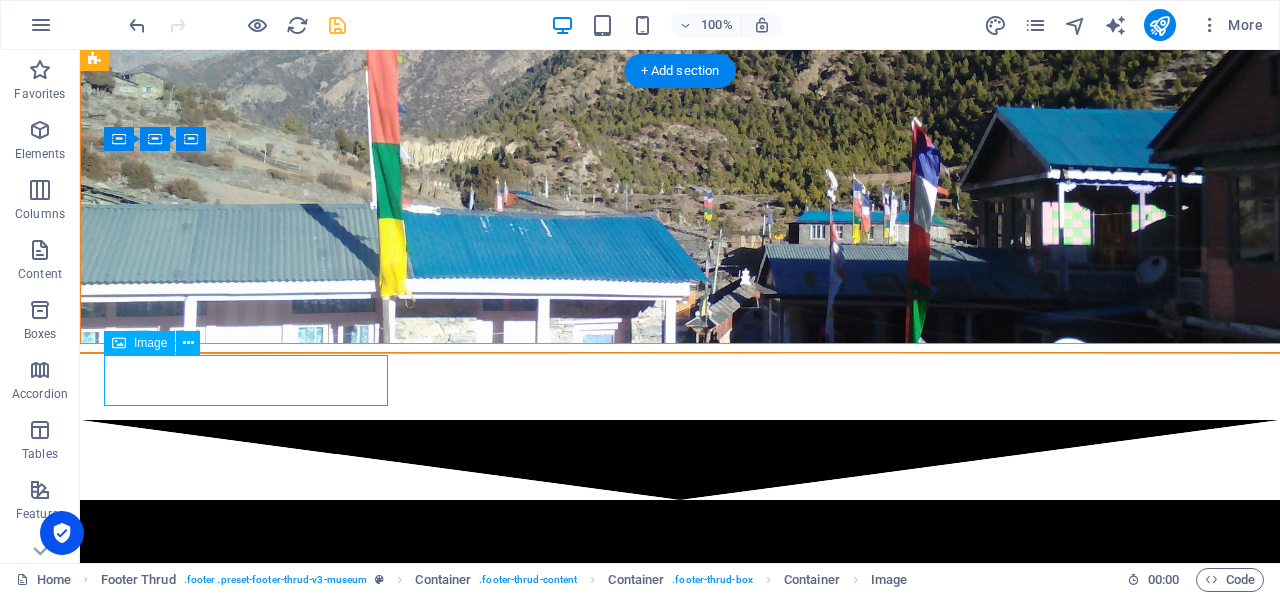 drag, startPoint x: 185, startPoint y: 378, endPoint x: 186, endPoint y: 398, distance: 20.024984 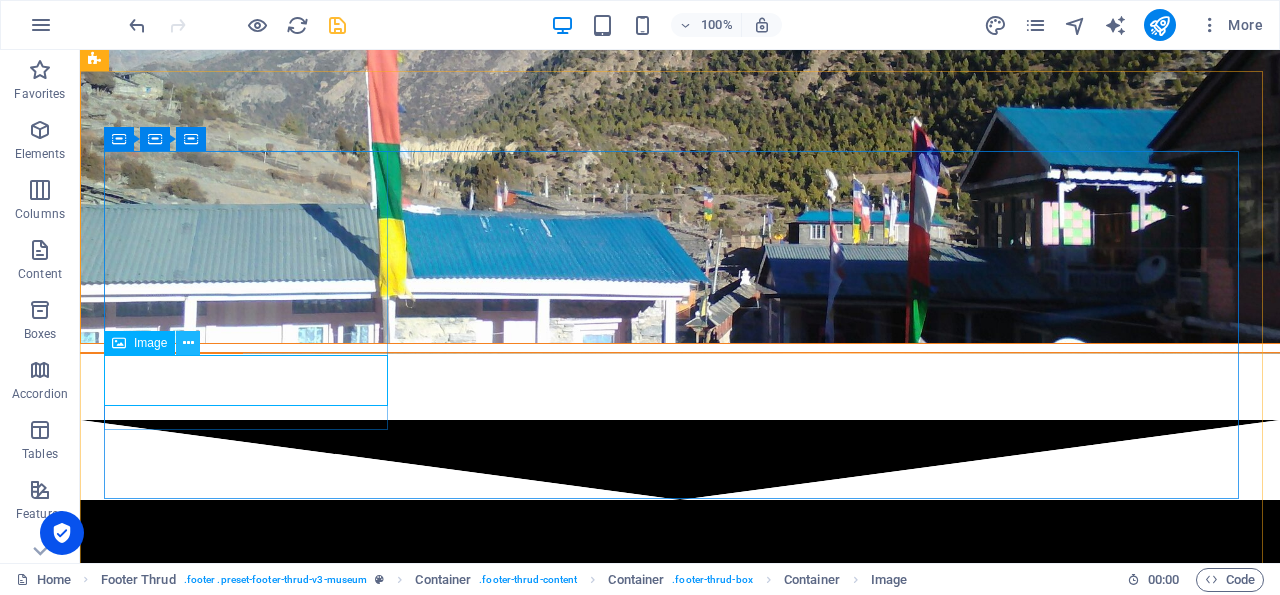 click at bounding box center [188, 343] 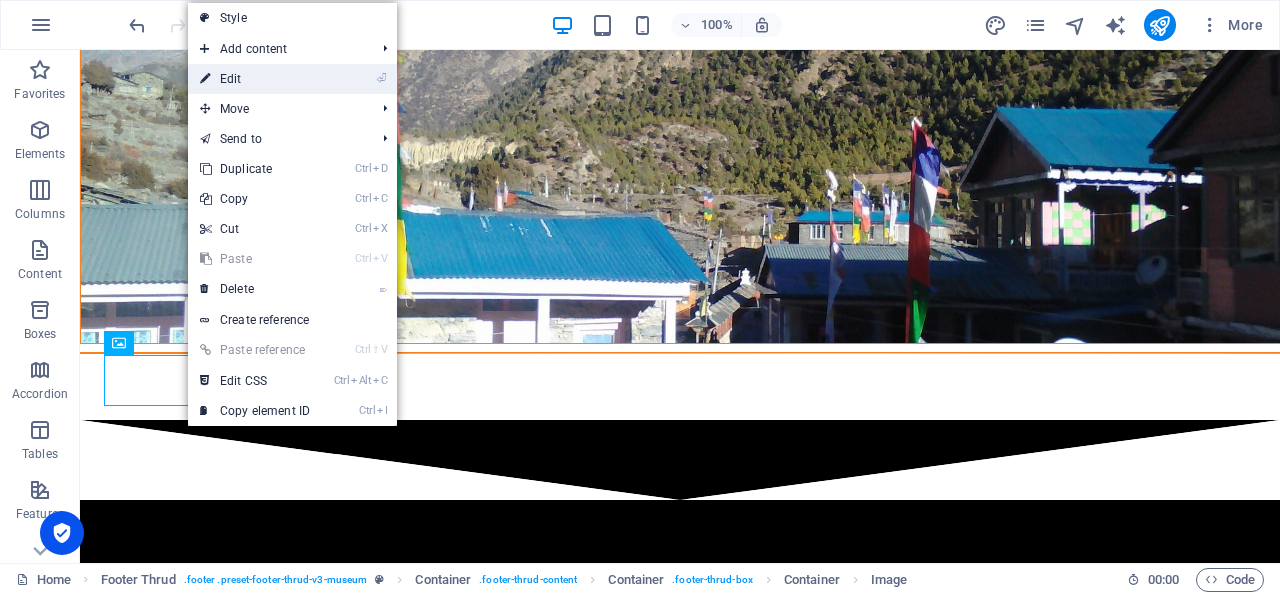 click on "⏎  Edit" at bounding box center (255, 79) 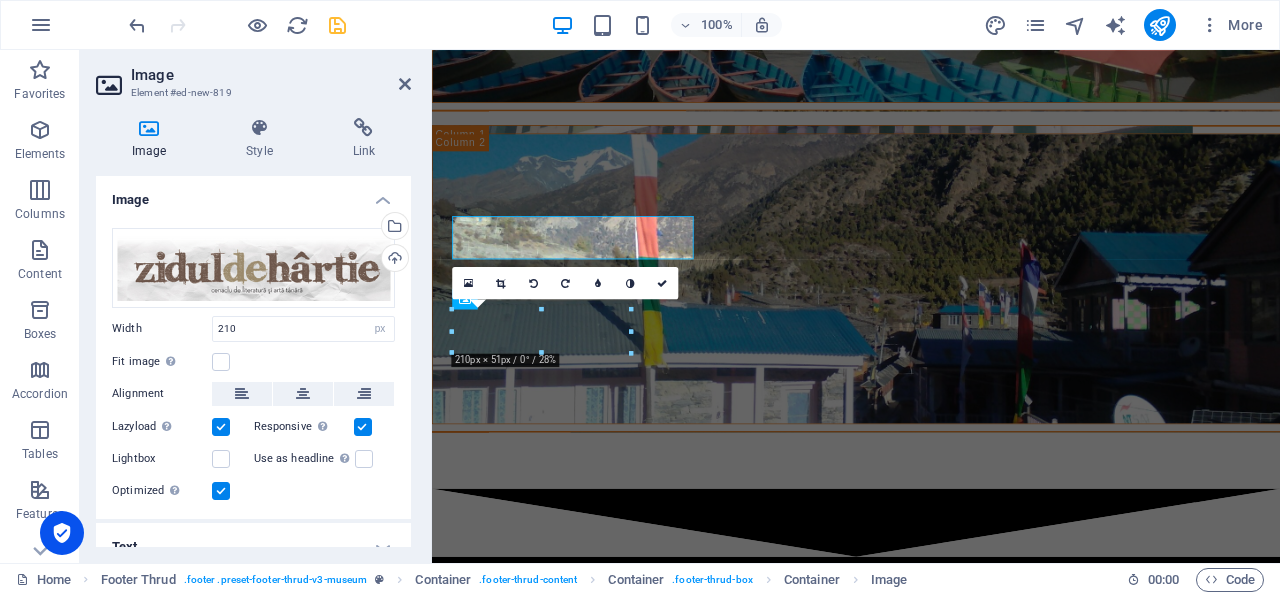 scroll, scrollTop: 4742, scrollLeft: 0, axis: vertical 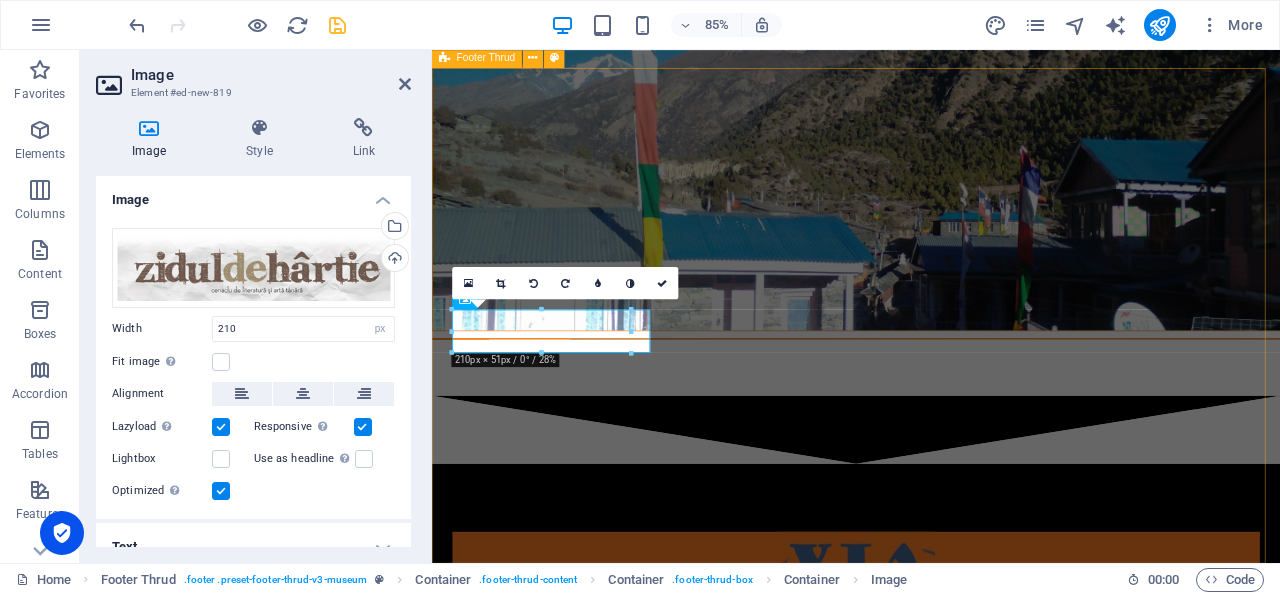 click on "Time to get back to the POETRY Street  13 C POKHARA LAKESIDE 12345 NEPAL 10AM-8PM
All rights reserved.    viapoetica.info   Legal Notice  |  Privacy Policy" at bounding box center (931, 1277) 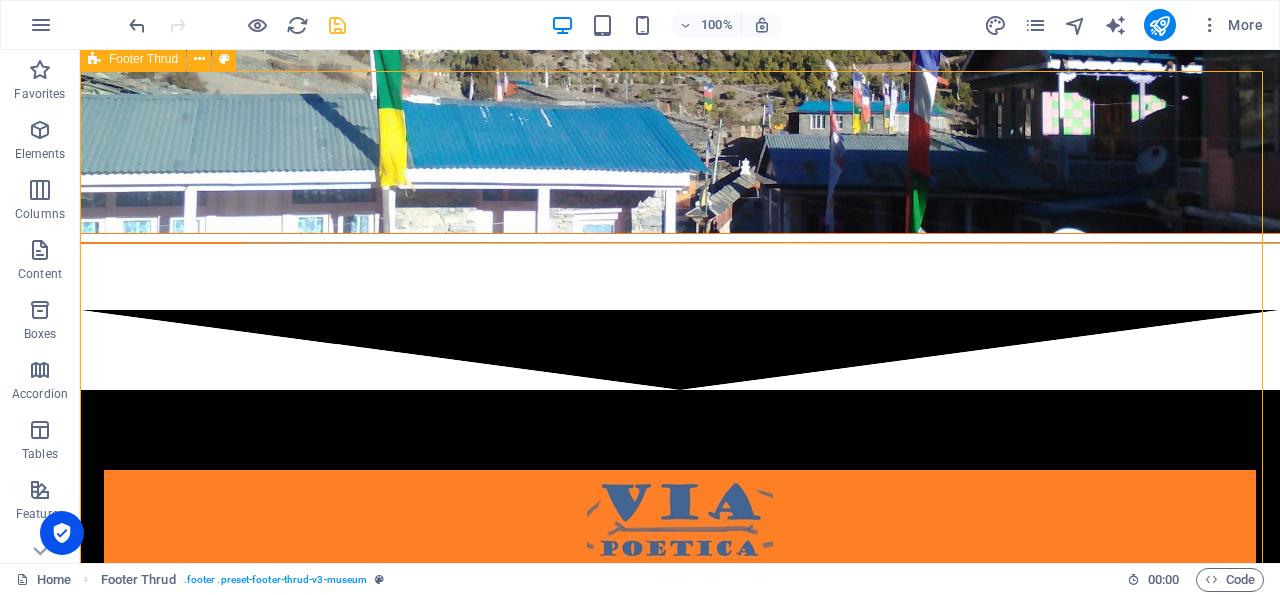 scroll, scrollTop: 4632, scrollLeft: 0, axis: vertical 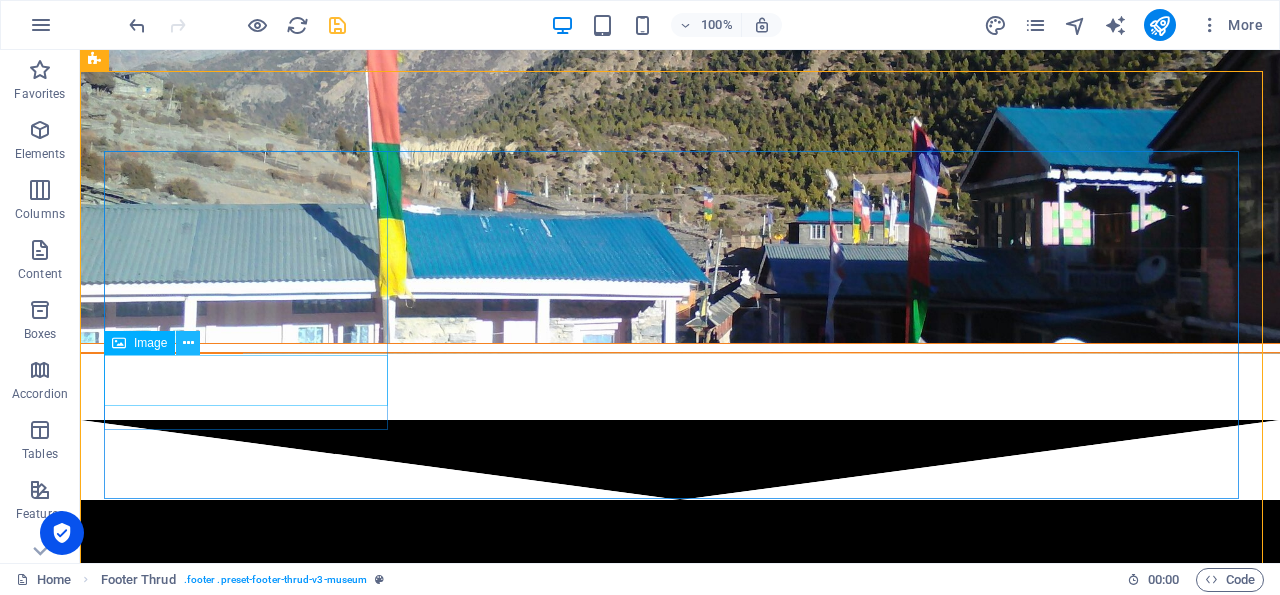 click at bounding box center (188, 343) 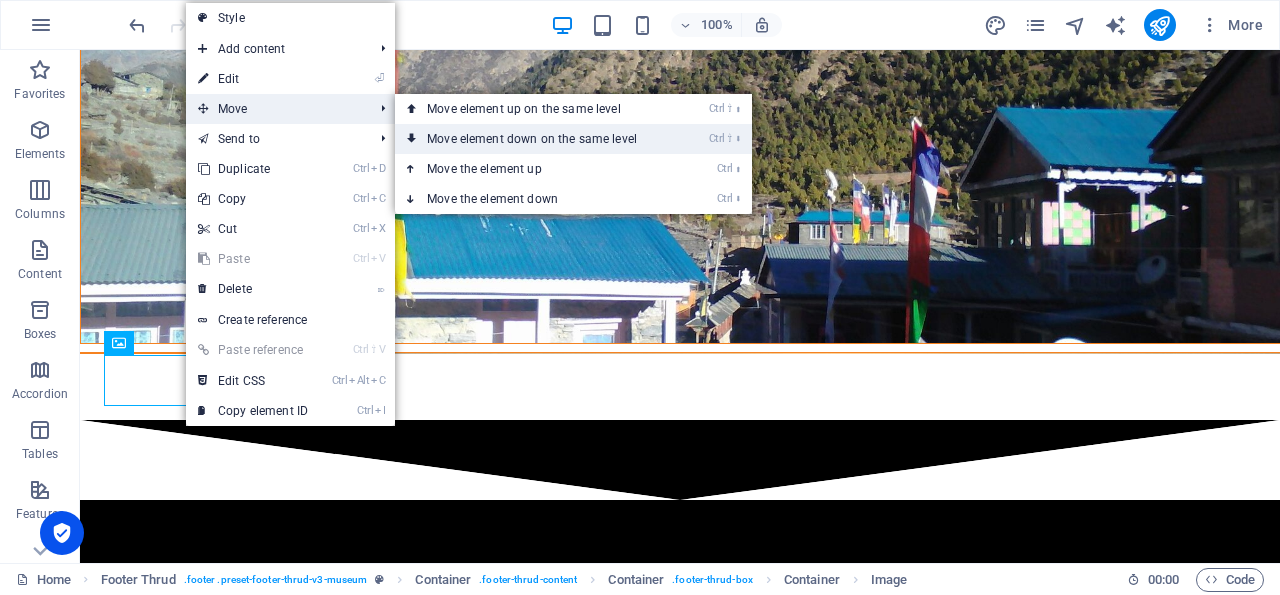 click on "Ctrl ⇧ ⬇  Move element down on the same level" at bounding box center (536, 139) 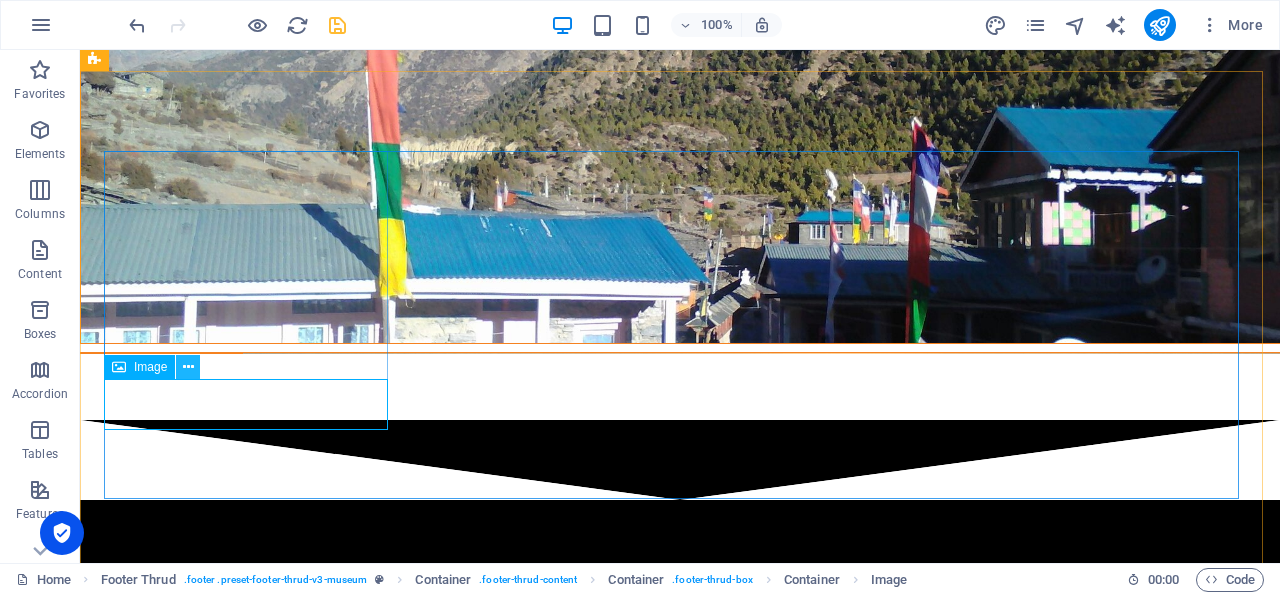 click at bounding box center (188, 367) 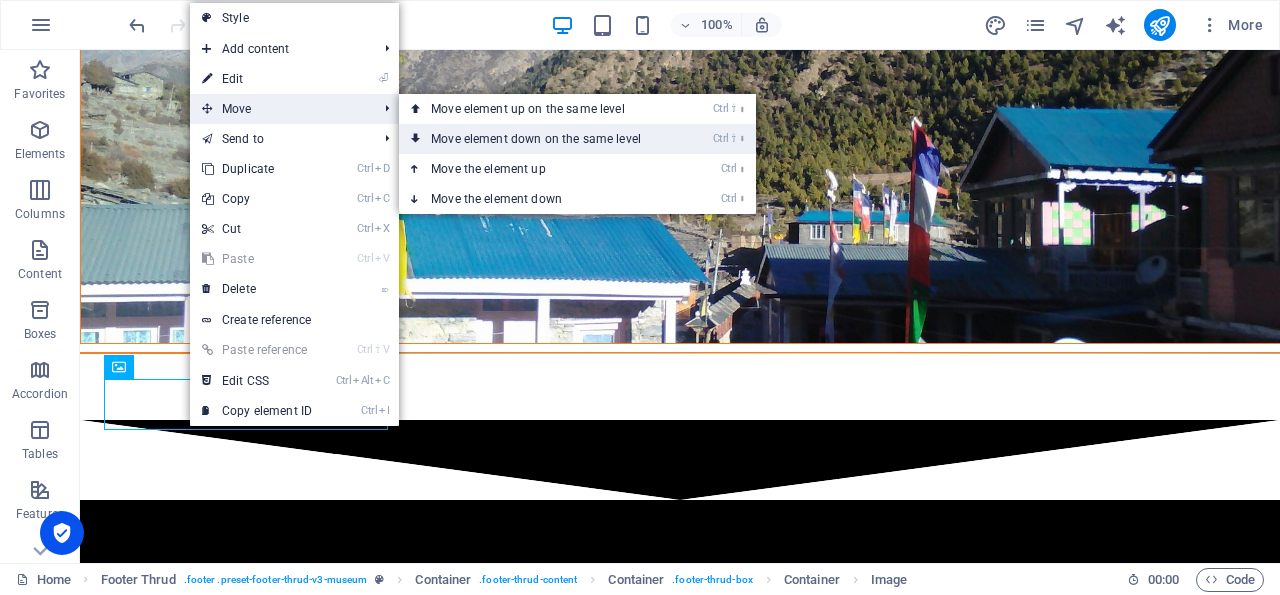 click on "Ctrl ⇧ ⬇  Move element down on the same level" at bounding box center [540, 139] 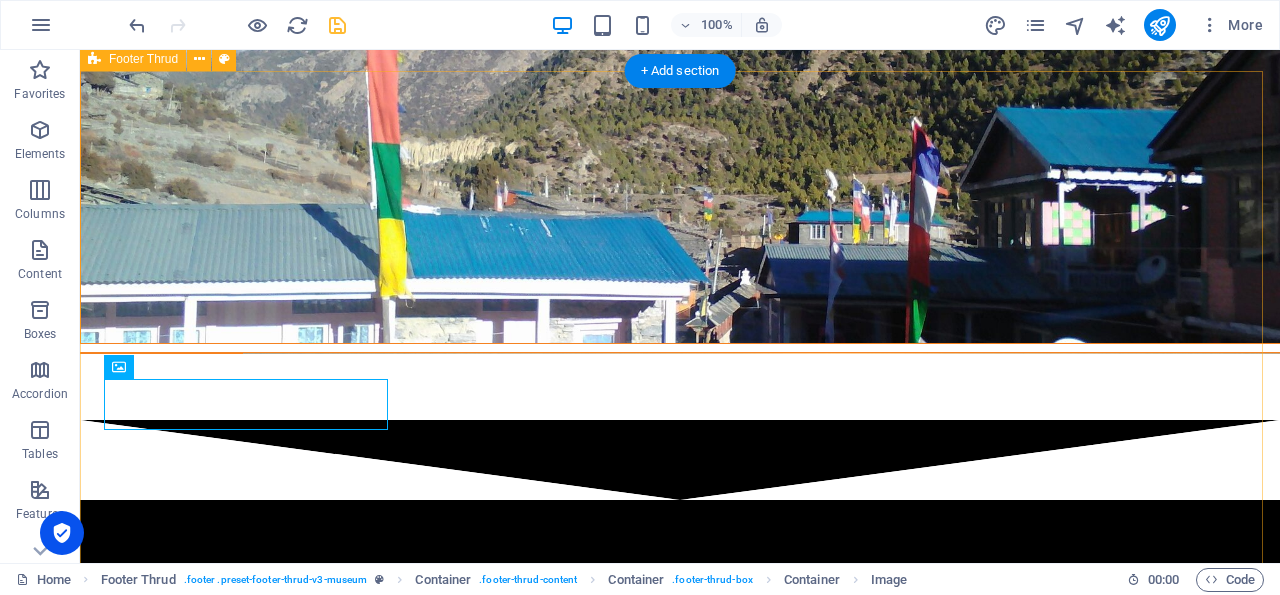 click on "Time to get back to the POETRY Street  13 C POKHARA LAKESIDE 12345 NEPAL 10AM-8PM
All rights reserved.    viapoetica.info   Legal Notice  |  Privacy Policy" at bounding box center [680, 1299] 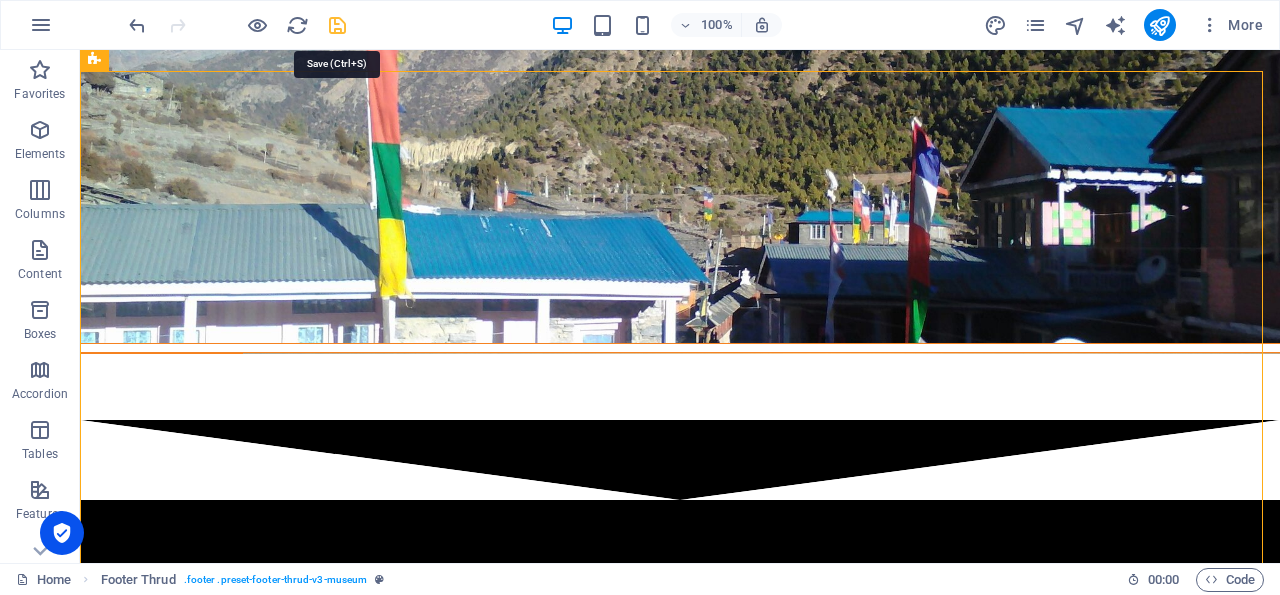 click at bounding box center [337, 25] 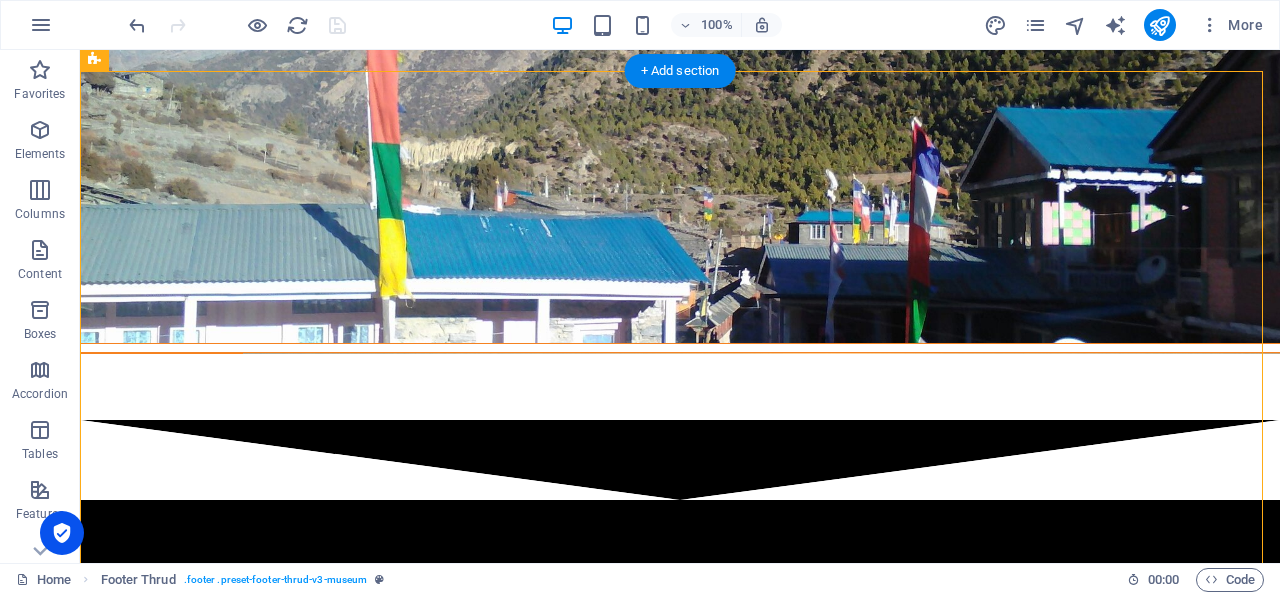 drag, startPoint x: 233, startPoint y: 422, endPoint x: 270, endPoint y: 385, distance: 52.3259 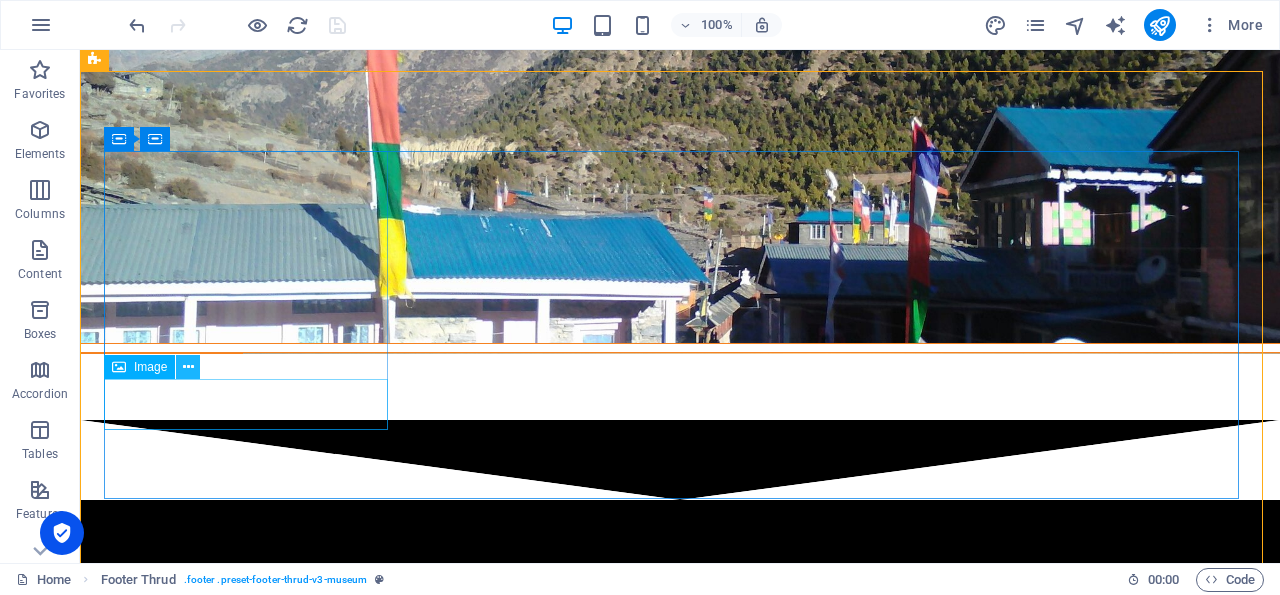 click at bounding box center [188, 367] 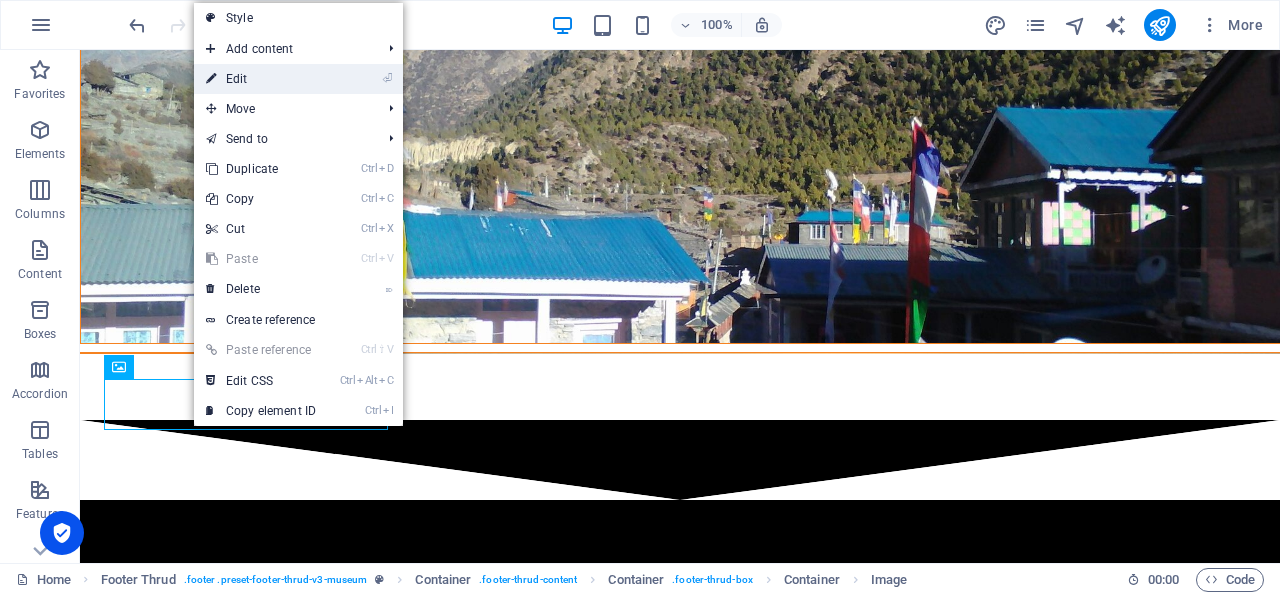 click on "⏎  Edit" at bounding box center [261, 79] 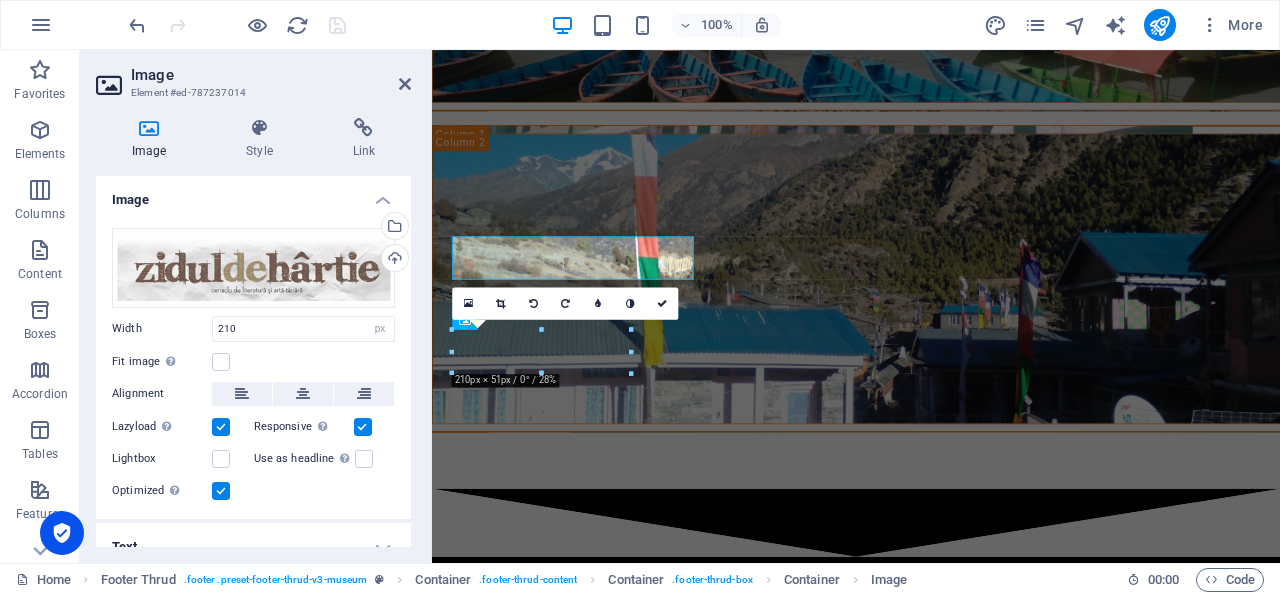 scroll, scrollTop: 4742, scrollLeft: 0, axis: vertical 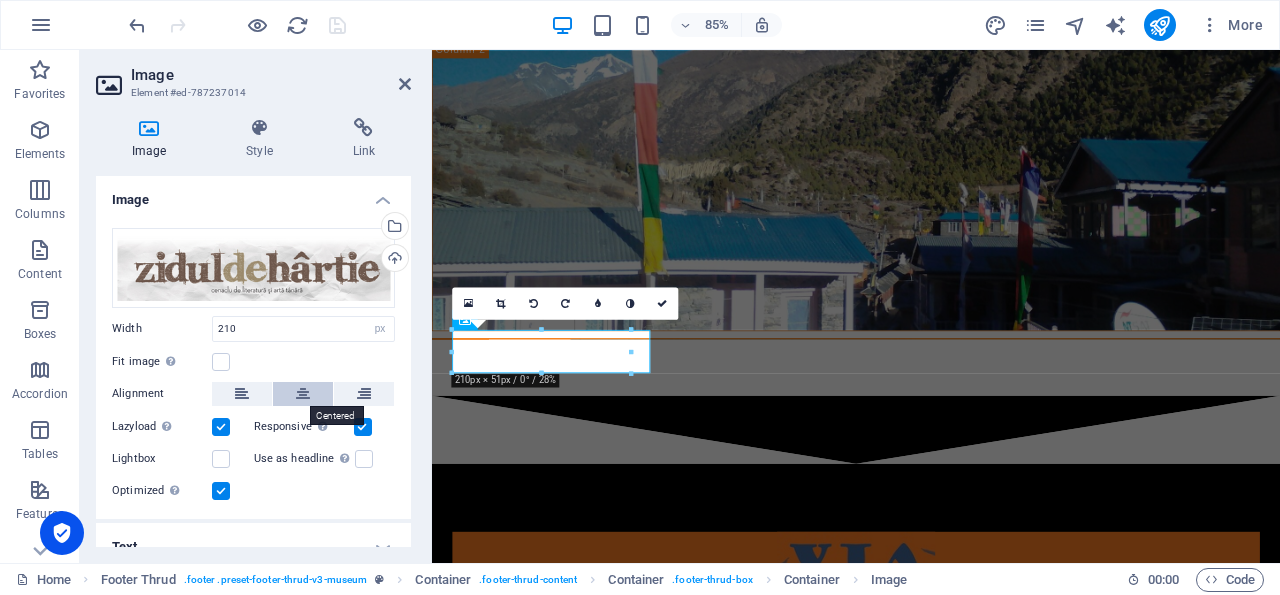 click at bounding box center (303, 394) 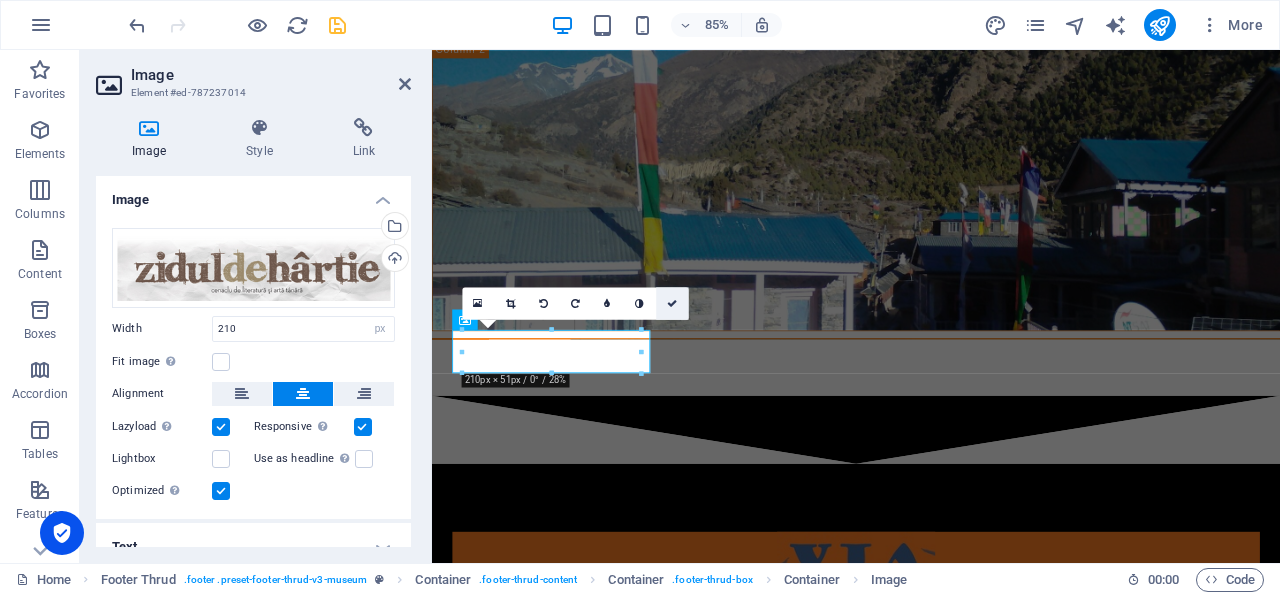 click at bounding box center [672, 303] 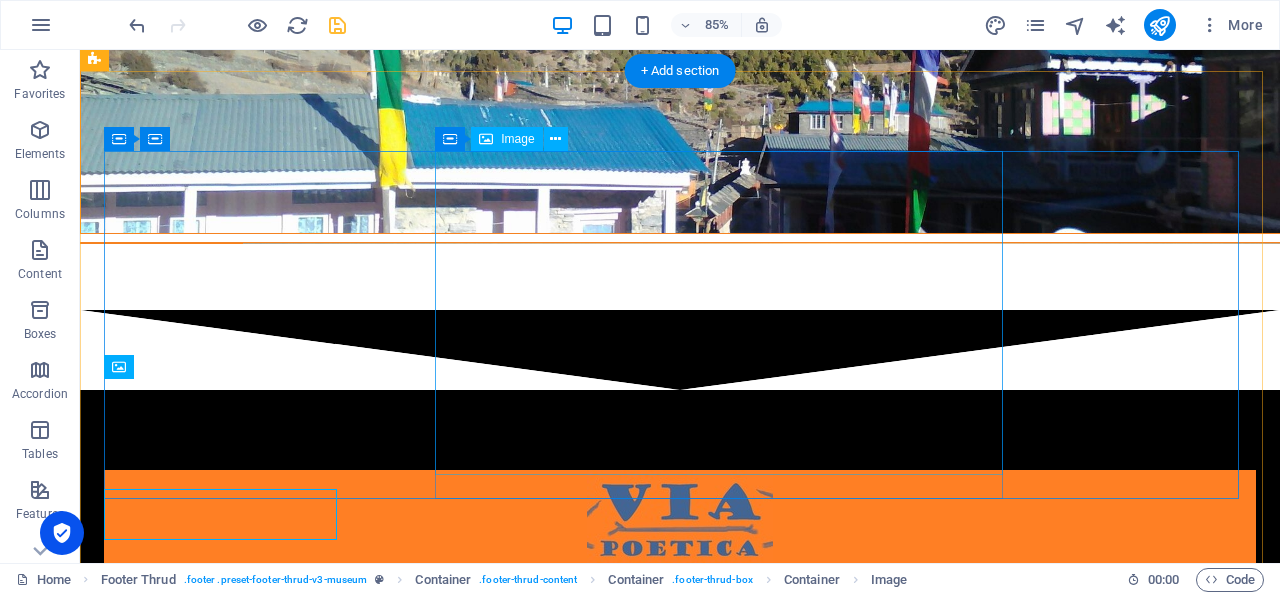 scroll, scrollTop: 4632, scrollLeft: 0, axis: vertical 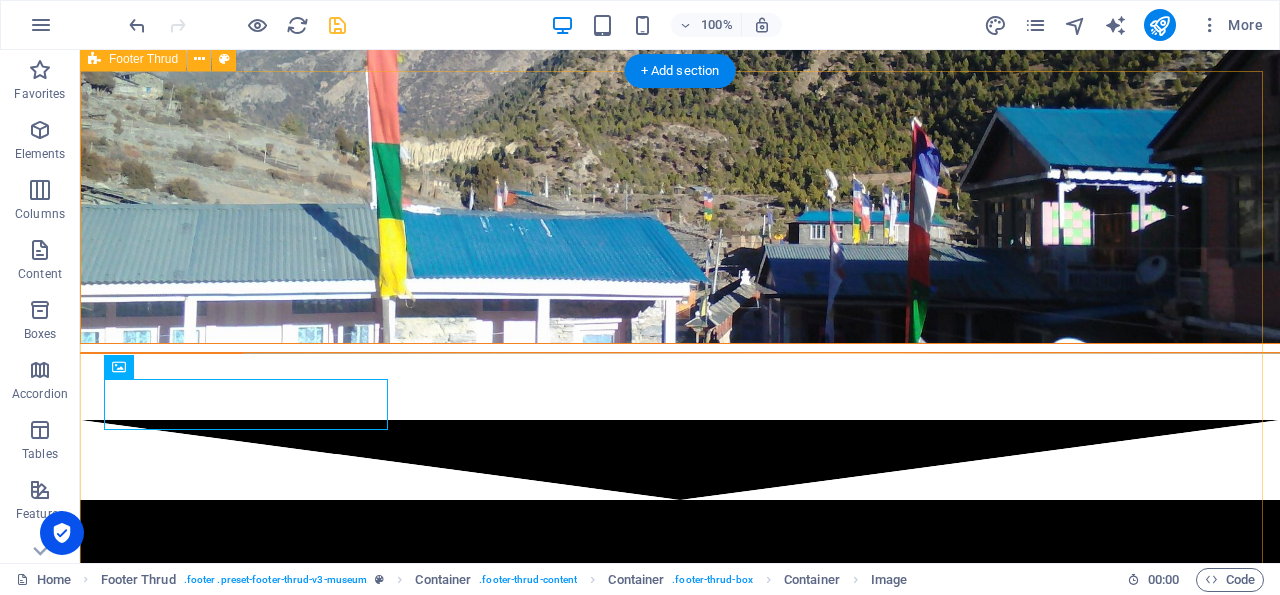 click on "Time to get back to the POETRY Street  13 C POKHARA LAKESIDE 12345 NEPAL 10AM-8PM
All rights reserved.    viapoetica.info   Legal Notice  |  Privacy Policy" at bounding box center [680, 1299] 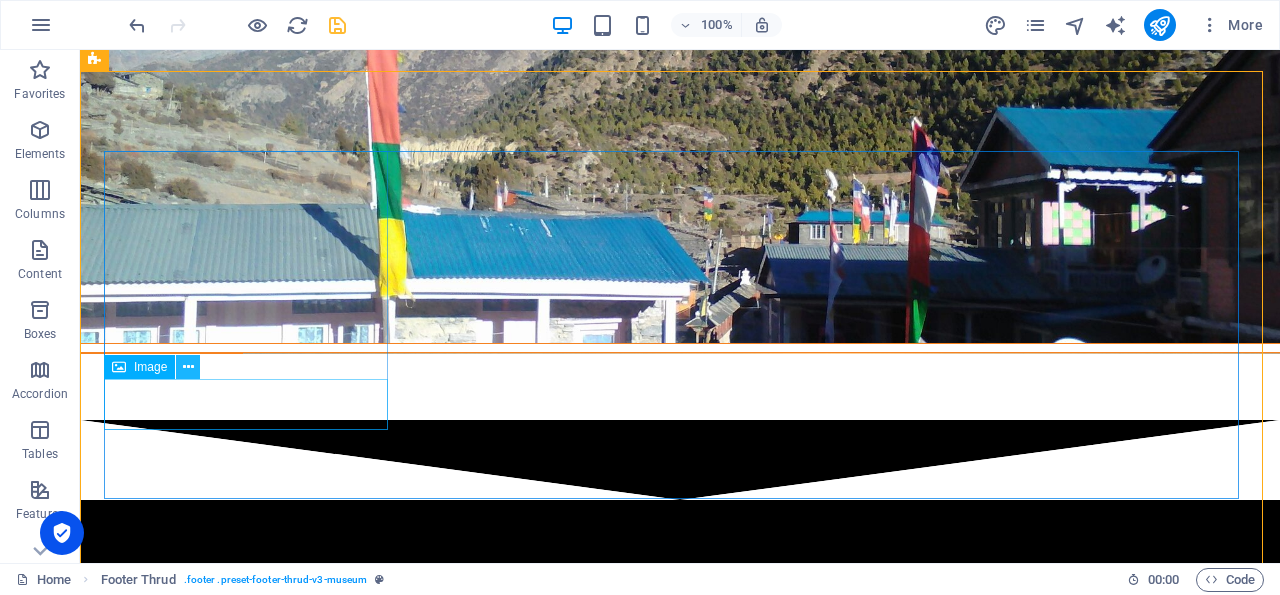click at bounding box center [188, 367] 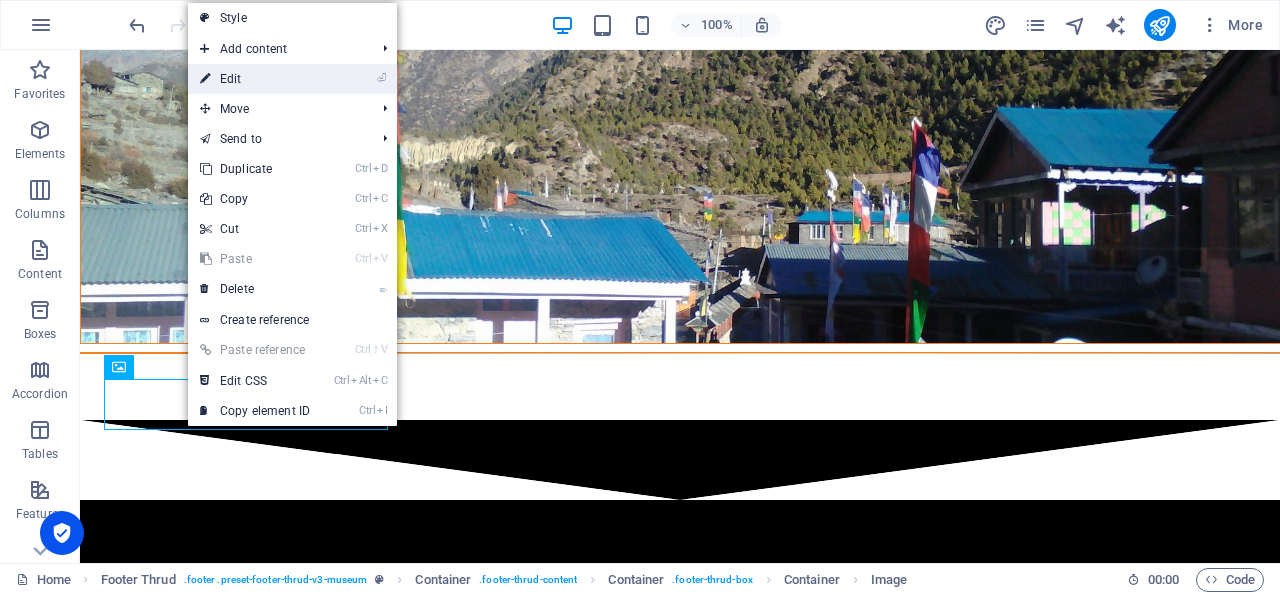 click on "⏎  Edit" at bounding box center [255, 79] 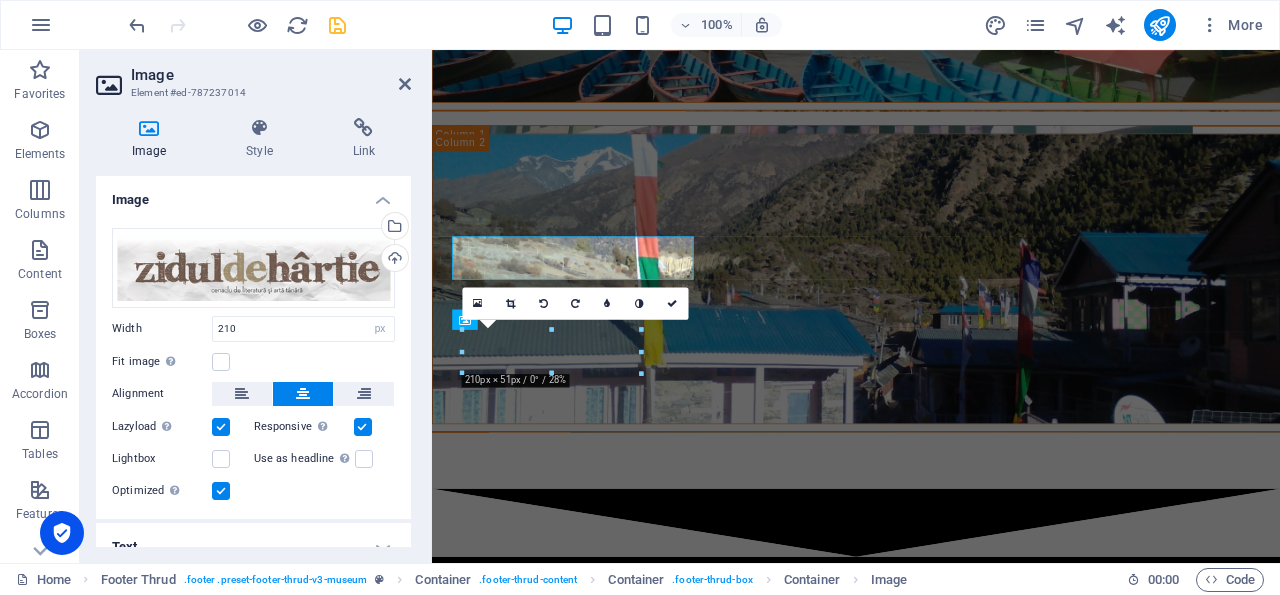 scroll, scrollTop: 4742, scrollLeft: 0, axis: vertical 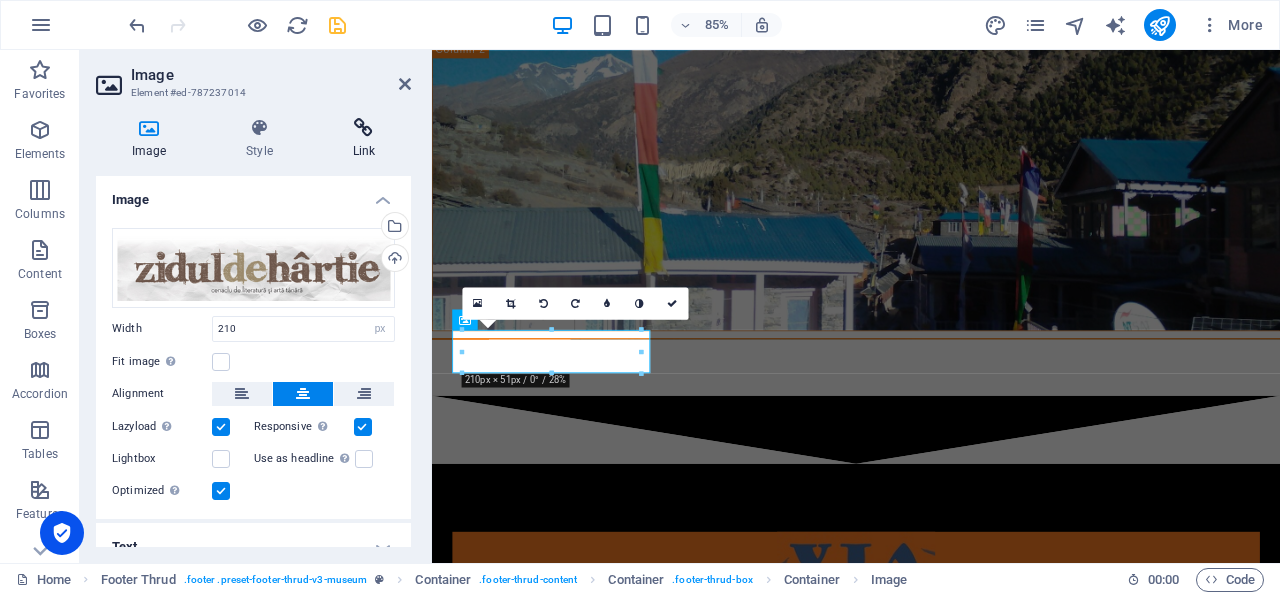 click at bounding box center [364, 128] 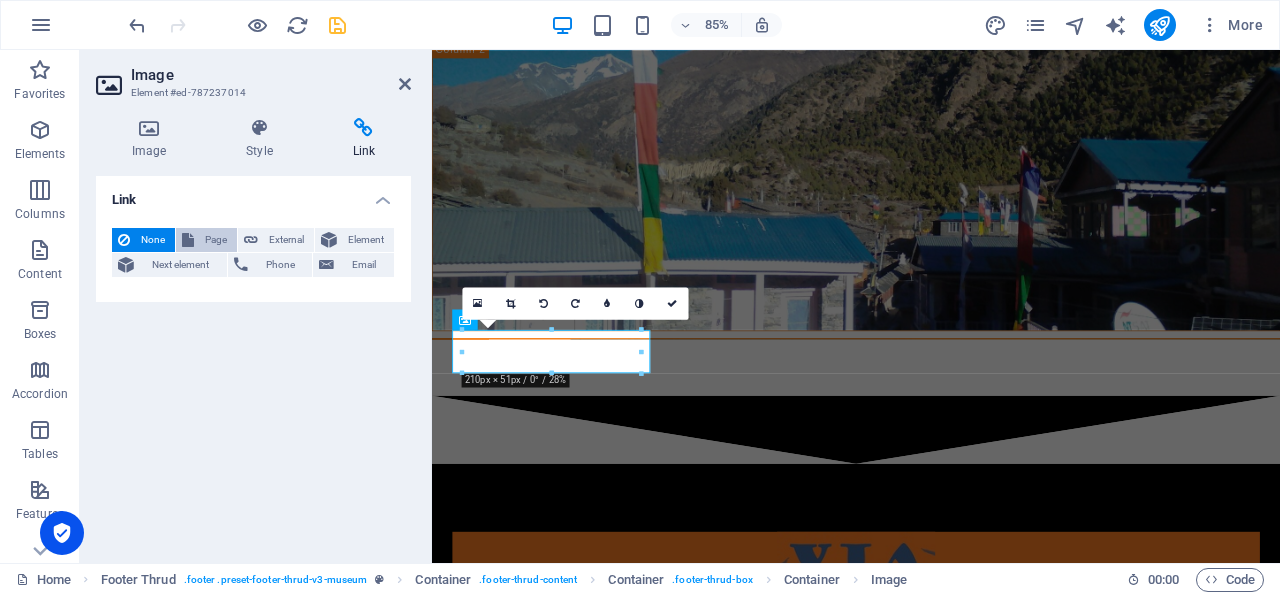 click on "Page" at bounding box center (215, 240) 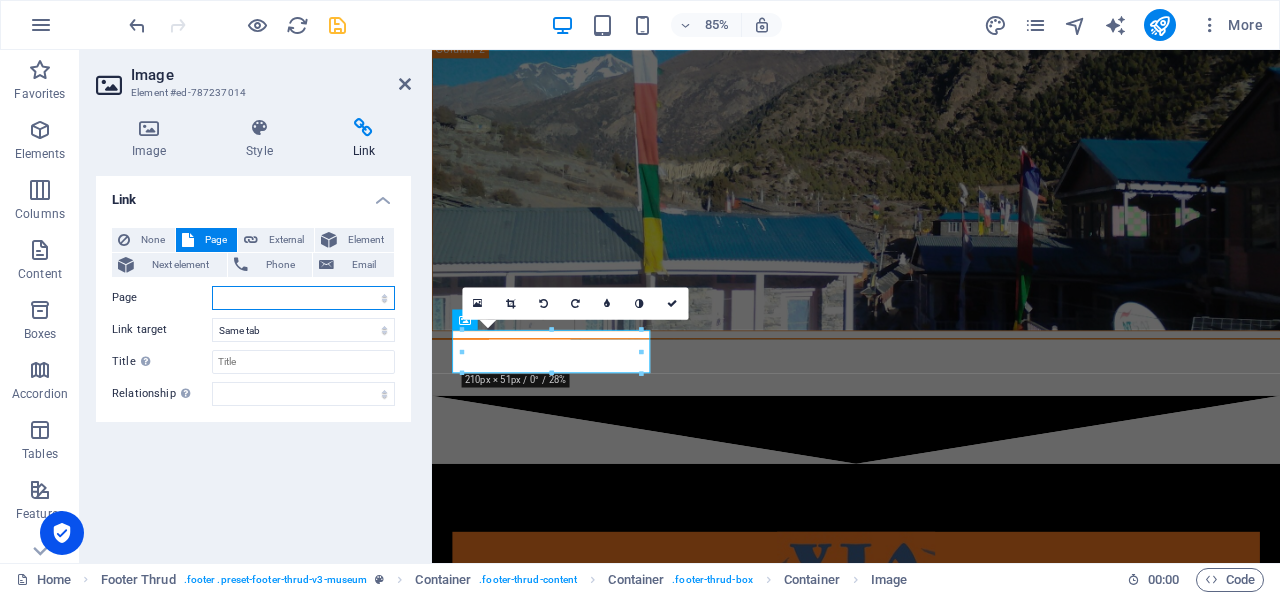 select 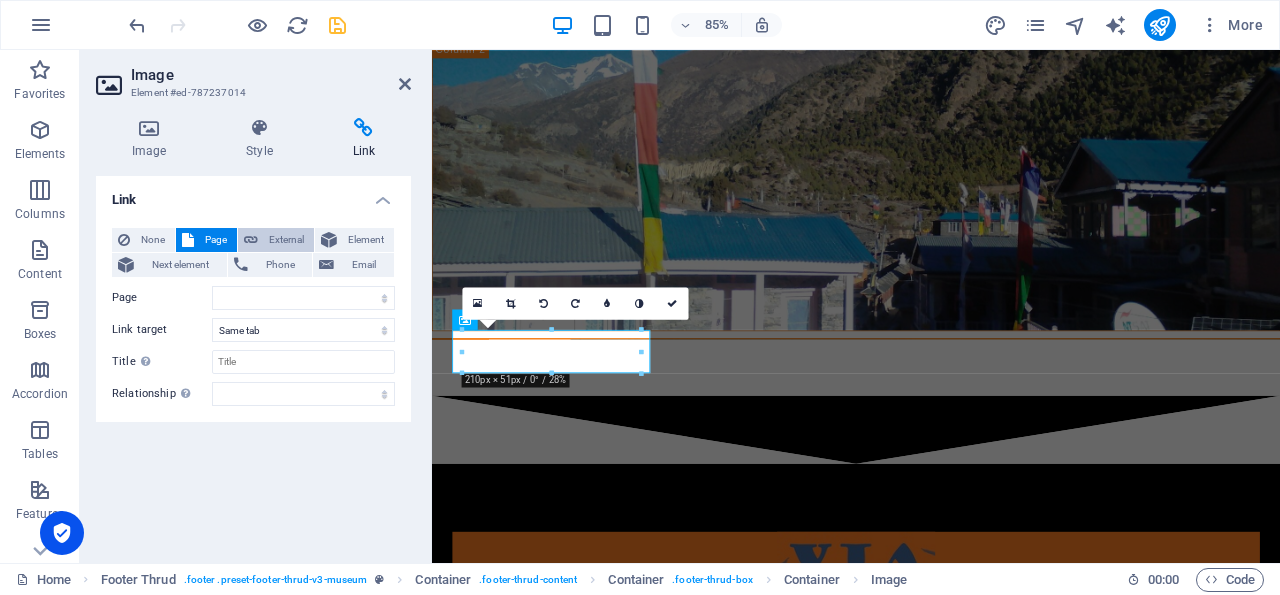 click on "External" at bounding box center [286, 240] 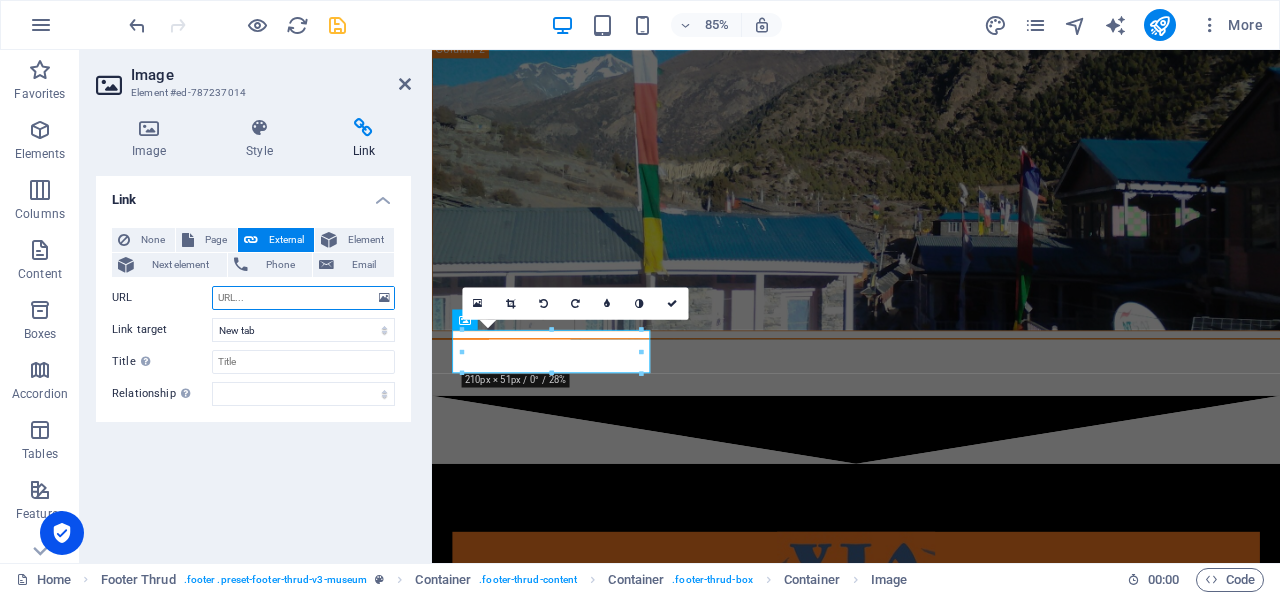 paste on "https://www.facebook.com/profile.php?id=100062337349205" 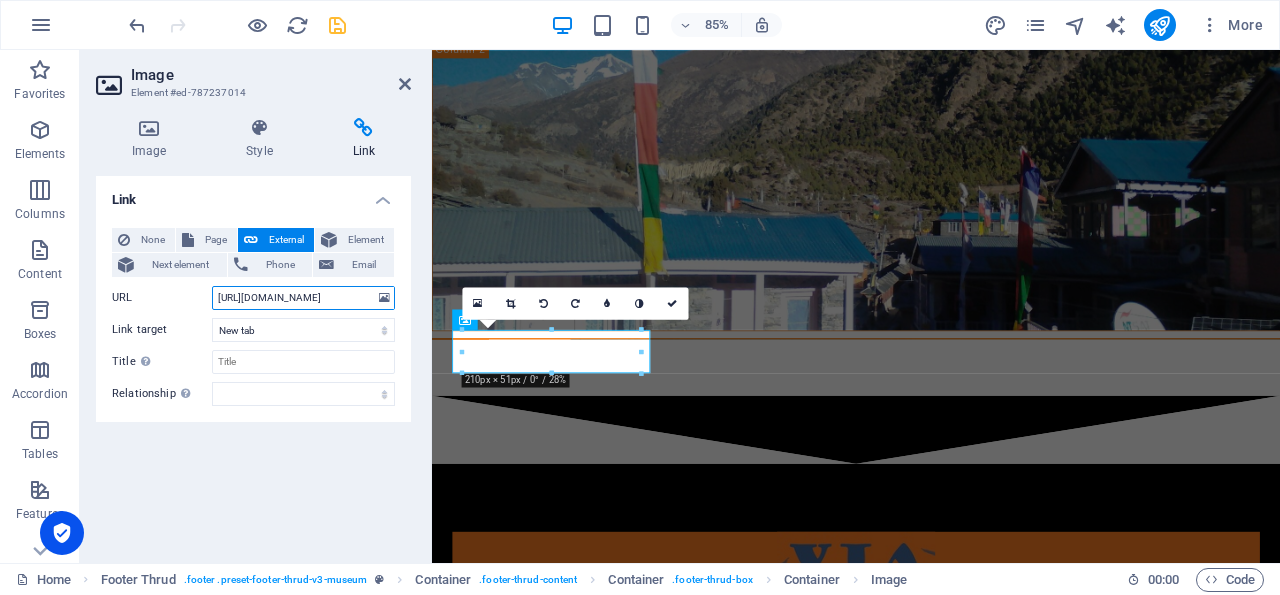 scroll, scrollTop: 0, scrollLeft: 124, axis: horizontal 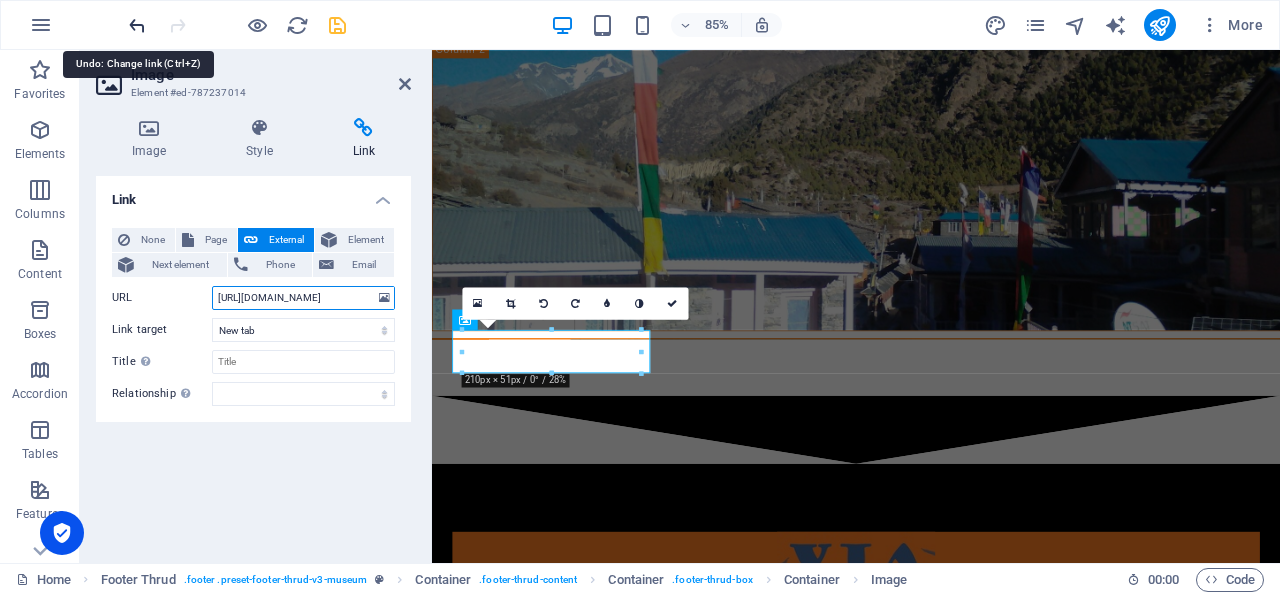 type on "https://www.facebook.com/profile.php?id=100062337349205" 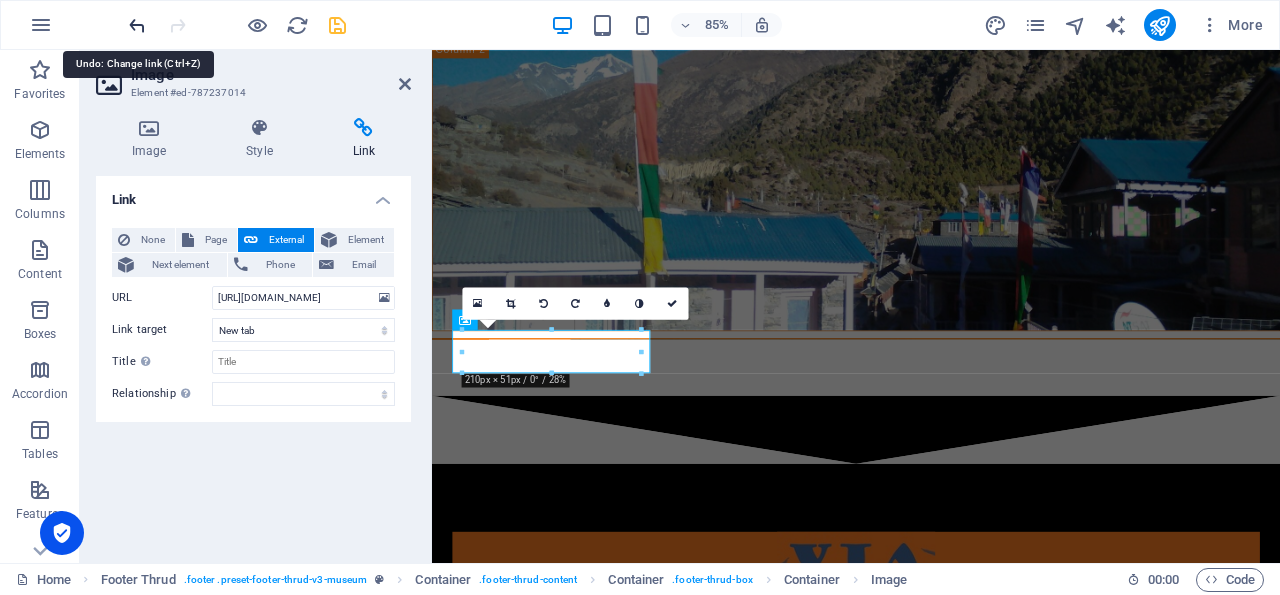 click at bounding box center (137, 25) 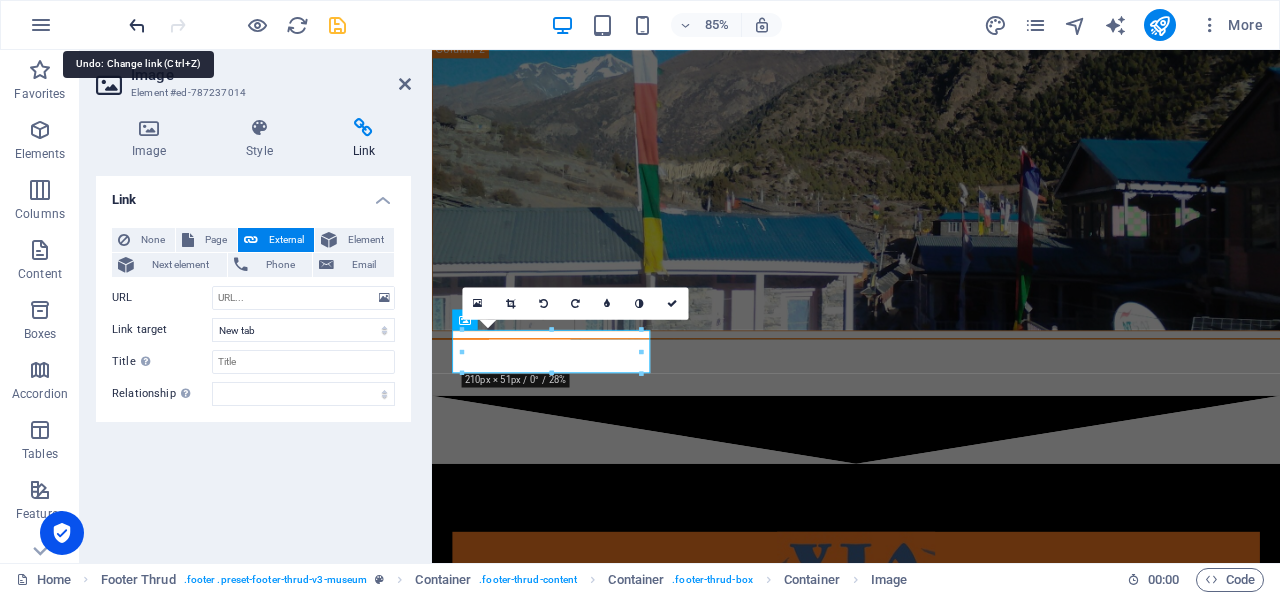 scroll, scrollTop: 0, scrollLeft: 0, axis: both 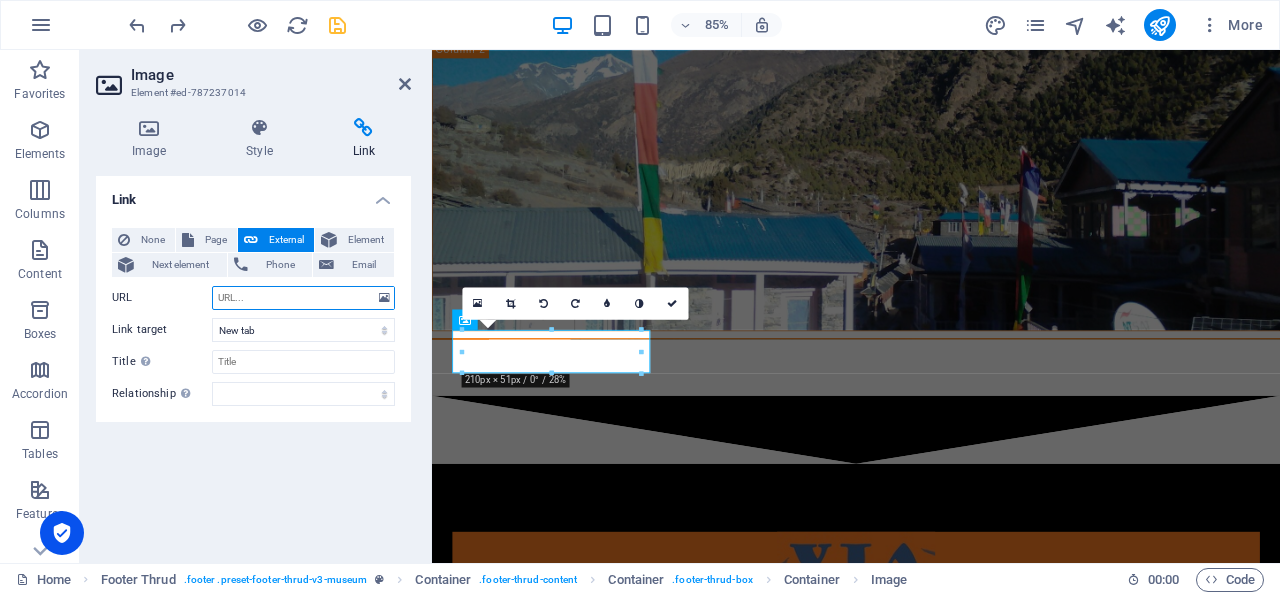 click on "URL" at bounding box center [303, 298] 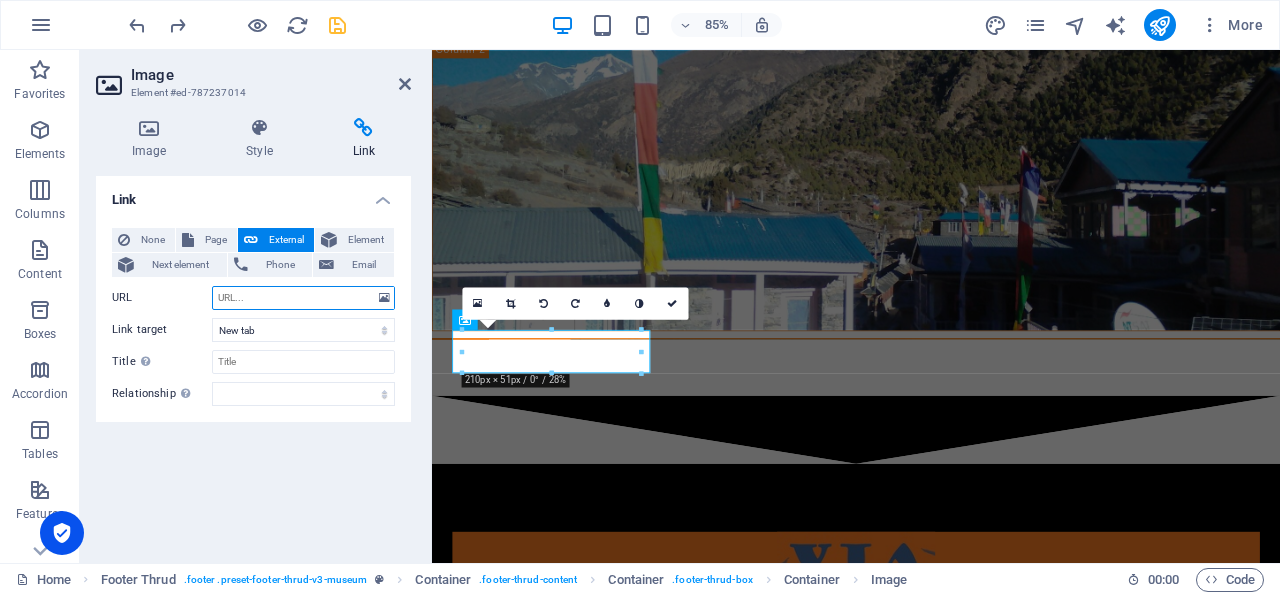 paste on "https://www.facebook.com/profile.php?id=100062337349205" 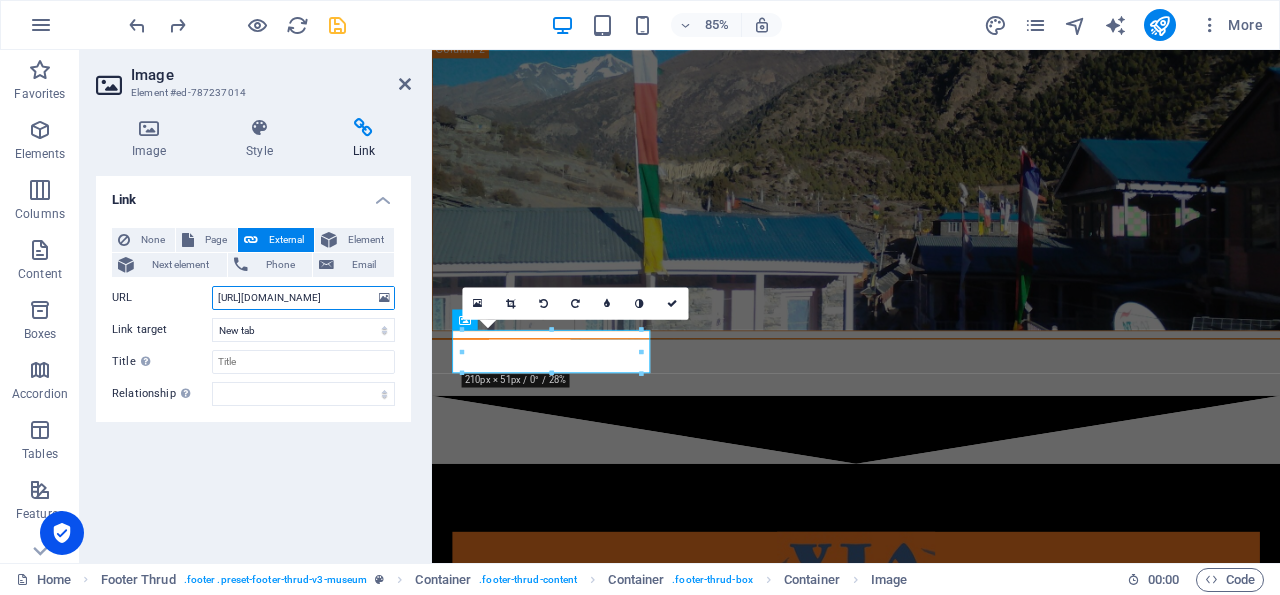 scroll, scrollTop: 0, scrollLeft: 124, axis: horizontal 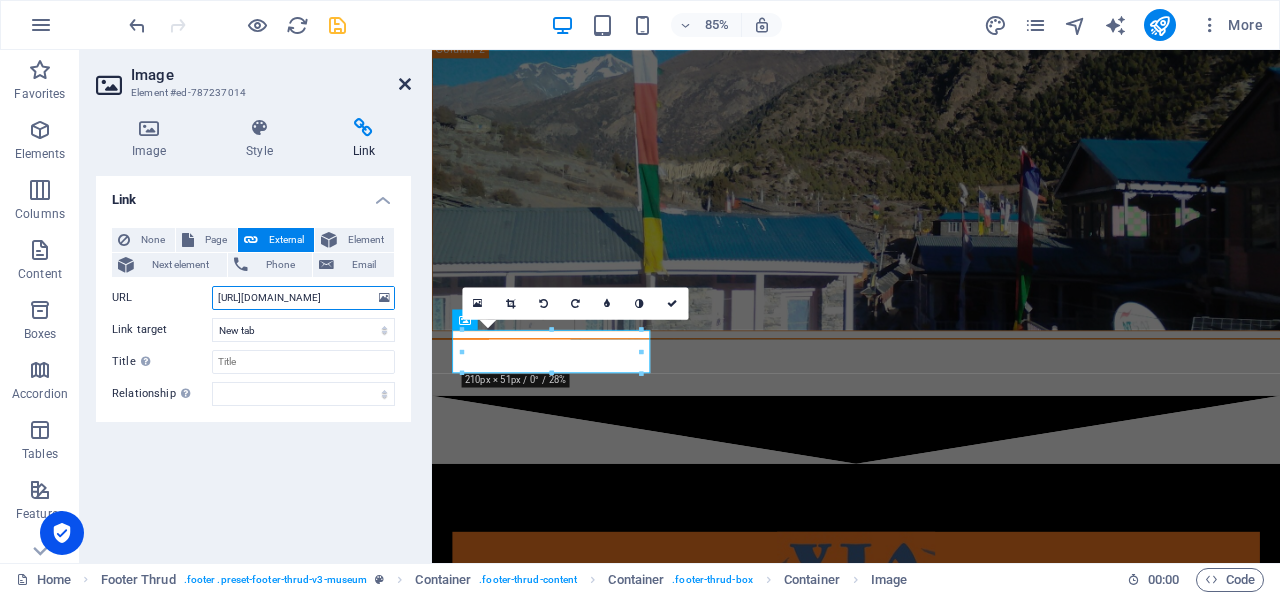 type on "https://www.facebook.com/profile.php?id=100062337349205" 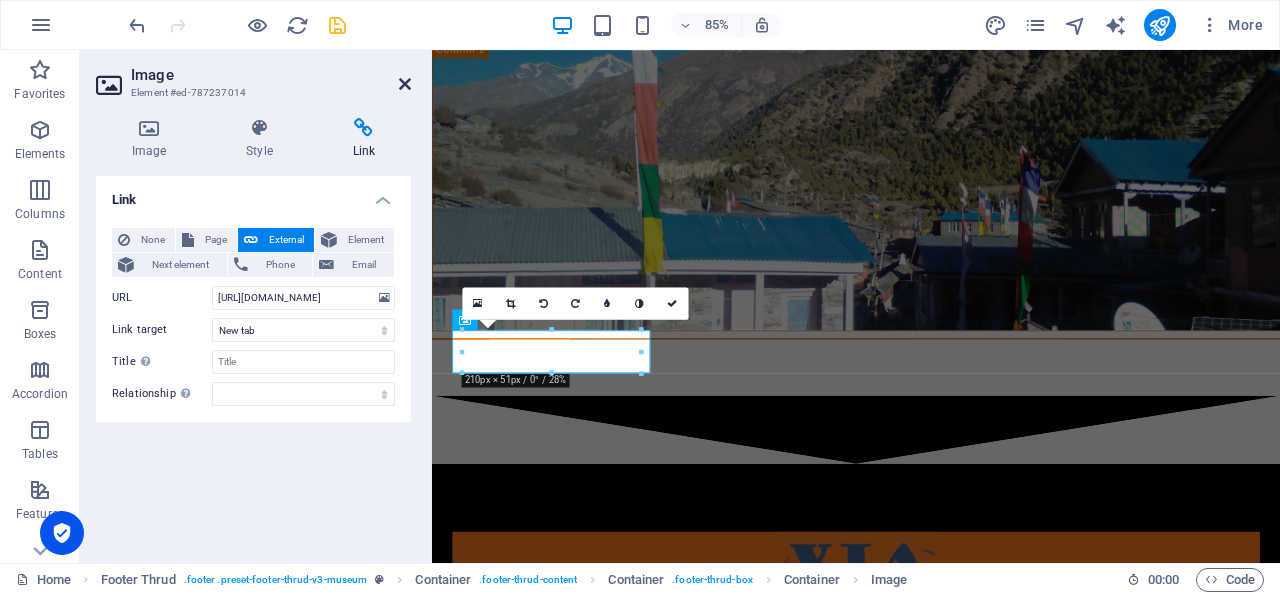 click at bounding box center [405, 84] 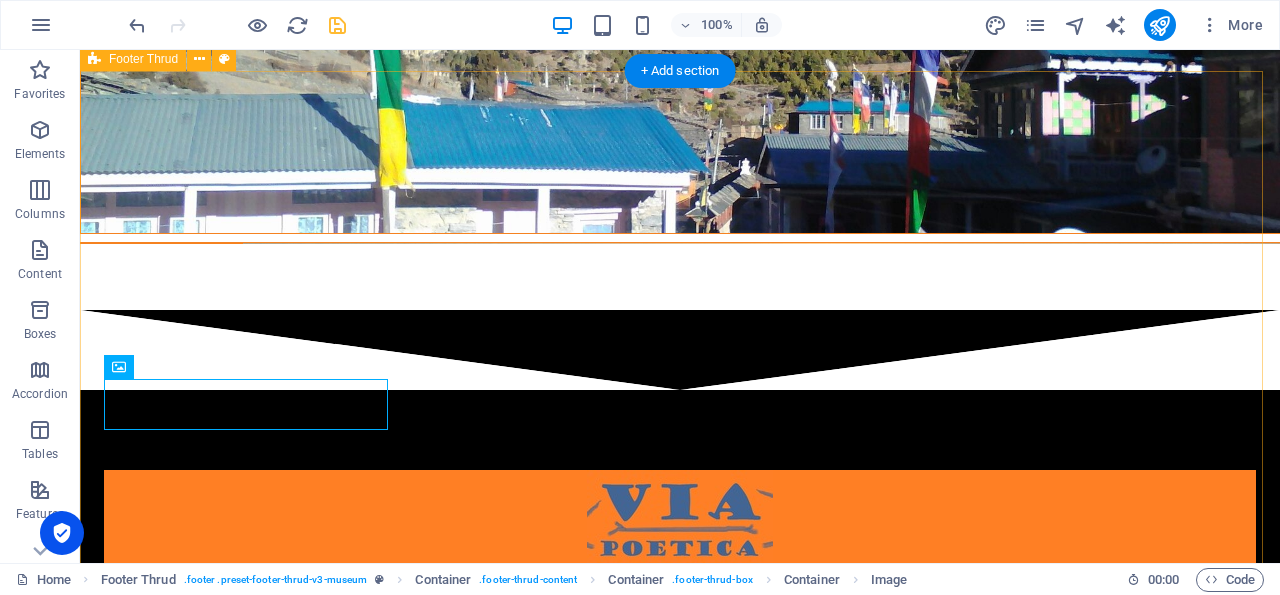 scroll, scrollTop: 4632, scrollLeft: 0, axis: vertical 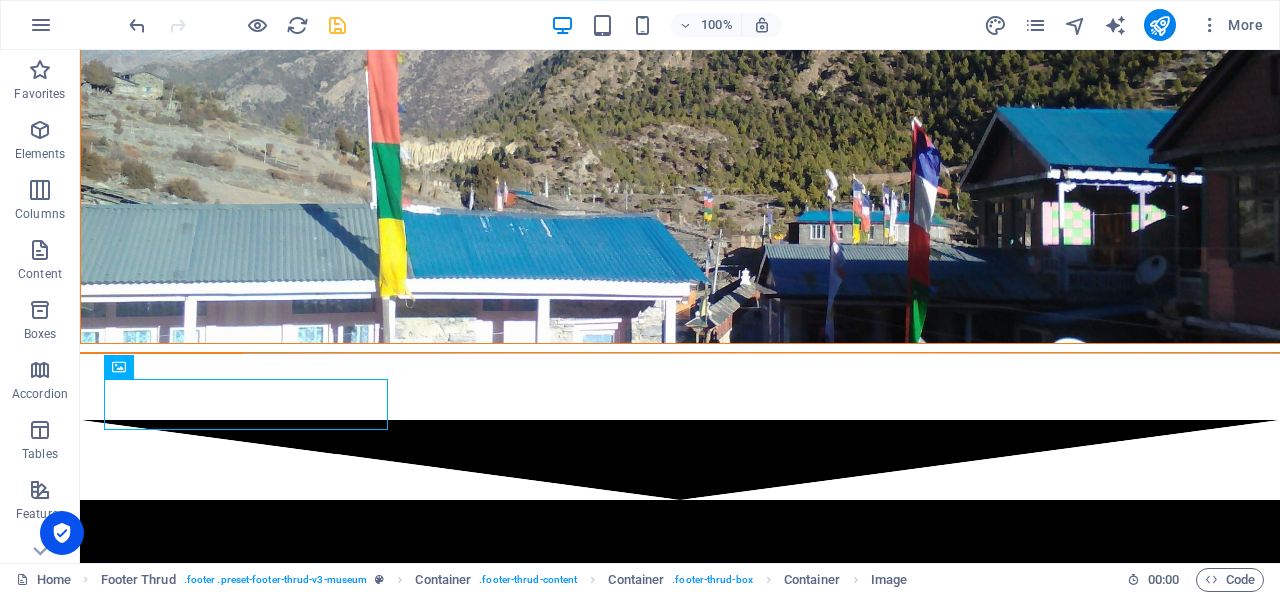 click at bounding box center (337, 25) 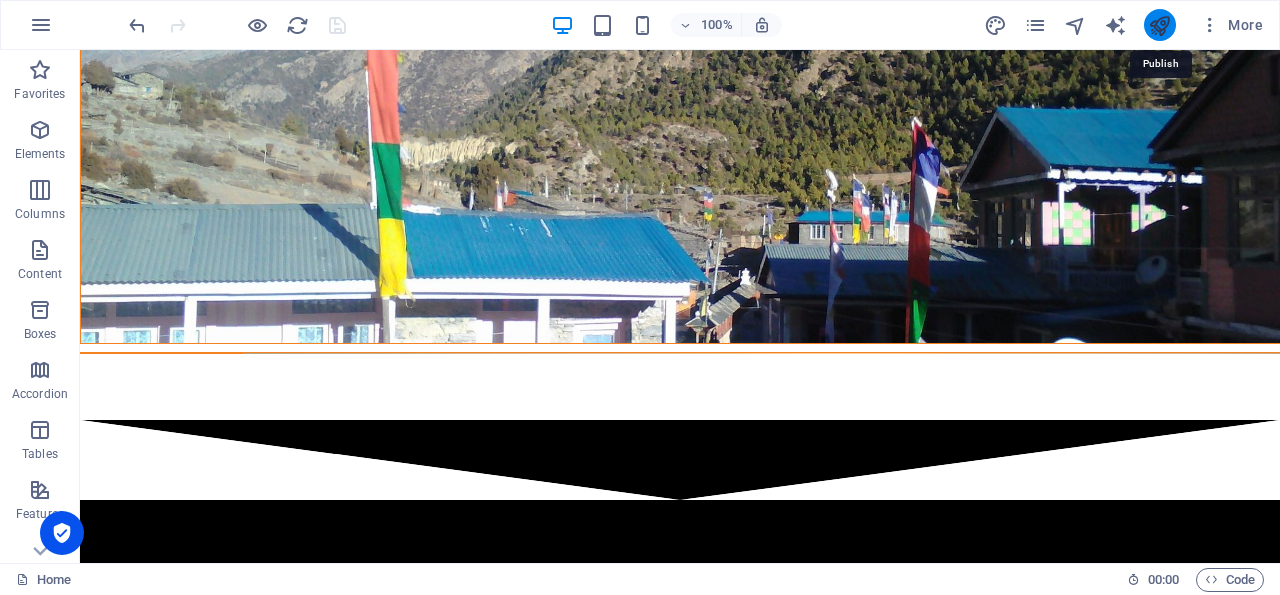 click at bounding box center [1159, 25] 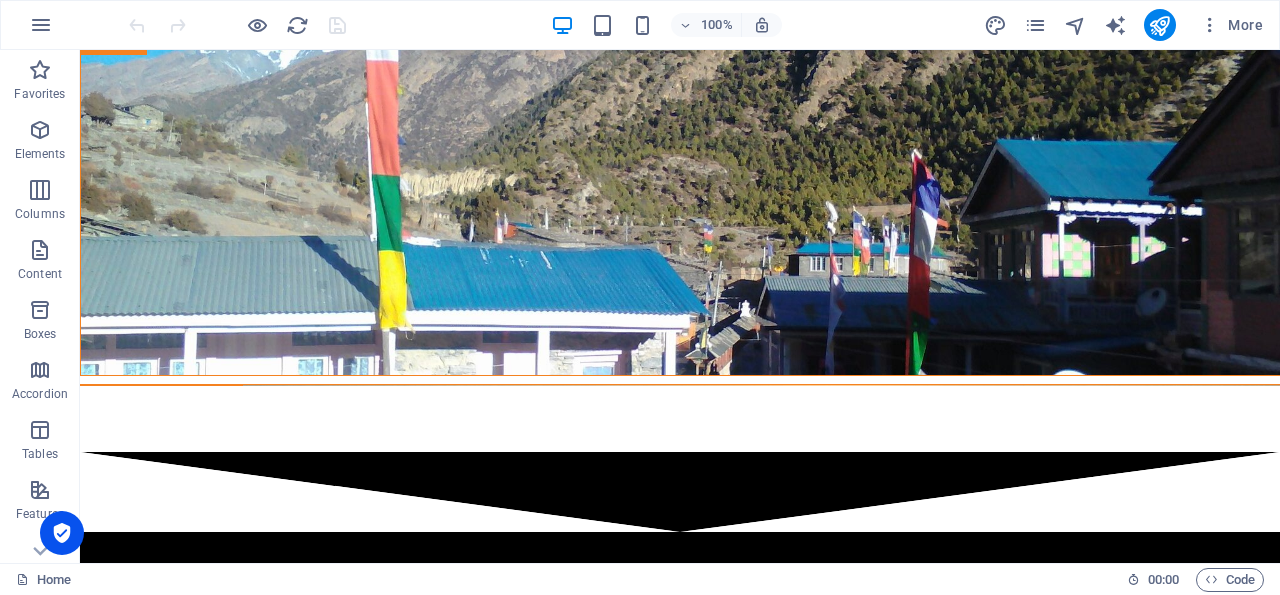scroll, scrollTop: 4577, scrollLeft: 0, axis: vertical 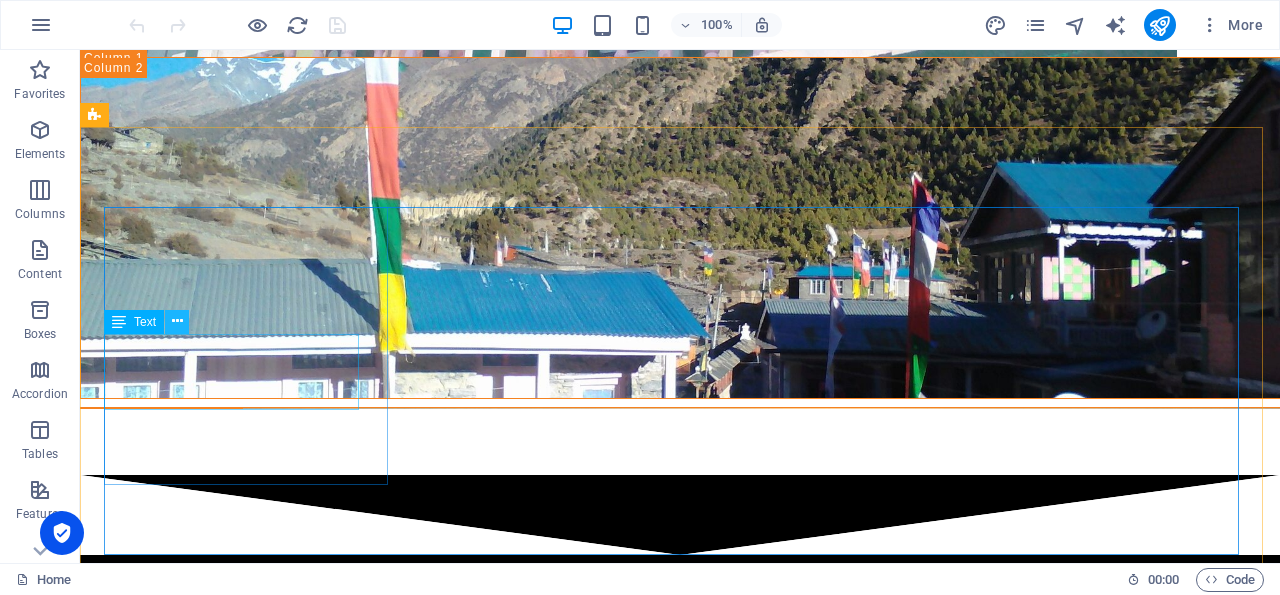 click at bounding box center [177, 321] 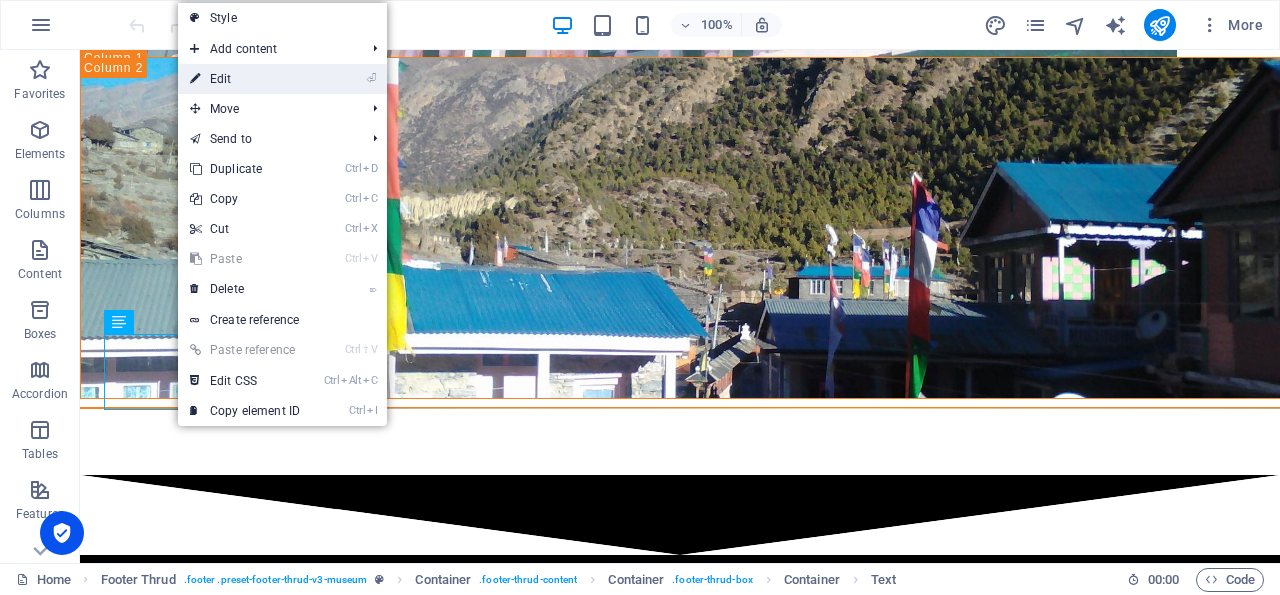 click on "⏎  Edit" at bounding box center (245, 79) 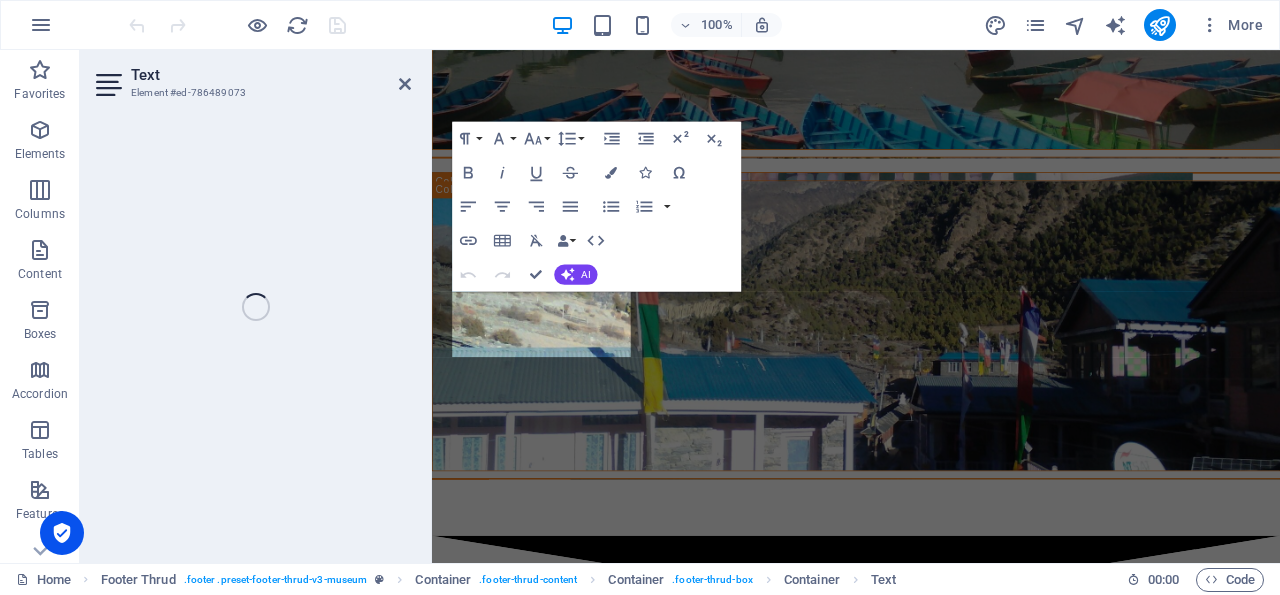 scroll, scrollTop: 4686, scrollLeft: 0, axis: vertical 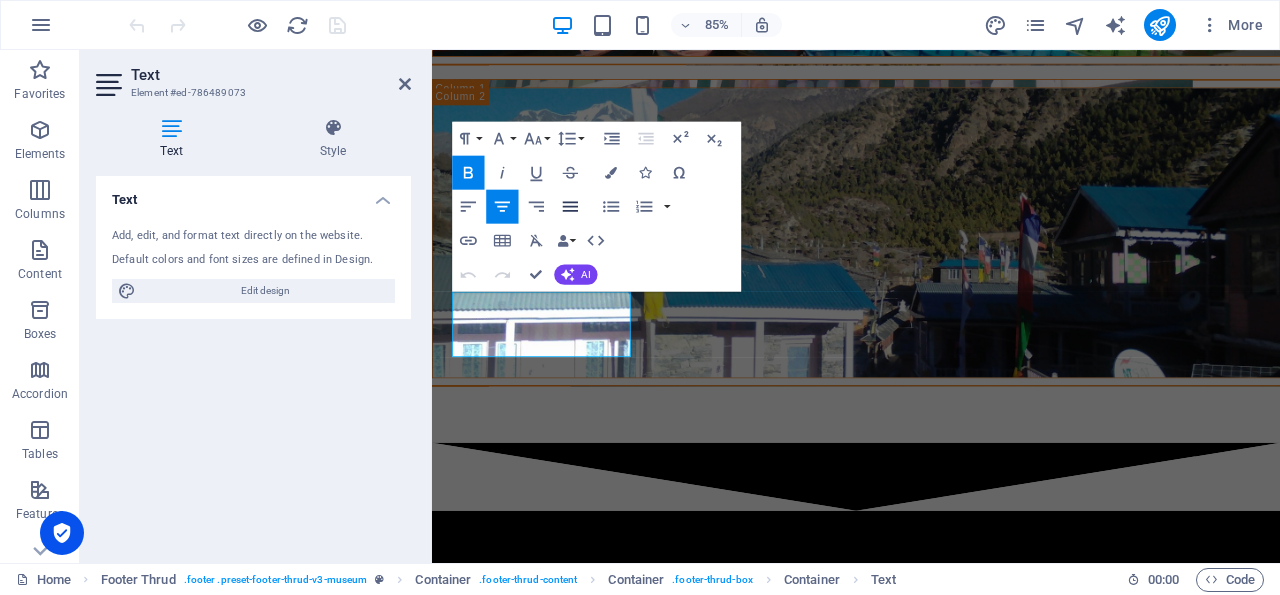 click 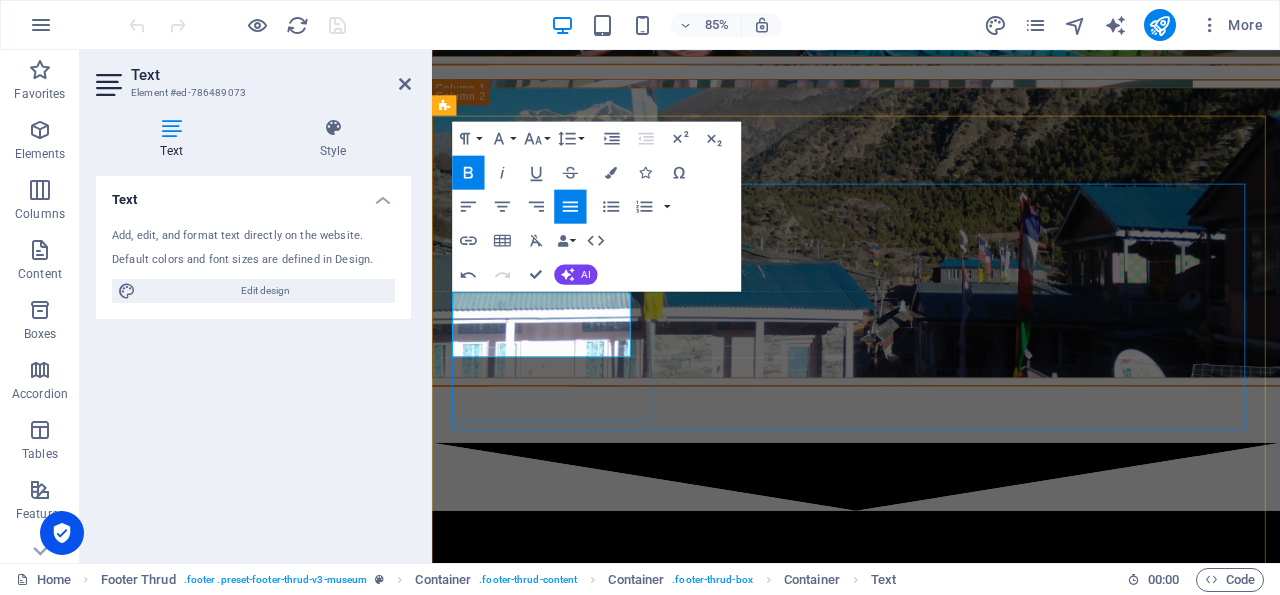 click on "Time to get back to the POETRY" at bounding box center [653, 817] 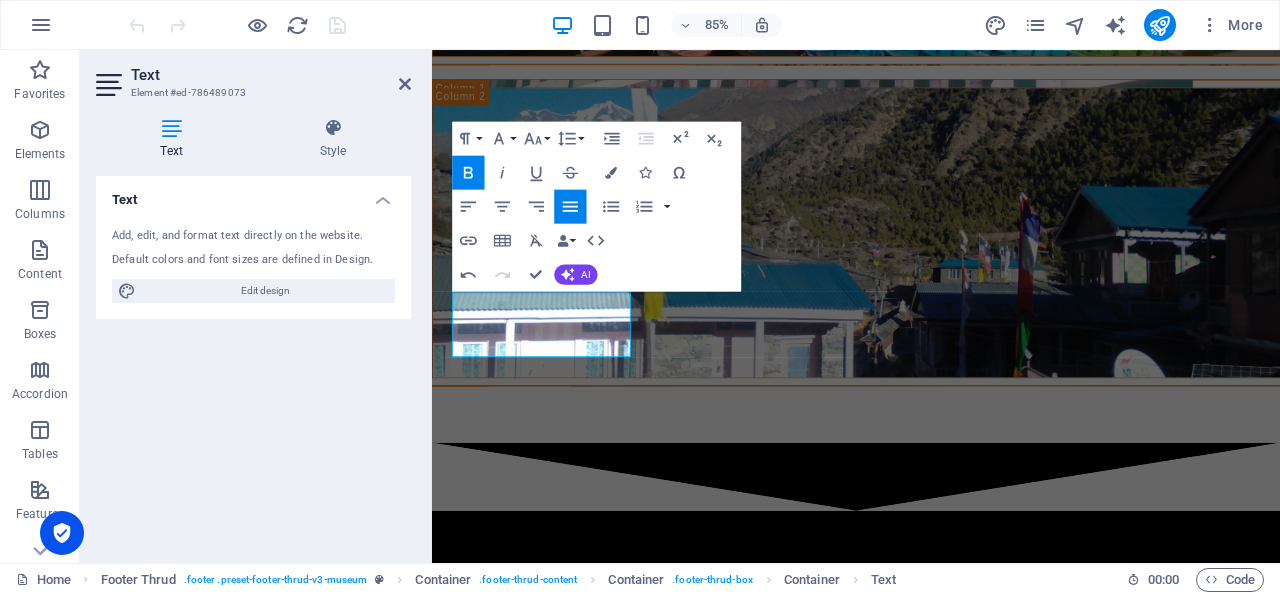 click on "Text Add, edit, and format text directly on the website. Default colors and font sizes are defined in Design. Edit design Alignment Left aligned Centered Right aligned" at bounding box center (253, 361) 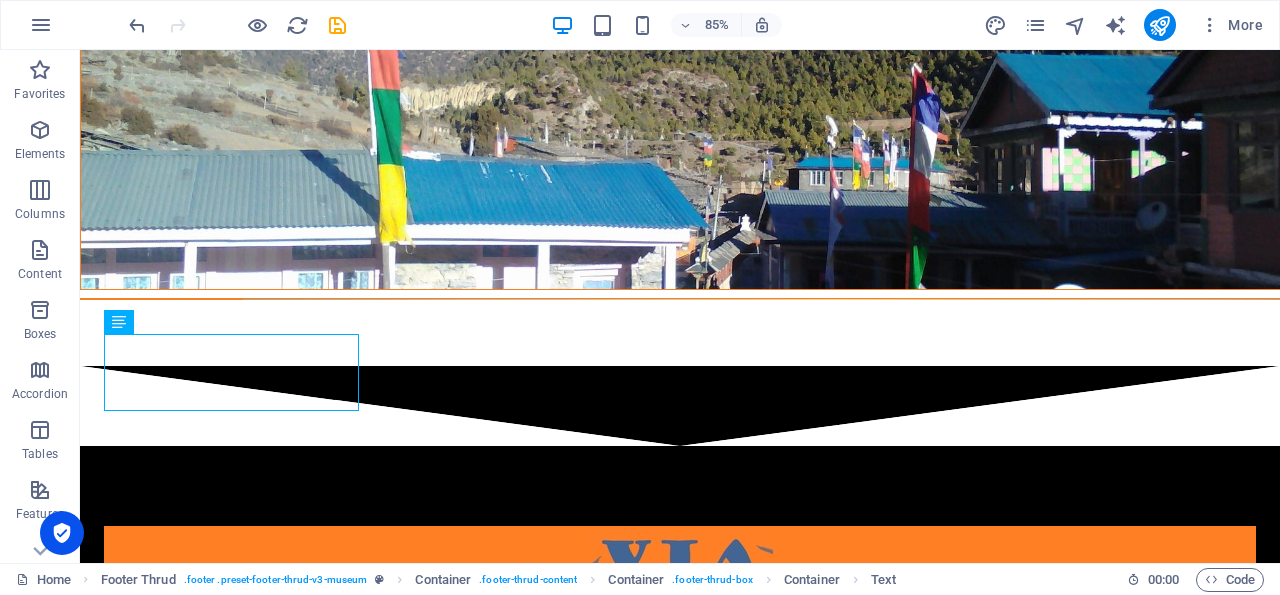scroll, scrollTop: 4577, scrollLeft: 0, axis: vertical 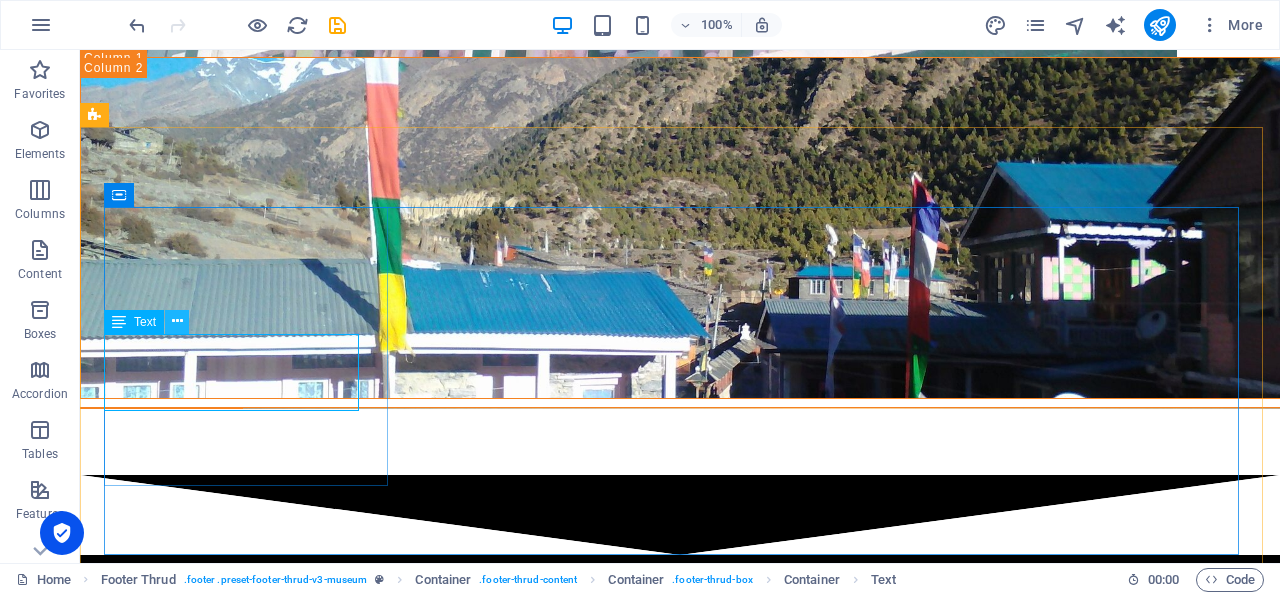 click at bounding box center (177, 321) 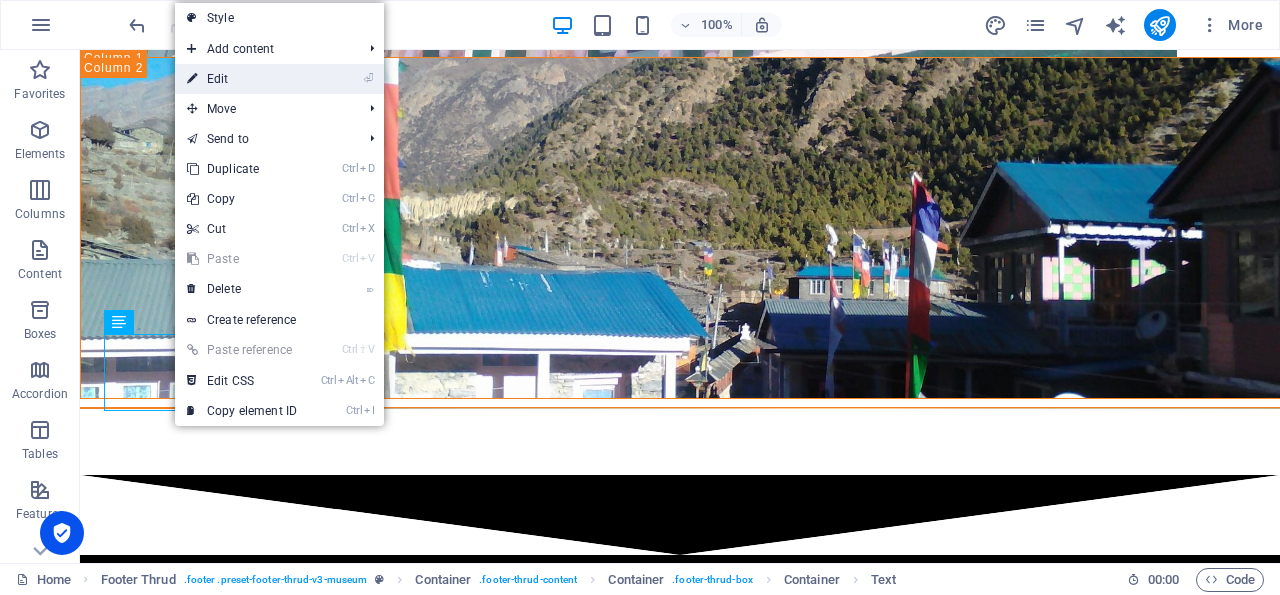 click on "⏎  Edit" at bounding box center (242, 79) 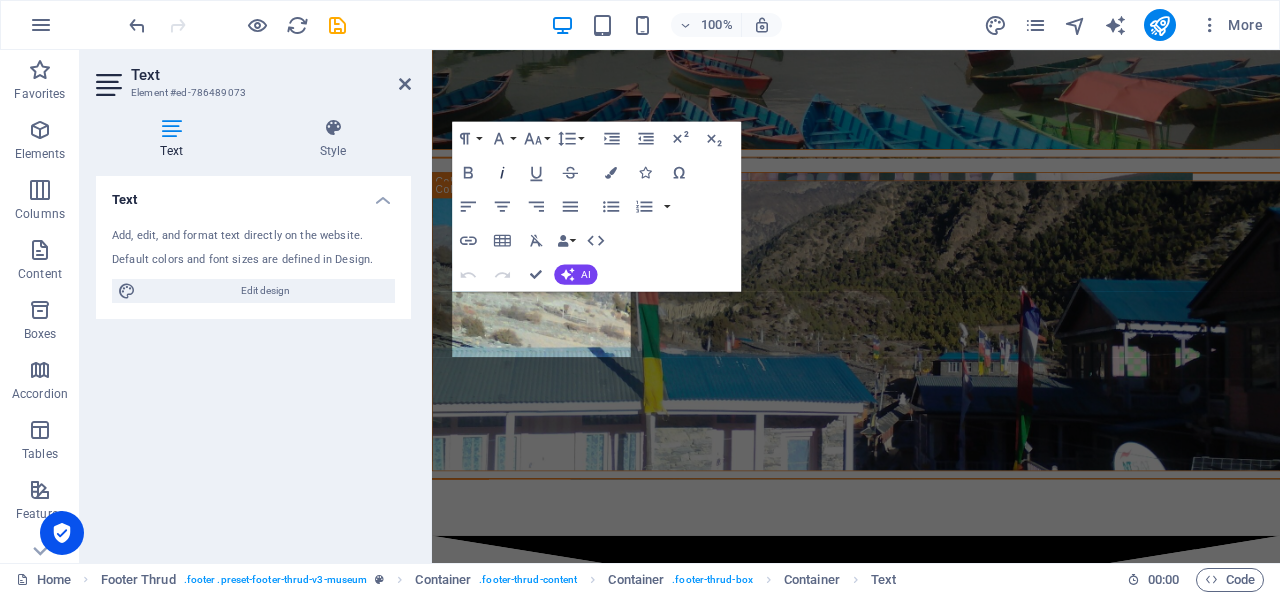 scroll, scrollTop: 4686, scrollLeft: 0, axis: vertical 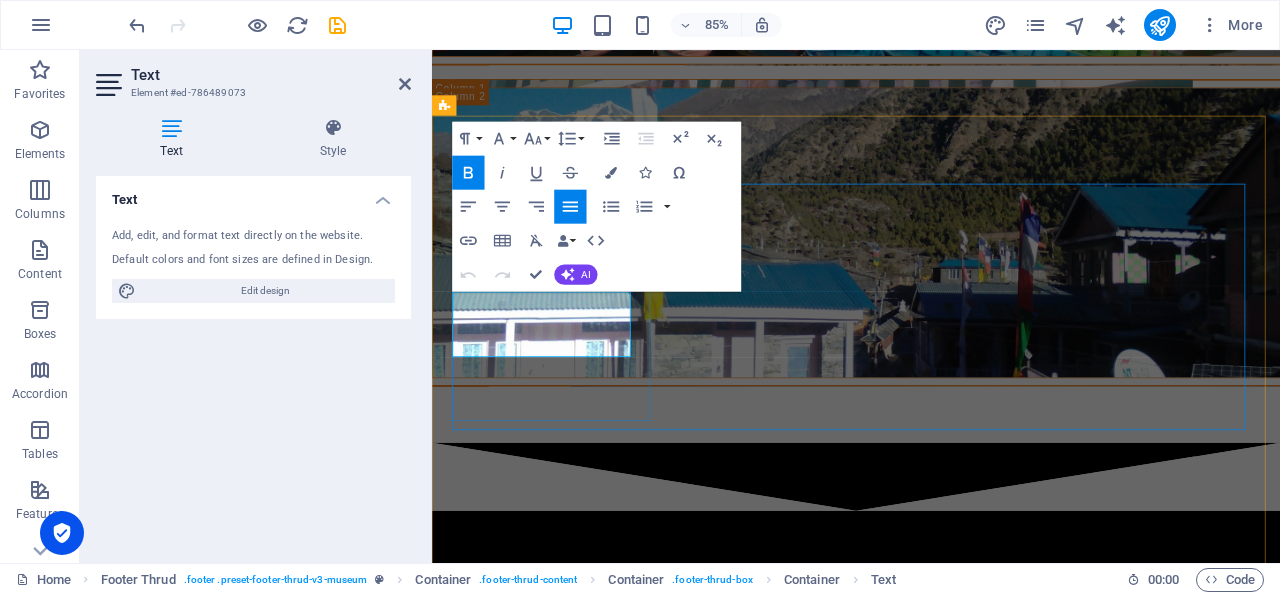 click on "Time to get back         to the POETRY" at bounding box center (684, 817) 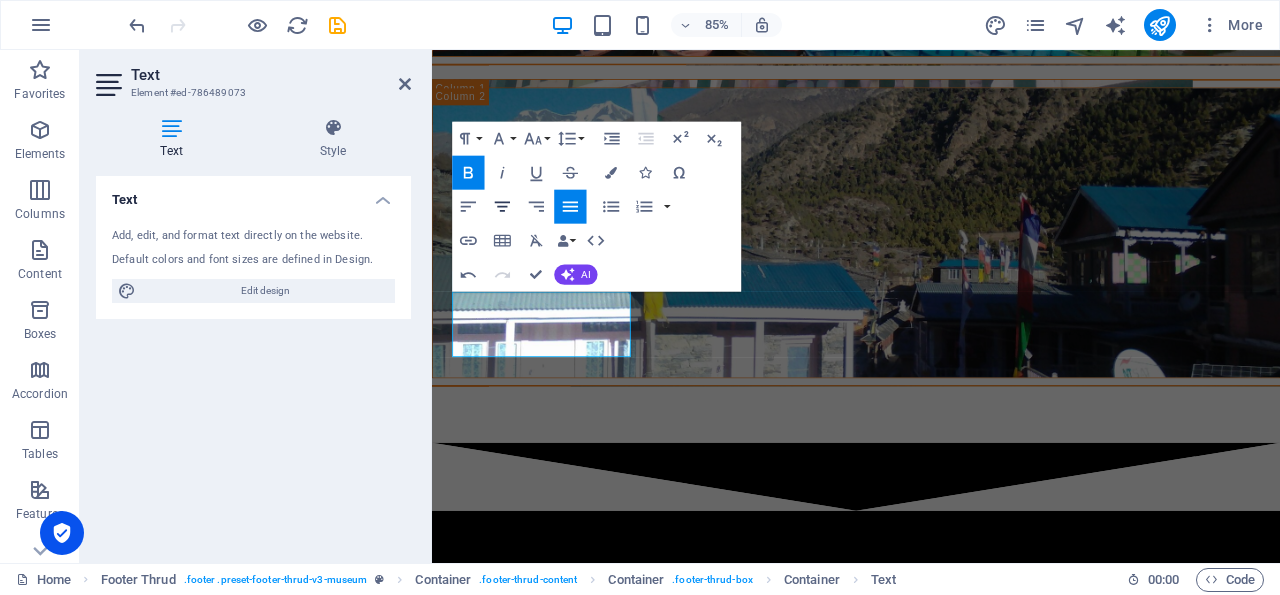 click 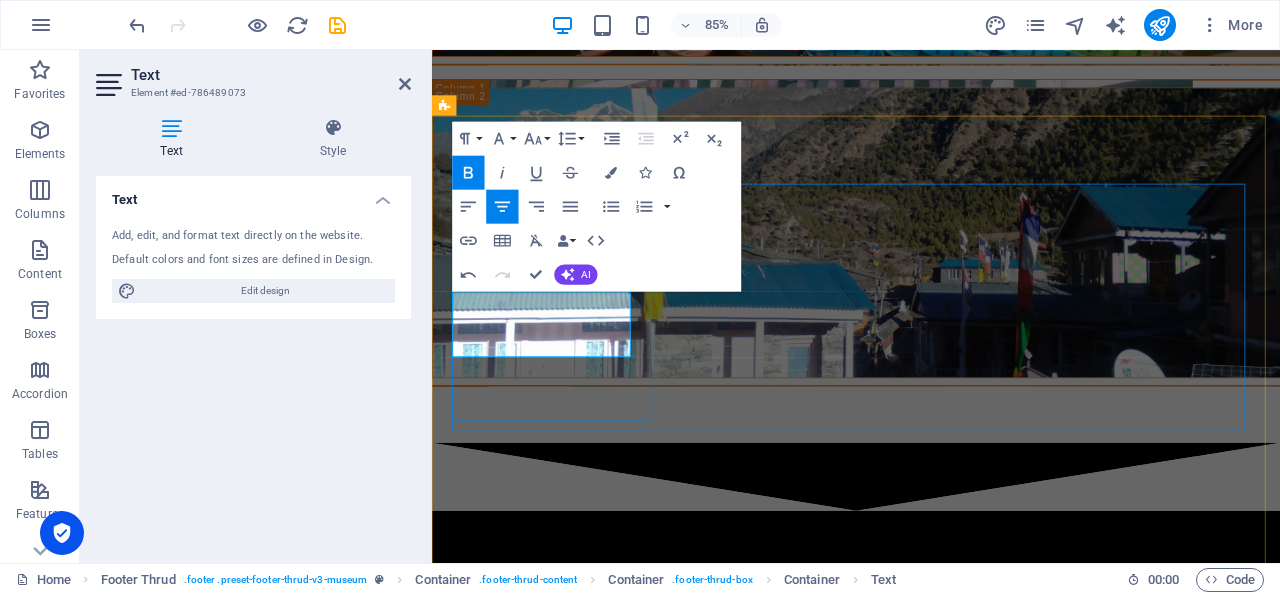drag, startPoint x: 648, startPoint y: 389, endPoint x: 472, endPoint y: 345, distance: 181.41664 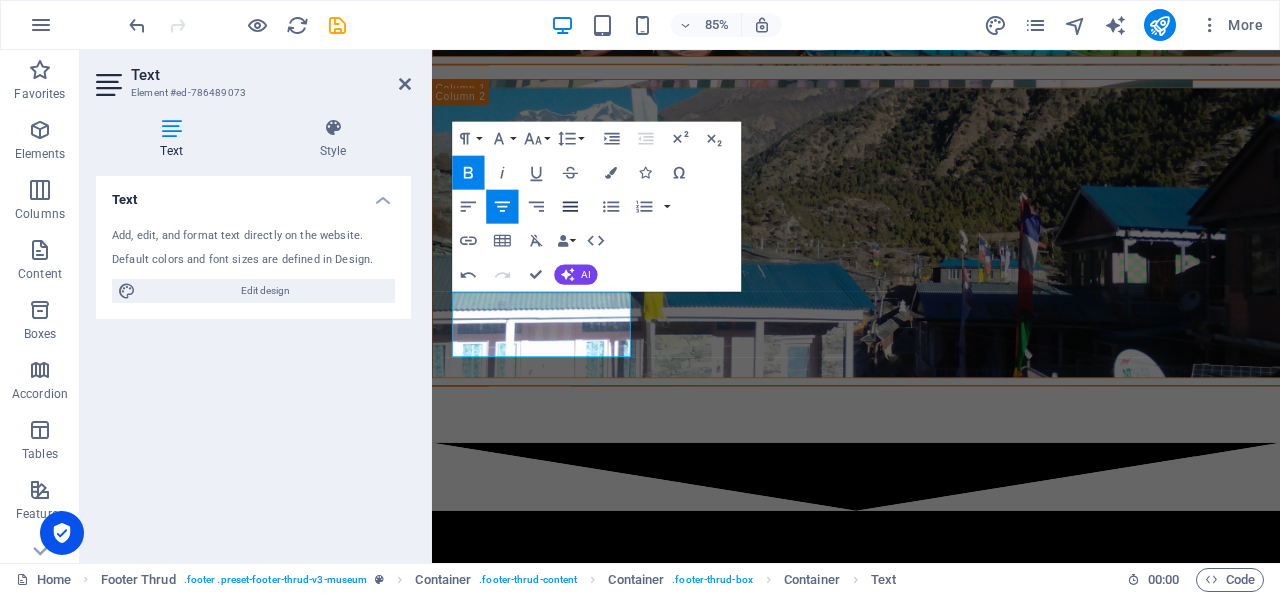 click 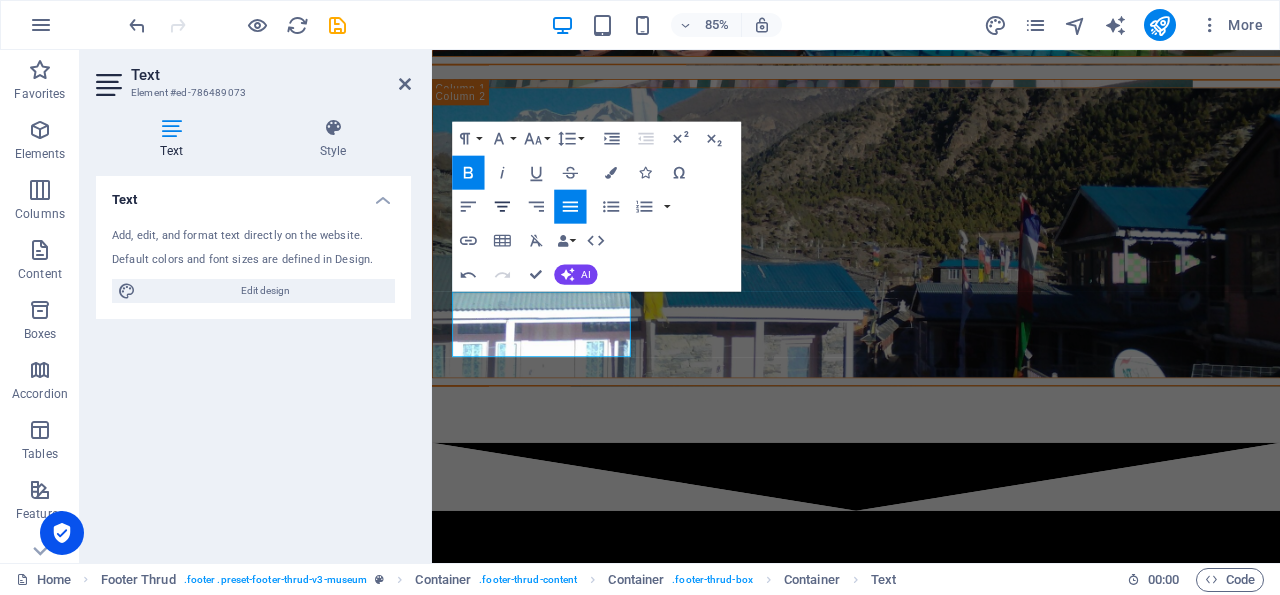 click 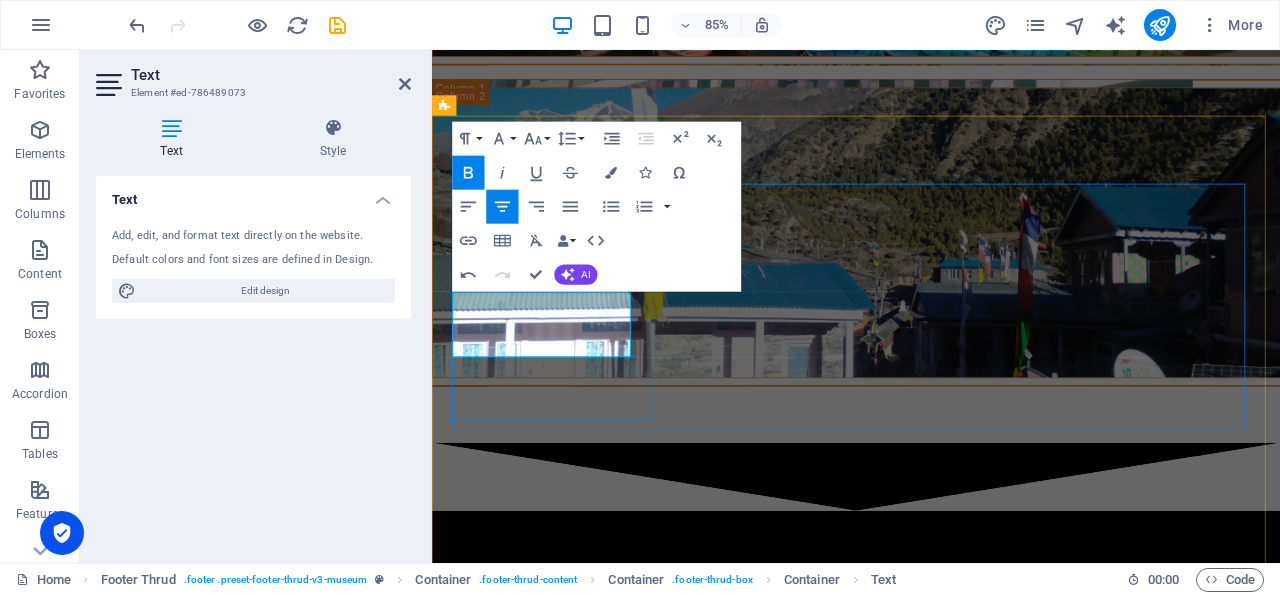 click on "Time to get back         to the POETRY" at bounding box center (931, 818) 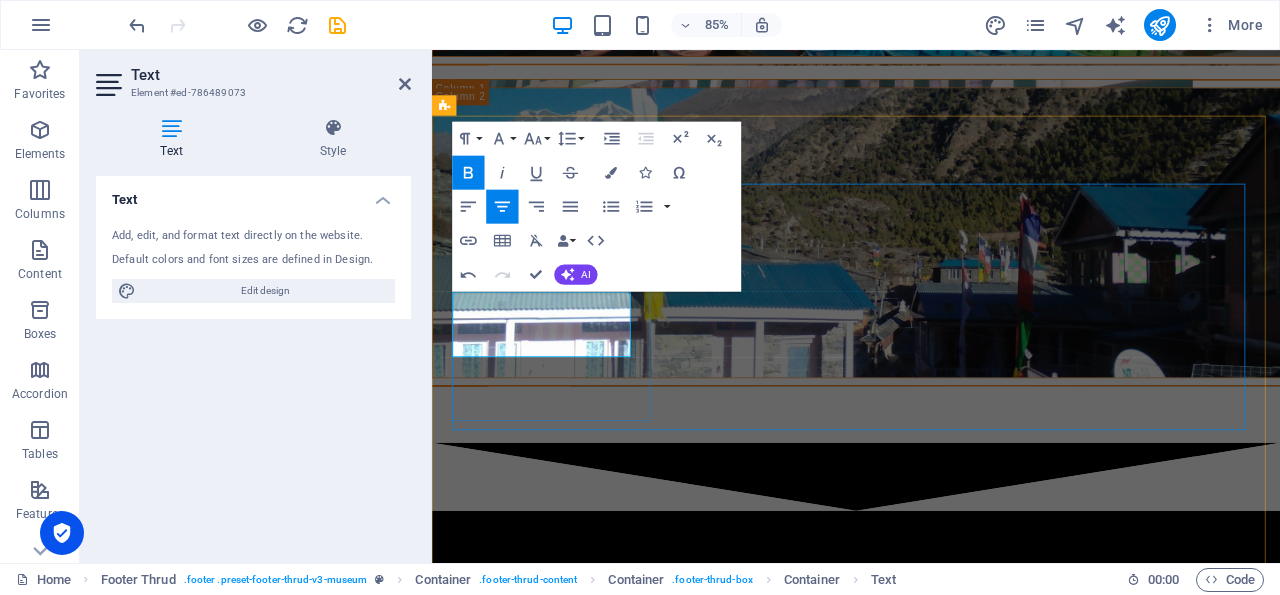 drag, startPoint x: 652, startPoint y: 383, endPoint x: 456, endPoint y: 366, distance: 196.73587 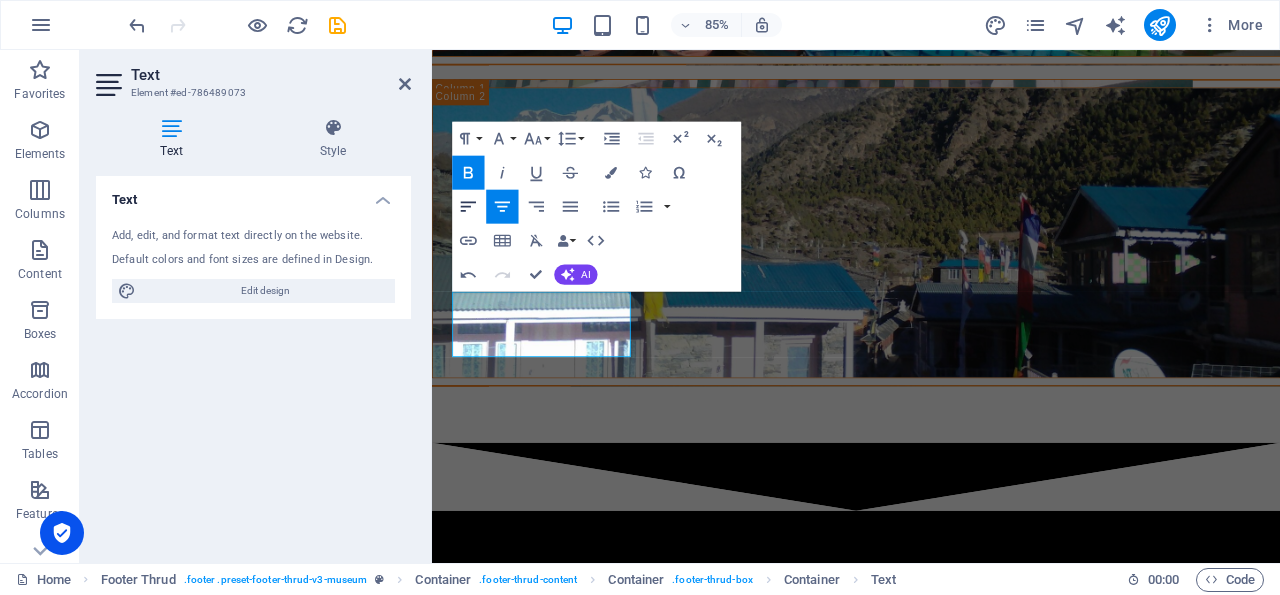 click 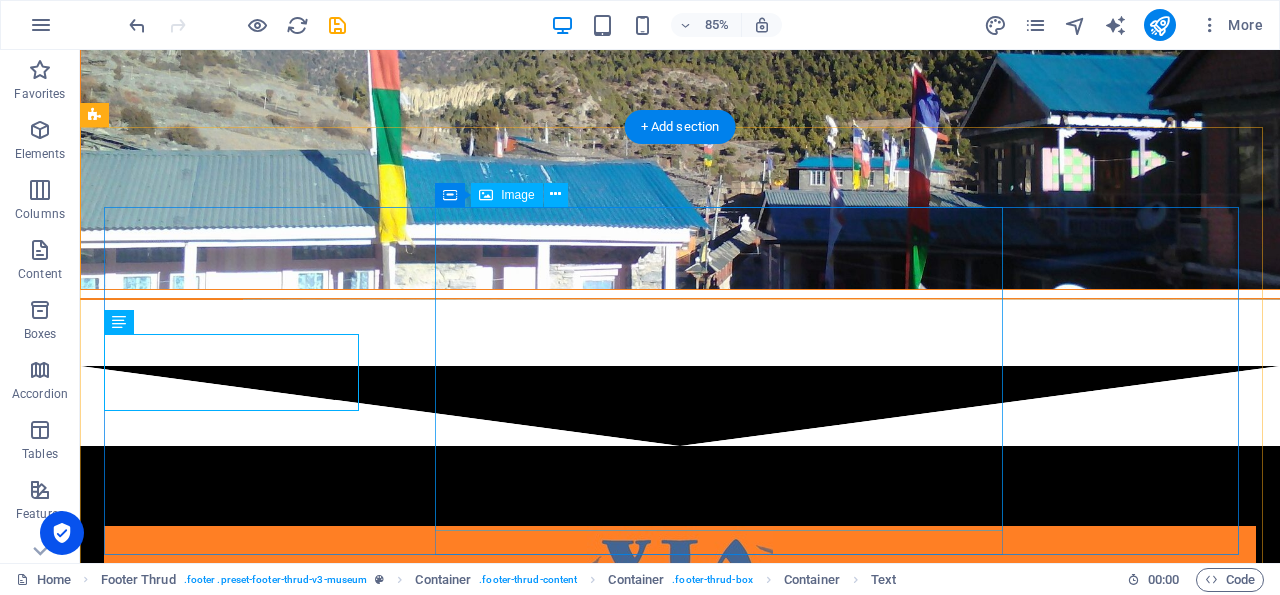 scroll, scrollTop: 4577, scrollLeft: 0, axis: vertical 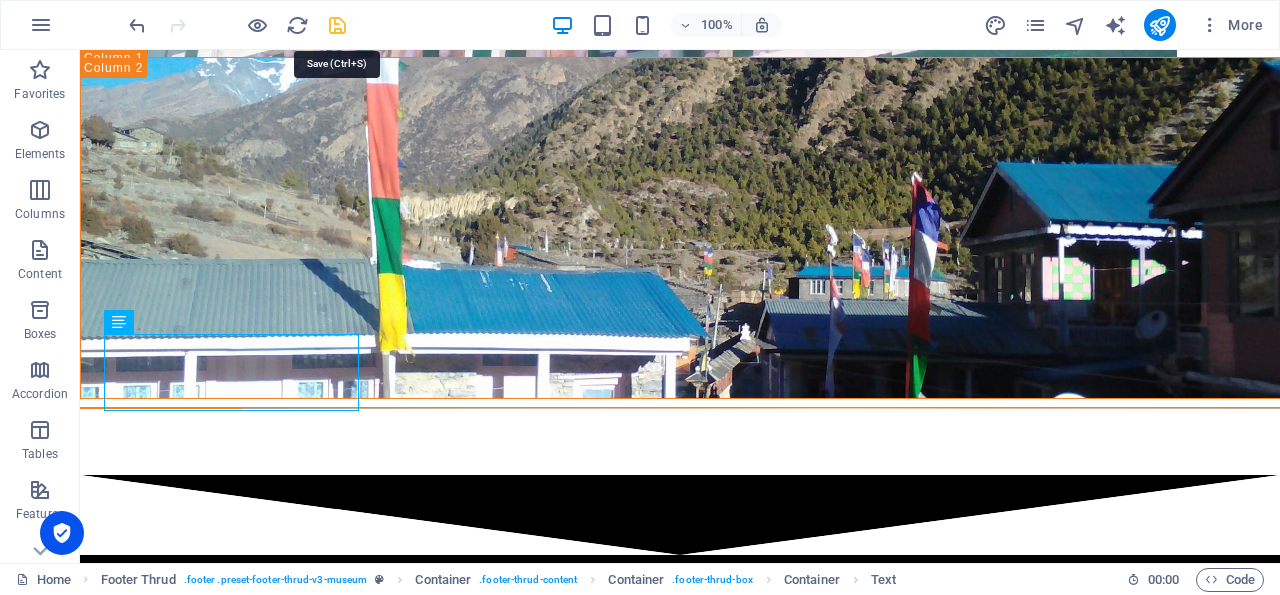 click at bounding box center [337, 25] 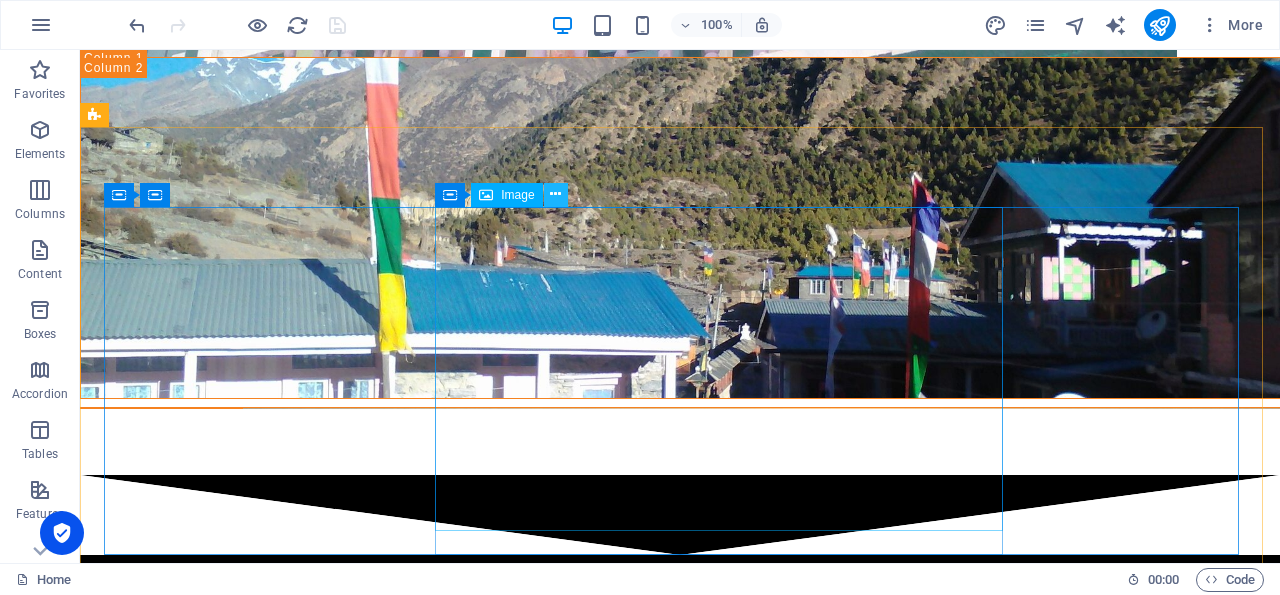 click at bounding box center (555, 194) 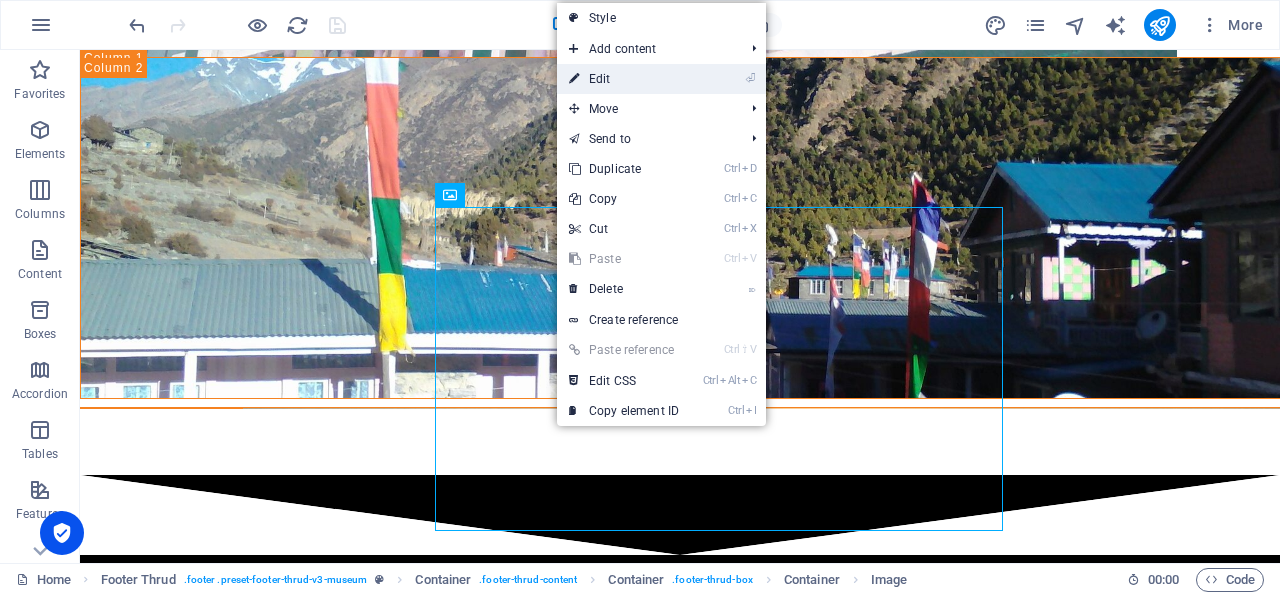 click on "⏎  Edit" at bounding box center [624, 79] 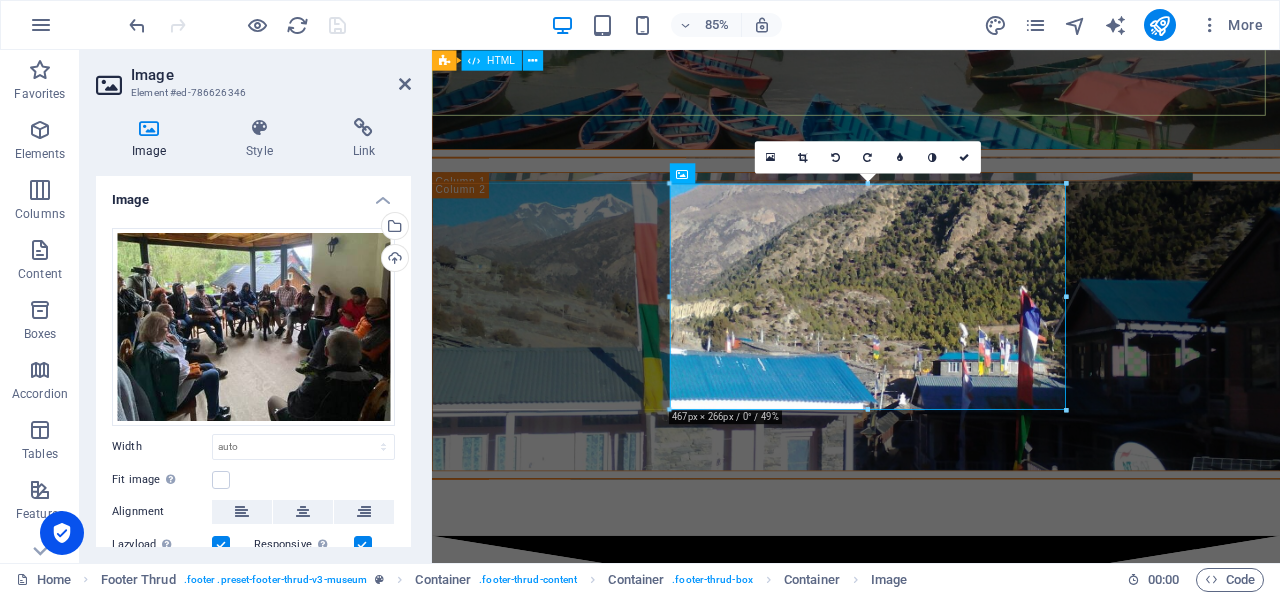 scroll, scrollTop: 4686, scrollLeft: 0, axis: vertical 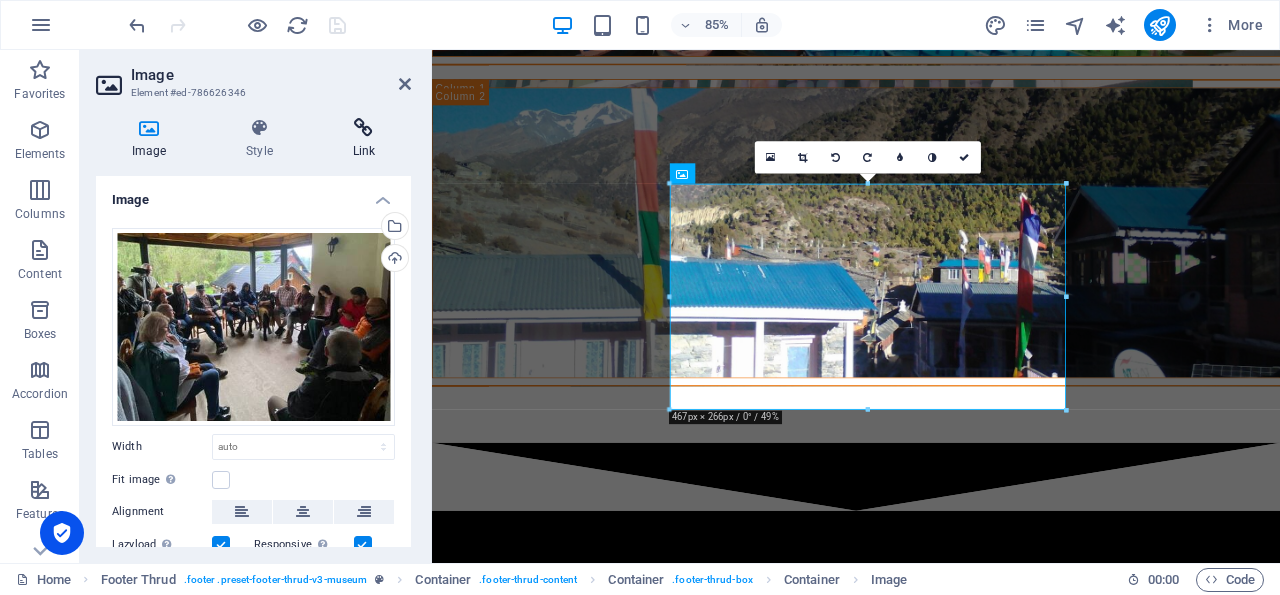 click at bounding box center (364, 128) 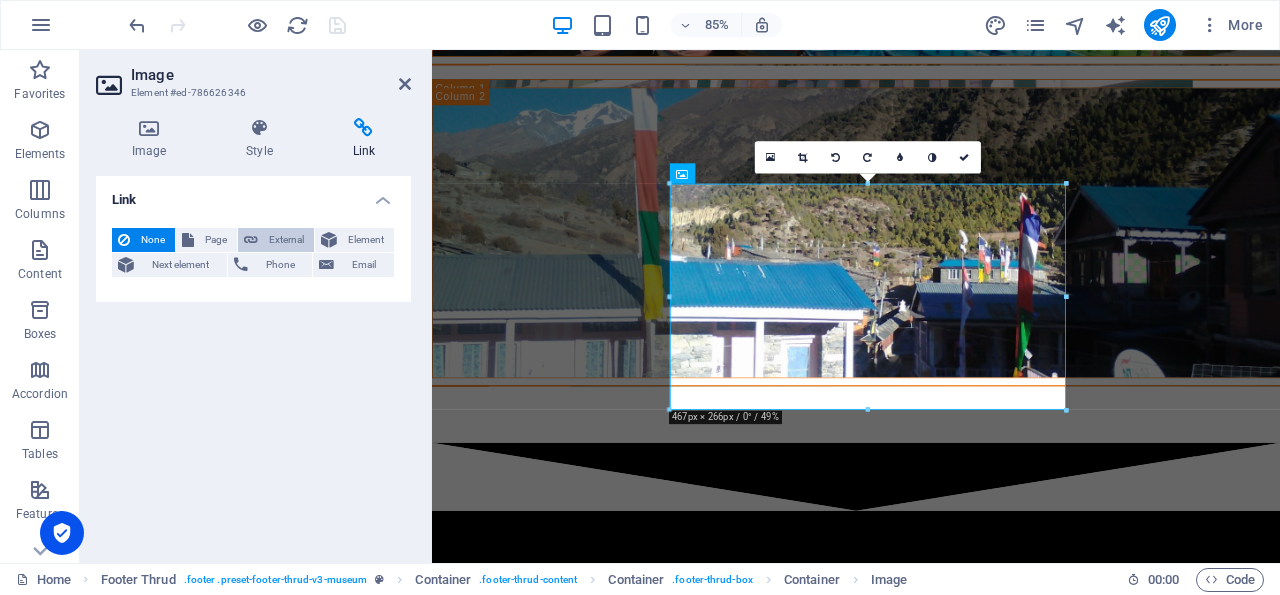 click on "External" at bounding box center [286, 240] 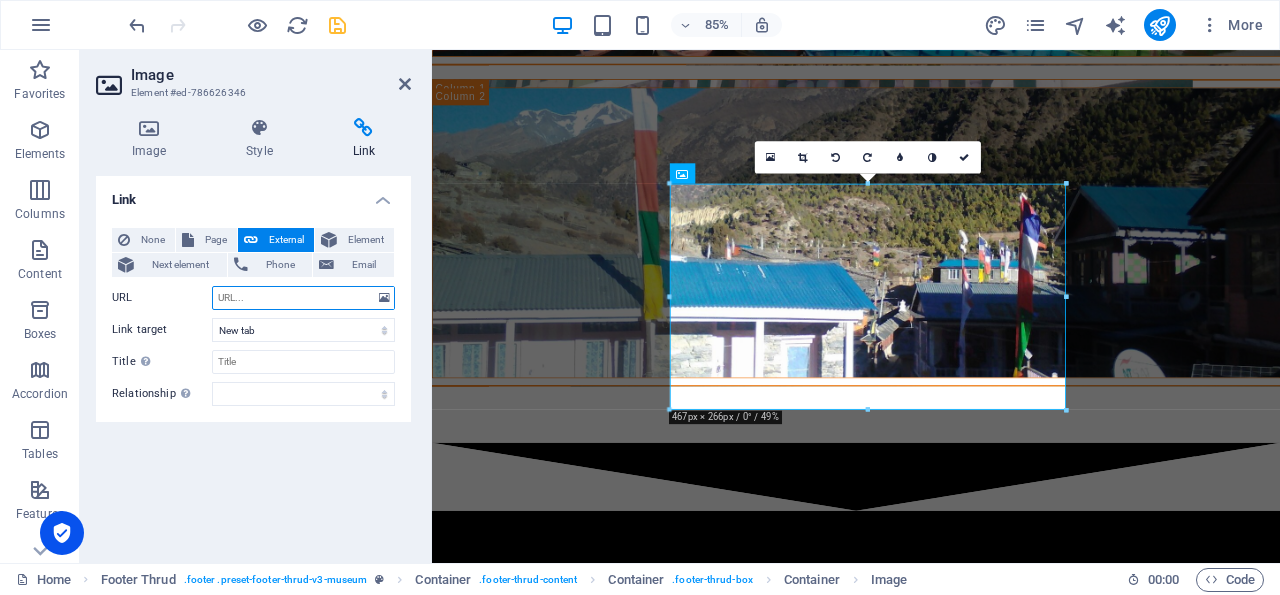 paste on "https://glasfrynproject.org.uk/w/6486/david-greenslade-a-wall-of-paper-in-romania/" 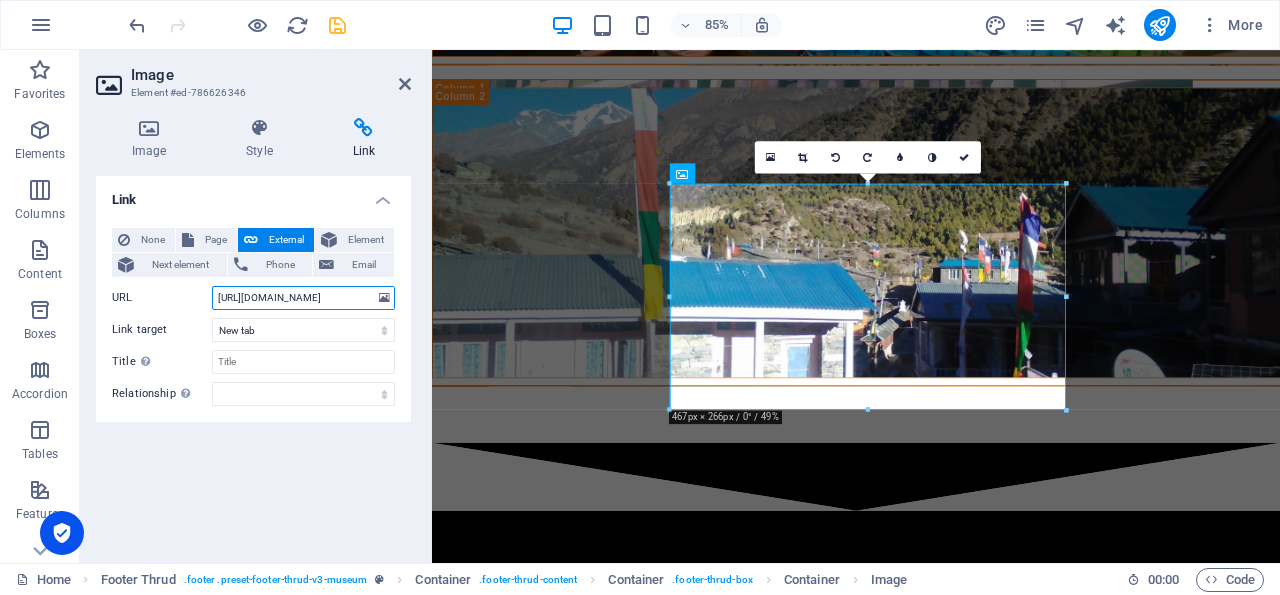 scroll, scrollTop: 0, scrollLeft: 220, axis: horizontal 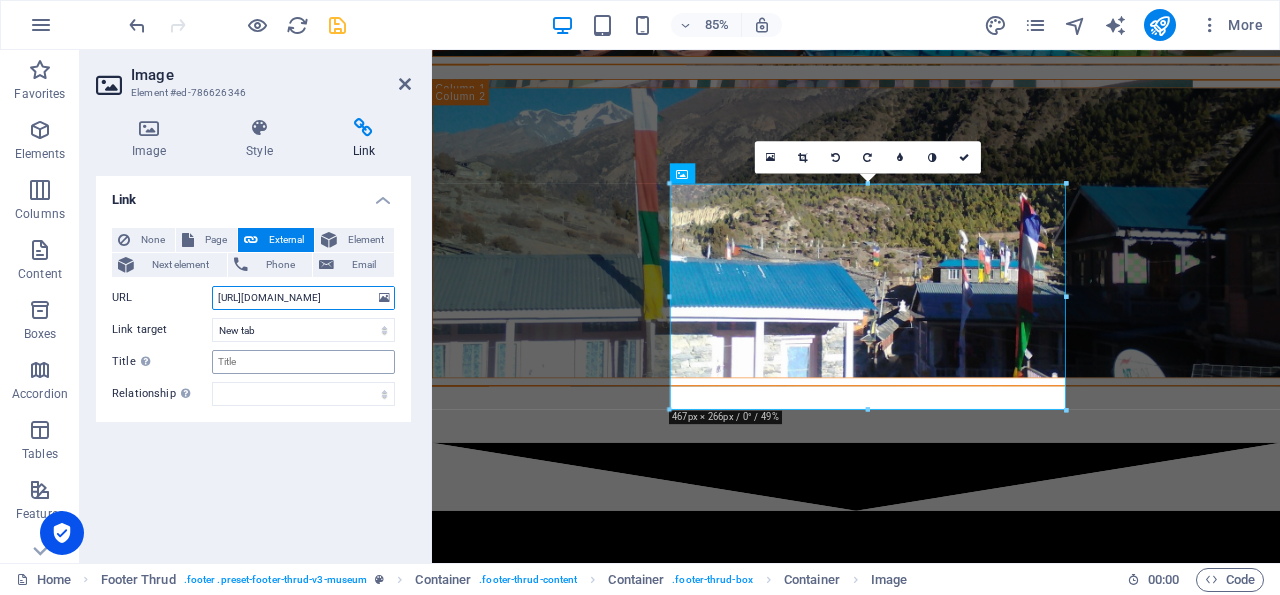 type on "https://glasfrynproject.org.uk/w/6486/david-greenslade-a-wall-of-paper-in-romania/" 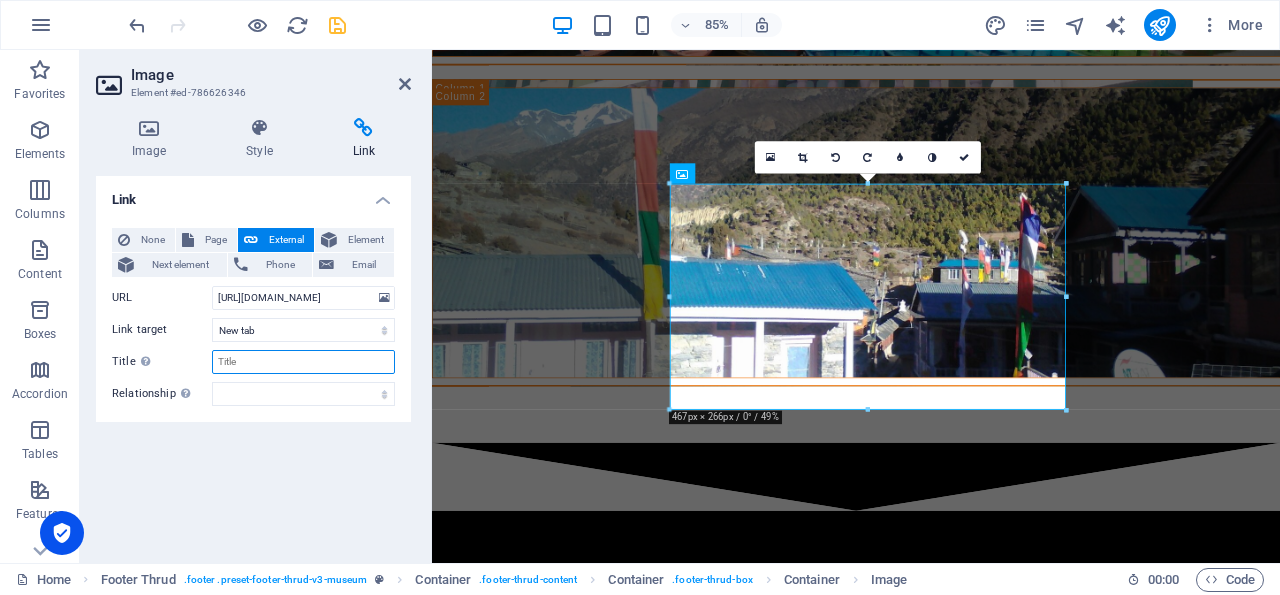click on "Title Additional link description, should not be the same as the link text. The title is most often shown as a tooltip text when the mouse moves over the element. Leave empty if uncertain." at bounding box center [303, 362] 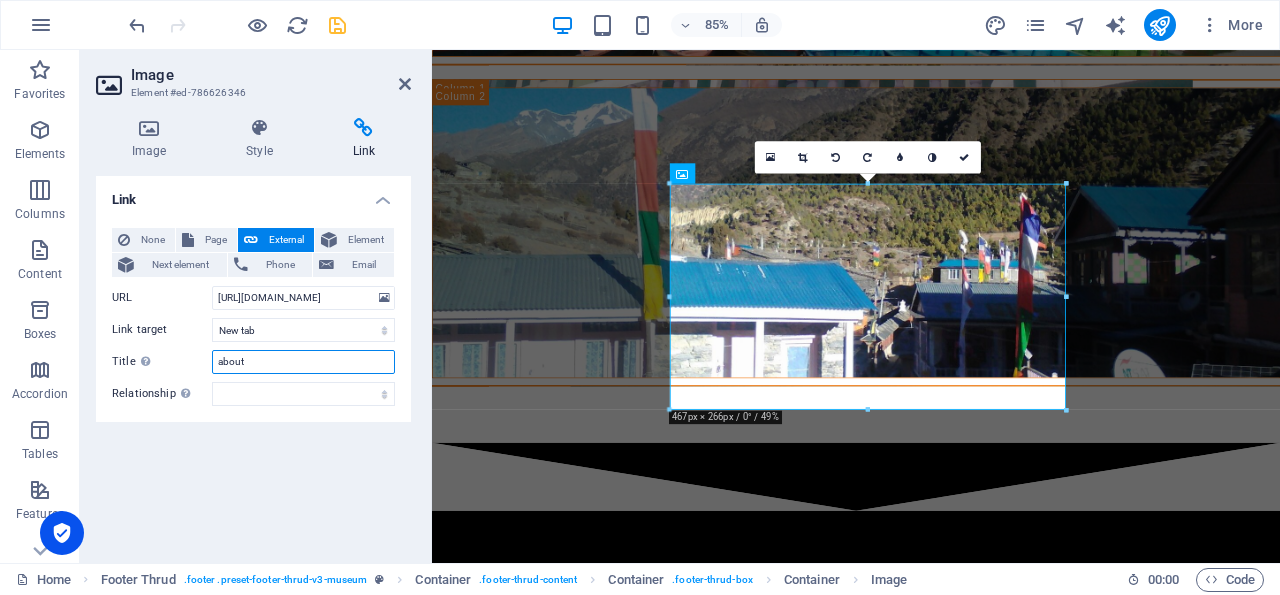 type on "about" 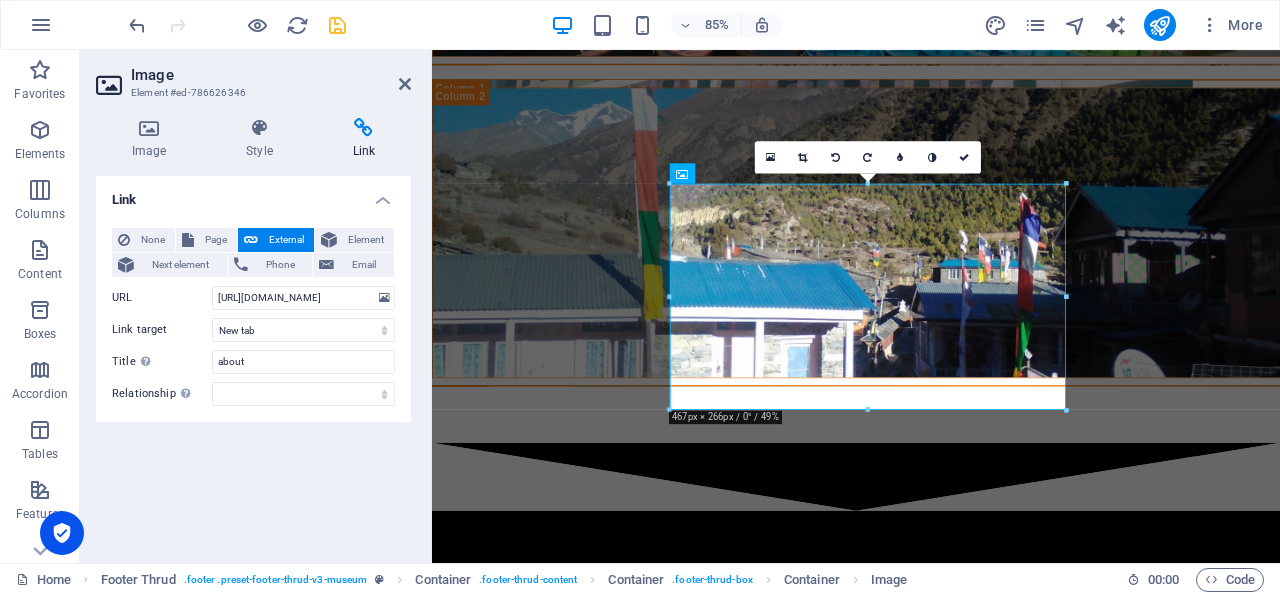 click on "Link None Page External Element Next element Phone Email Page Home About Us Exhibitions Events Contact Privacy Legal Notice Element
URL https://glasfrynproject.org.uk/w/6486/david-greenslade-a-wall-of-paper-in-romania/ Phone Email Link target New tab Same tab Overlay Title Additional link description, should not be the same as the link text. The title is most often shown as a tooltip text when the mouse moves over the element. Leave empty if uncertain. about Relationship Sets the  relationship of this link to the link target . For example, the value "nofollow" instructs search engines not to follow the link. Can be left empty. alternate author bookmark external help license next nofollow noreferrer noopener prev search tag" at bounding box center (253, 361) 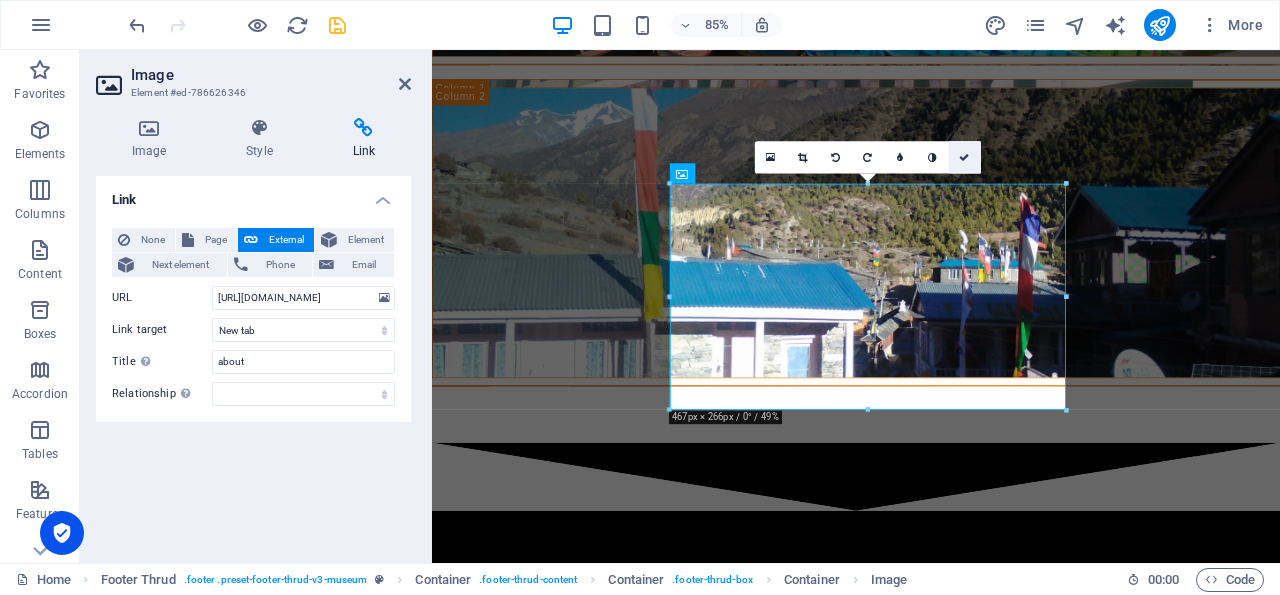 click at bounding box center (965, 157) 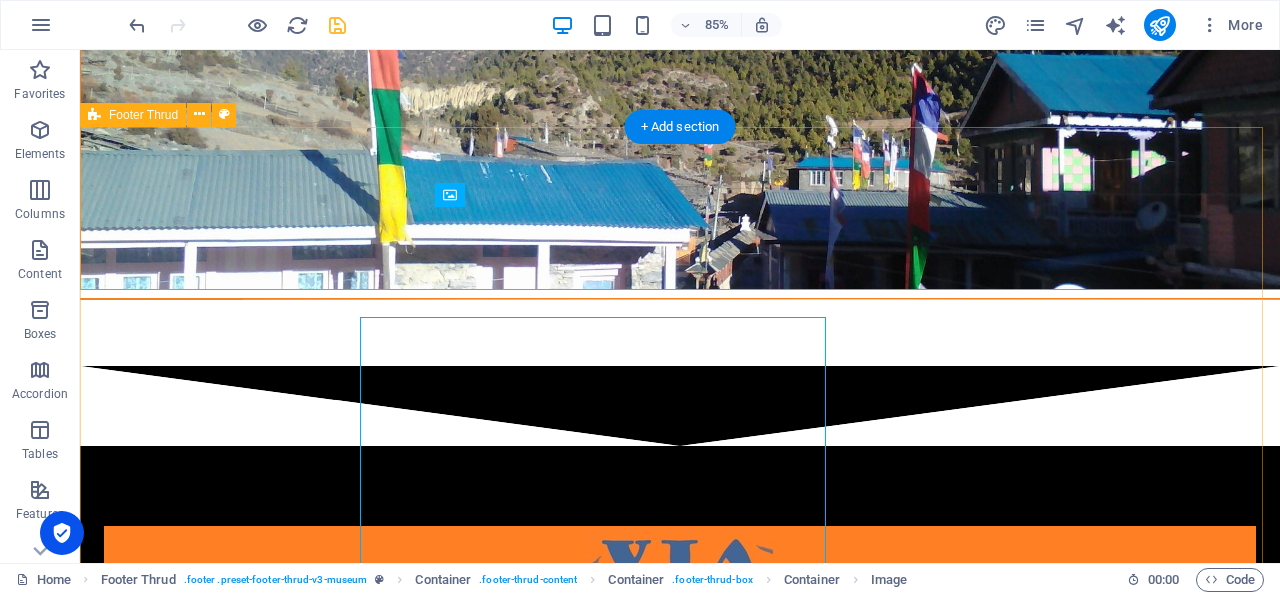 scroll, scrollTop: 4577, scrollLeft: 0, axis: vertical 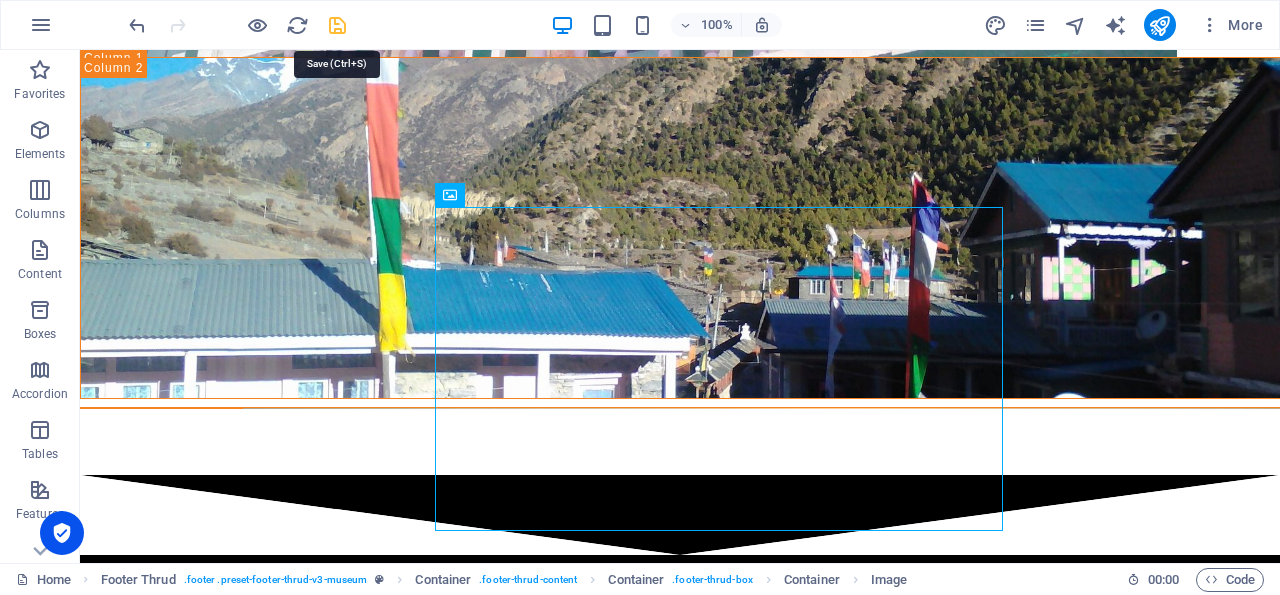 click at bounding box center (337, 25) 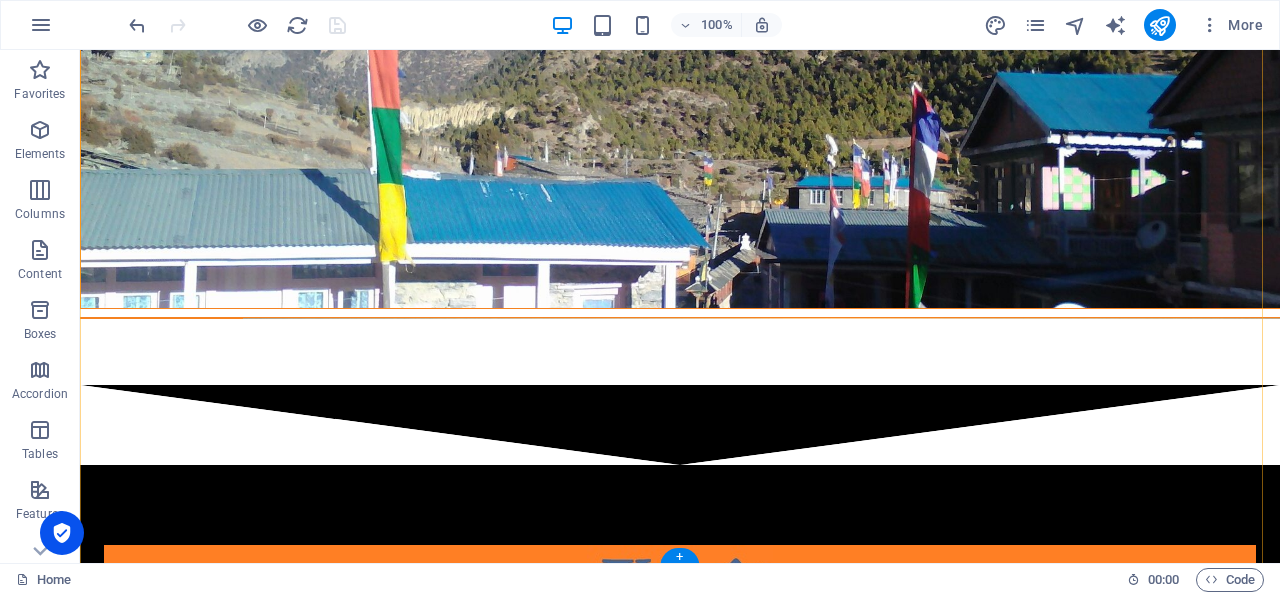 scroll, scrollTop: 4781, scrollLeft: 0, axis: vertical 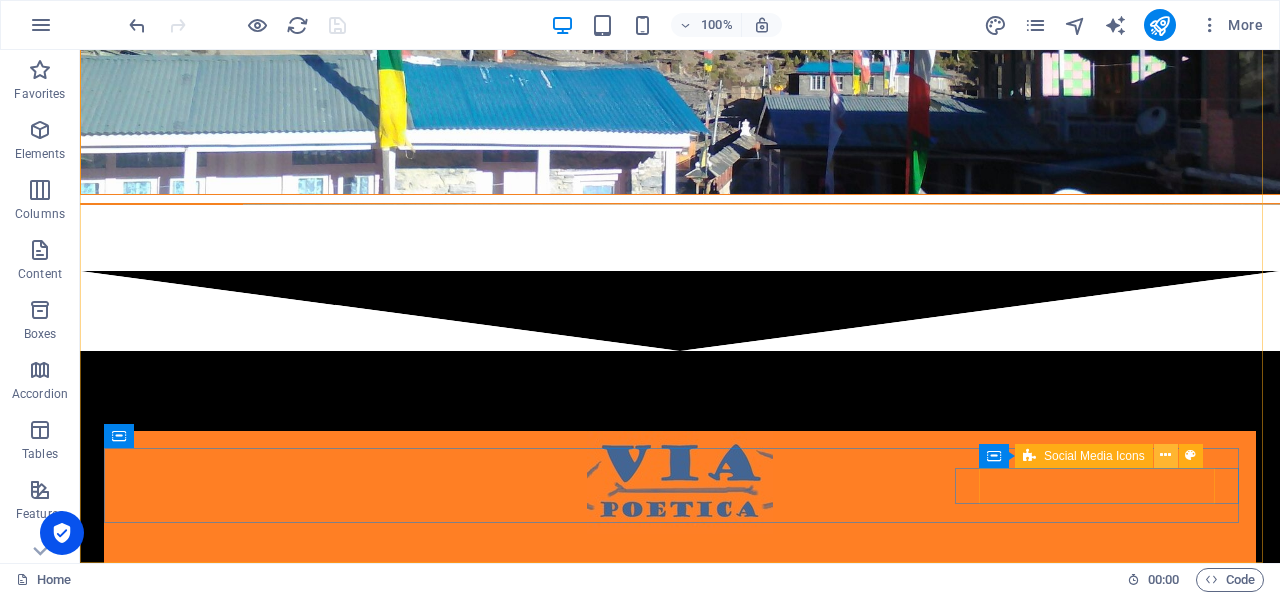click at bounding box center (1165, 455) 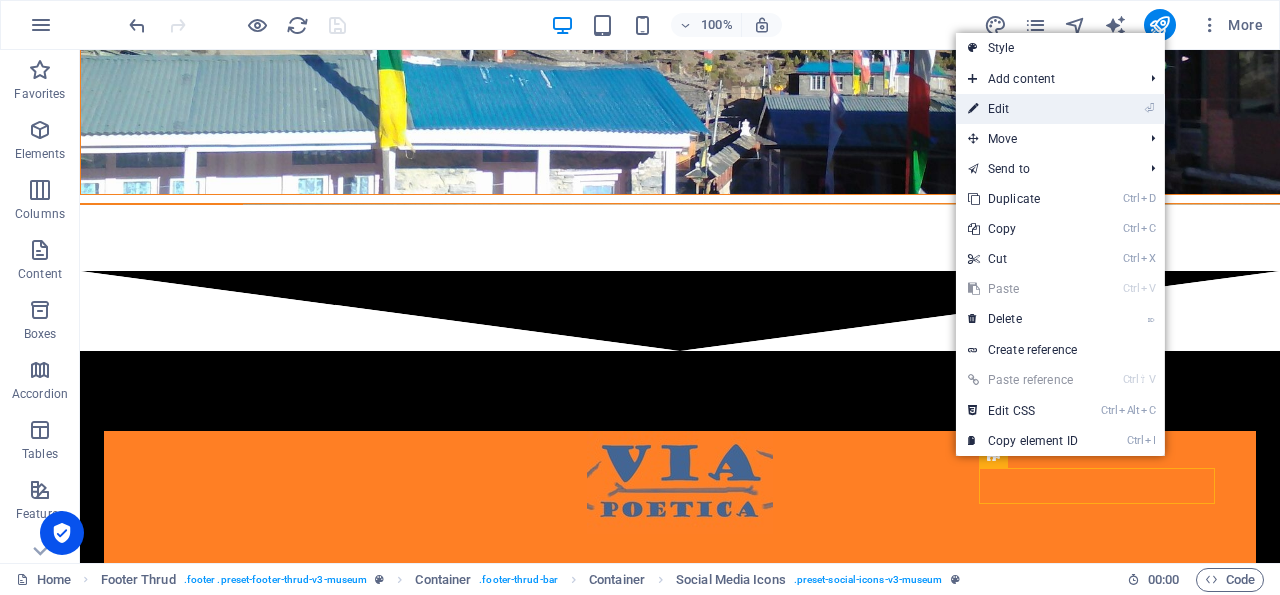 click on "⏎  Edit" at bounding box center (1023, 109) 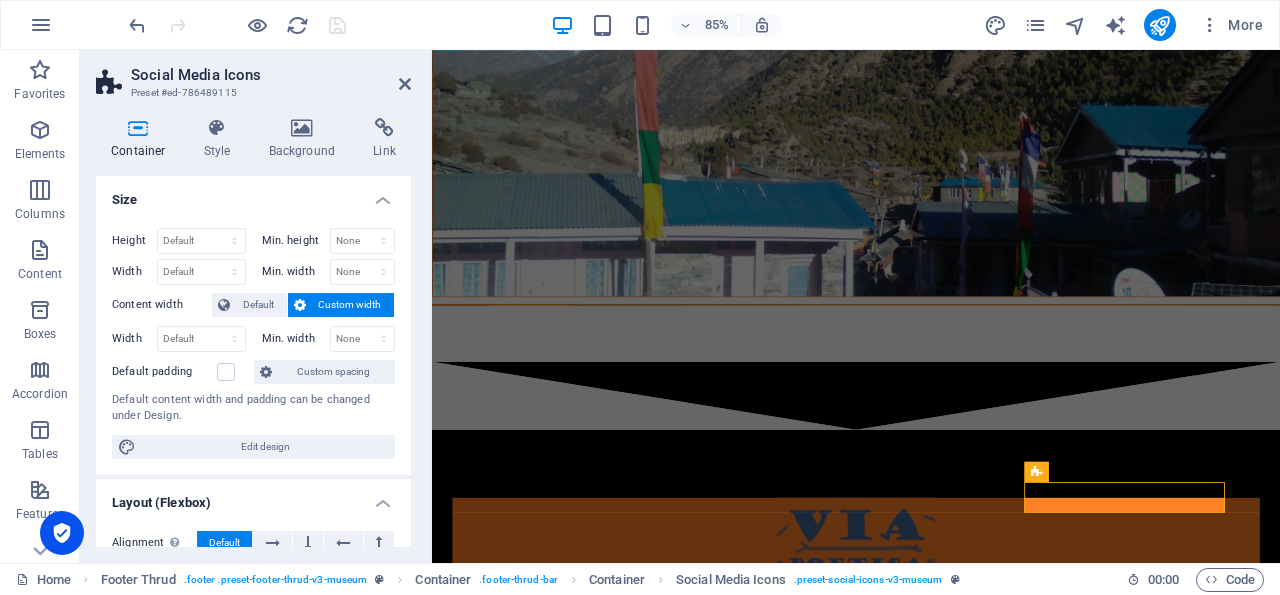 scroll, scrollTop: 4742, scrollLeft: 0, axis: vertical 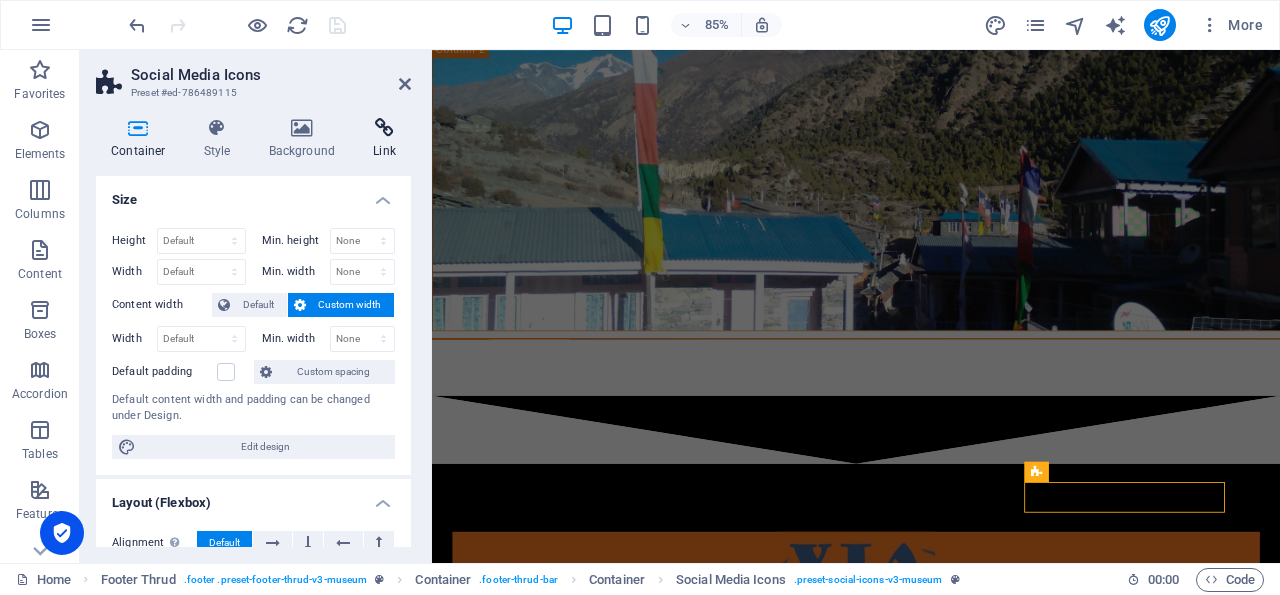 click at bounding box center (384, 128) 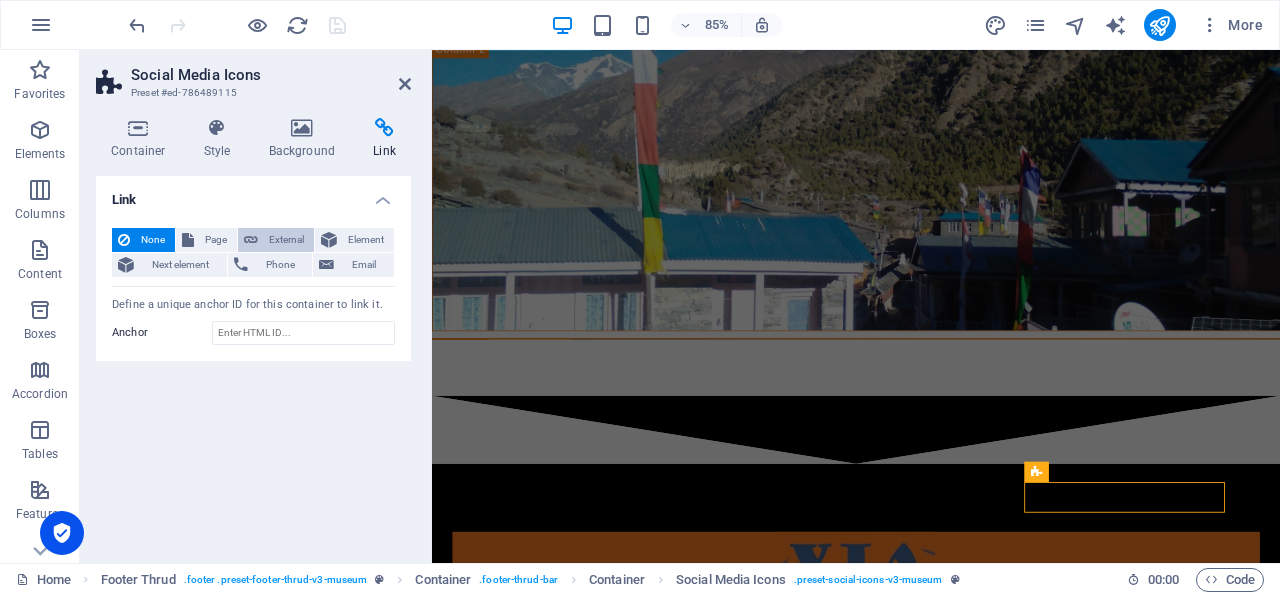 click on "External" at bounding box center (286, 240) 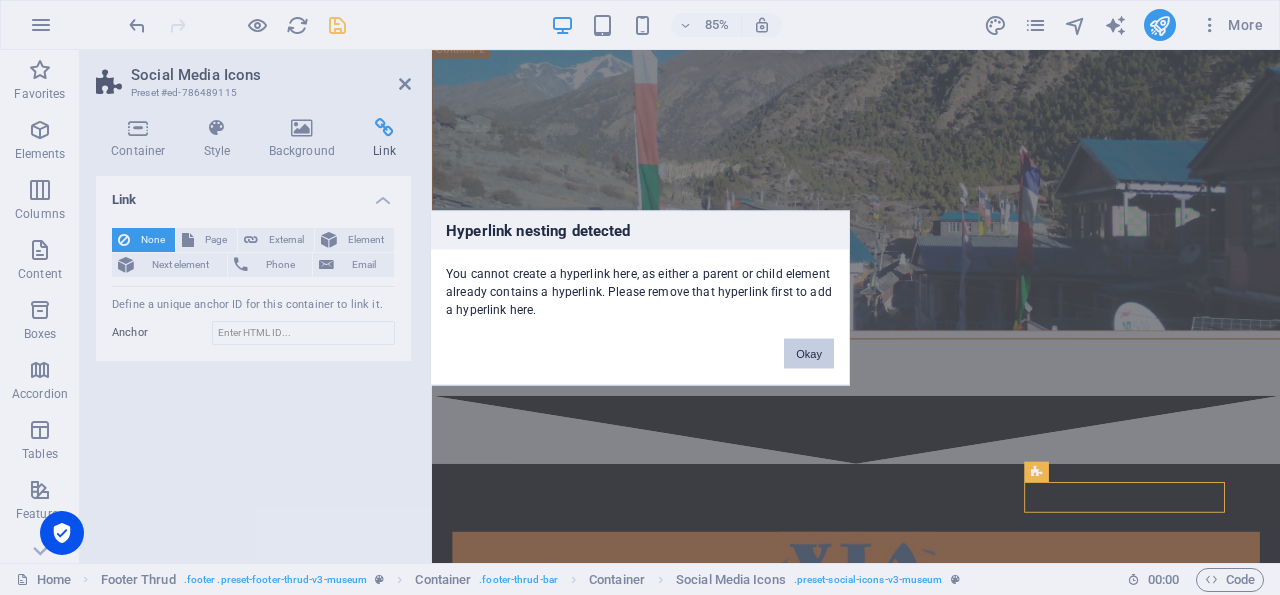 click on "Okay" at bounding box center (809, 353) 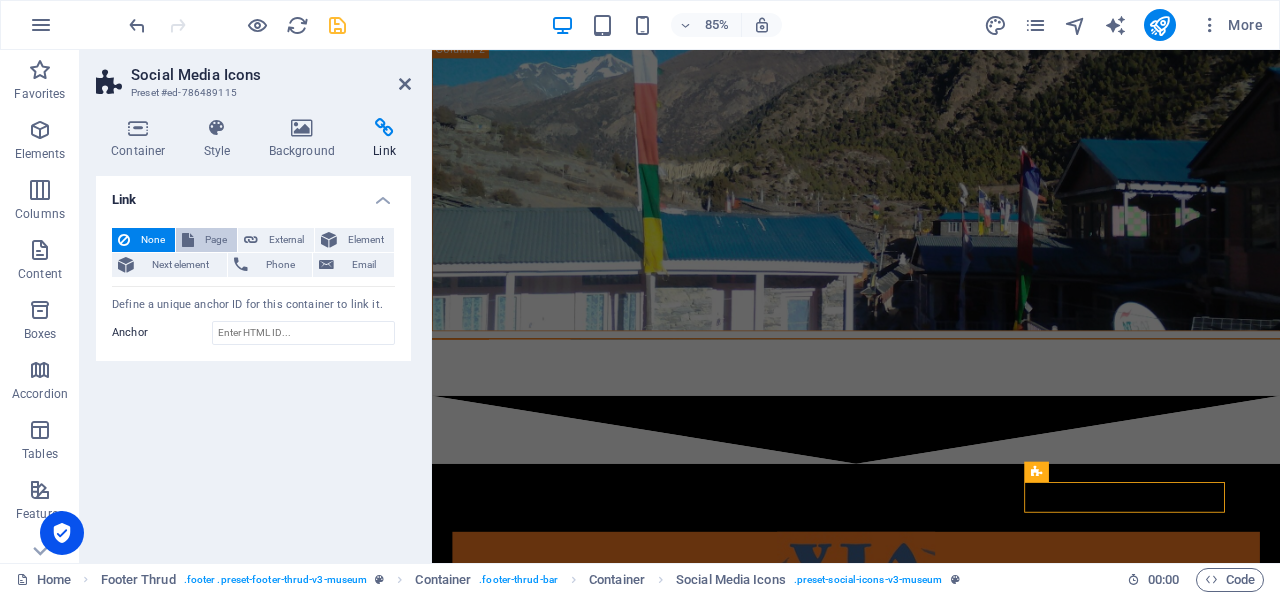 click on "Page" at bounding box center [215, 240] 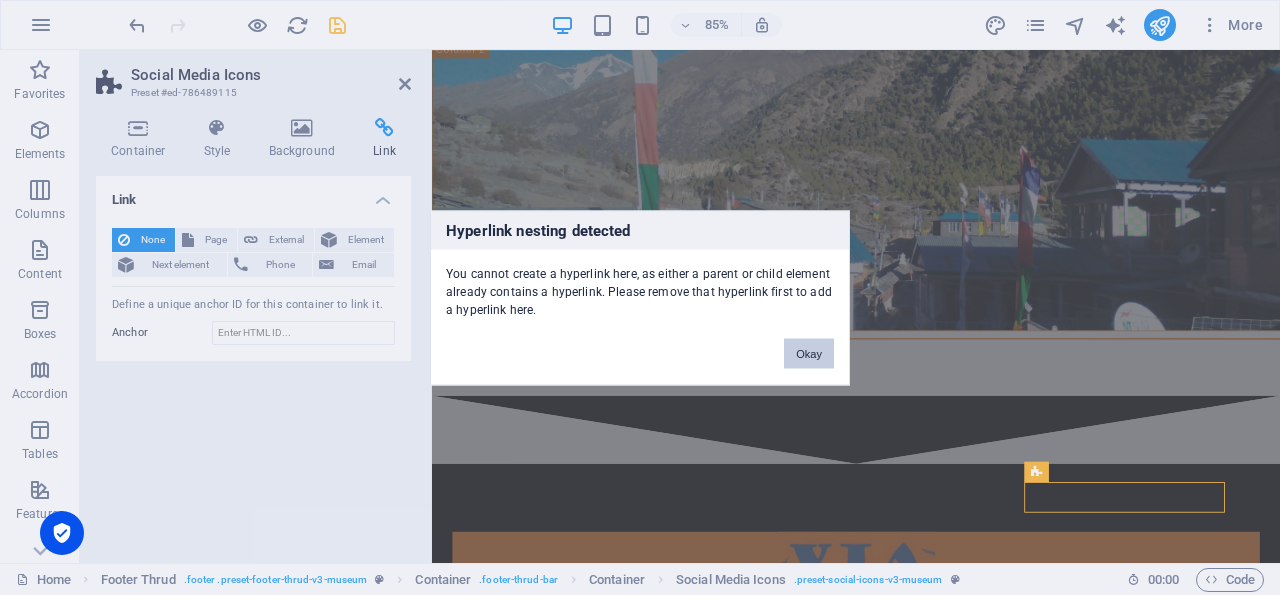 click on "Okay" at bounding box center (809, 353) 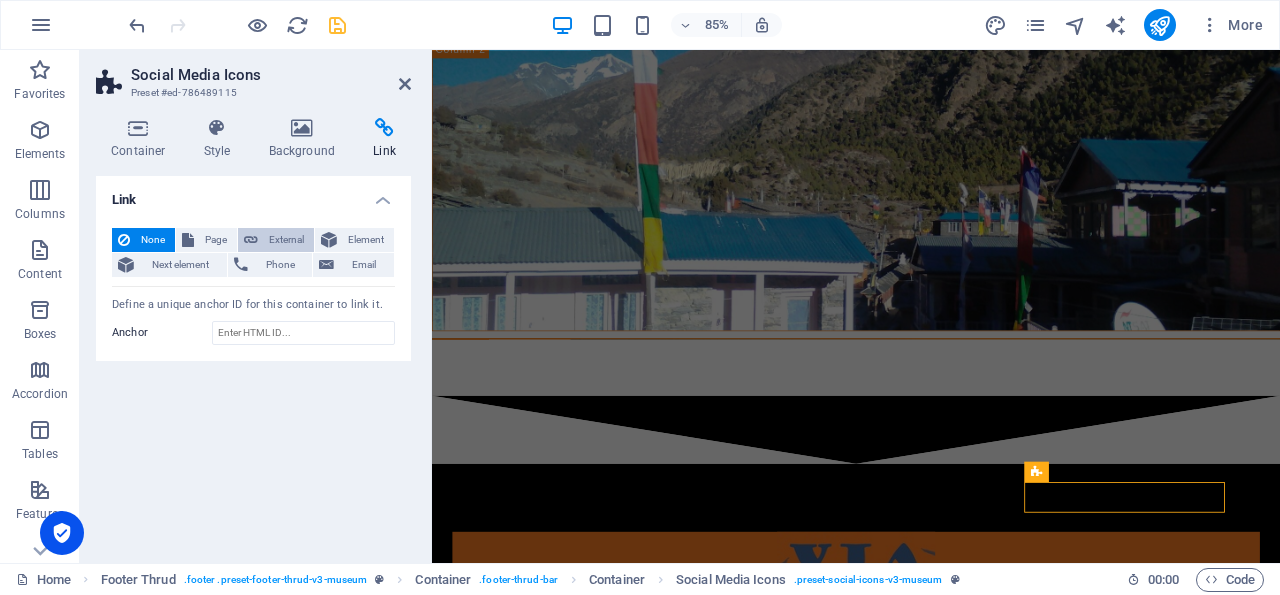 click on "External" at bounding box center [286, 240] 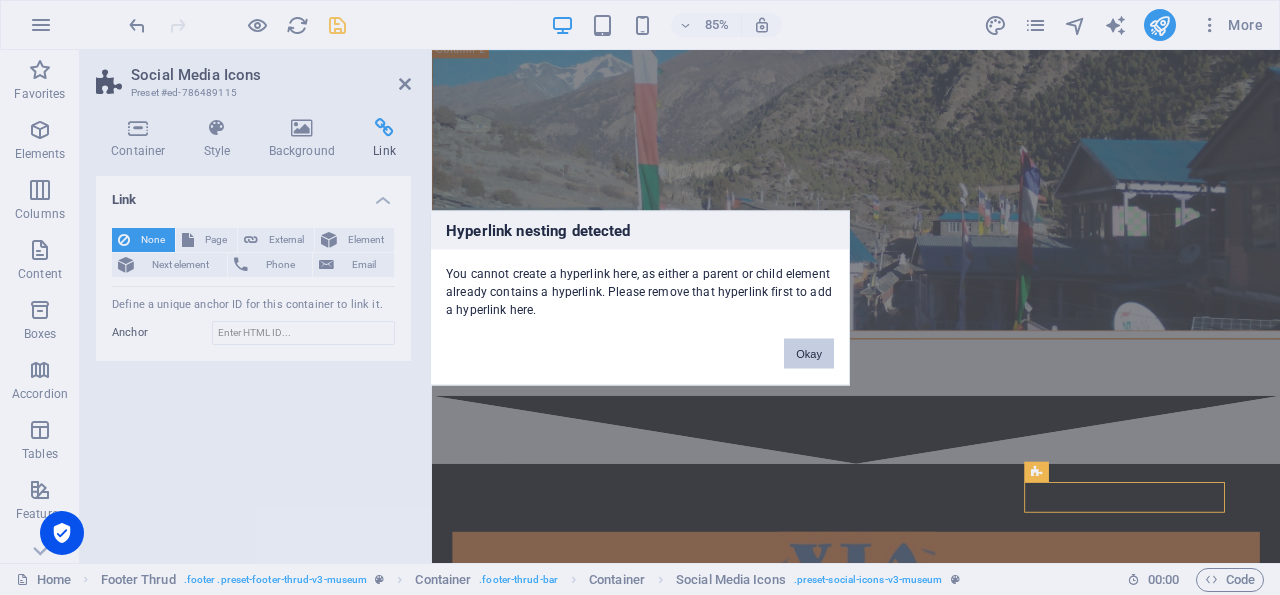 click on "Okay" at bounding box center (809, 353) 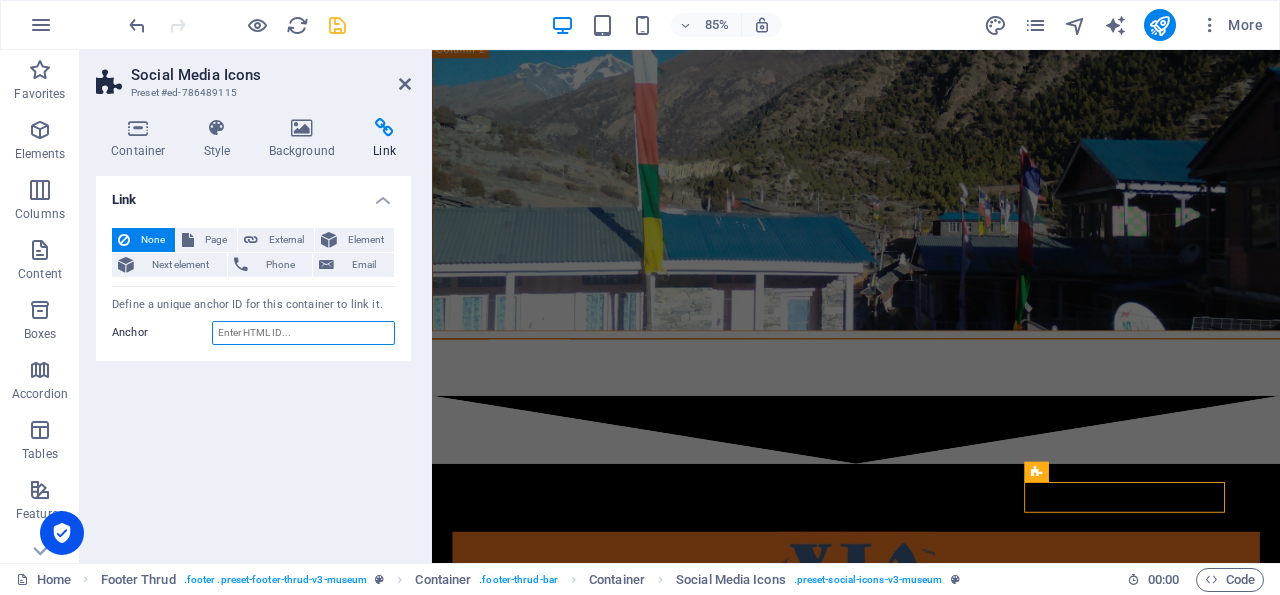 click on "Anchor" at bounding box center [303, 333] 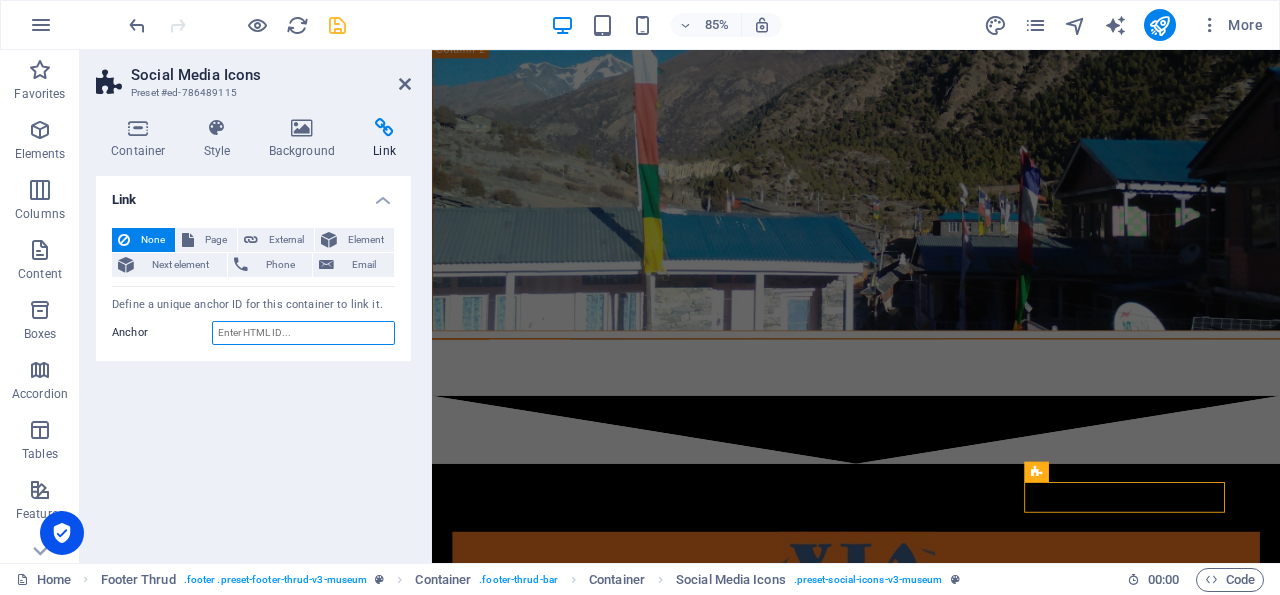 drag, startPoint x: 290, startPoint y: 336, endPoint x: 237, endPoint y: 334, distance: 53.037724 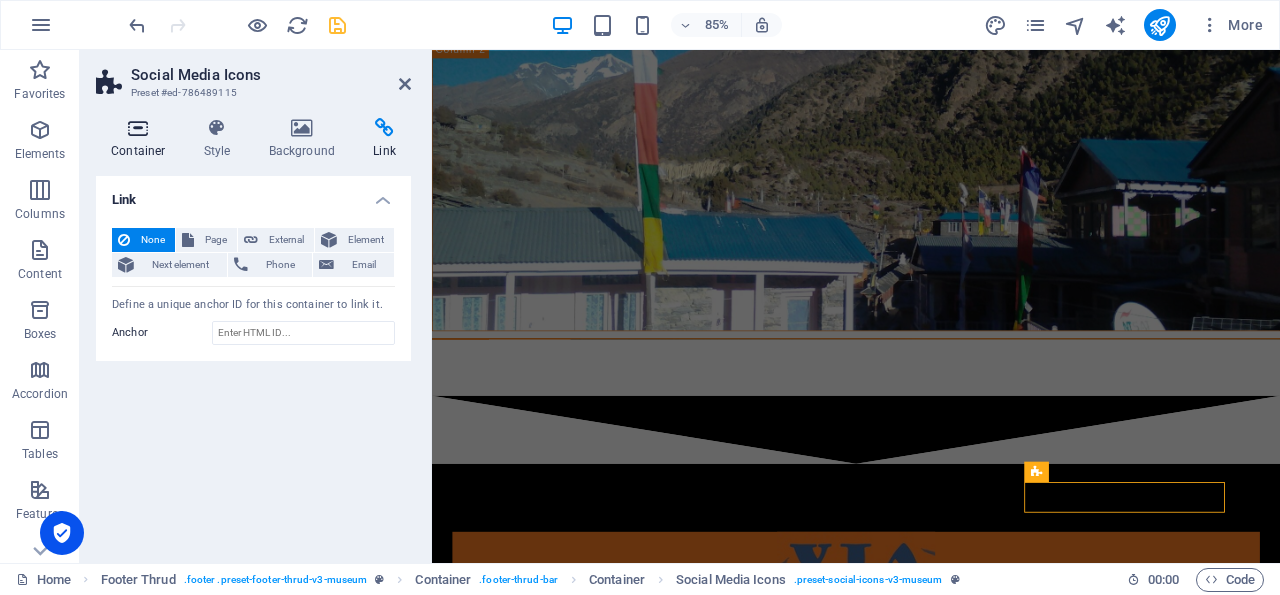 click at bounding box center [138, 128] 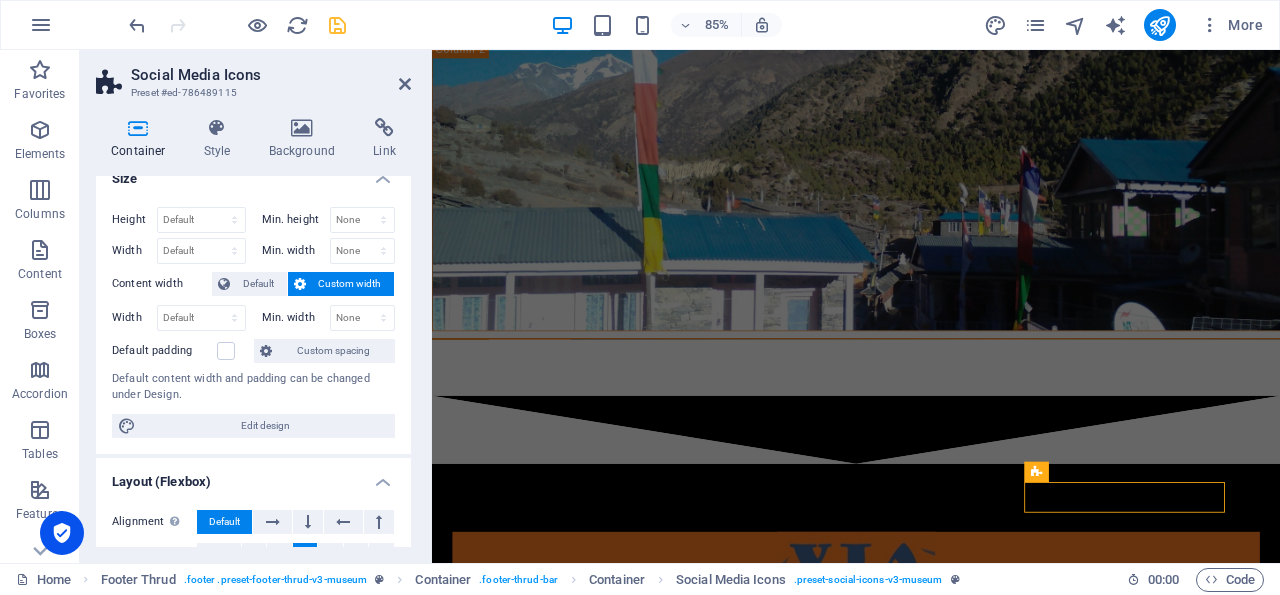 scroll, scrollTop: 0, scrollLeft: 0, axis: both 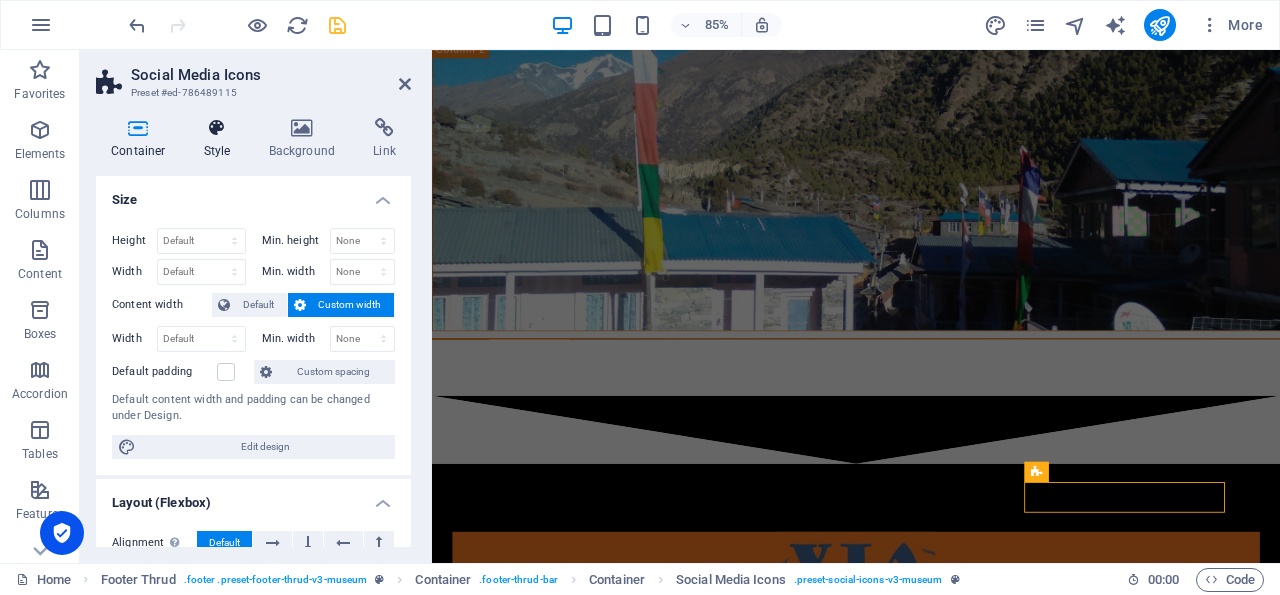 click at bounding box center [217, 128] 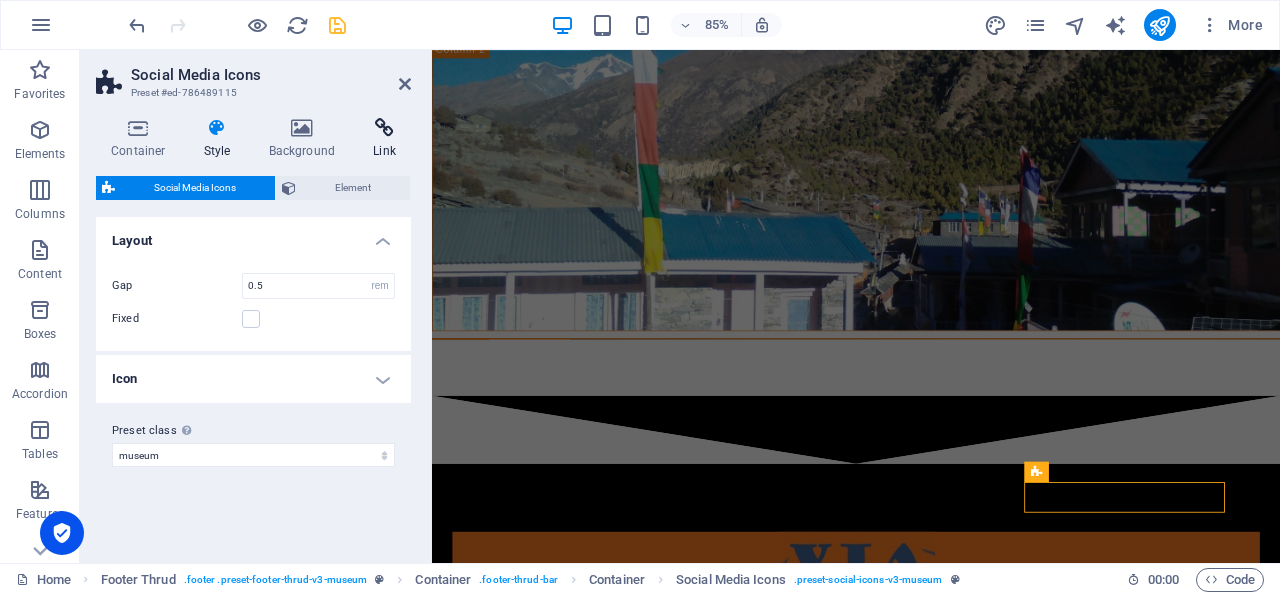 click on "Link" at bounding box center [384, 139] 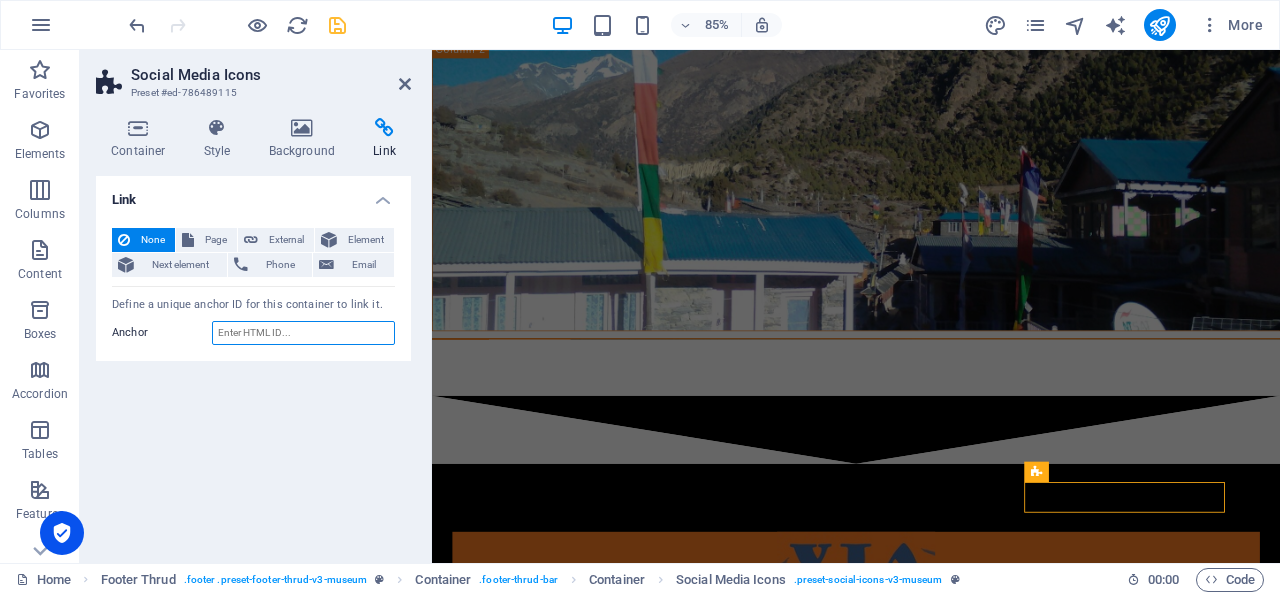 click on "Anchor" at bounding box center (303, 333) 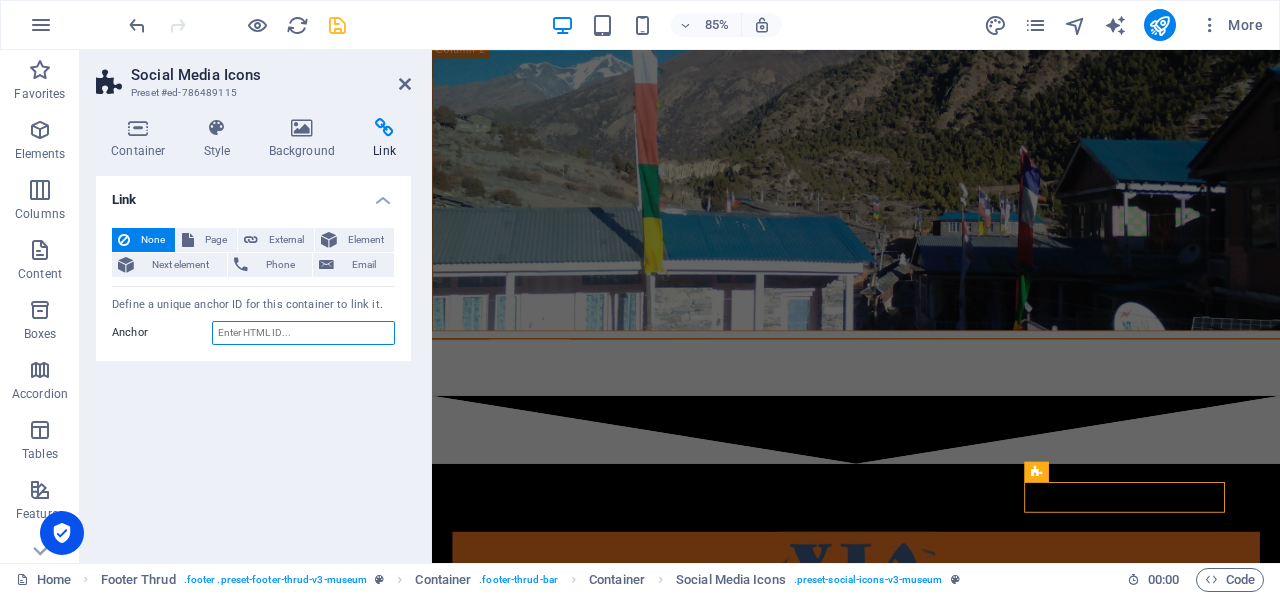 paste on "https://glasfrynproject.org.uk/w/6486/david-greenslade-a-wall-of-paper-in-romania/" 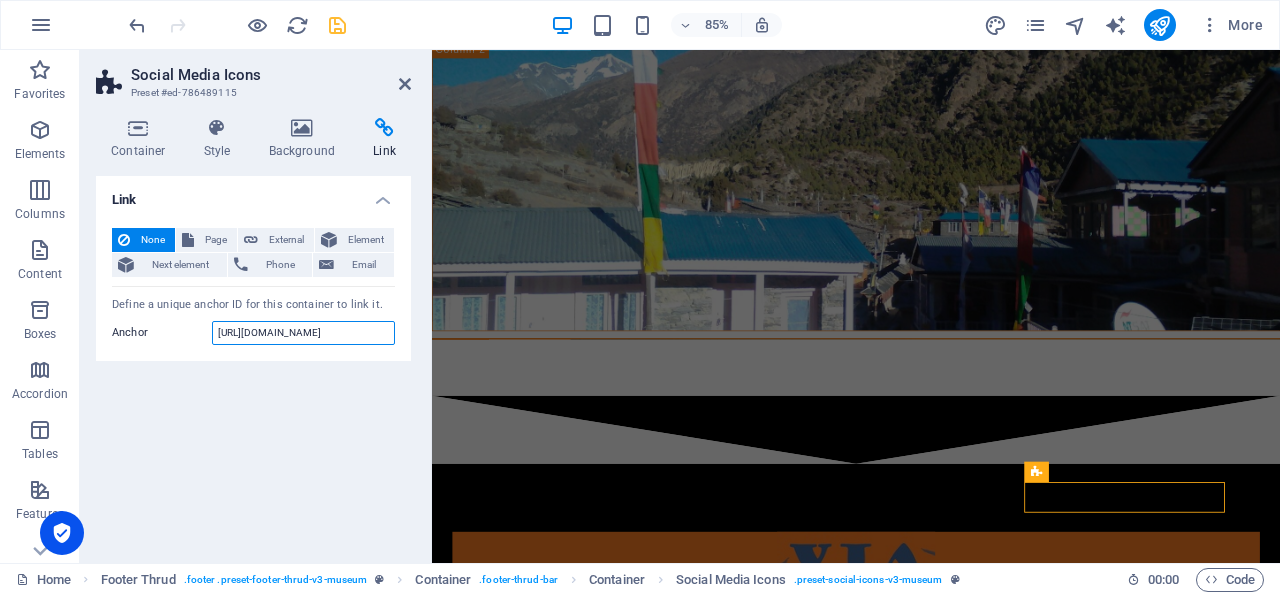 scroll, scrollTop: 0, scrollLeft: 200, axis: horizontal 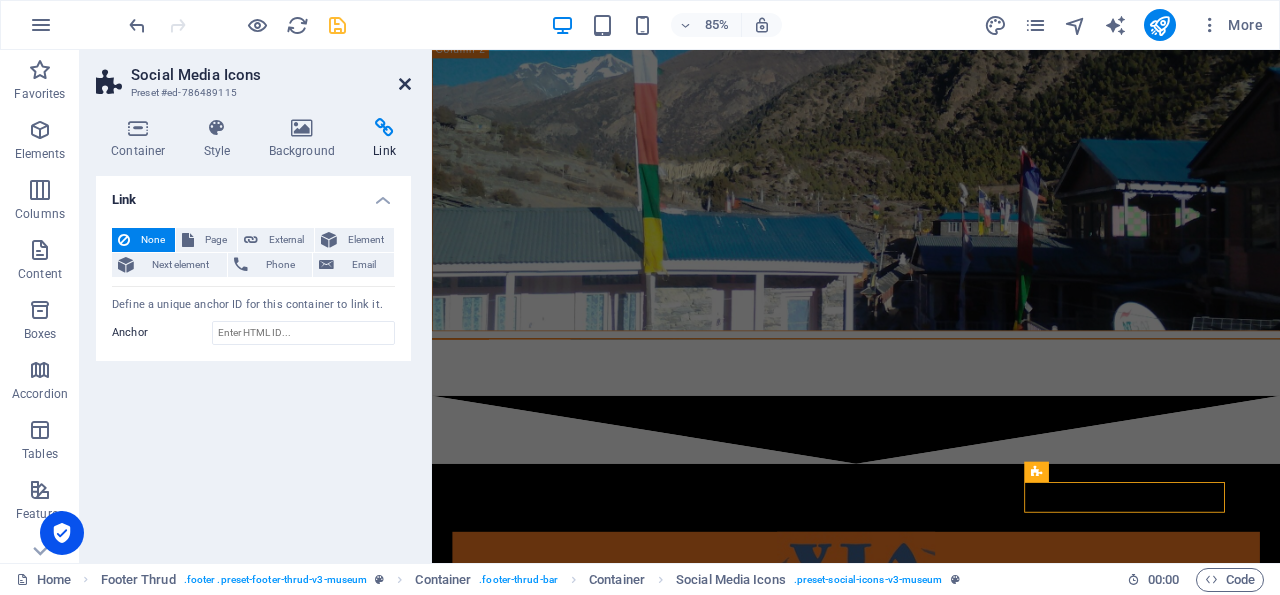 drag, startPoint x: 407, startPoint y: 86, endPoint x: 179, endPoint y: 439, distance: 420.2297 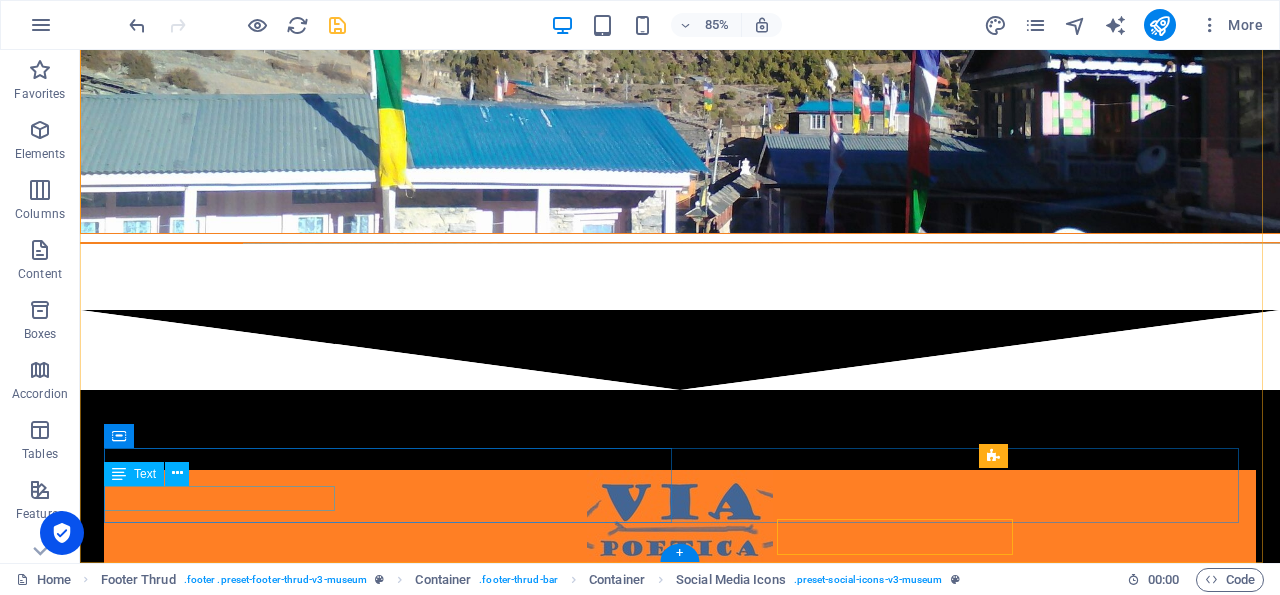 scroll, scrollTop: 4781, scrollLeft: 0, axis: vertical 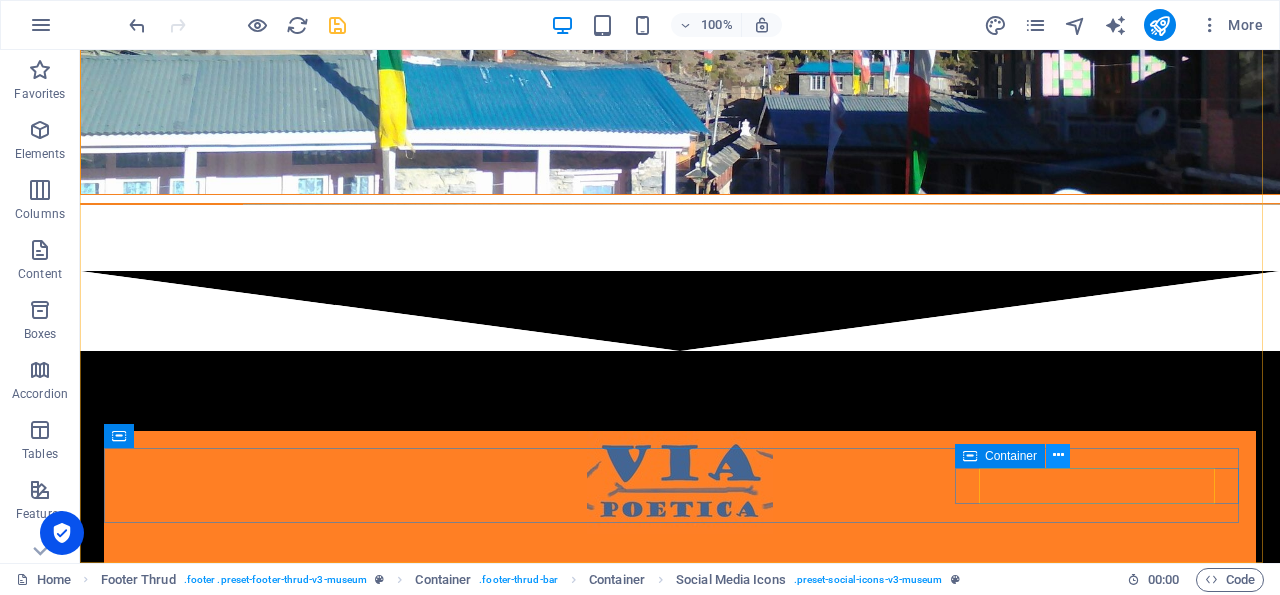 click at bounding box center (1058, 456) 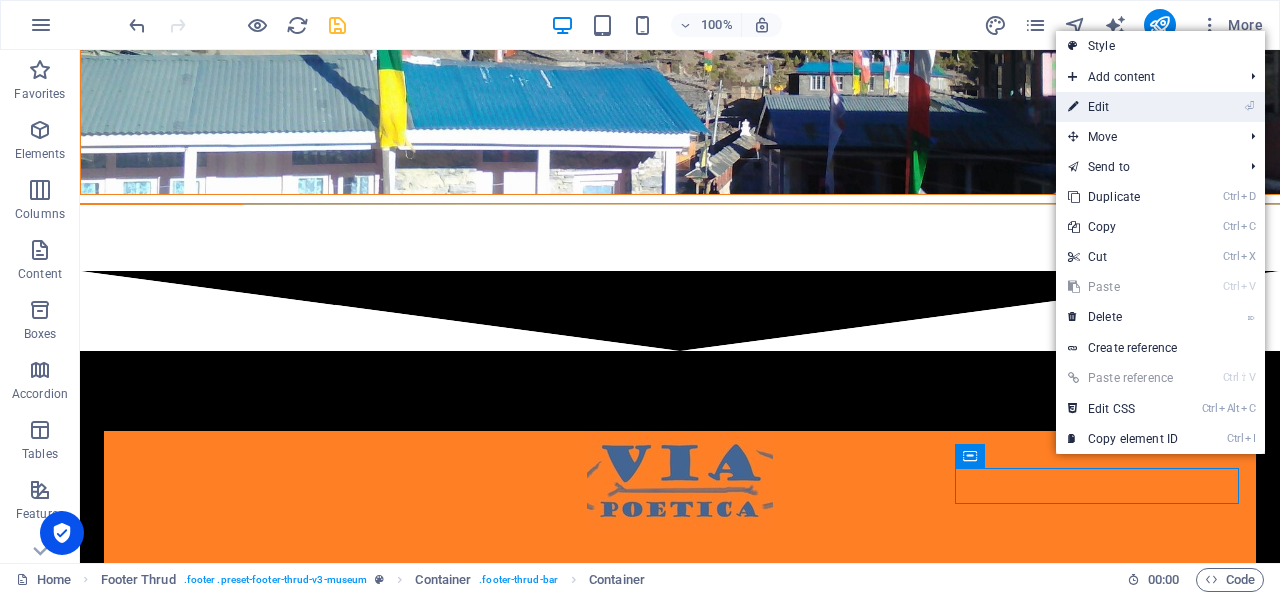 click on "⏎  Edit" at bounding box center (1123, 107) 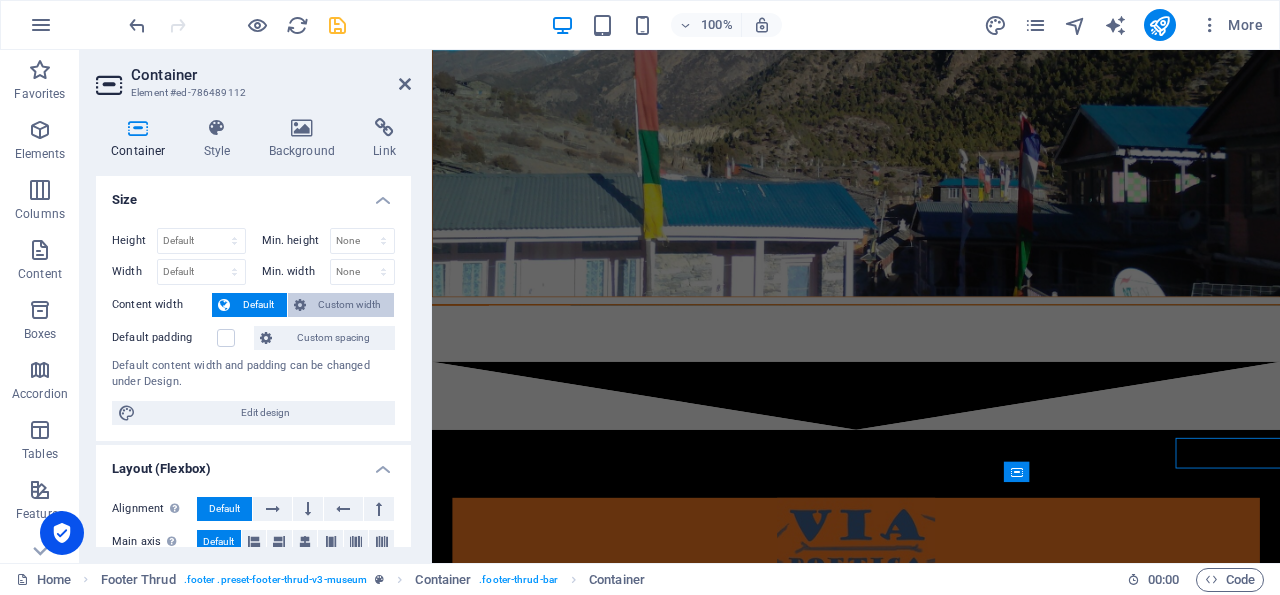 scroll, scrollTop: 4742, scrollLeft: 0, axis: vertical 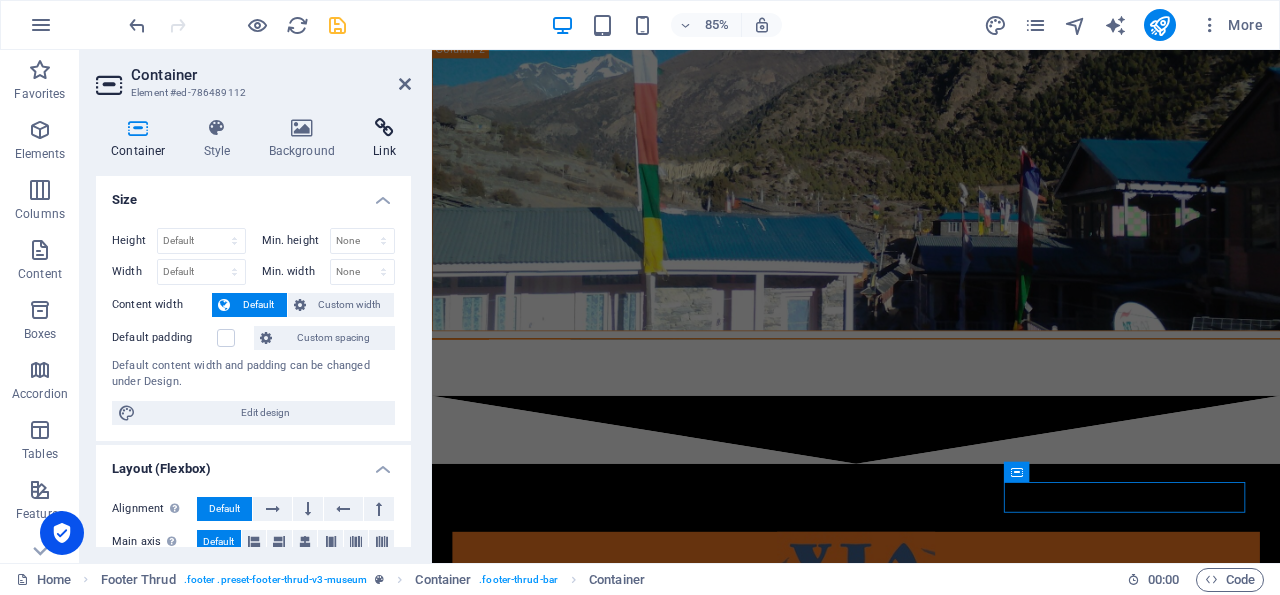 click at bounding box center [384, 128] 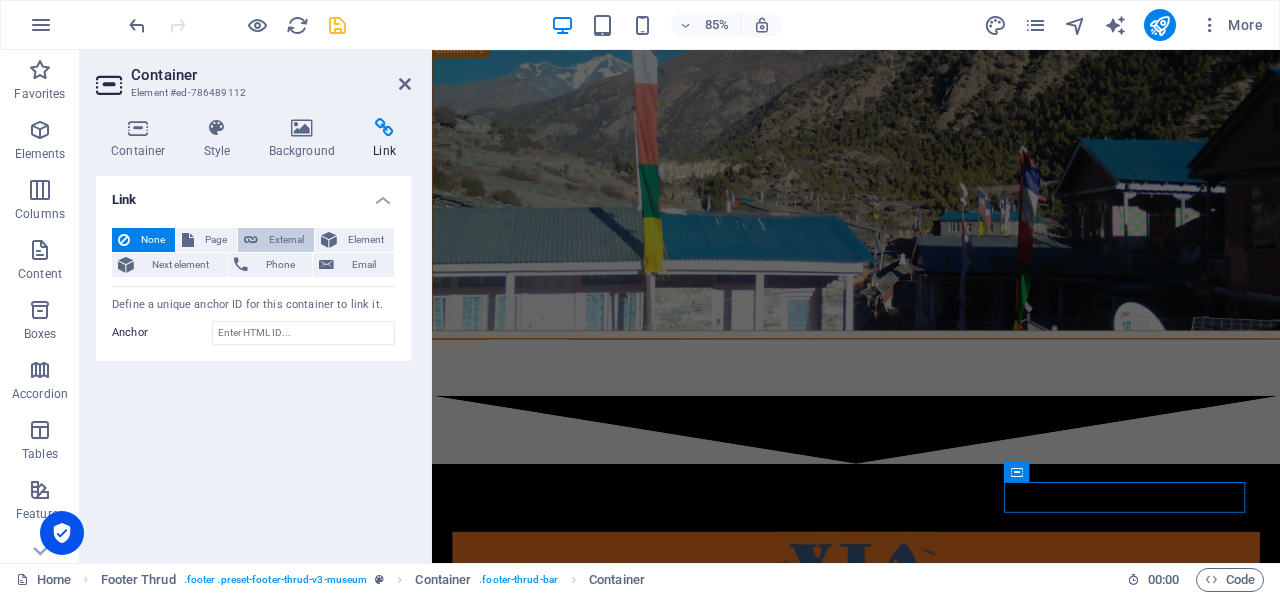 click on "External" at bounding box center [286, 240] 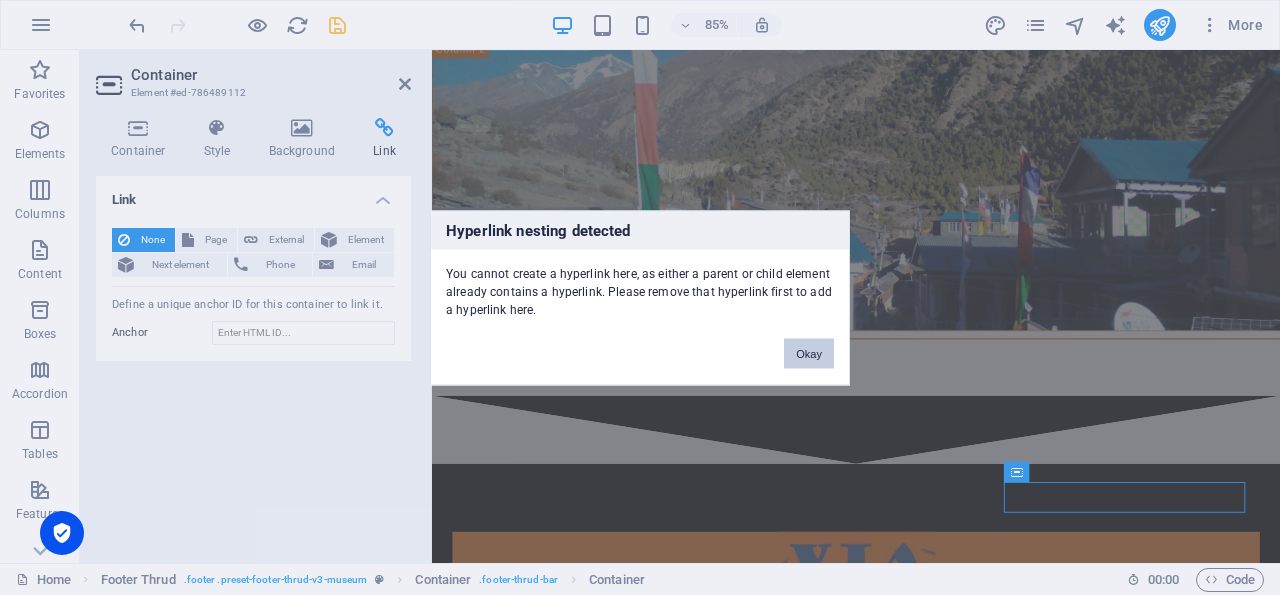 click on "Okay" at bounding box center (809, 353) 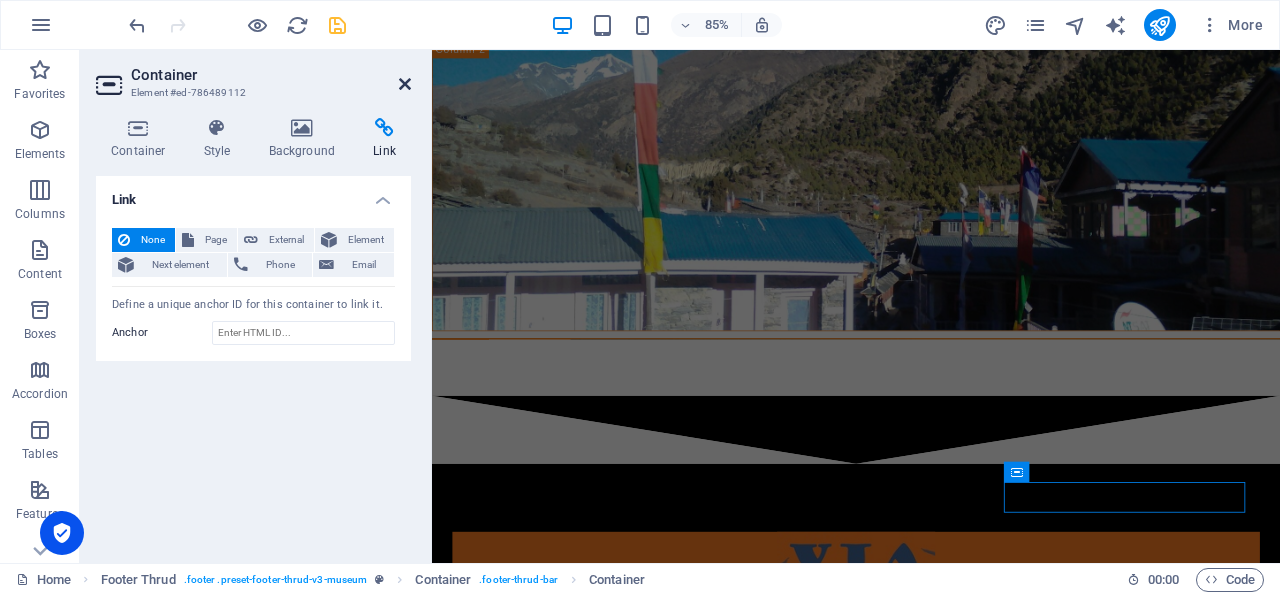 click at bounding box center (405, 84) 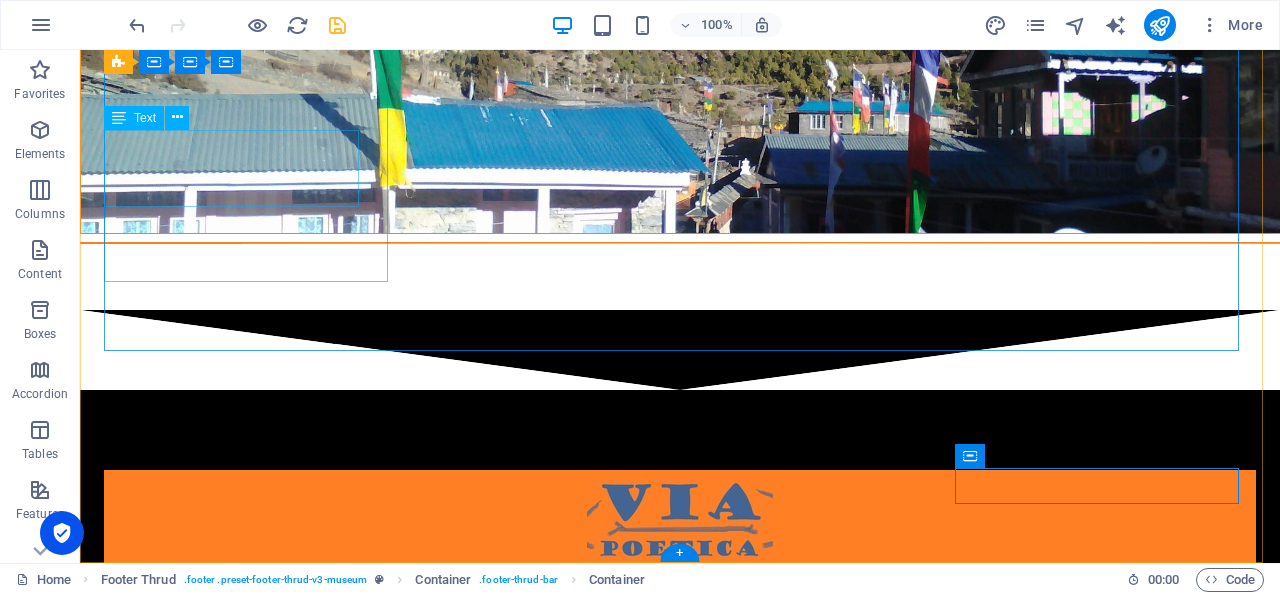 scroll, scrollTop: 4781, scrollLeft: 0, axis: vertical 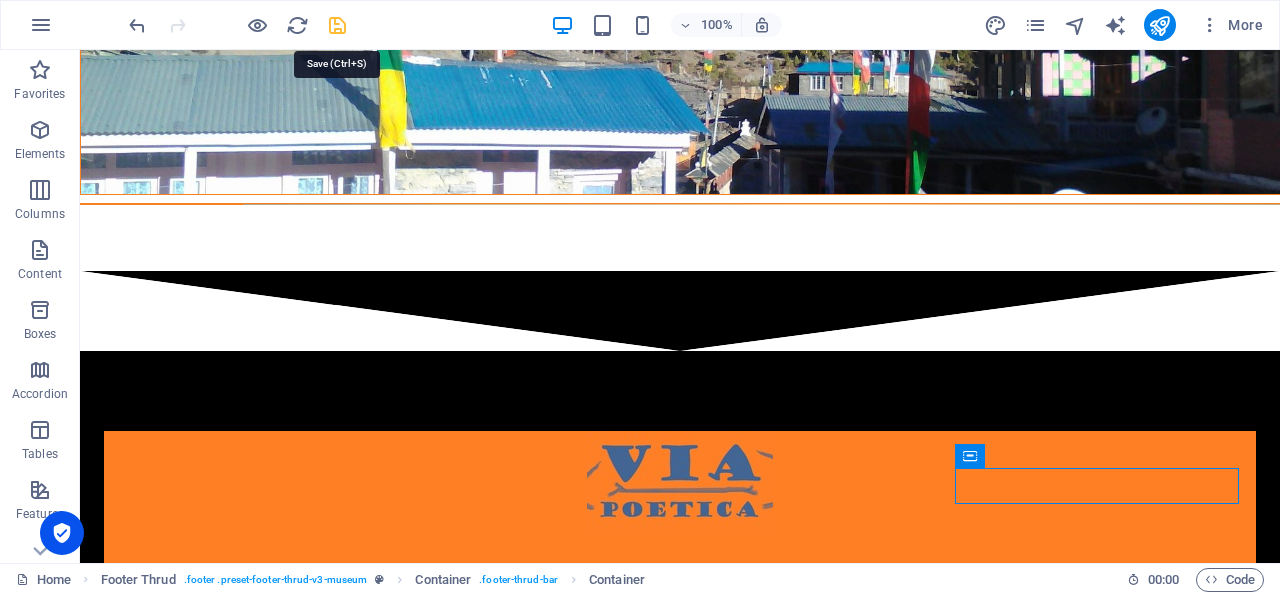 click at bounding box center [337, 25] 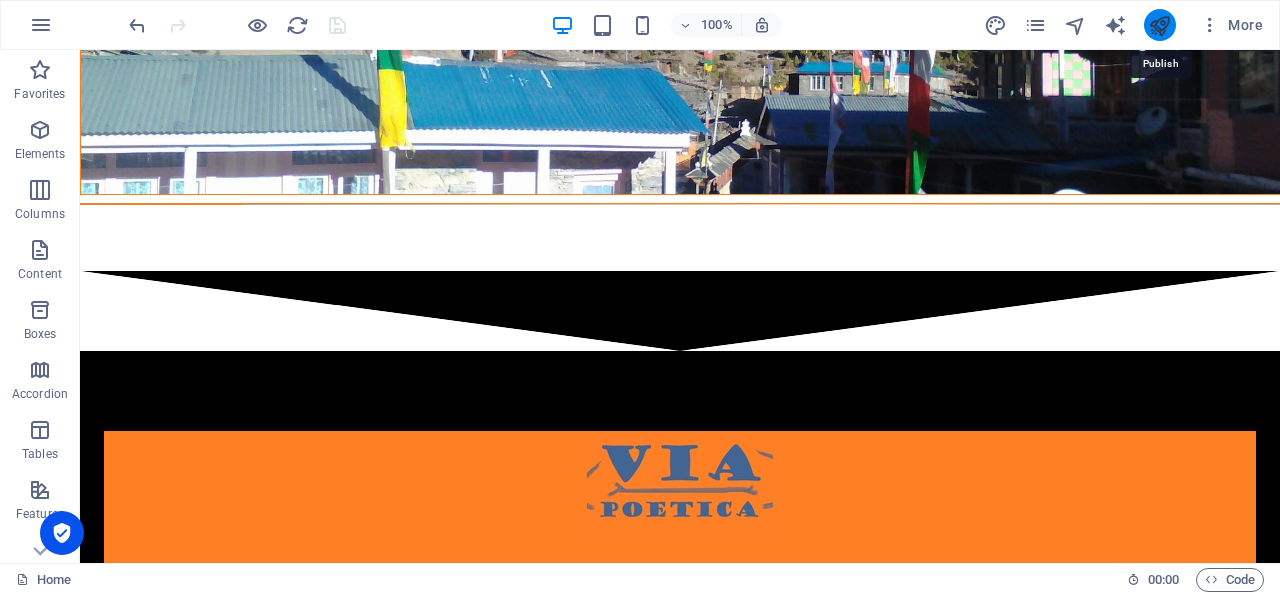 click at bounding box center (1159, 25) 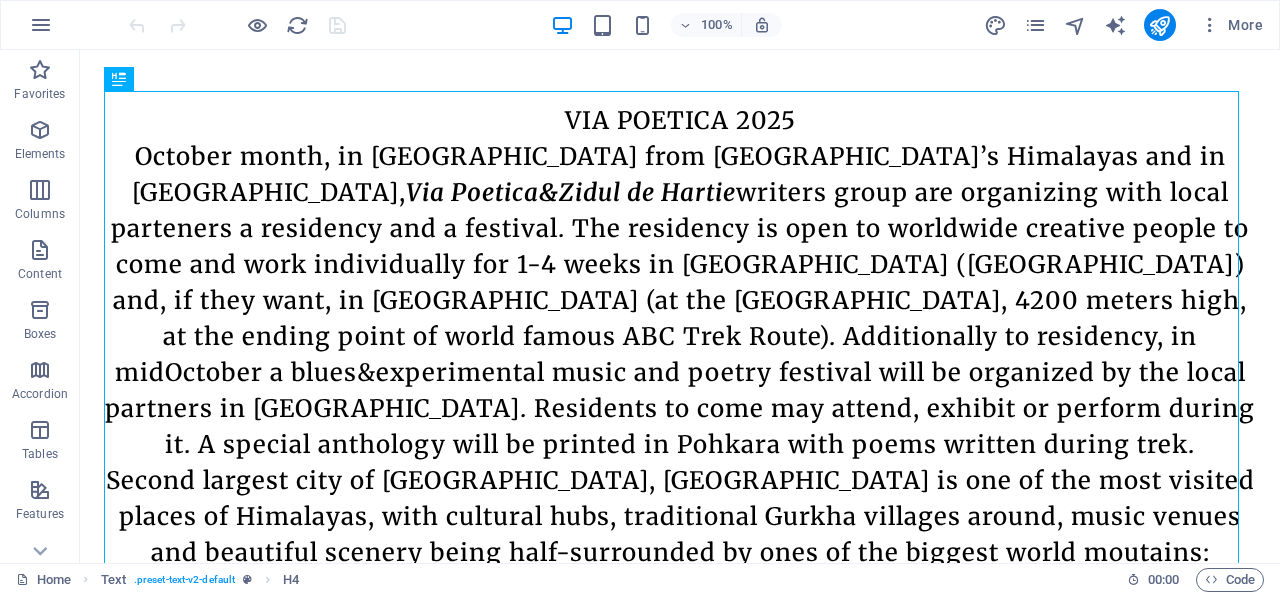 scroll, scrollTop: 1159, scrollLeft: 0, axis: vertical 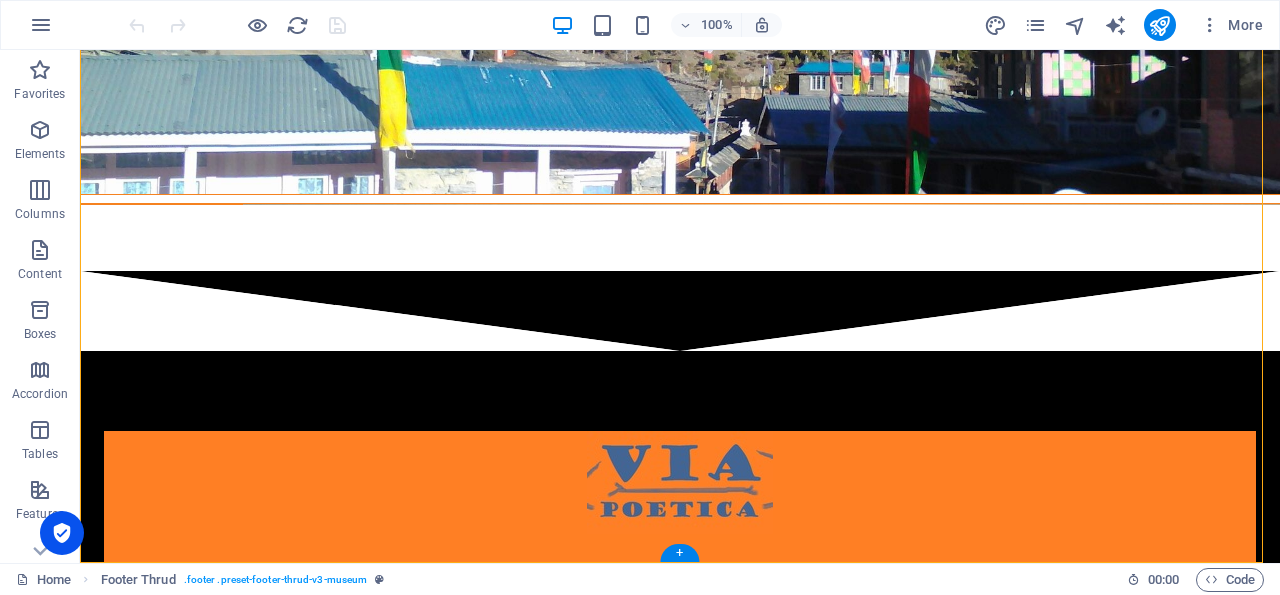drag, startPoint x: 195, startPoint y: 167, endPoint x: 210, endPoint y: 133, distance: 37.161808 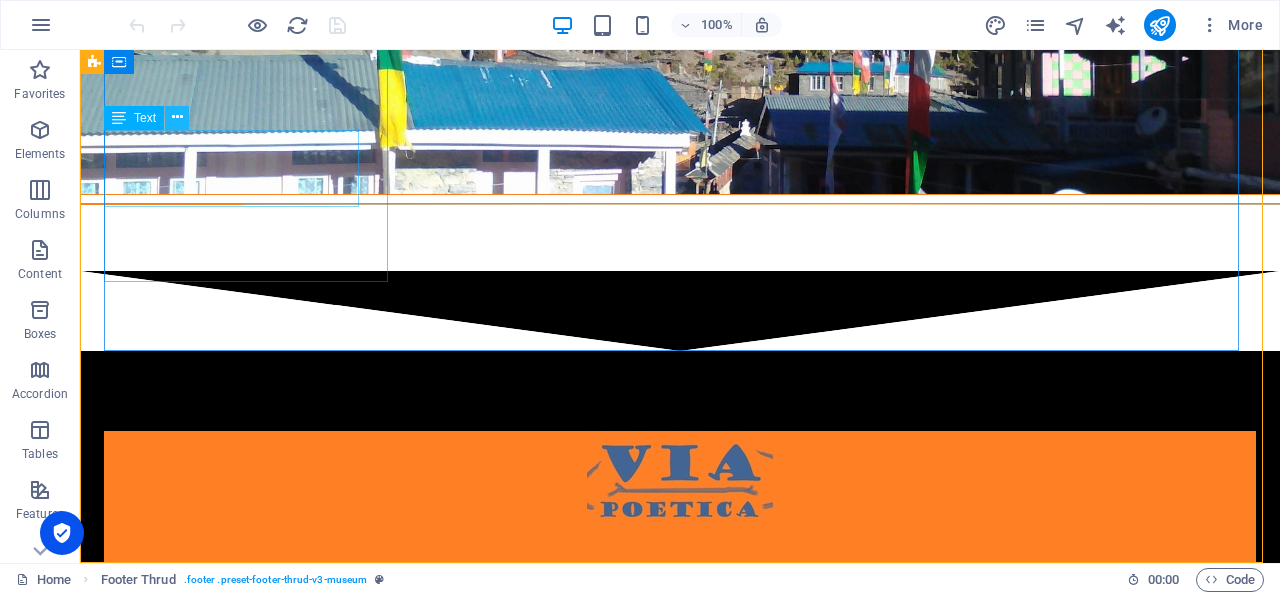 click at bounding box center (177, 117) 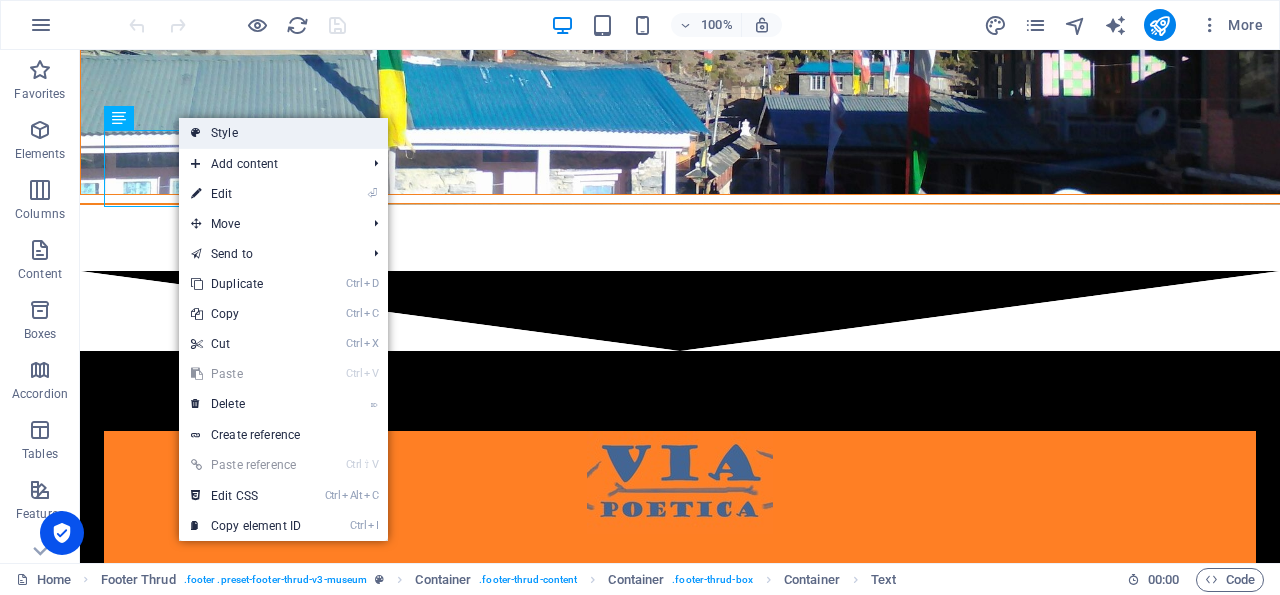 click on "Style" at bounding box center [283, 133] 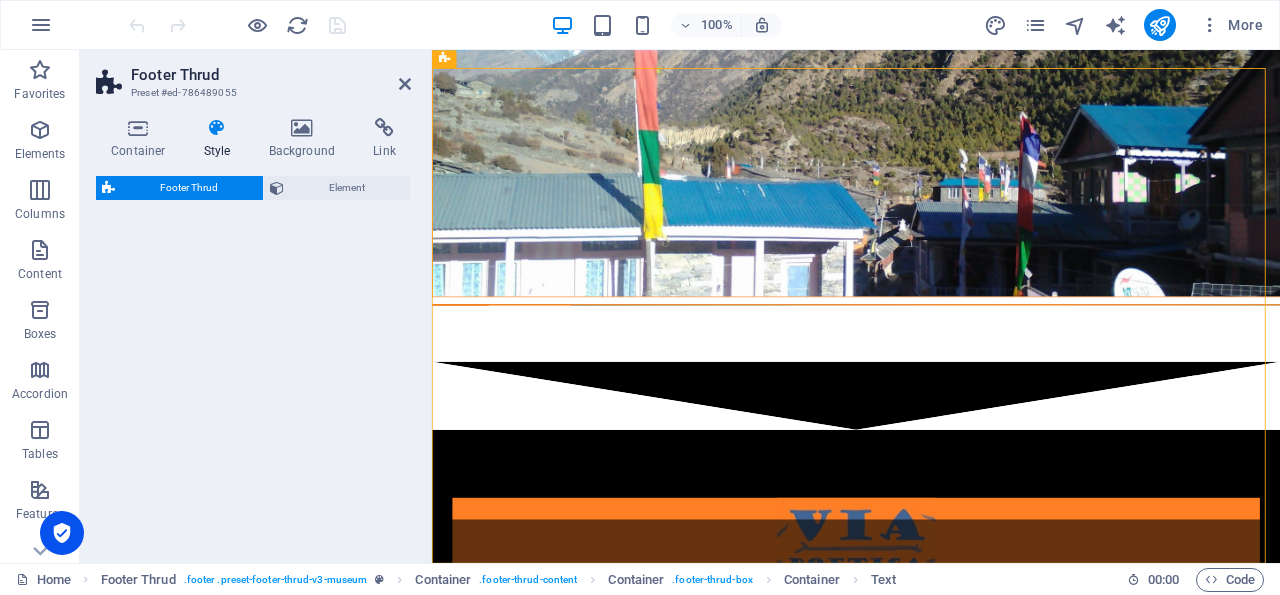 scroll, scrollTop: 4742, scrollLeft: 0, axis: vertical 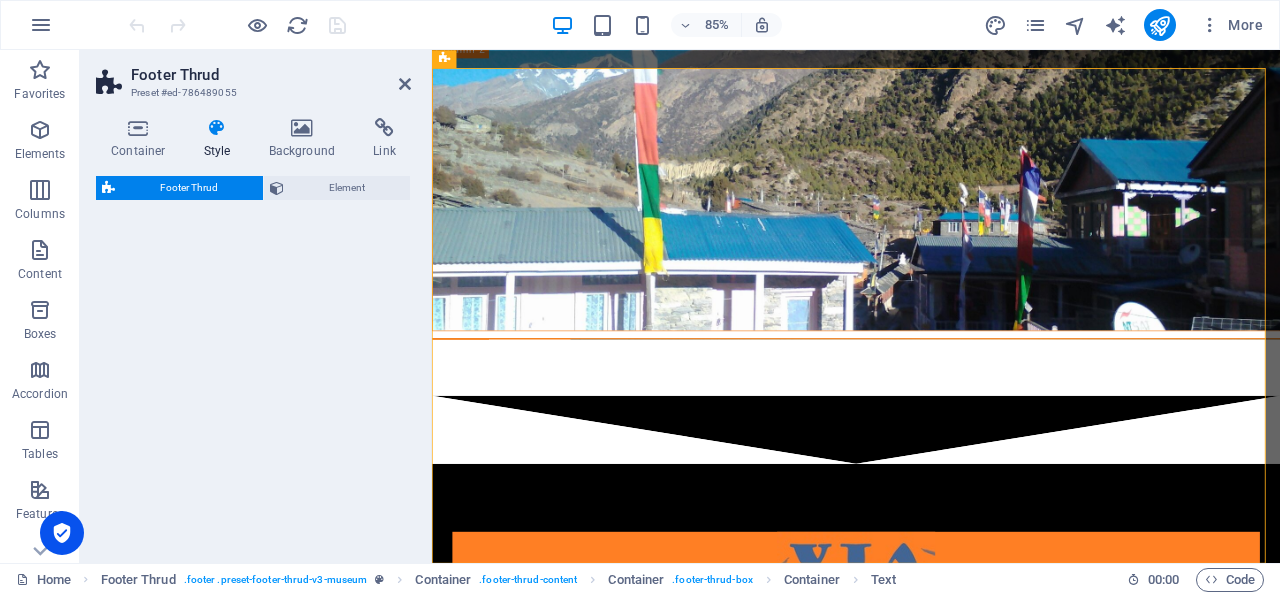 select on "rem" 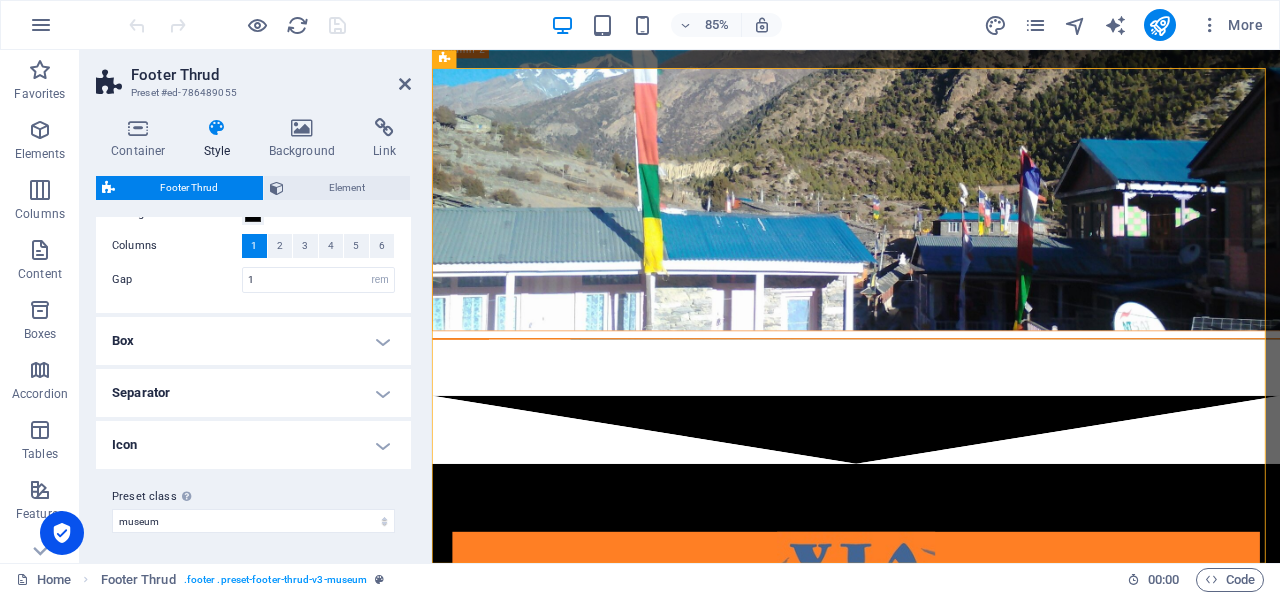 scroll, scrollTop: 73, scrollLeft: 0, axis: vertical 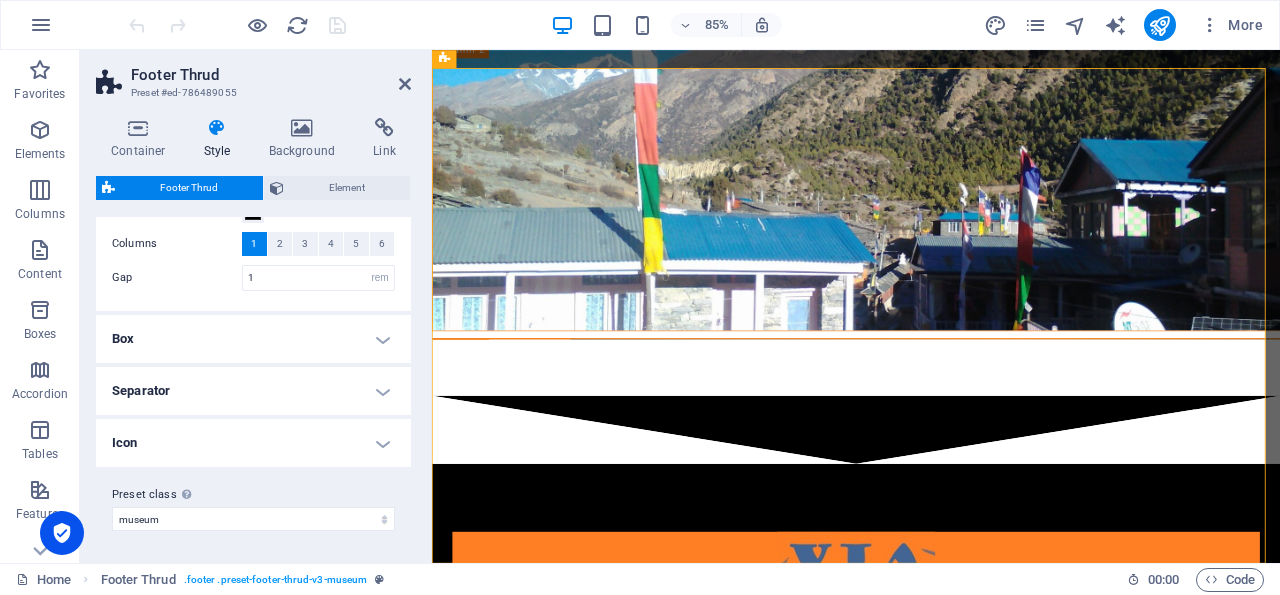 click on "Box" at bounding box center [253, 339] 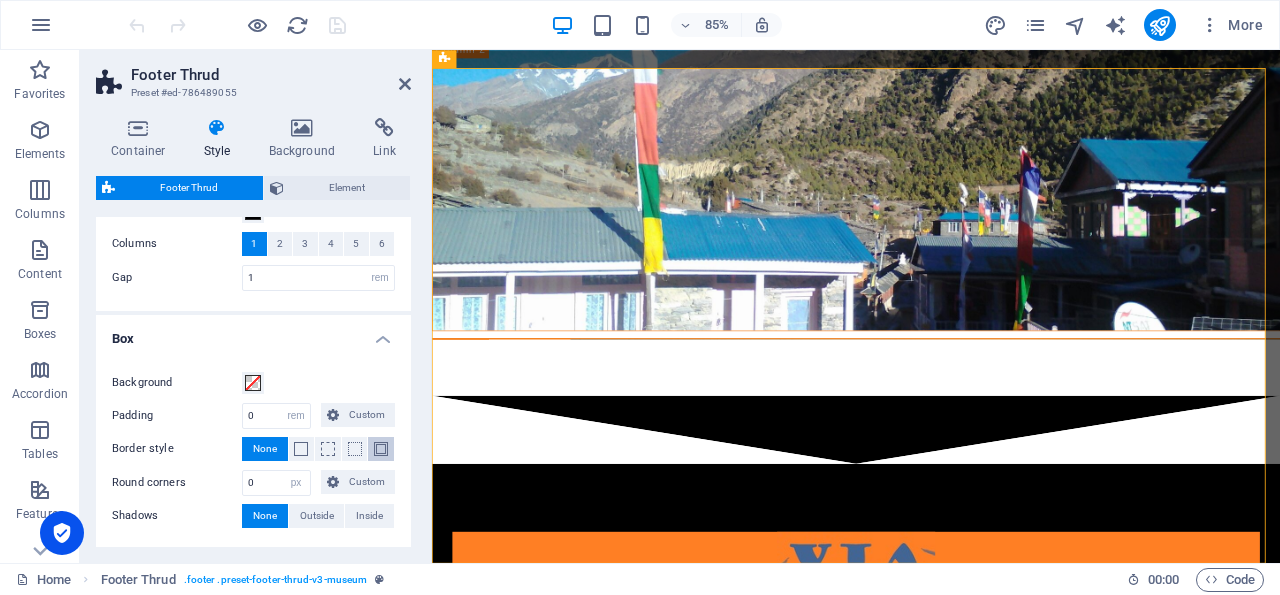 click at bounding box center (381, 449) 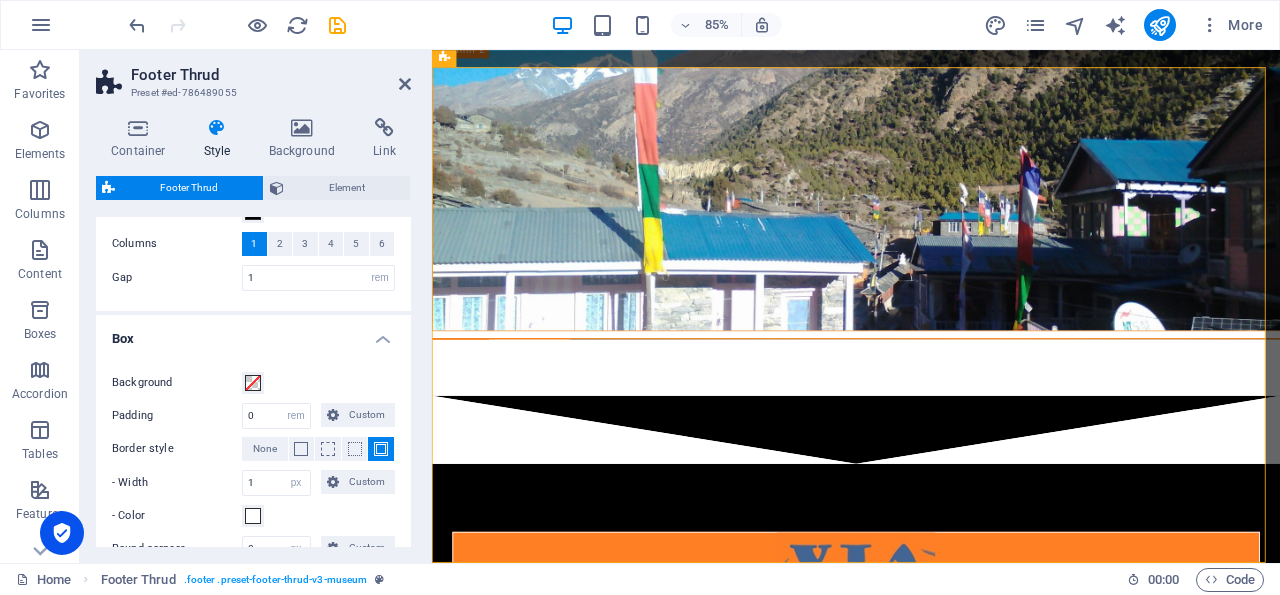scroll, scrollTop: 4743, scrollLeft: 0, axis: vertical 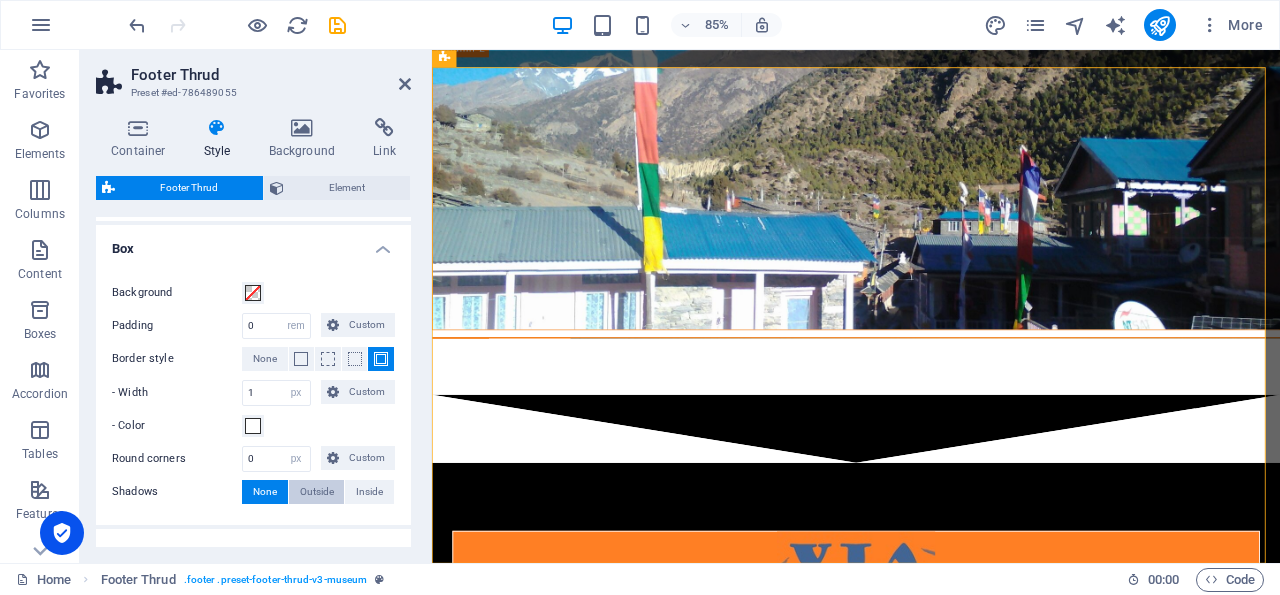 click on "Outside" at bounding box center (317, 492) 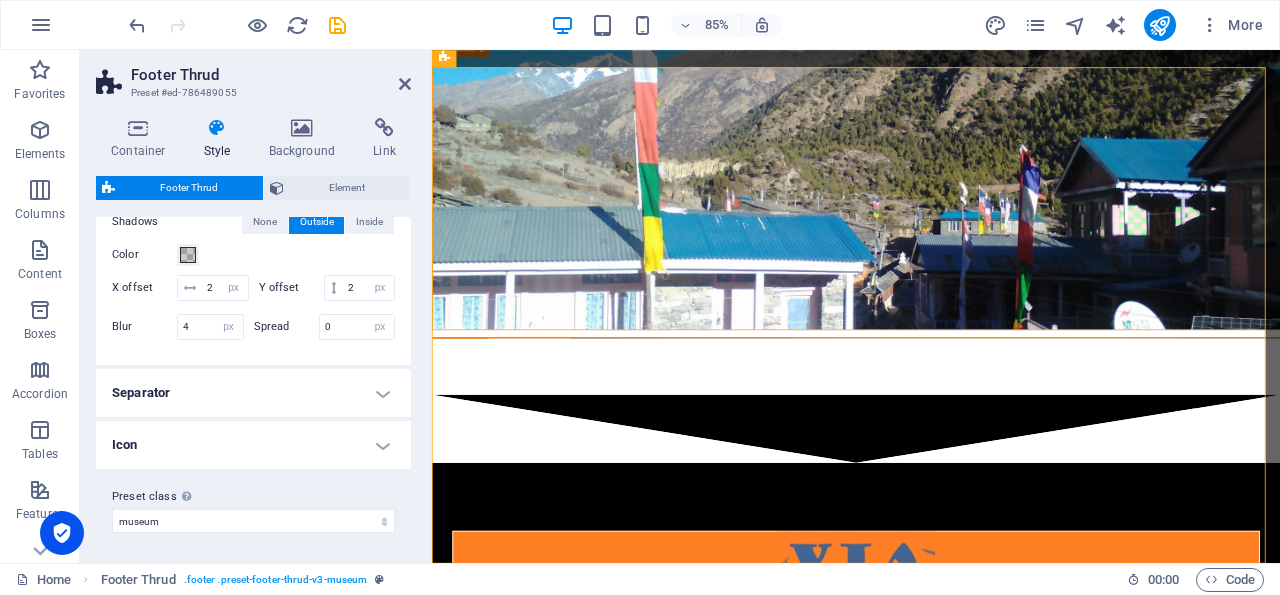 scroll, scrollTop: 435, scrollLeft: 0, axis: vertical 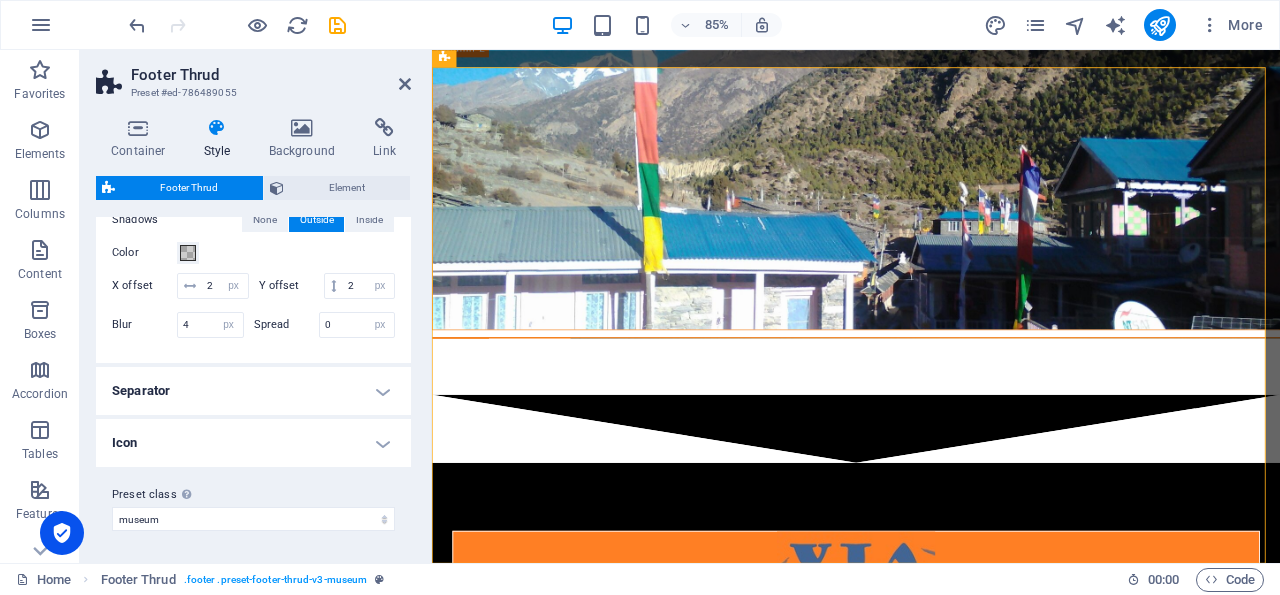 click on "Separator" at bounding box center [253, 391] 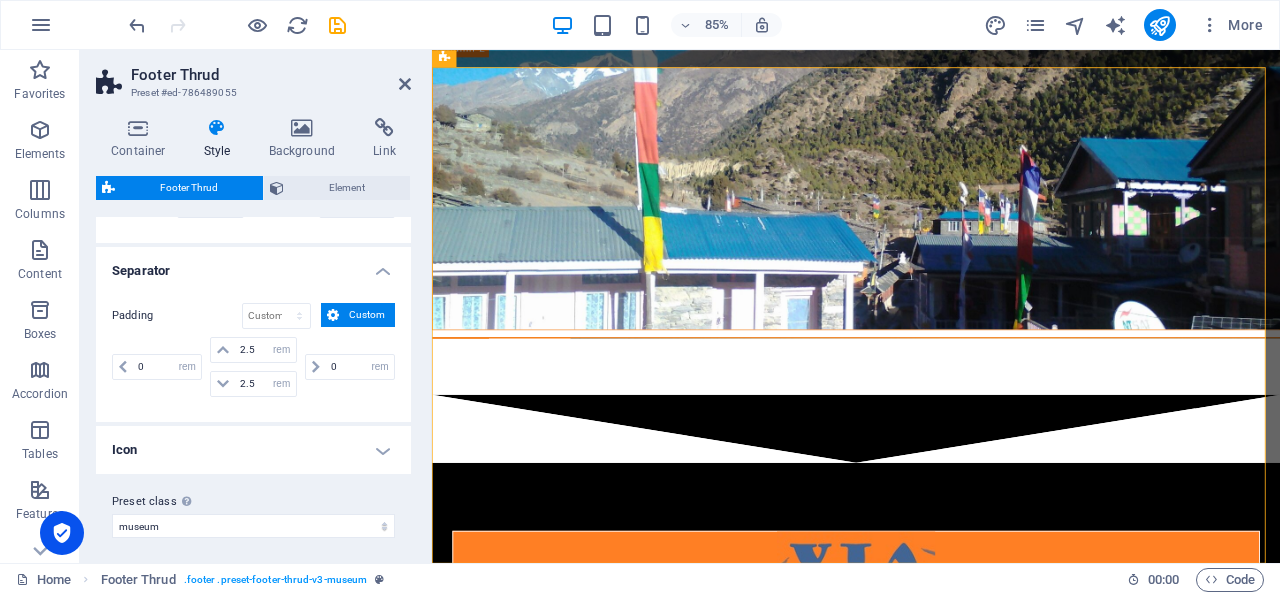 scroll, scrollTop: 562, scrollLeft: 0, axis: vertical 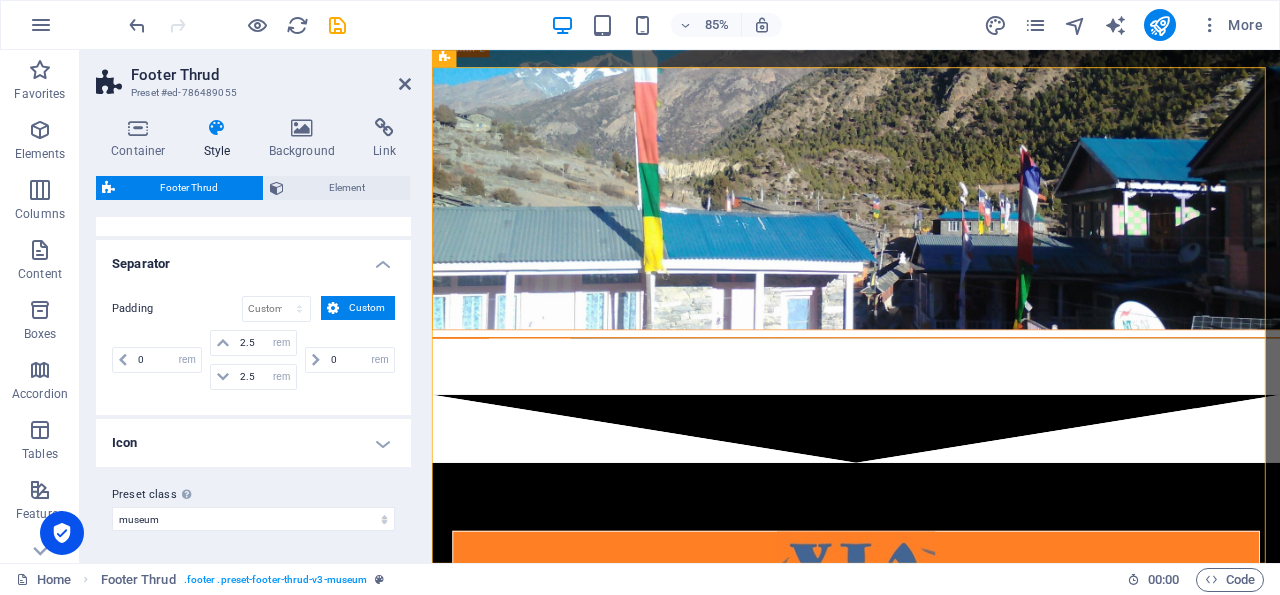 click on "Icon" at bounding box center [253, 443] 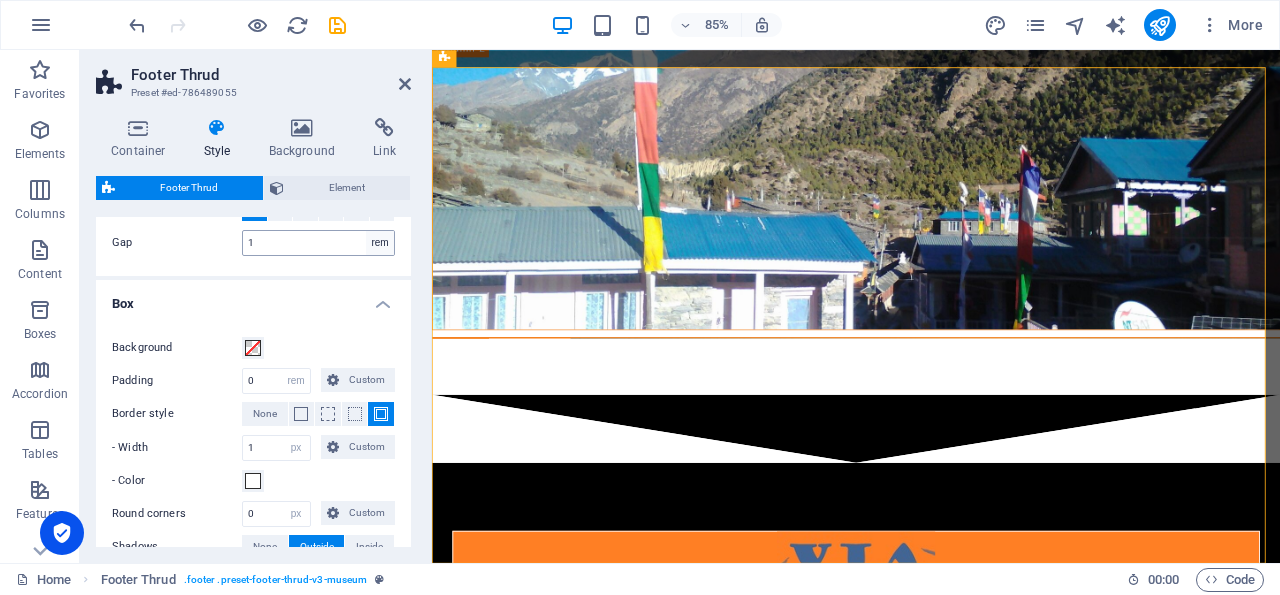 scroll, scrollTop: 0, scrollLeft: 0, axis: both 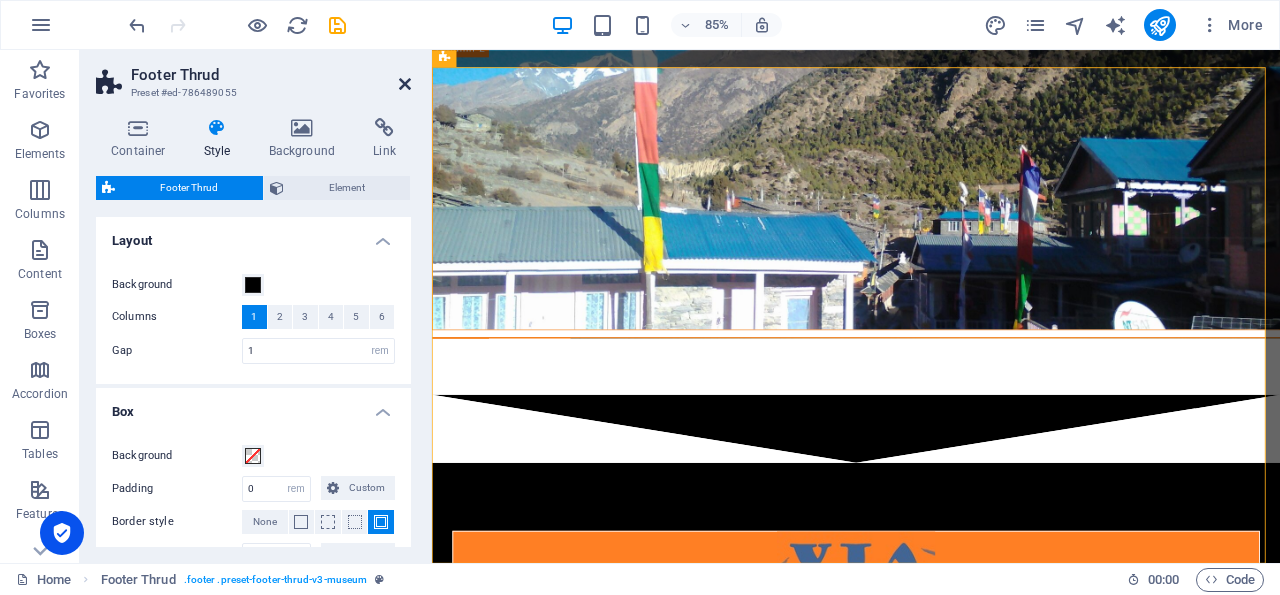 click at bounding box center [405, 84] 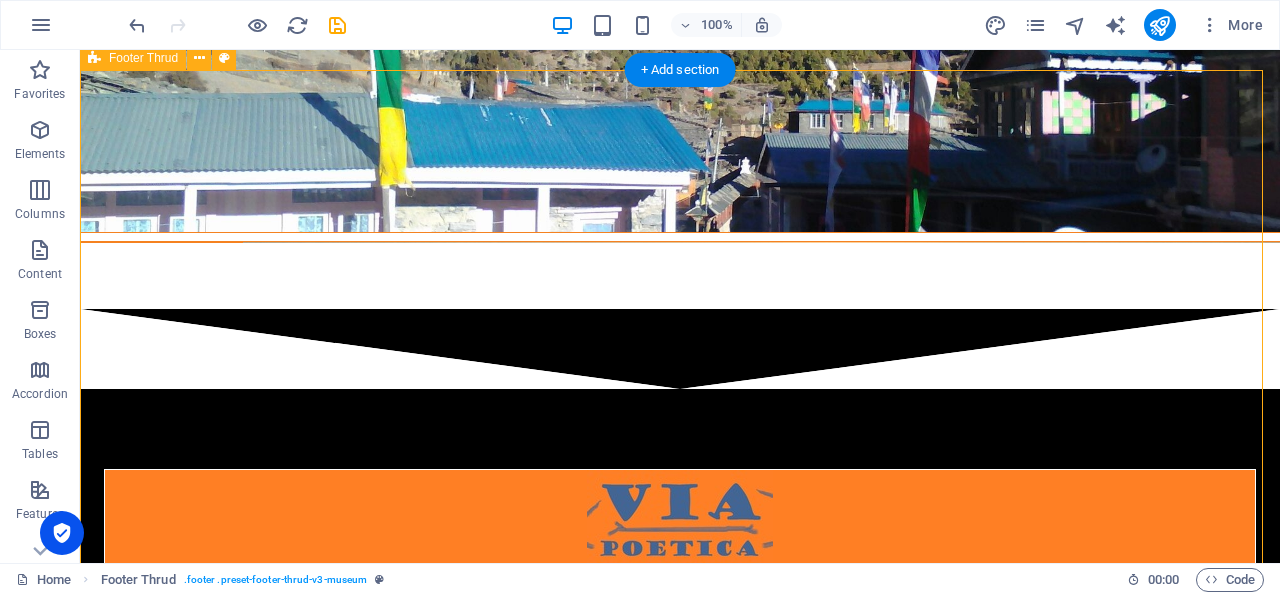 scroll, scrollTop: 4633, scrollLeft: 0, axis: vertical 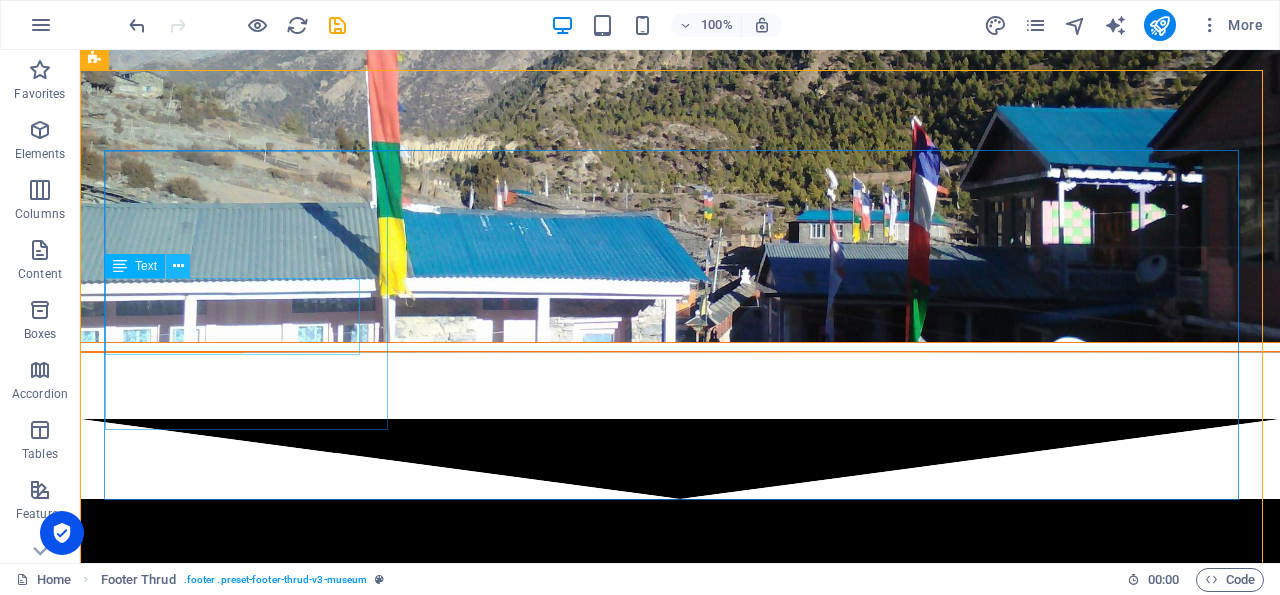 click at bounding box center [178, 266] 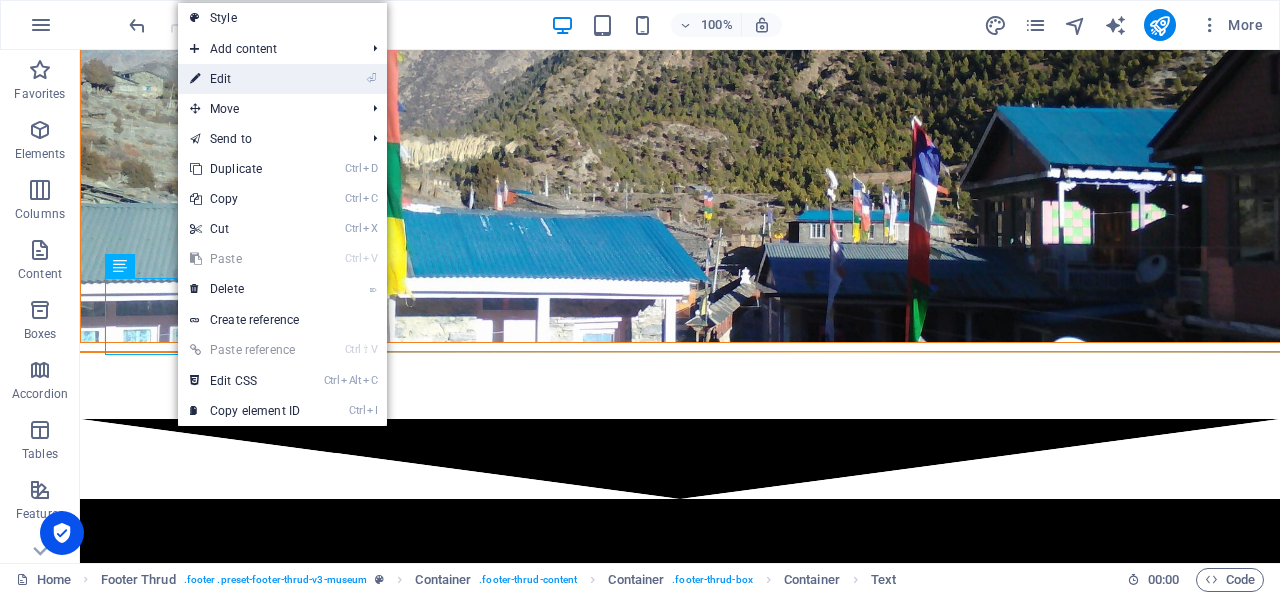 click on "⏎  Edit" at bounding box center (245, 79) 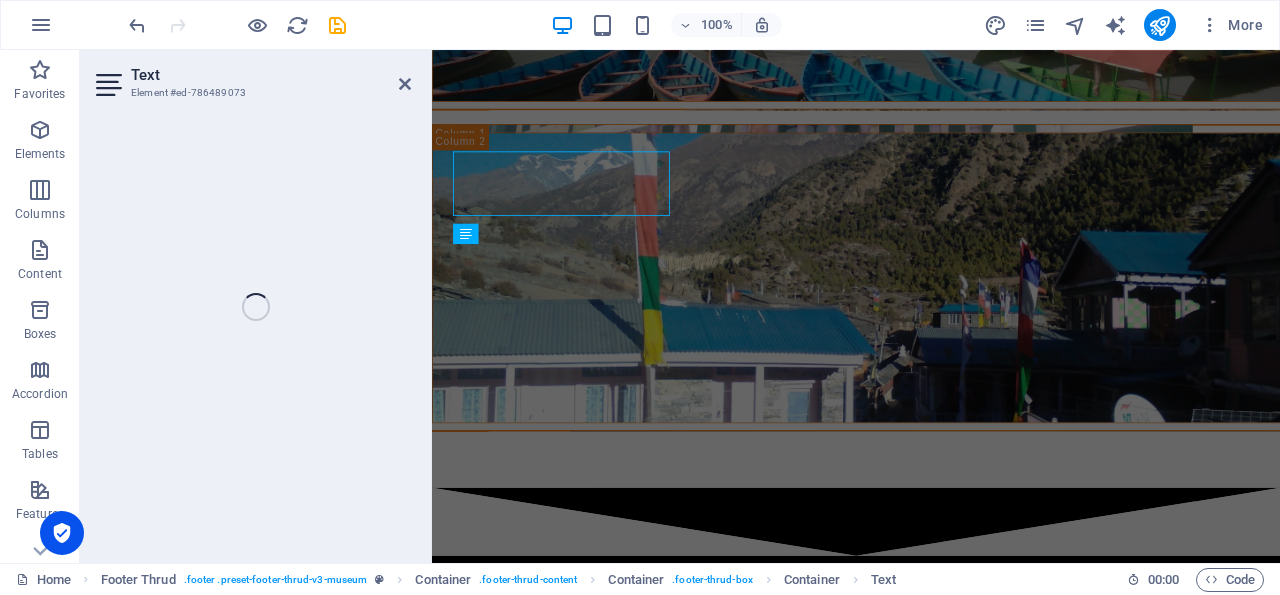 scroll, scrollTop: 4743, scrollLeft: 0, axis: vertical 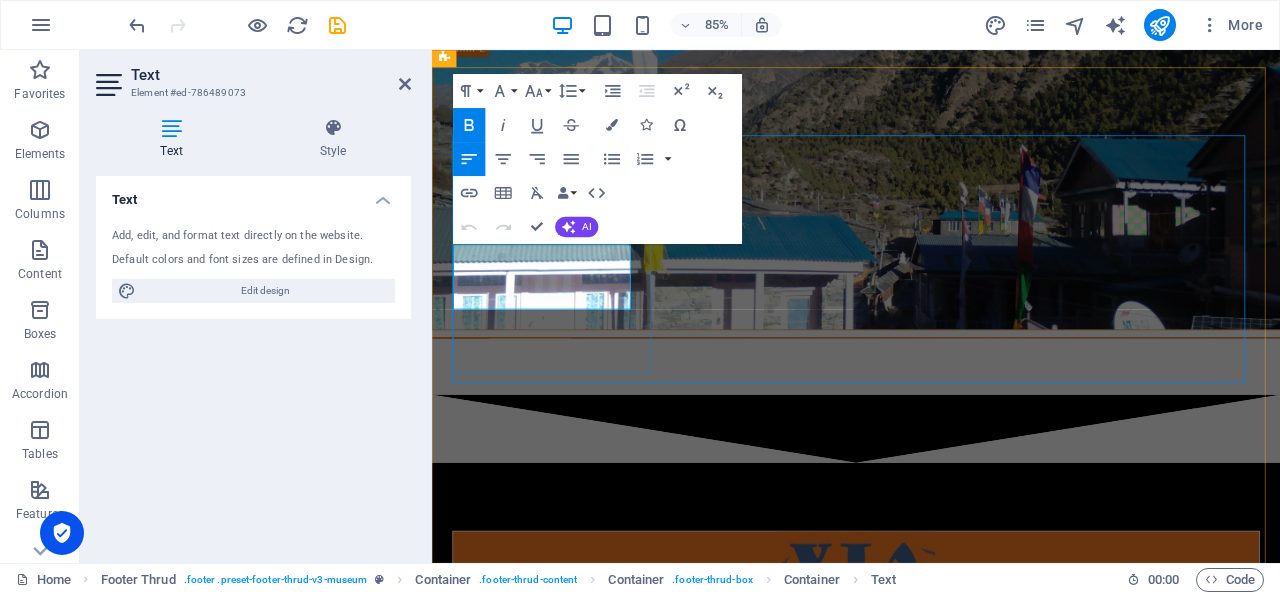 click on "Time to get back         to the POETRY" at bounding box center [931, 762] 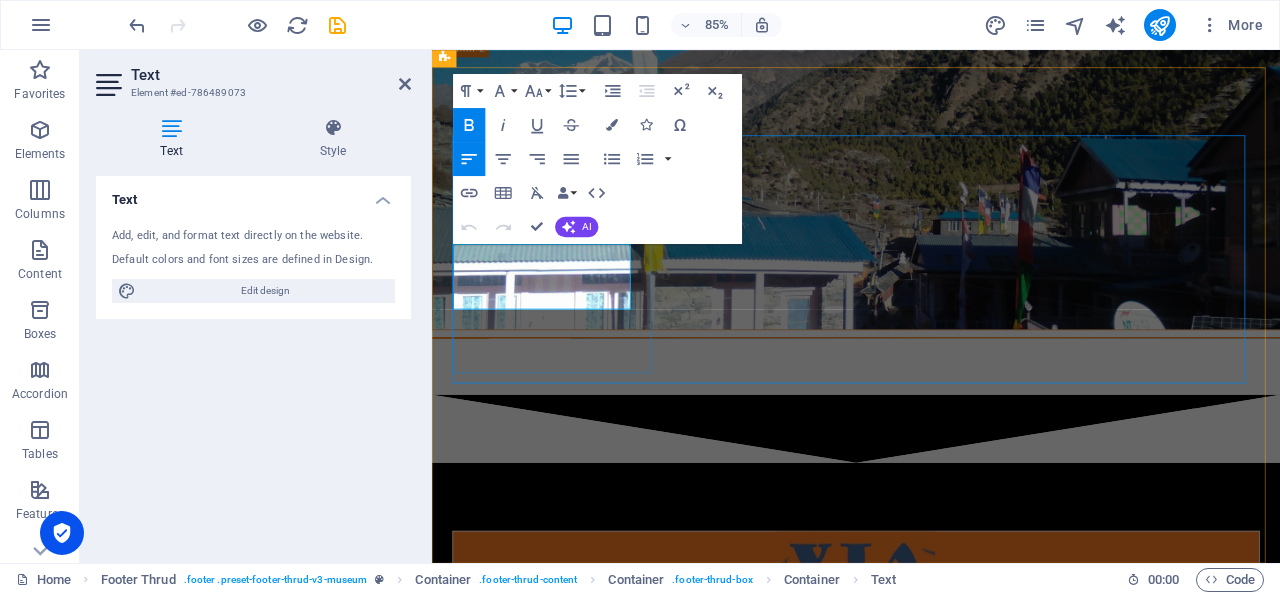 drag, startPoint x: 641, startPoint y: 334, endPoint x: 433, endPoint y: 298, distance: 211.09239 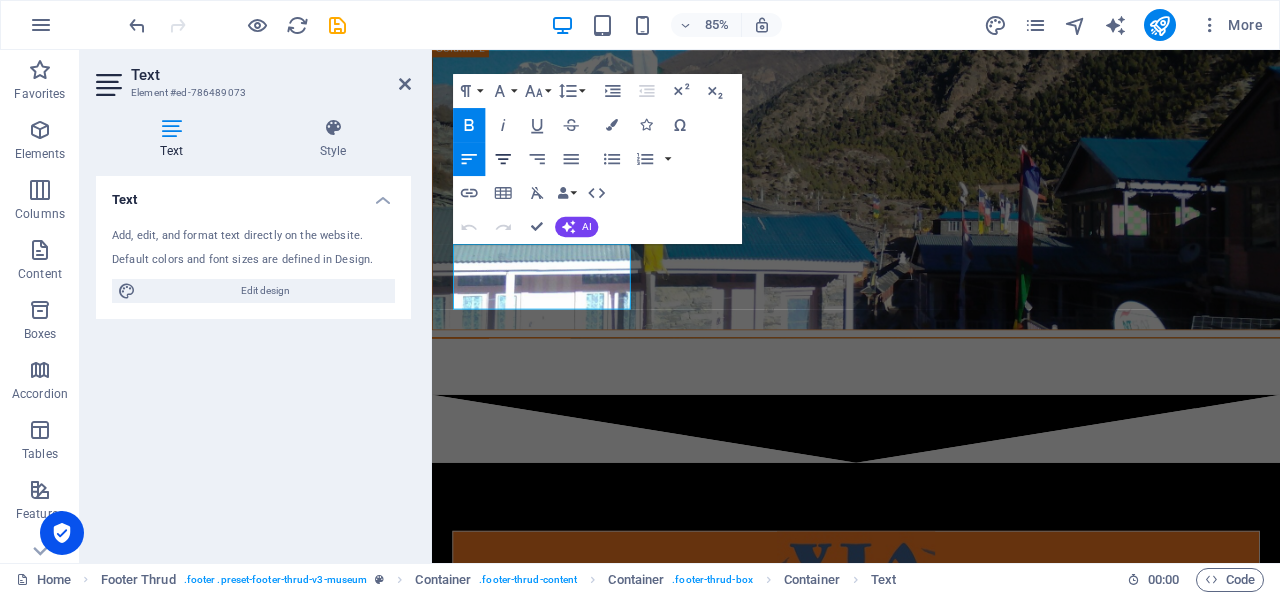 click 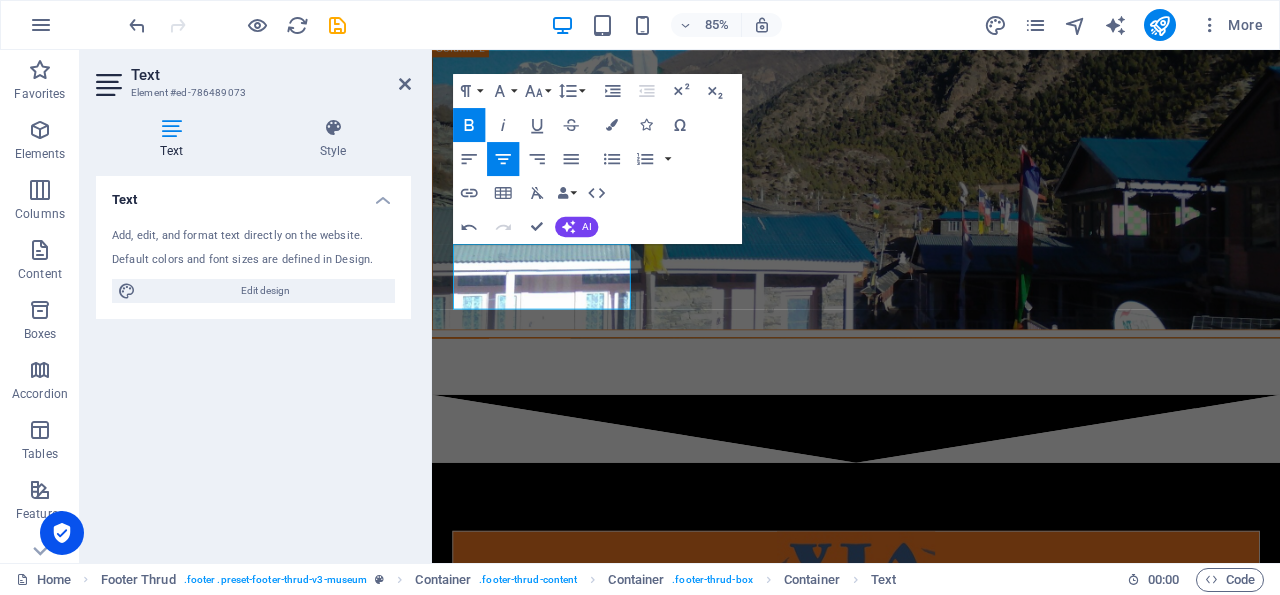 click 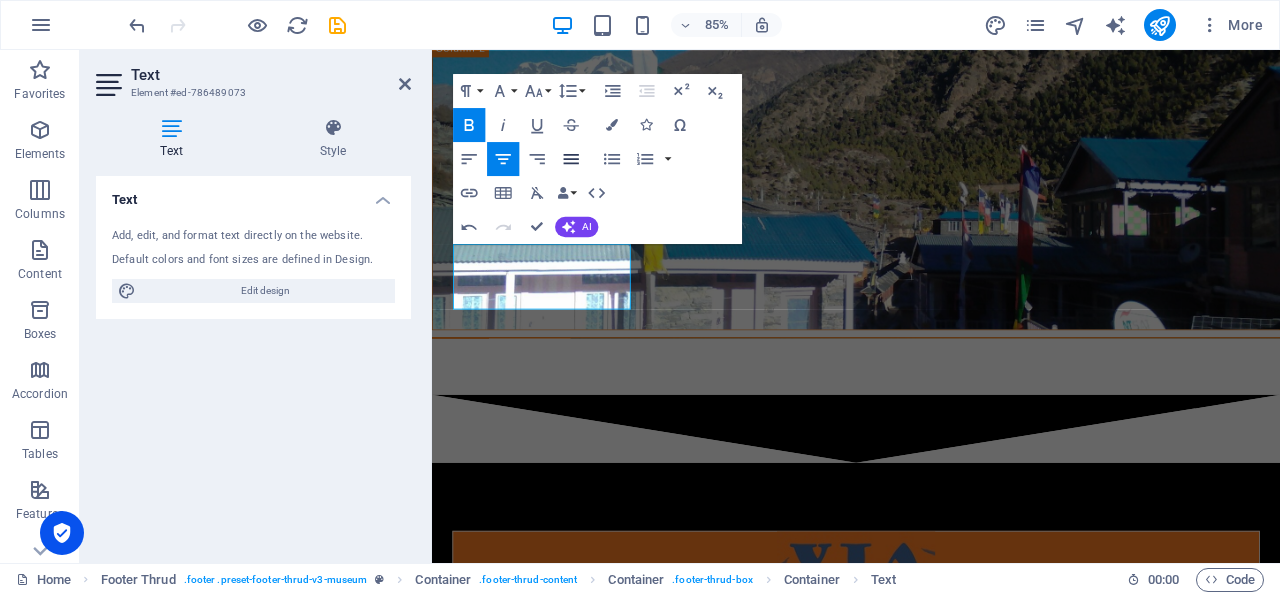 click 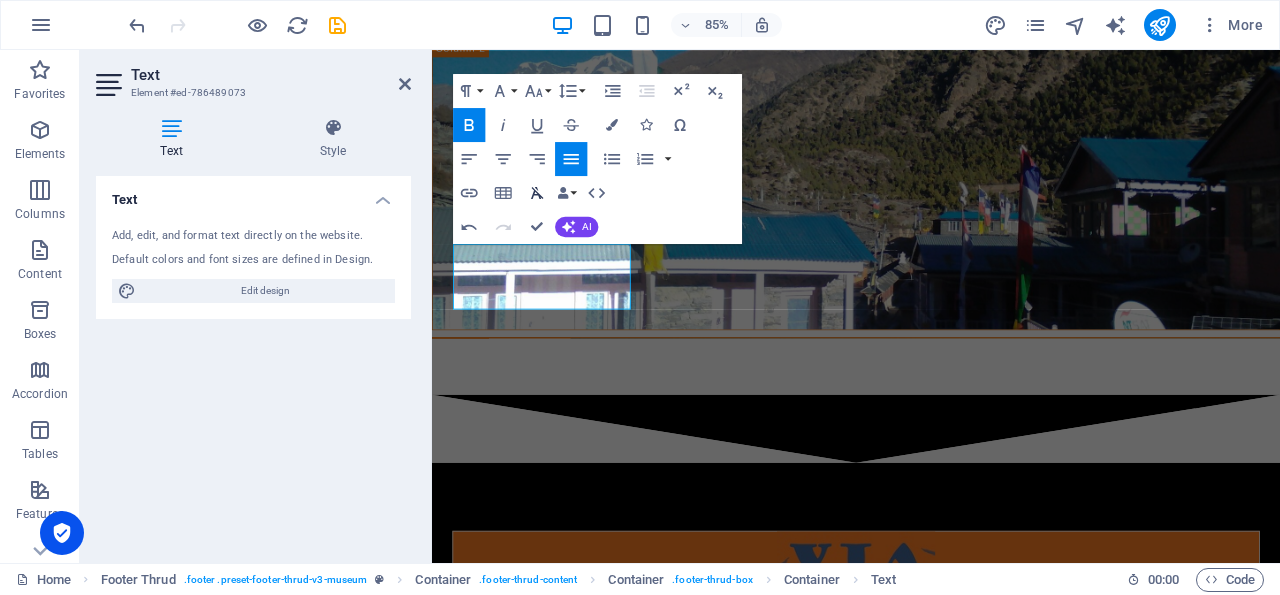 click 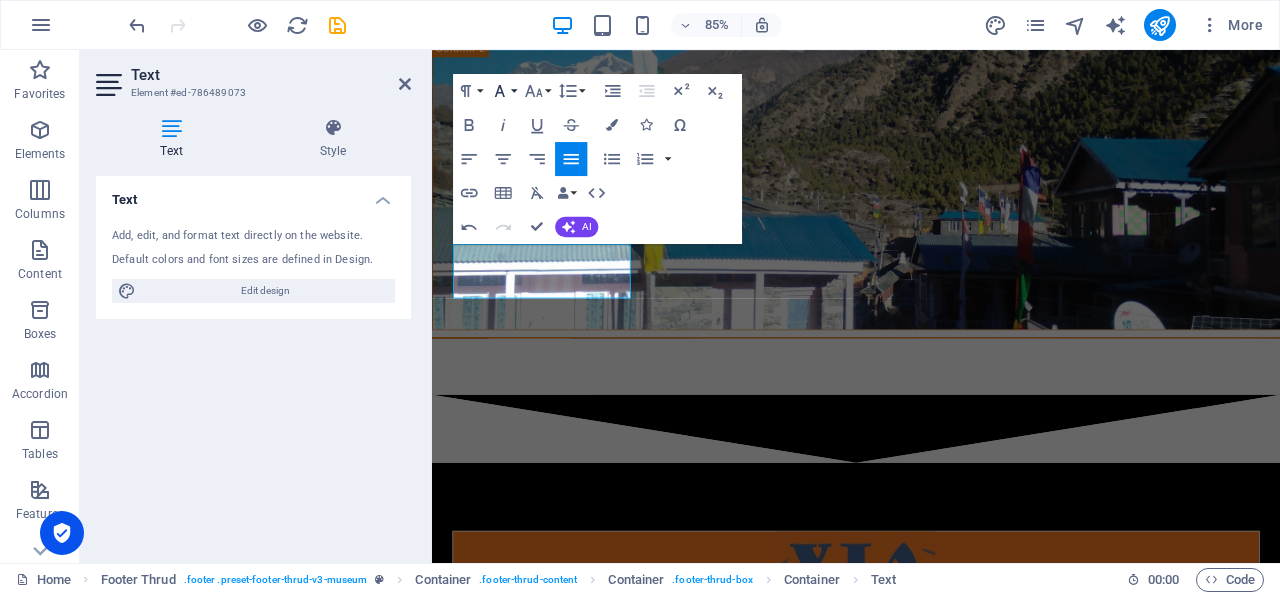 click 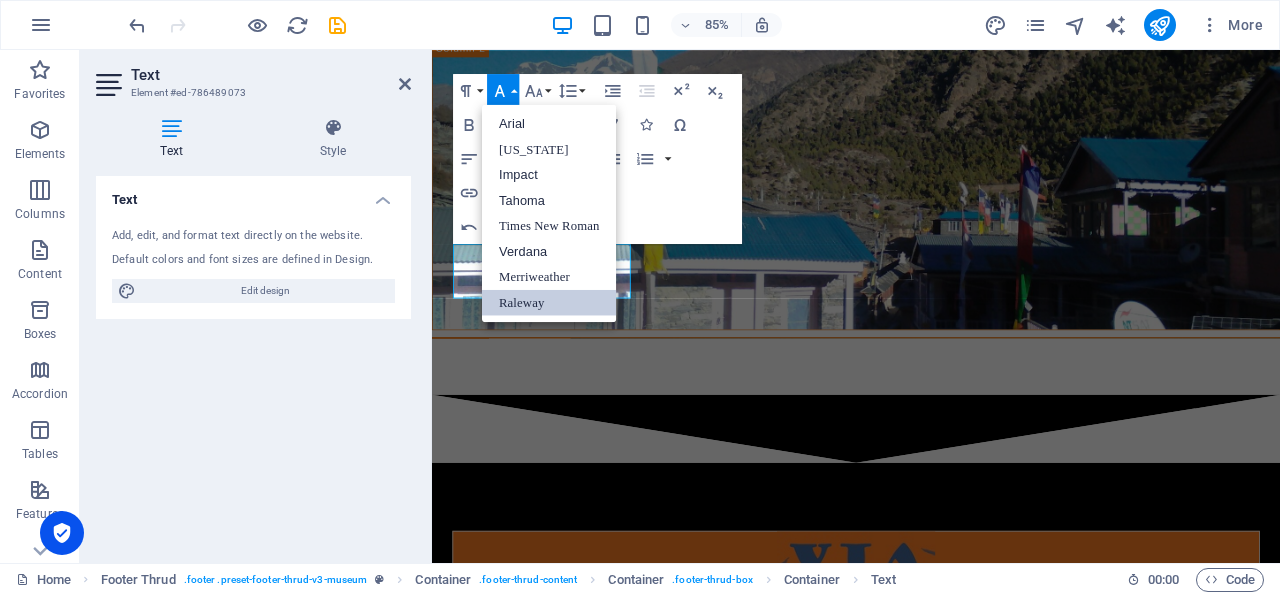 scroll, scrollTop: 0, scrollLeft: 0, axis: both 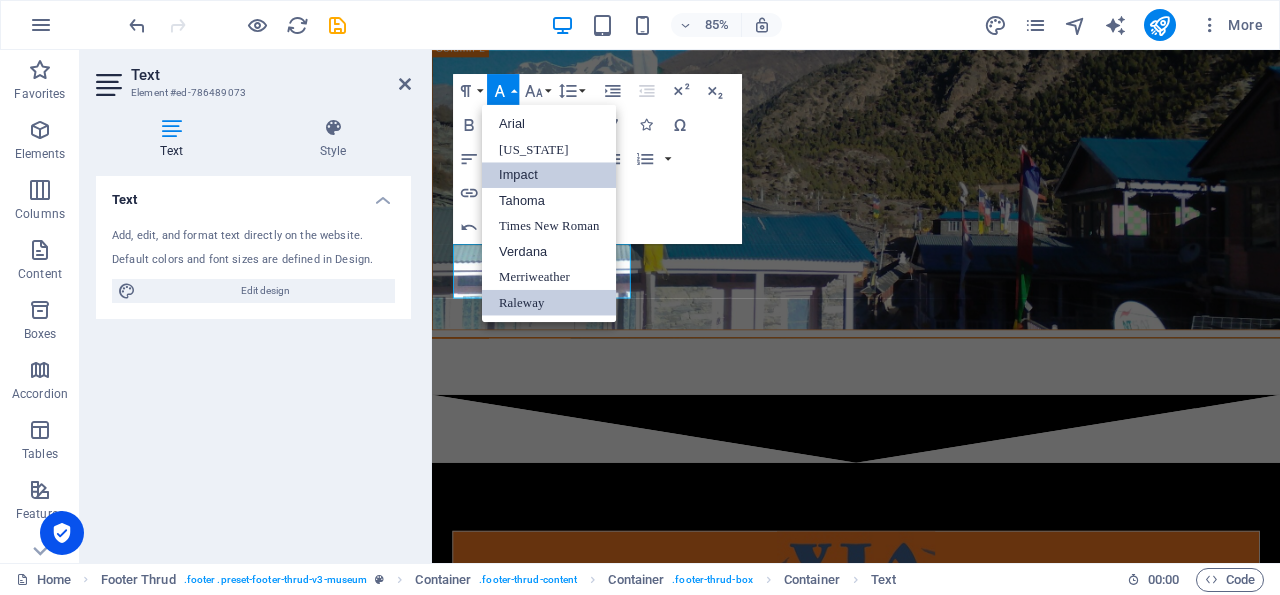 click on "Impact" at bounding box center (549, 174) 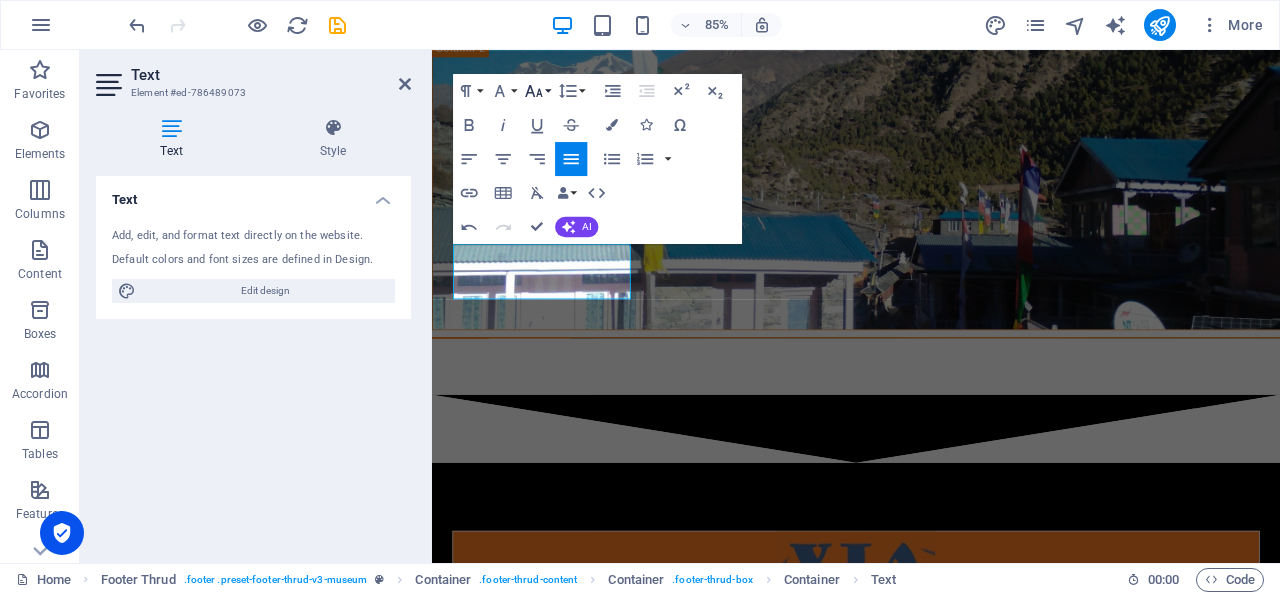 click 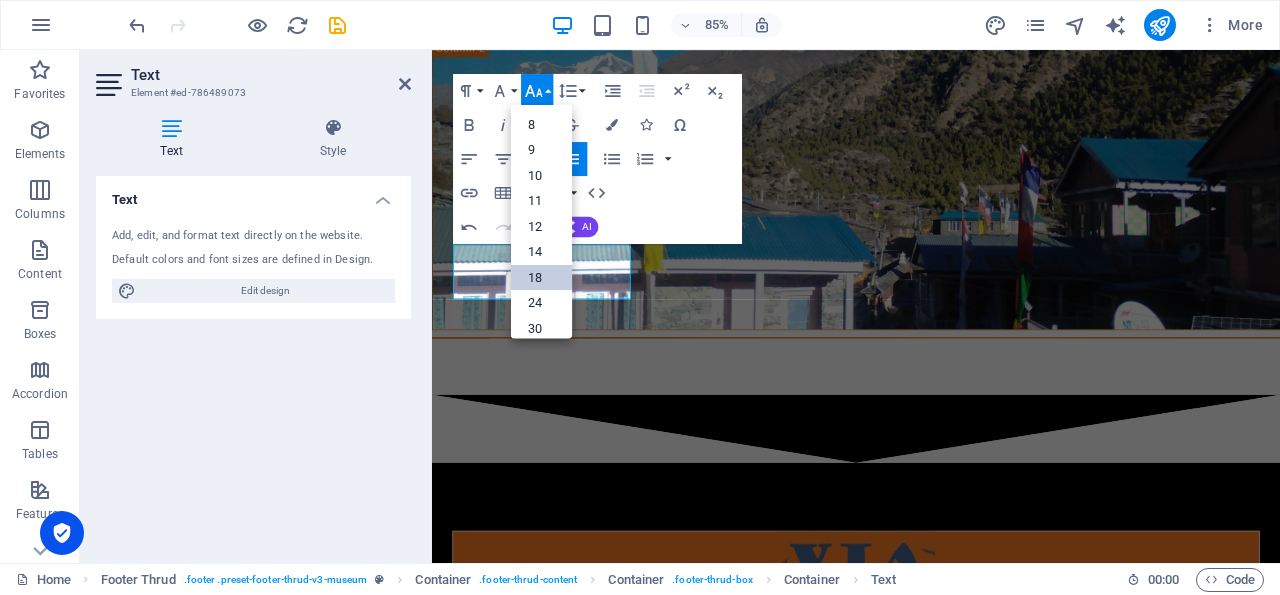click on "18" at bounding box center [541, 277] 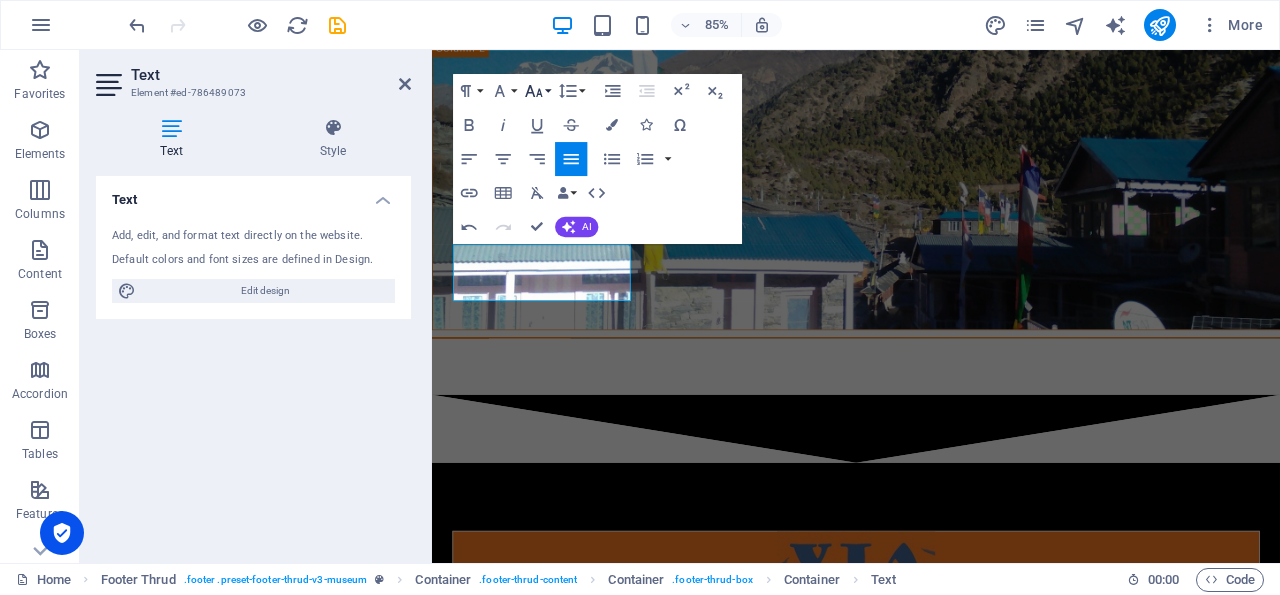 click 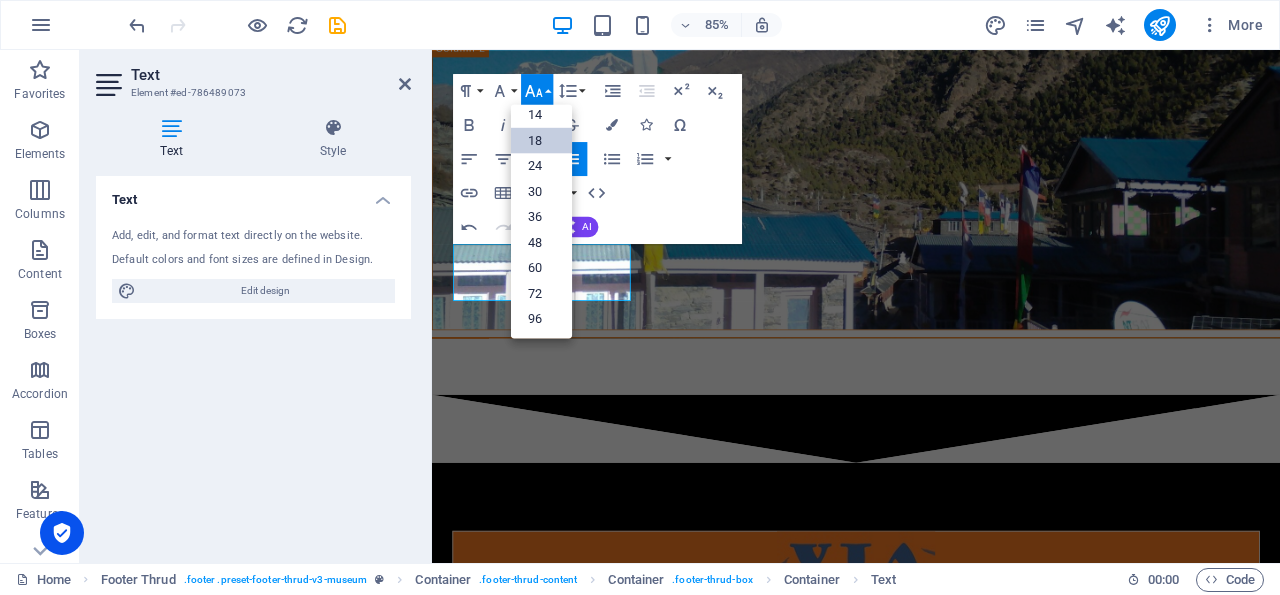 scroll, scrollTop: 161, scrollLeft: 0, axis: vertical 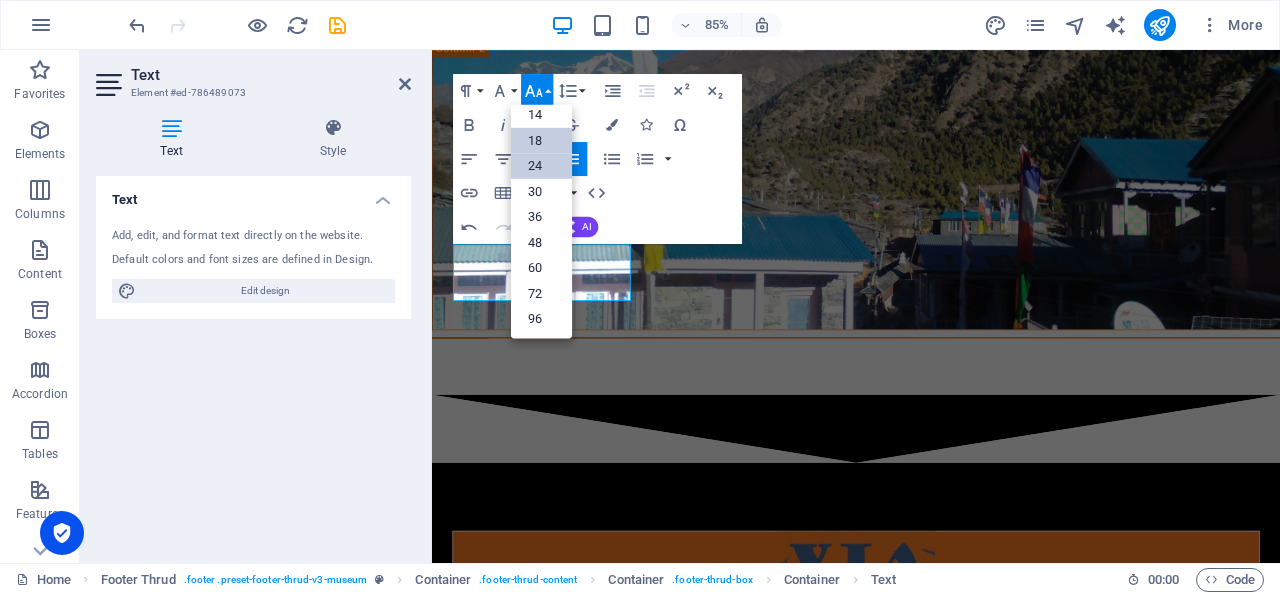 click on "24" at bounding box center (541, 166) 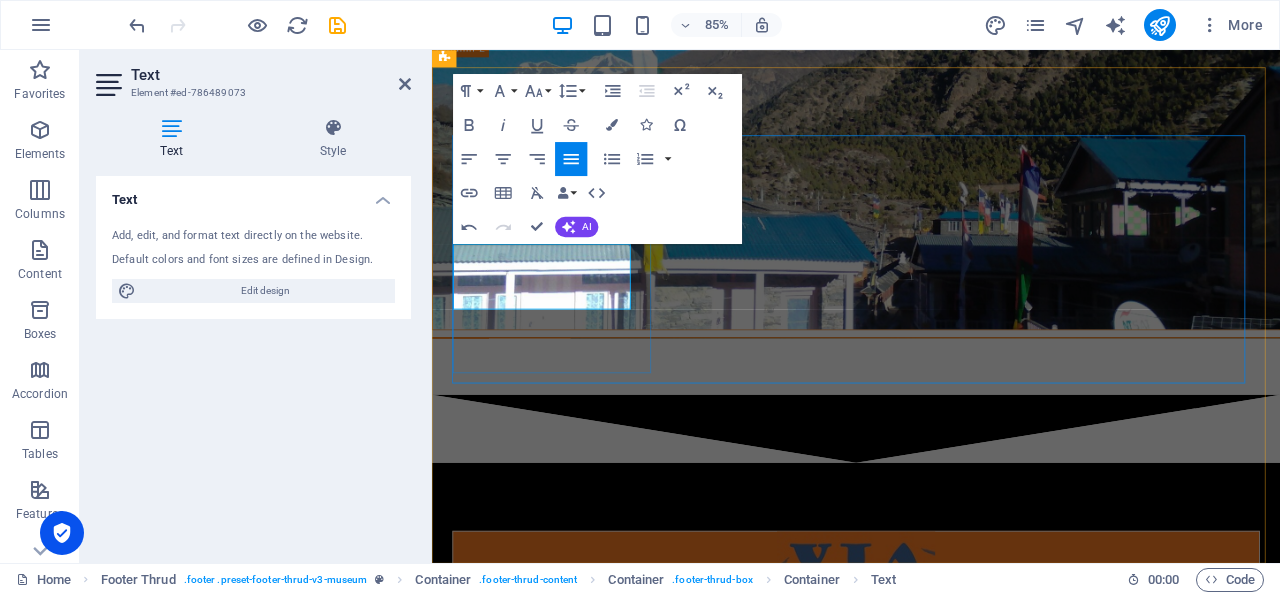 click on "Time to get back         to the POETRY" at bounding box center [685, 761] 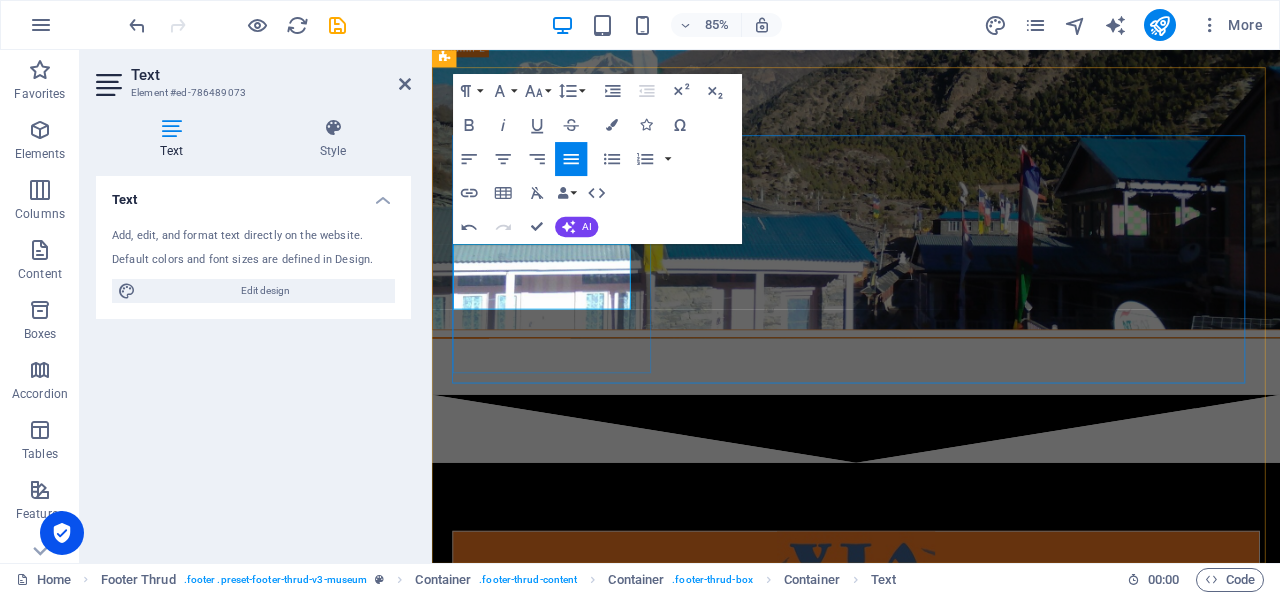 drag, startPoint x: 605, startPoint y: 335, endPoint x: 457, endPoint y: 308, distance: 150.44267 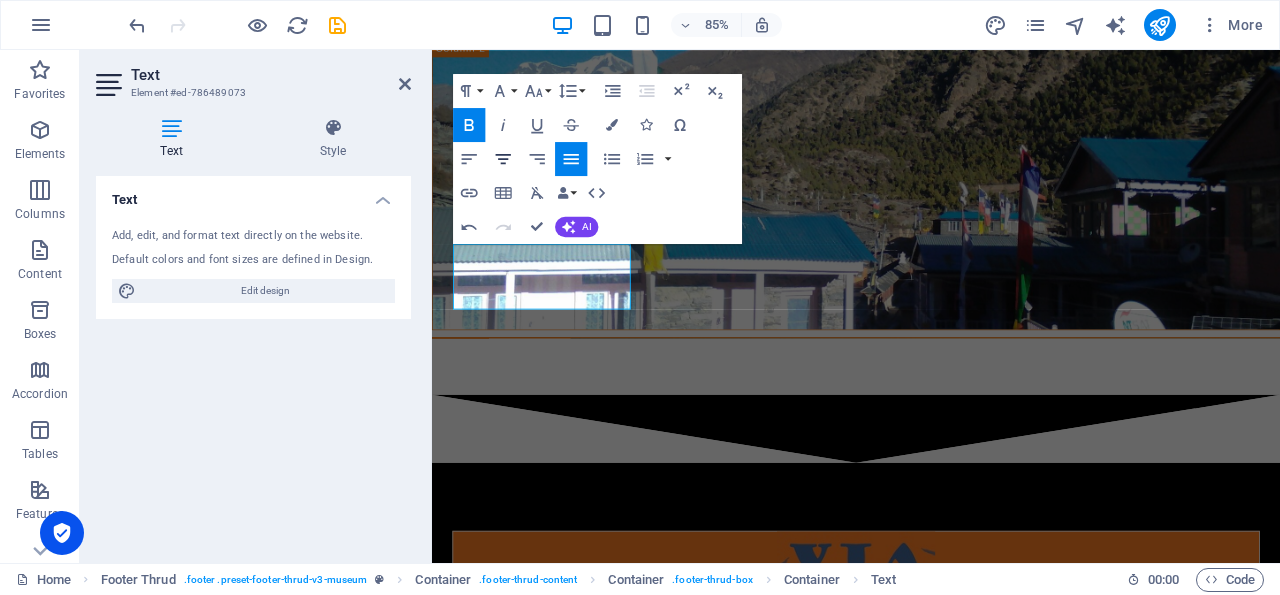 click 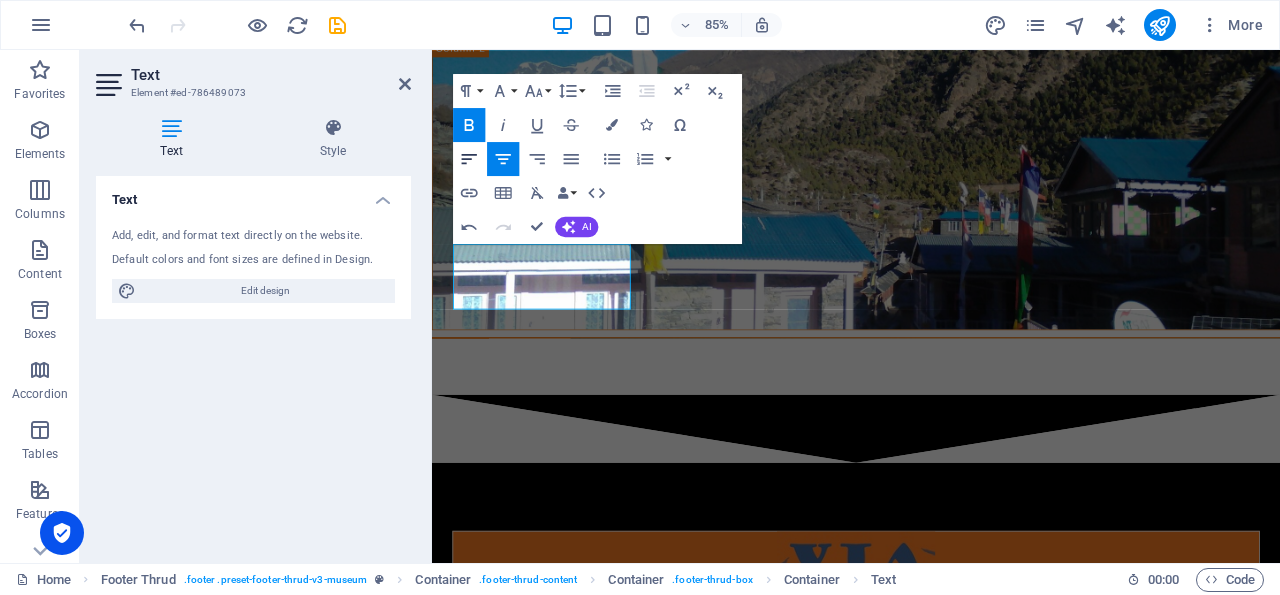click 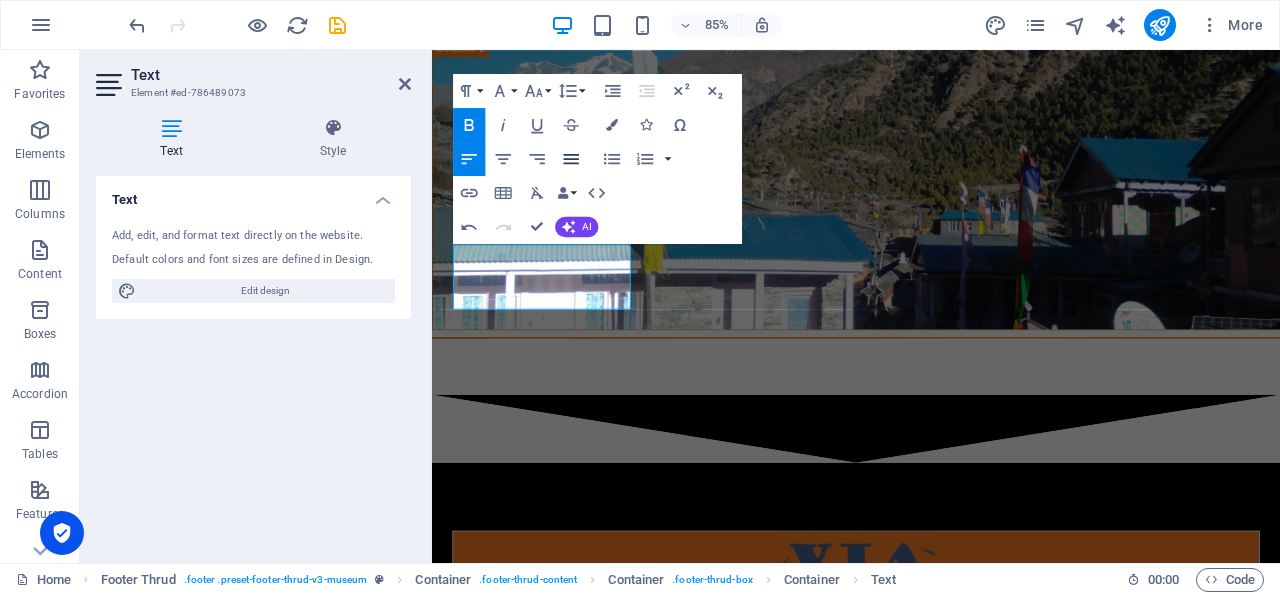 click 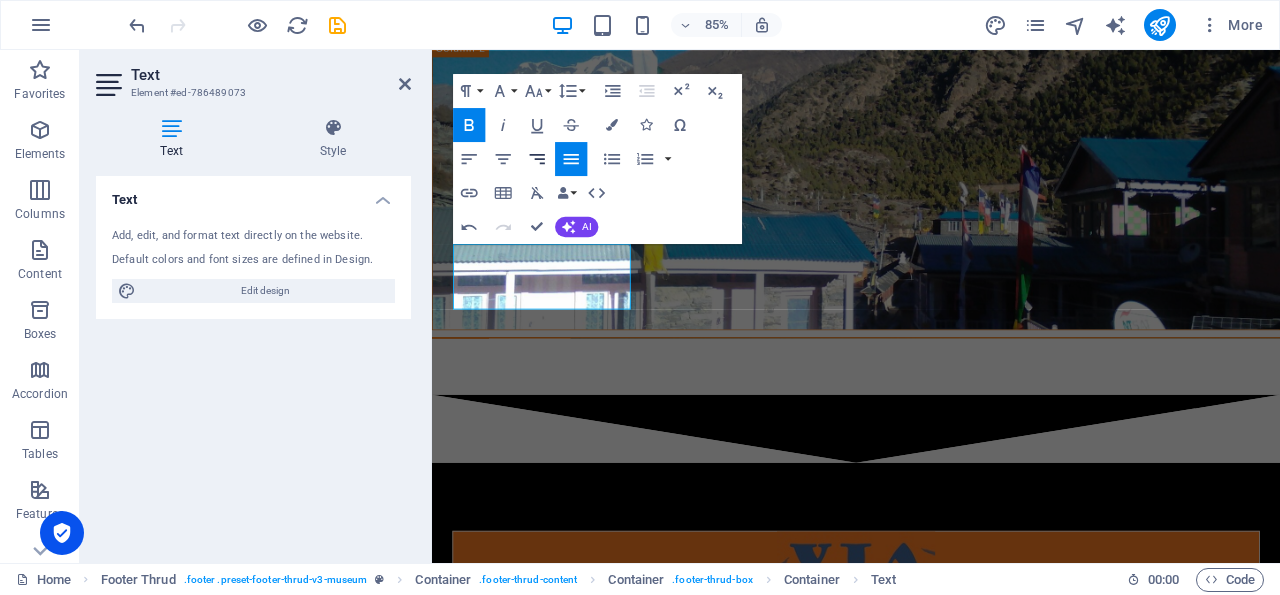 click 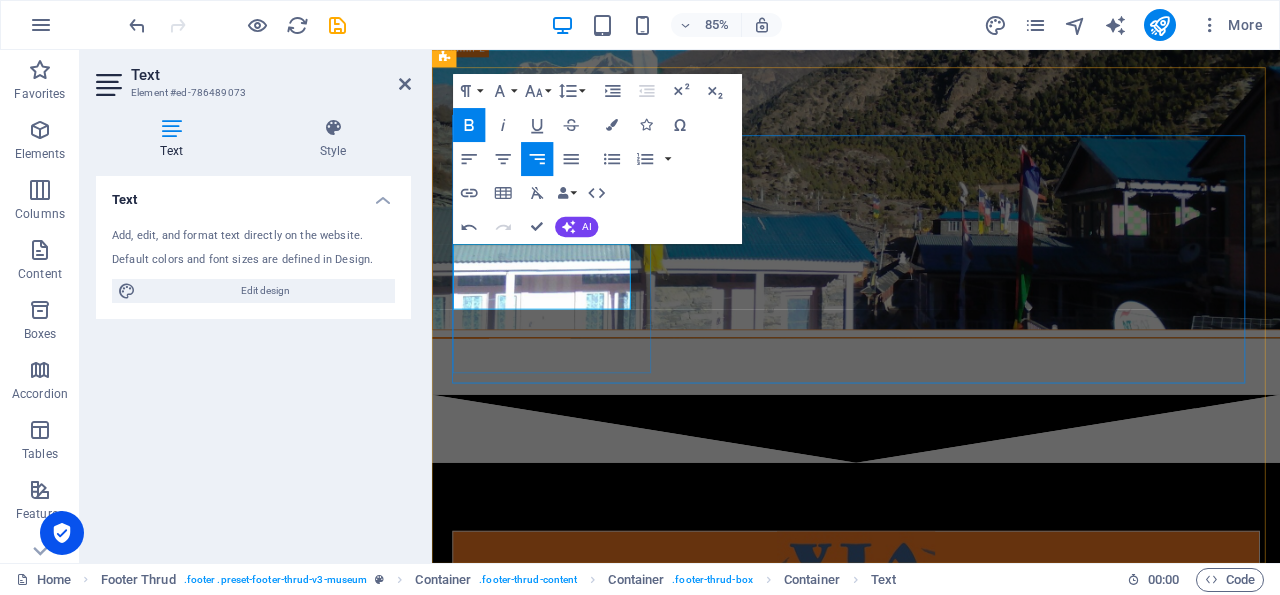 click on "Time to get back      to the POETRY" at bounding box center [1197, 761] 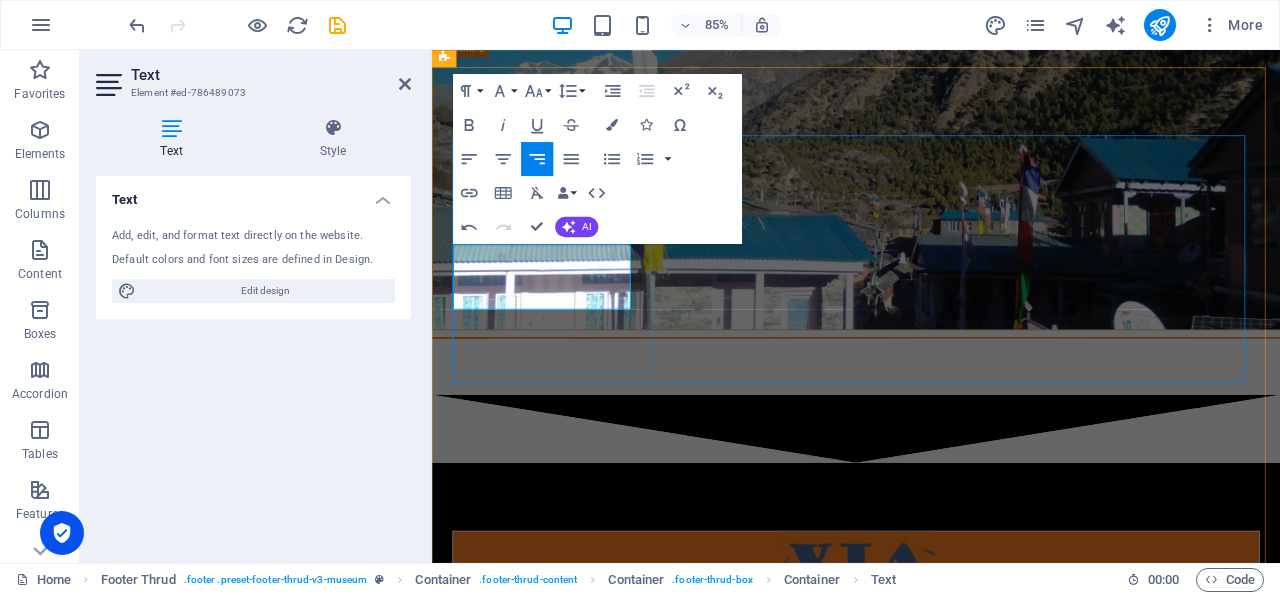 type 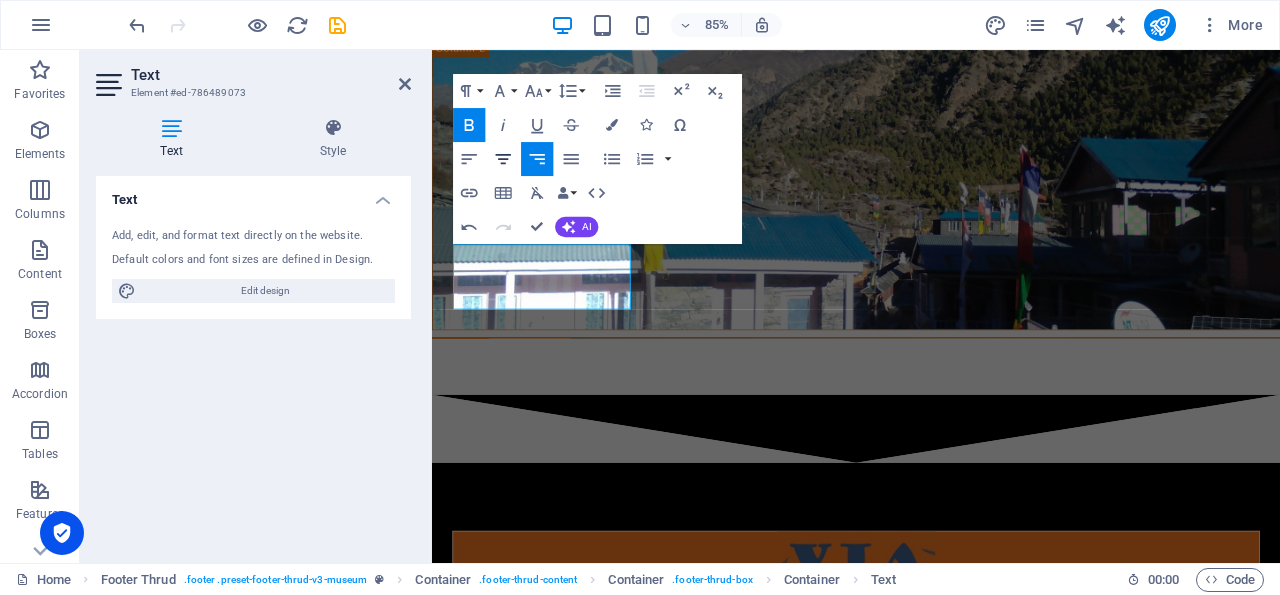 click 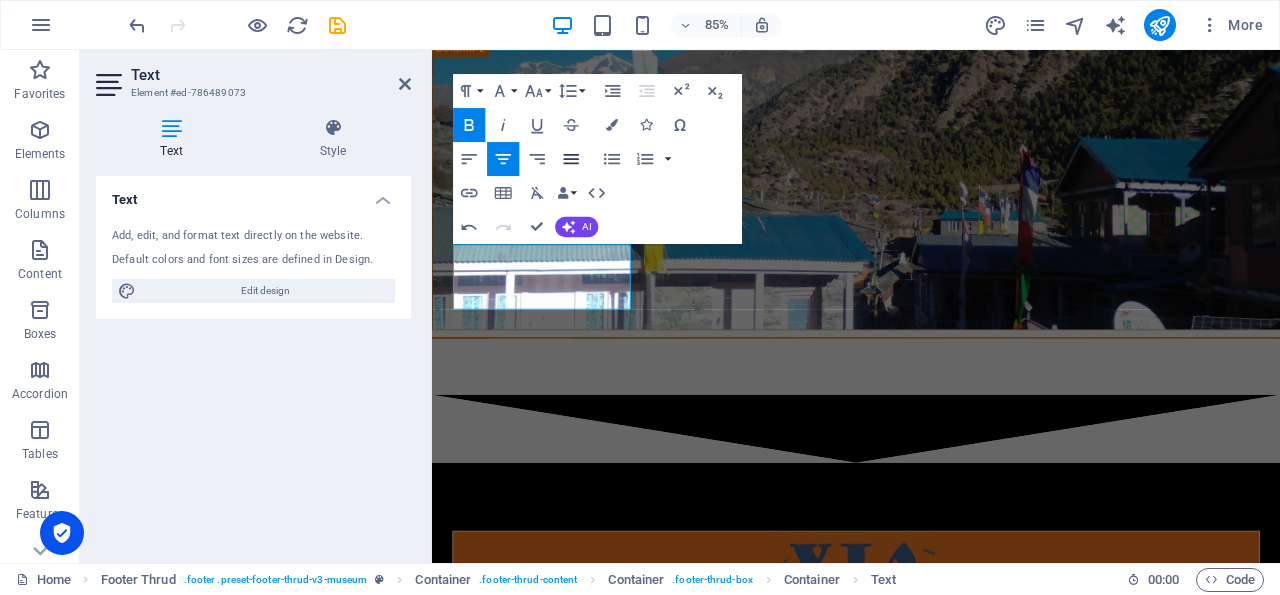click on "Align Justify" at bounding box center (571, 159) 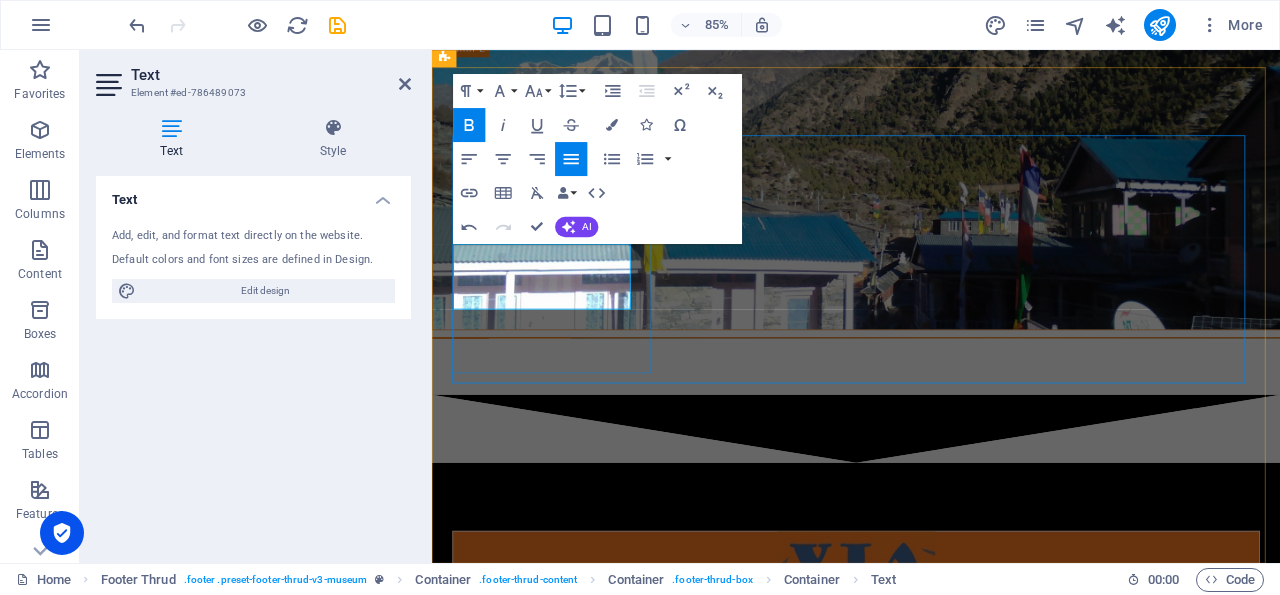 click at bounding box center [461, 761] 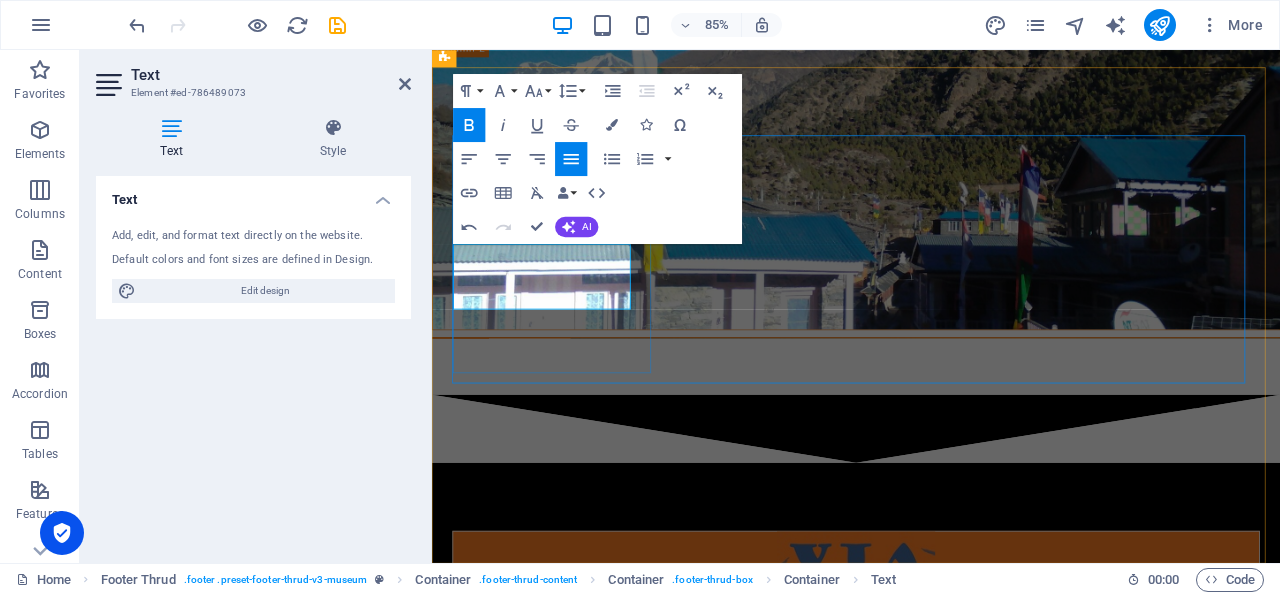 drag, startPoint x: 598, startPoint y: 332, endPoint x: 456, endPoint y: 310, distance: 143.69412 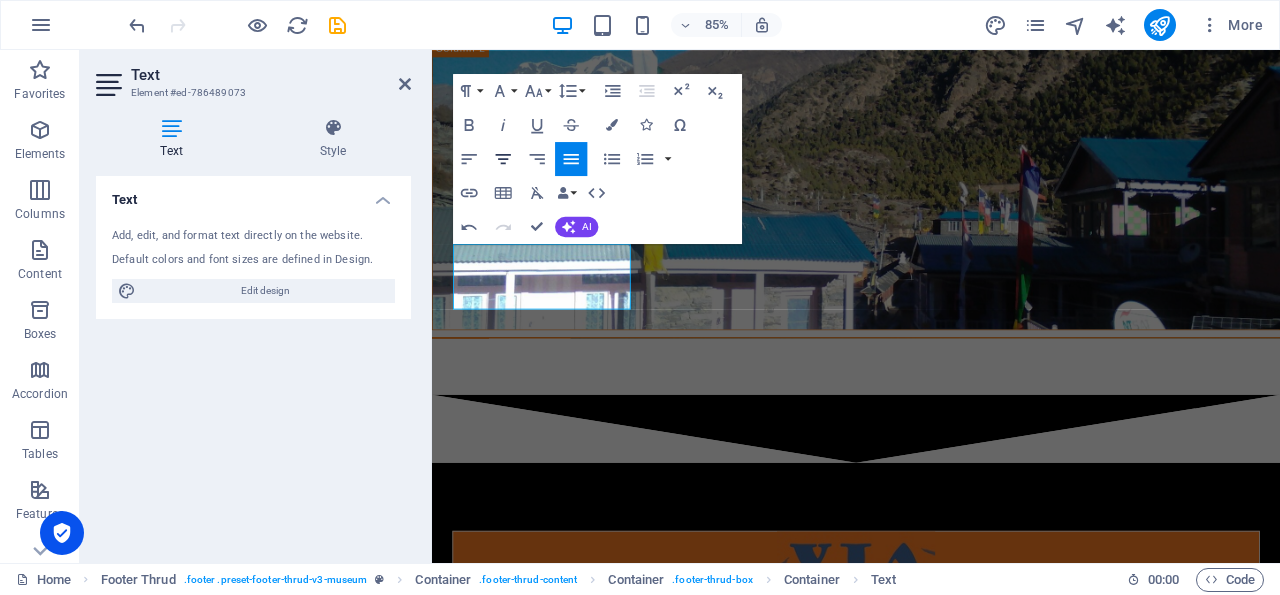 click 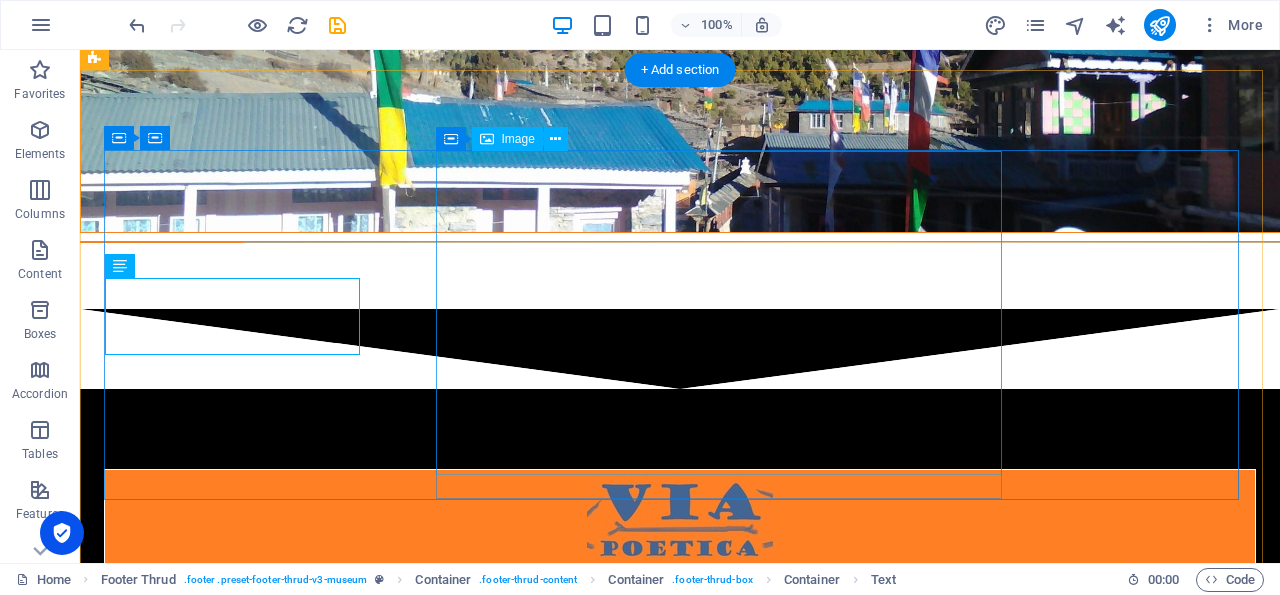 scroll, scrollTop: 4633, scrollLeft: 0, axis: vertical 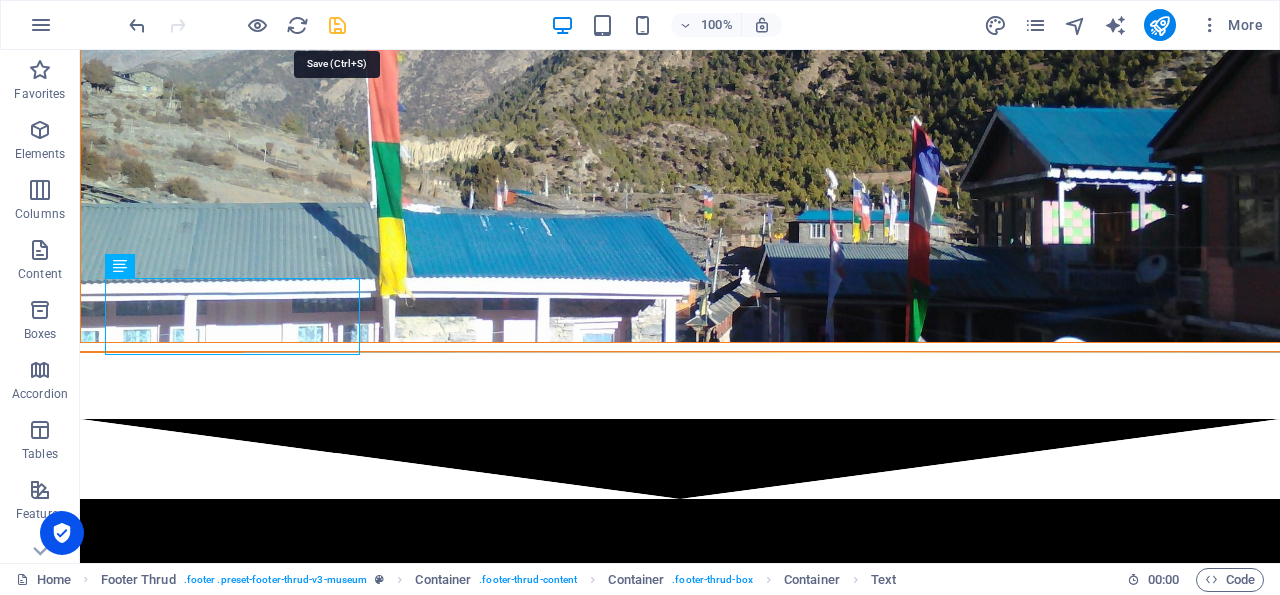 click at bounding box center (337, 25) 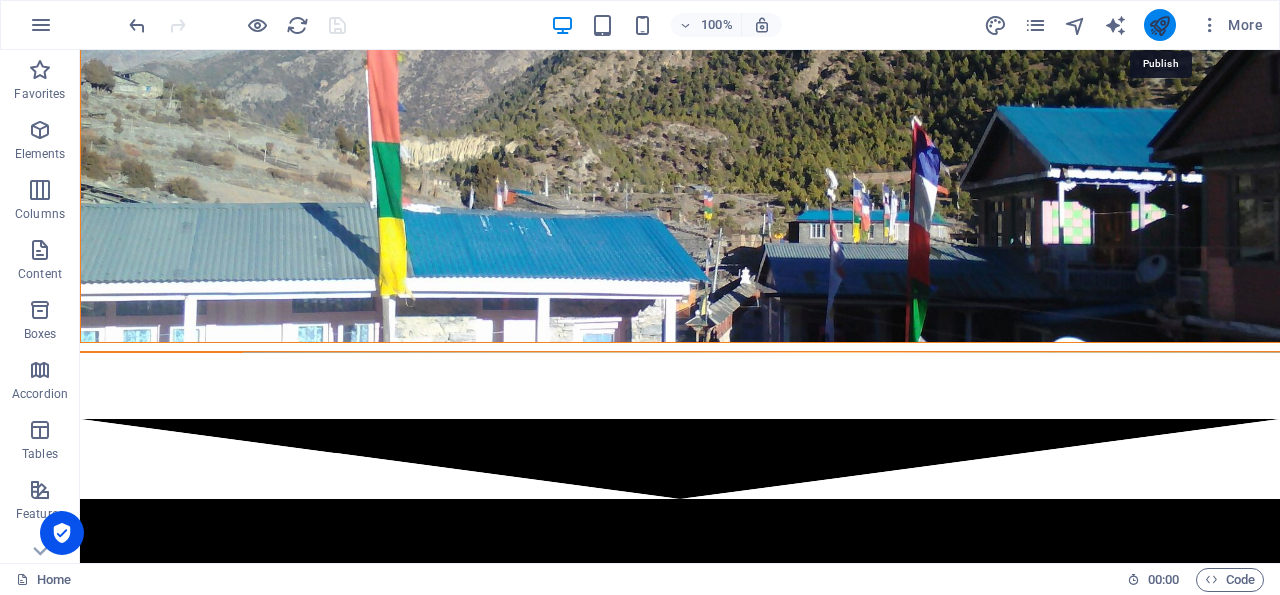 click at bounding box center (1159, 25) 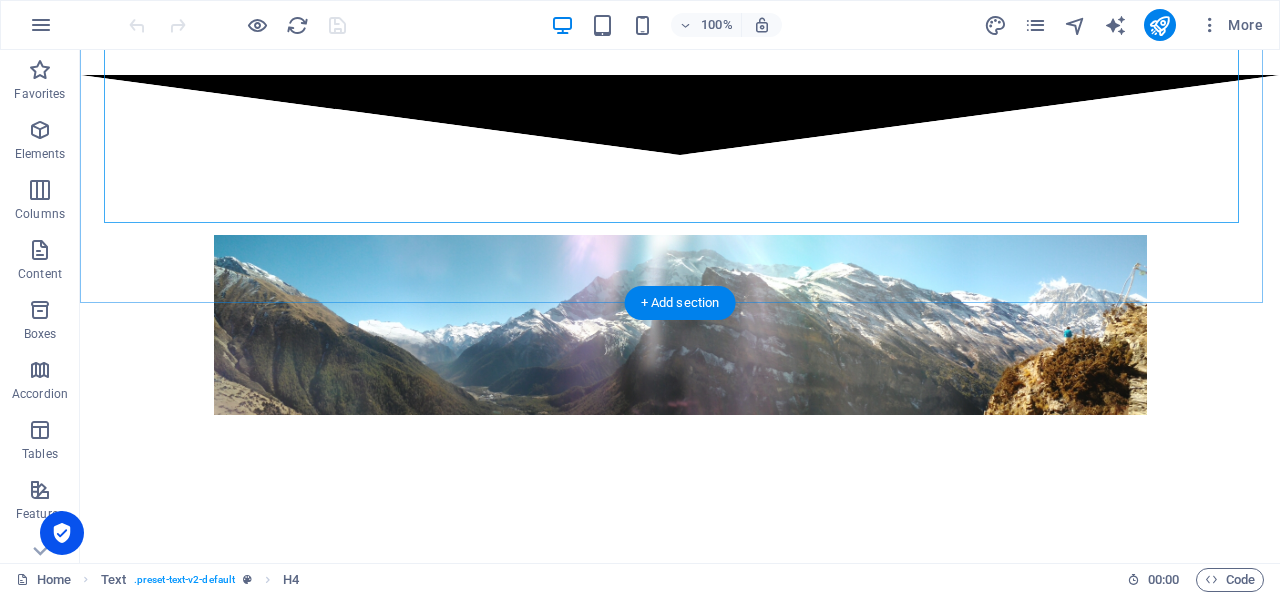 scroll, scrollTop: 2179, scrollLeft: 0, axis: vertical 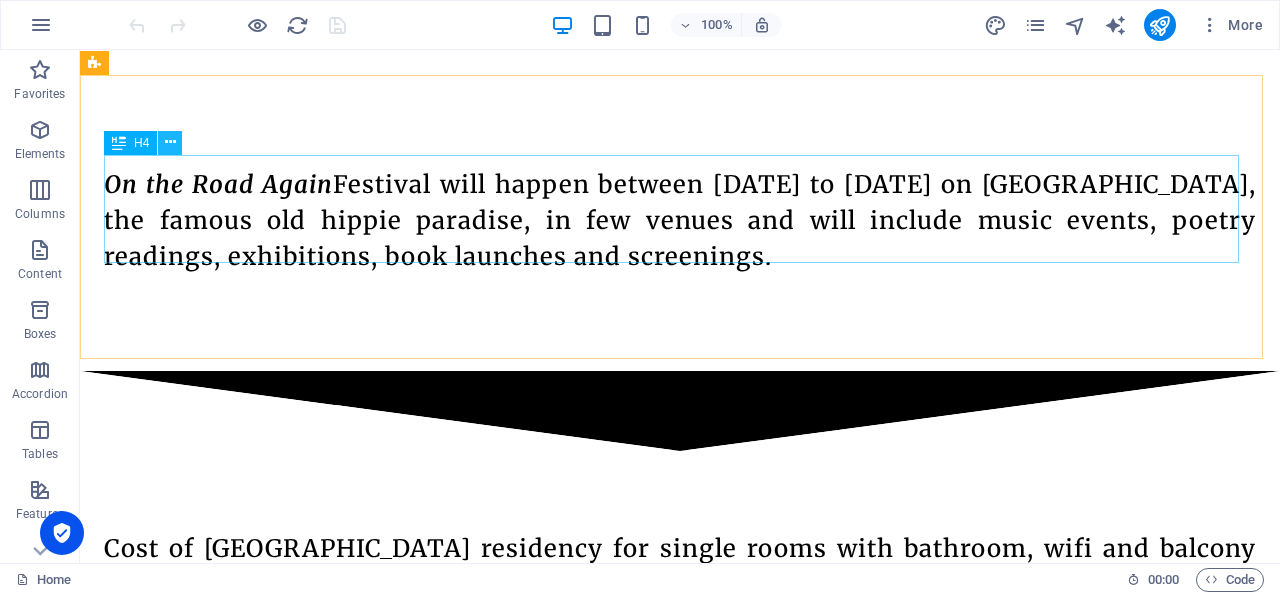 click at bounding box center [170, 142] 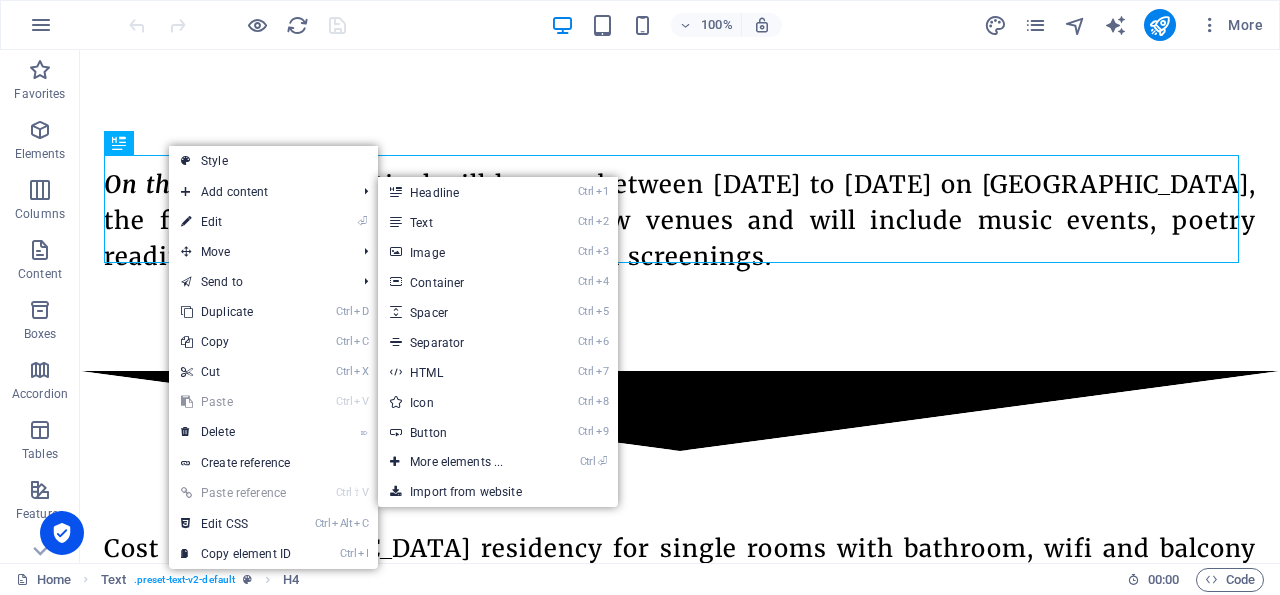 click on "⏎  Edit" at bounding box center [236, 222] 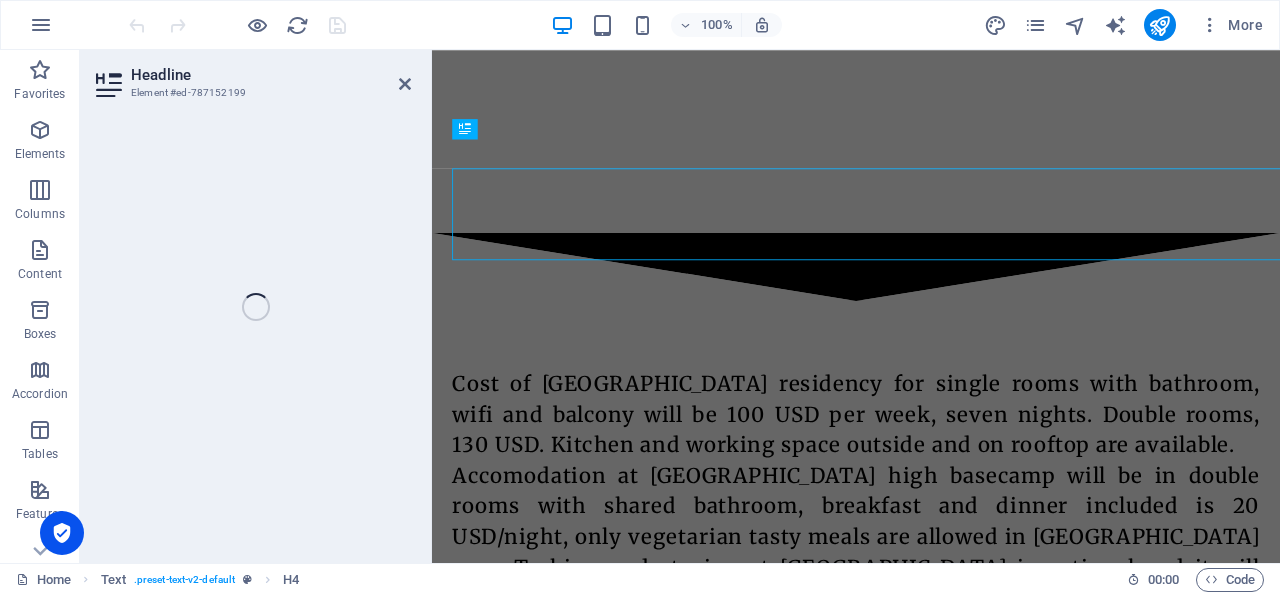 scroll, scrollTop: 2144, scrollLeft: 0, axis: vertical 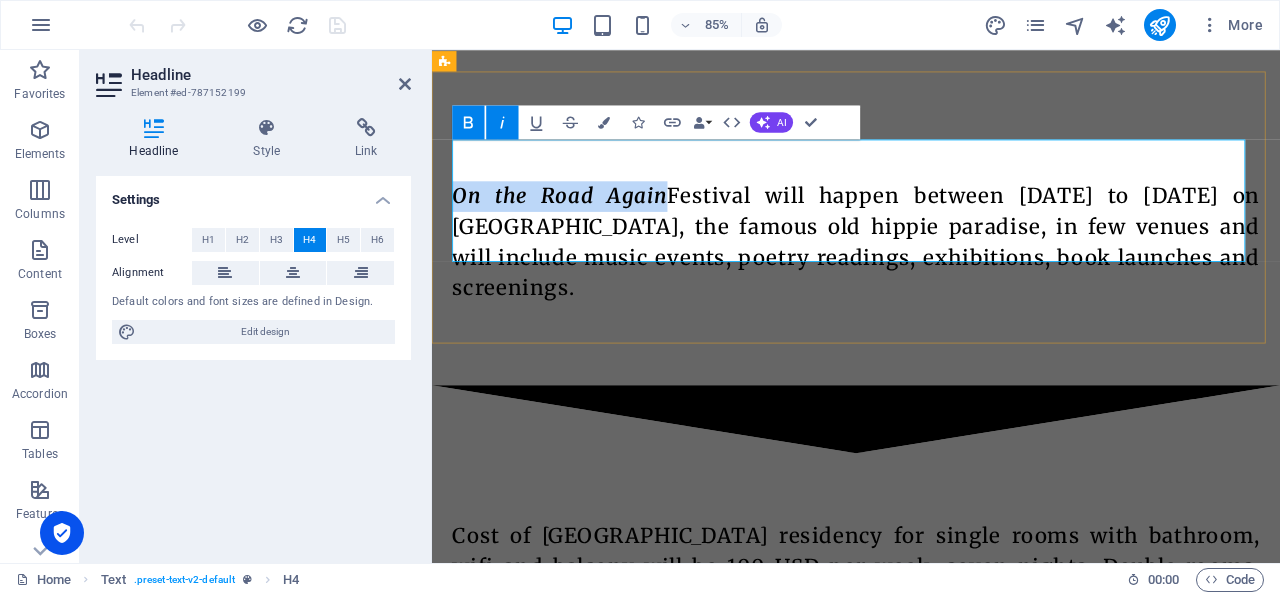 click on "On the Road Again" at bounding box center [582, 221] 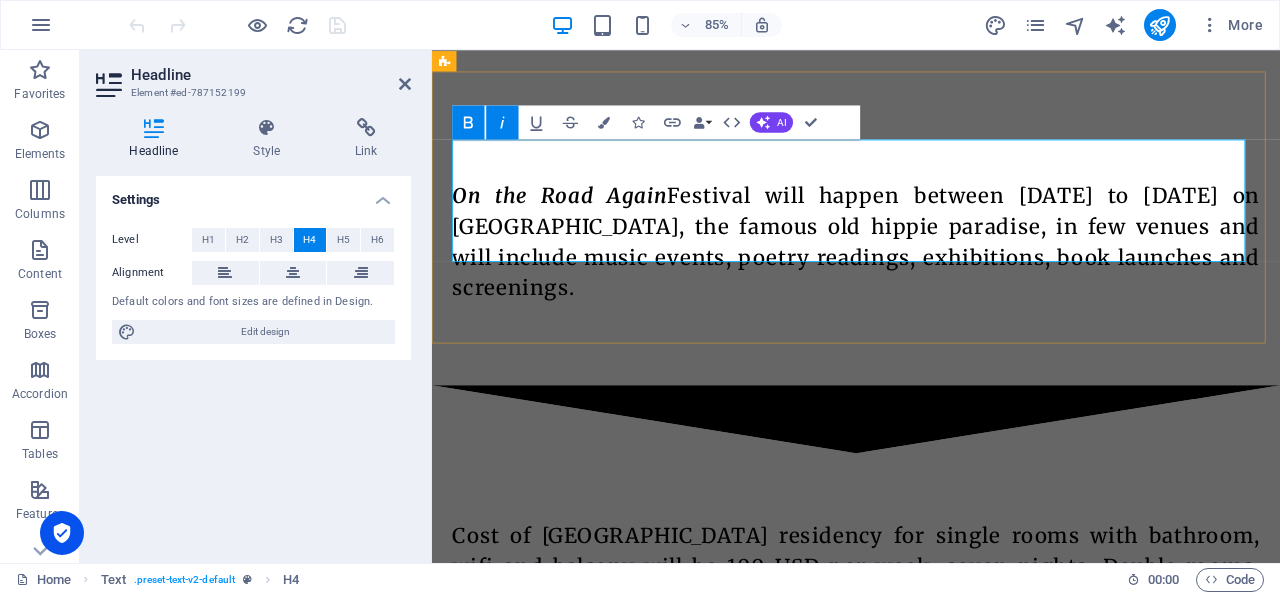 type 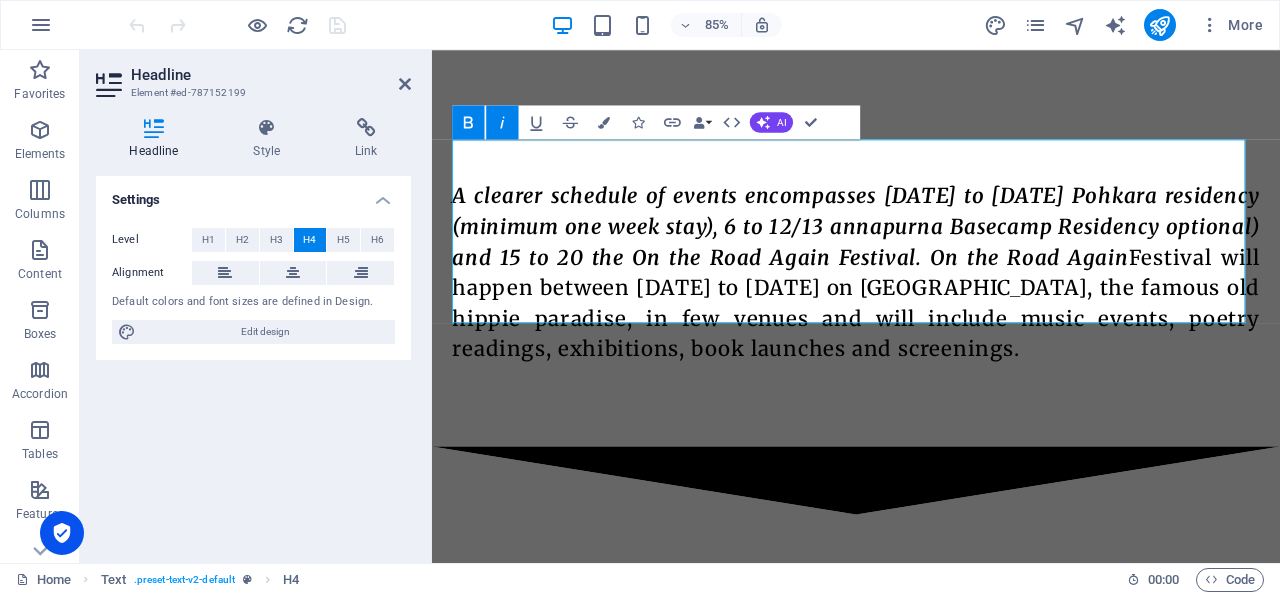scroll, scrollTop: 2956, scrollLeft: 8, axis: both 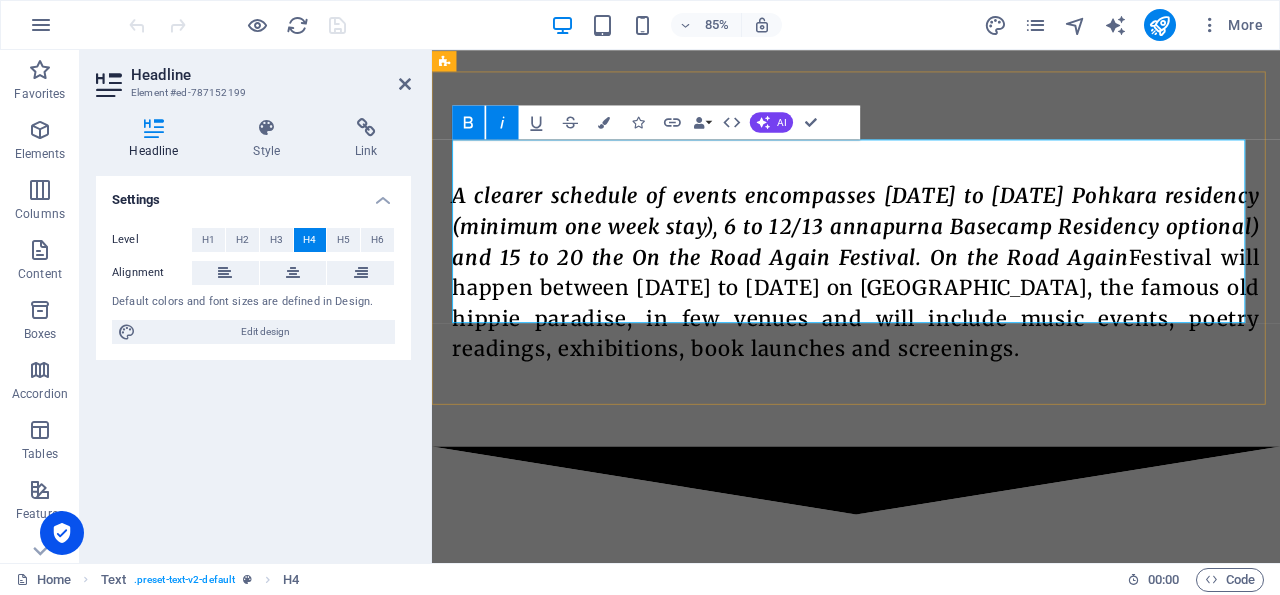 click on "A clearer schedule of events encompasses 1 to 28 of october Pohkara residency (minimum one week stay), 6 to 12/13 annapurna Basecamp Residency optional) and 15 to 20 the On the Road Again Festival. On the Road Again" at bounding box center (931, 257) 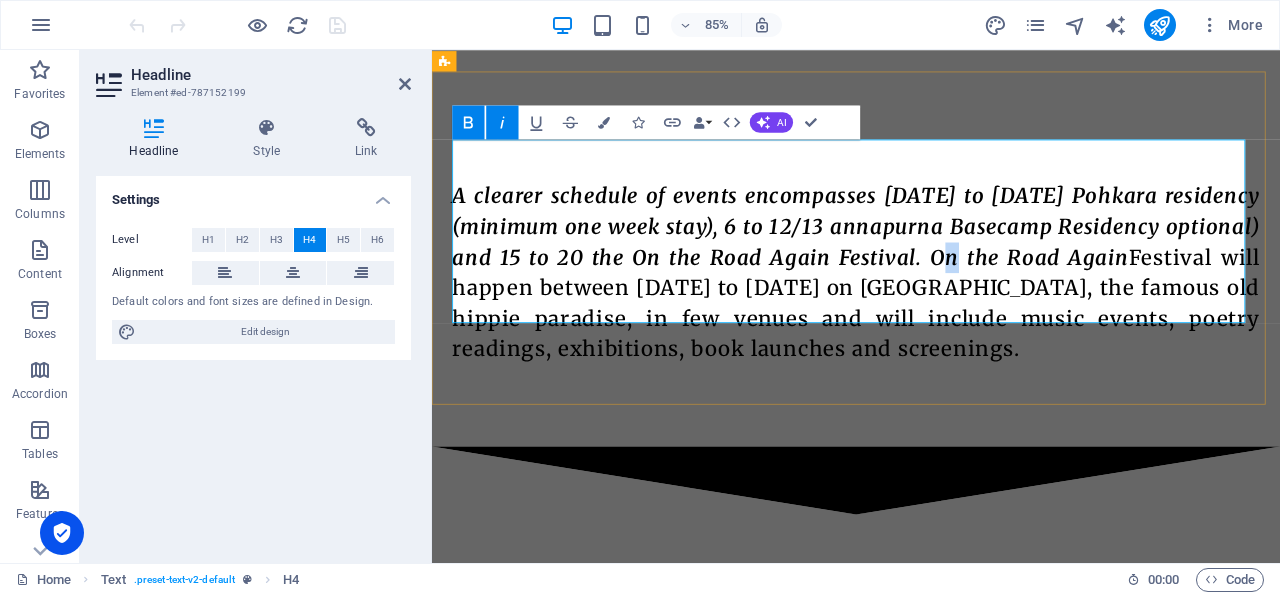 click on "A clearer schedule of events encompasses 1 to 28 of October Pohkara residency (minimum one week stay), 6 to 12/13 annapurna Basecamp Residency optional) and 15 to 20 the On the Road Again Festival. On the Road Again" at bounding box center (931, 257) 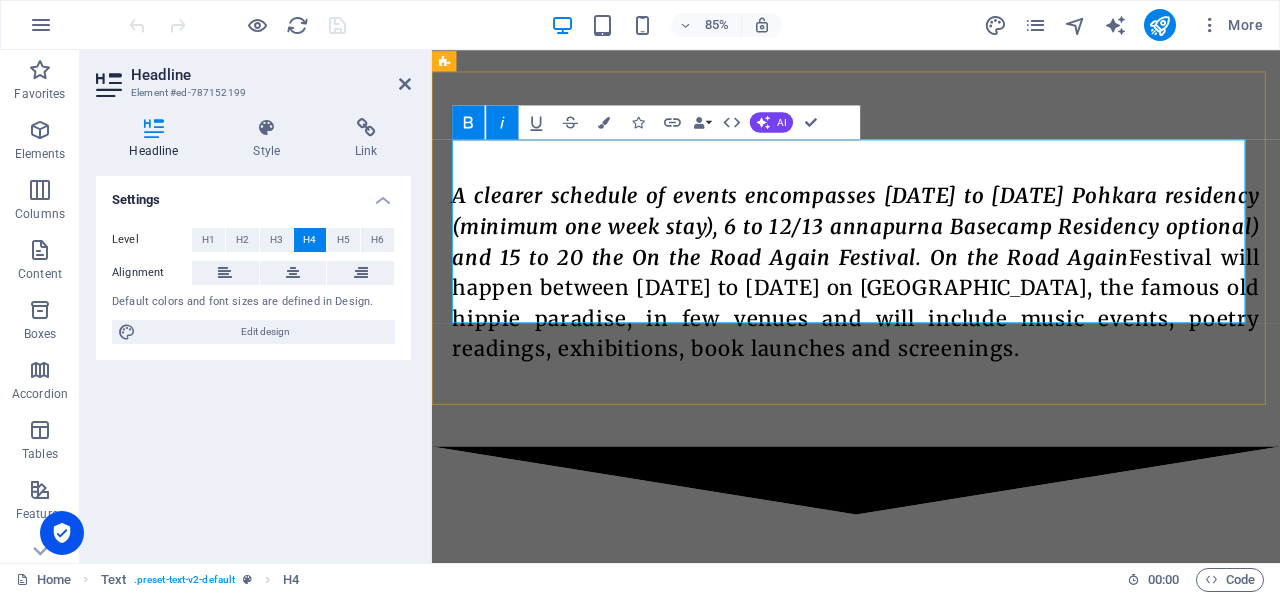 click on "A clearer schedule of events encompasses 1 to 28 of October Pohkara residency (minimum one week stay), 6 to 12/13 annapurna Basecamp Residency optional) and 15 to 20 the On the Road Again Festival. On the Road Again" at bounding box center (931, 257) 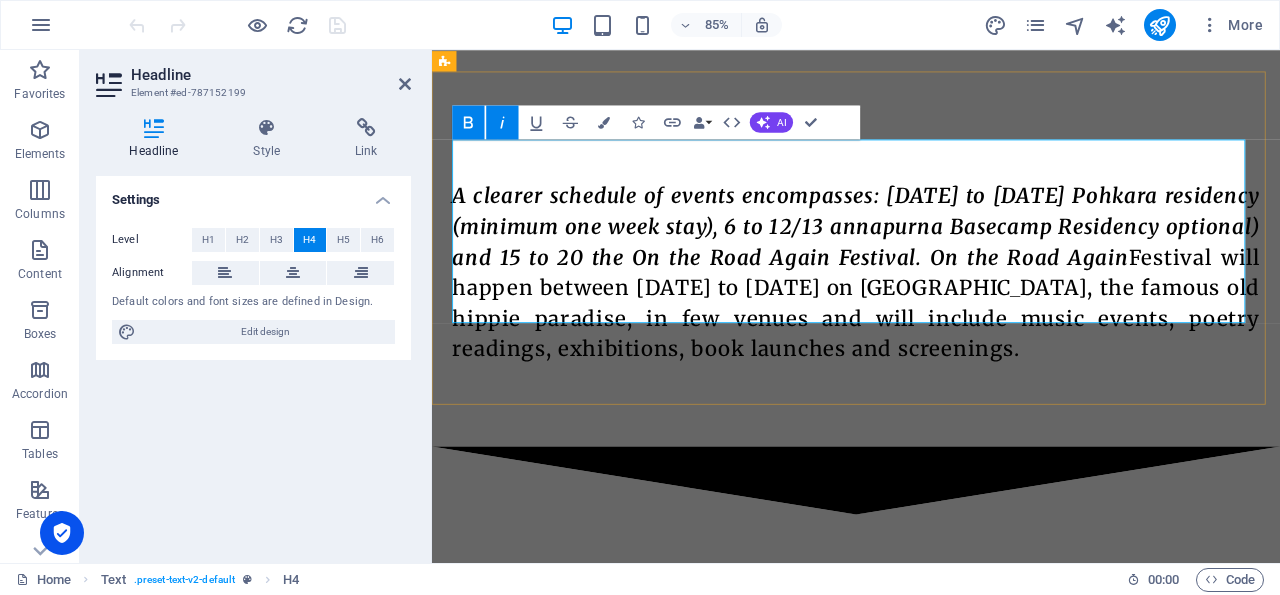 click on "A clearer schedule of events encompasses: 1 to 28 of October Pohkara residency (minimum one week stay), 6 to 12/13 annapurna Basecamp Residency optional) and 15 to 20 the On the Road Again Festival. On the Road Again" at bounding box center (931, 257) 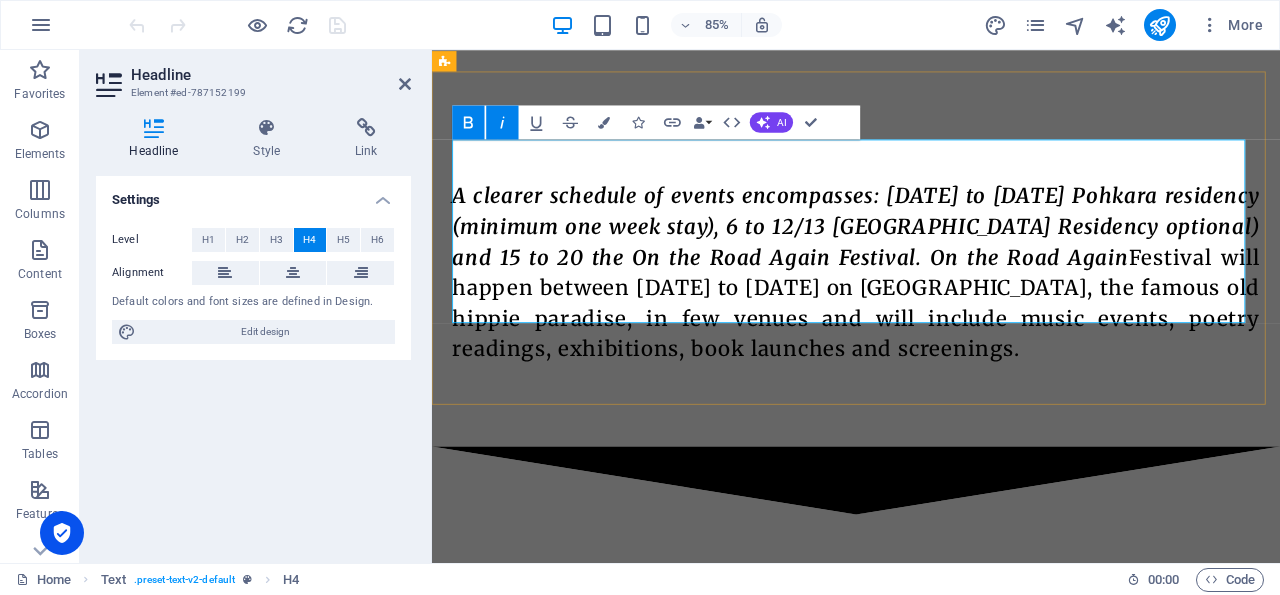 click on "A clearer schedule of events encompasses: 1 to 28 of October Pohkara residency (minimum one week stay), 6 to 12/13 Annapurna Basecamp Residency optional) and 15 to 20 the On the Road Again Festival. On the Road Again" at bounding box center (931, 257) 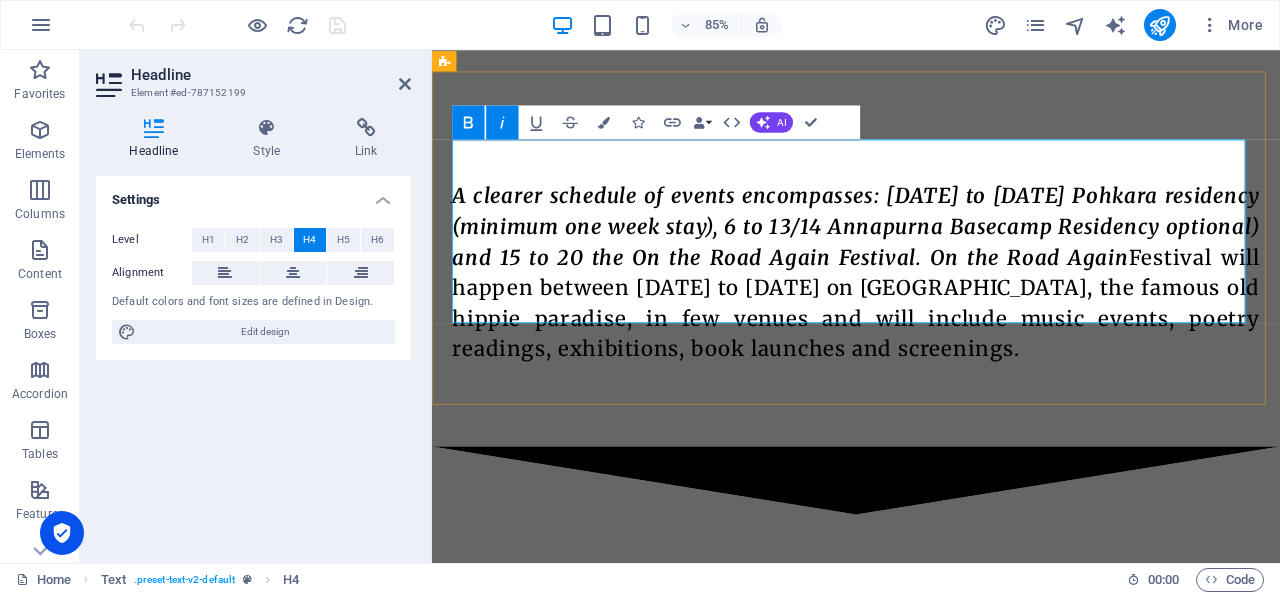 click on "A clearer schedule of events encompasses: 1 to 28 of October Pohkara residency (minimum one week stay), 6 to 13/14 Annapurna Basecamp Residency optional) and 15 to 20 the On the Road Again Festival. On the Road Again" at bounding box center [931, 257] 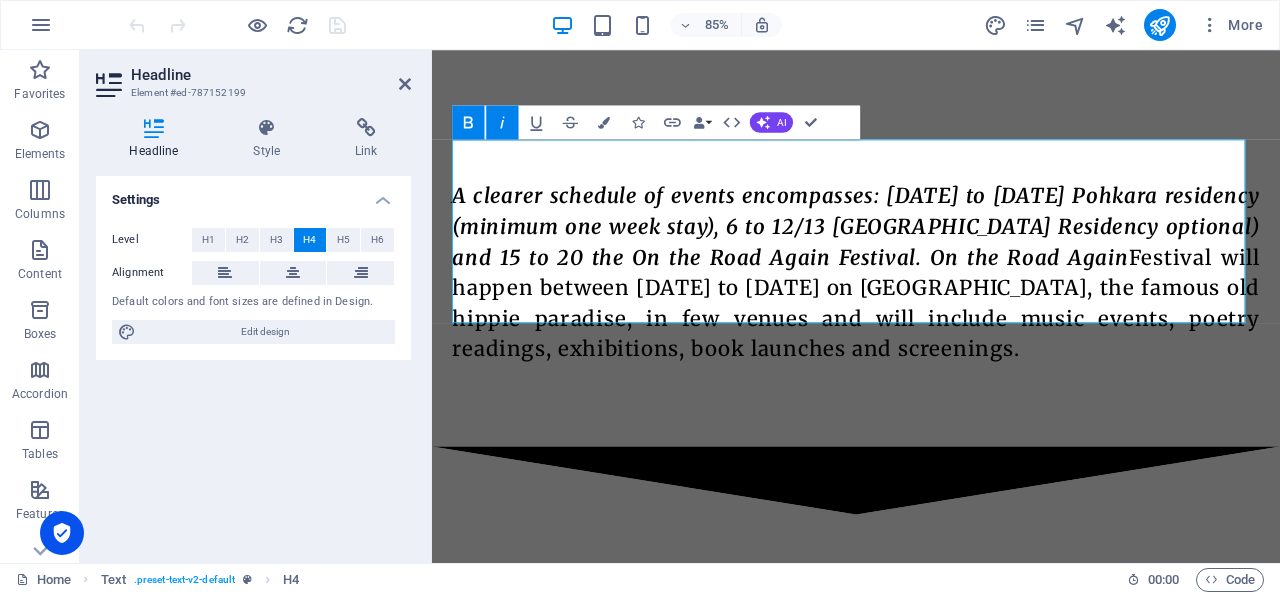 drag, startPoint x: 1103, startPoint y: 349, endPoint x: 319, endPoint y: 143, distance: 810.6121 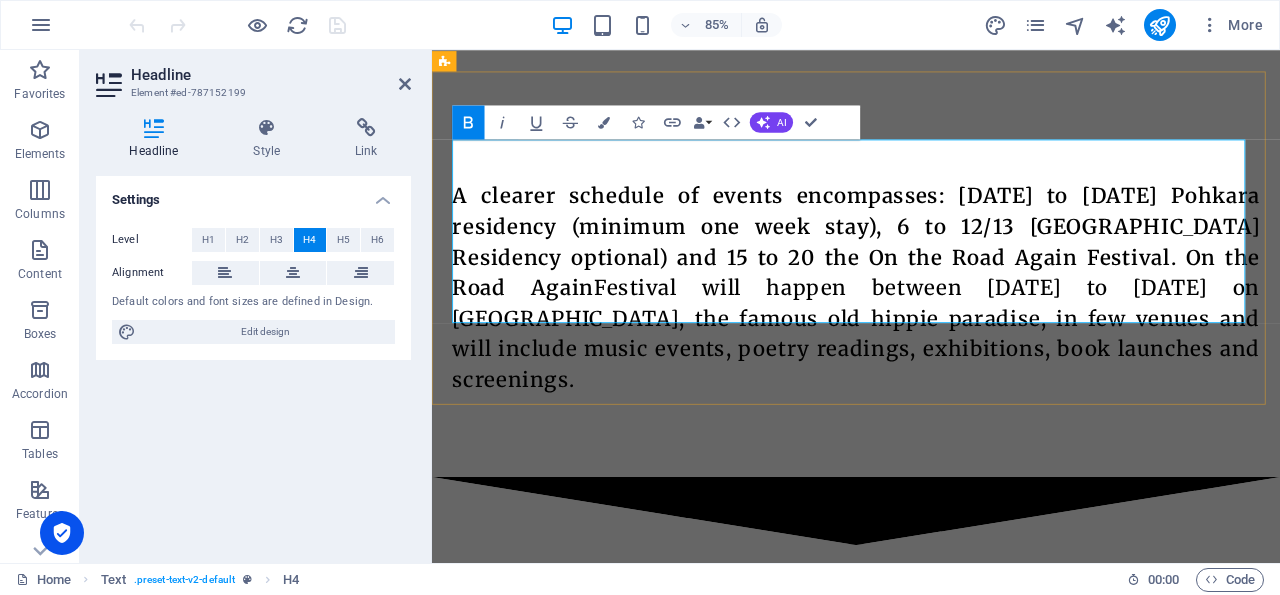 click on "A clearer schedule of events encompasses: 1 to 28 of October Pohkara residency (minimum one week stay), 6 to 12/13 Annapurna Basecamp Residency optional) and 15 to 20 the On the Road Again Festival. On the Road Again  Festival will happen between 15 to 20 of October on Lakeside Pokhara, the famous old hippie paradise, in few venues and will include music events, poetry readings, exhibitions, book launches and screenings." at bounding box center [931, 330] 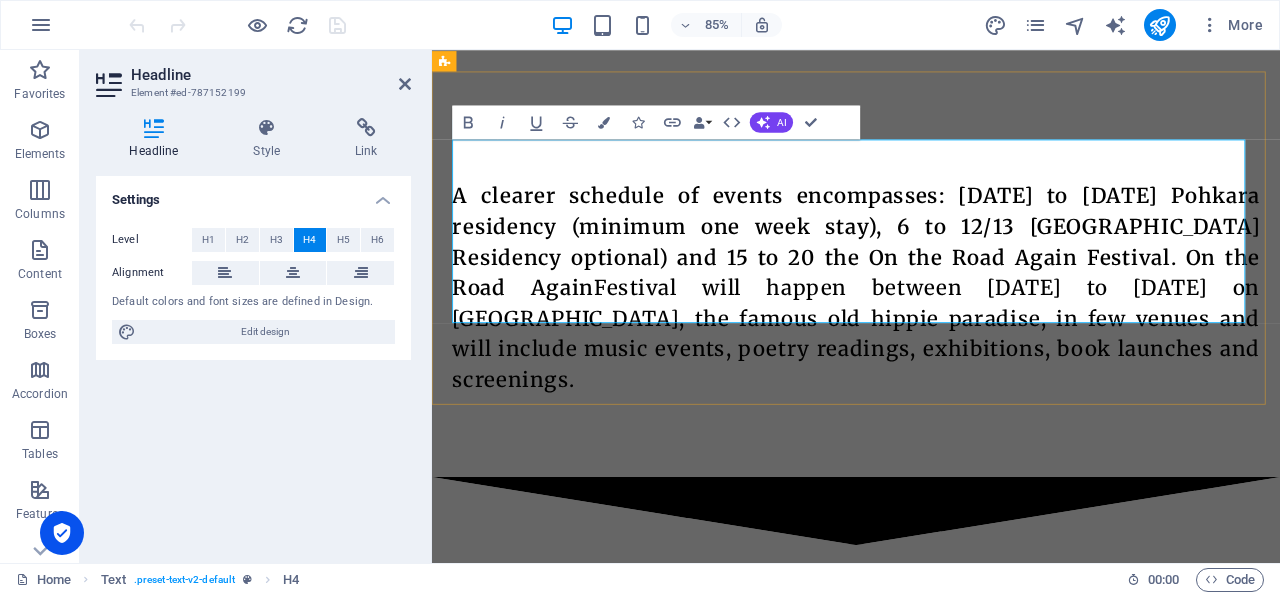 click on "A clearer schedule of events encompasses: 1 to 28 of October Pohkara residency (minimum one week stay), 6 to 12/13 Annapurna Basecamp Residency optional) and 15 to 20 the On the Road Again Festival. On the Road Again" at bounding box center [931, 275] 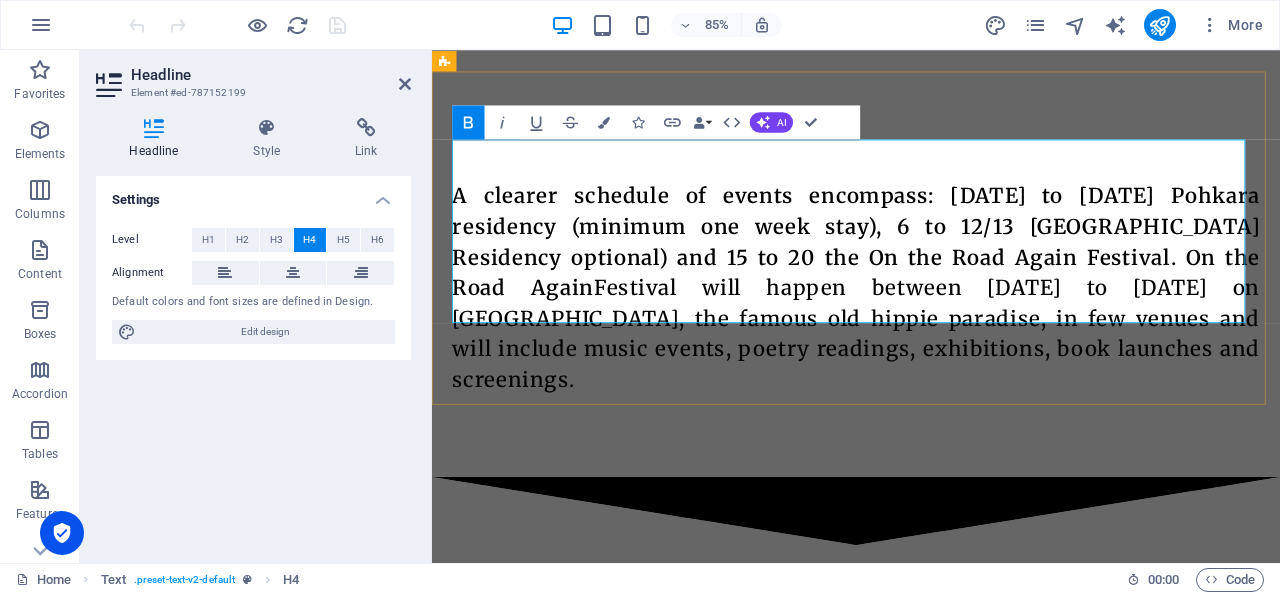 click on "A clearer schedule of events encompass: 1 to 28 of October Pohkara residency (minimum one week stay), 6 to 12/13 Annapurna Basecamp Residency optional) and 15 to 20 the On the Road Again Festival. On the Road Again" at bounding box center [931, 275] 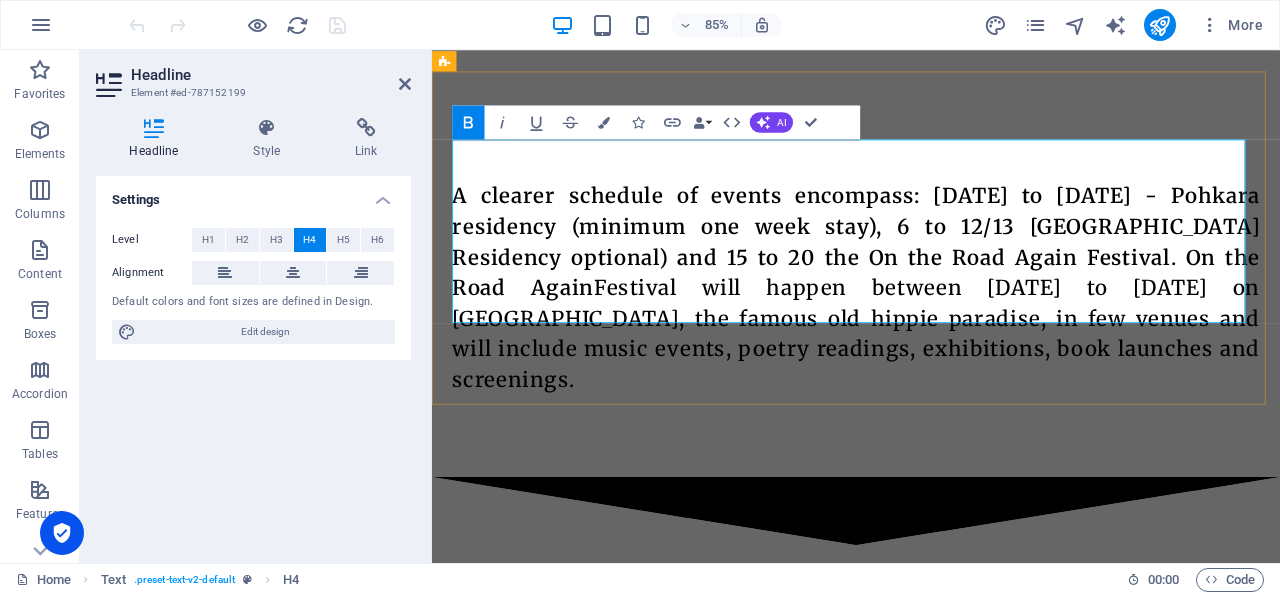 click on "A clearer schedule of events encompass: 1 to 28 of October - Pohkara residency (minimum one week stay), 6 to 12/13 Annapurna Basecamp Residency optional) and 15 to 20 the On the Road Again Festival. On the Road Again" at bounding box center [931, 275] 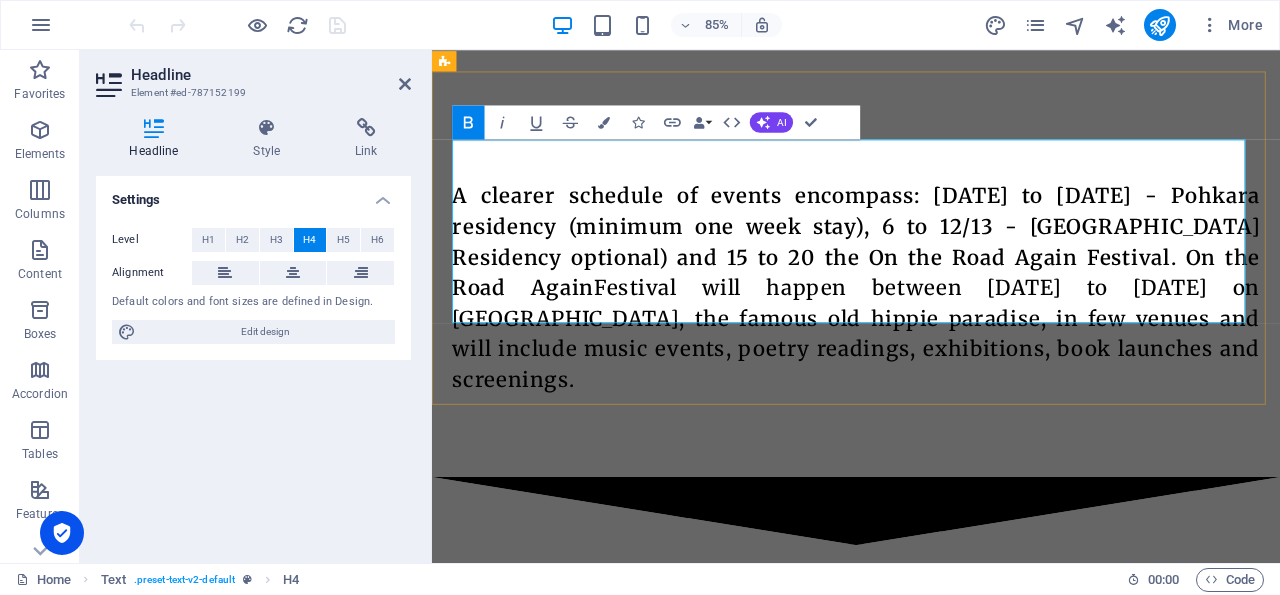 click on "A clearer schedule of events encompass: 1 to 28 of October - Pohkara residency (minimum one week stay), 6 to 12/13 - Annapurna Basecamp Residency optional) and 15 to 20 the On the Road Again Festival. On the Road Again" at bounding box center [931, 275] 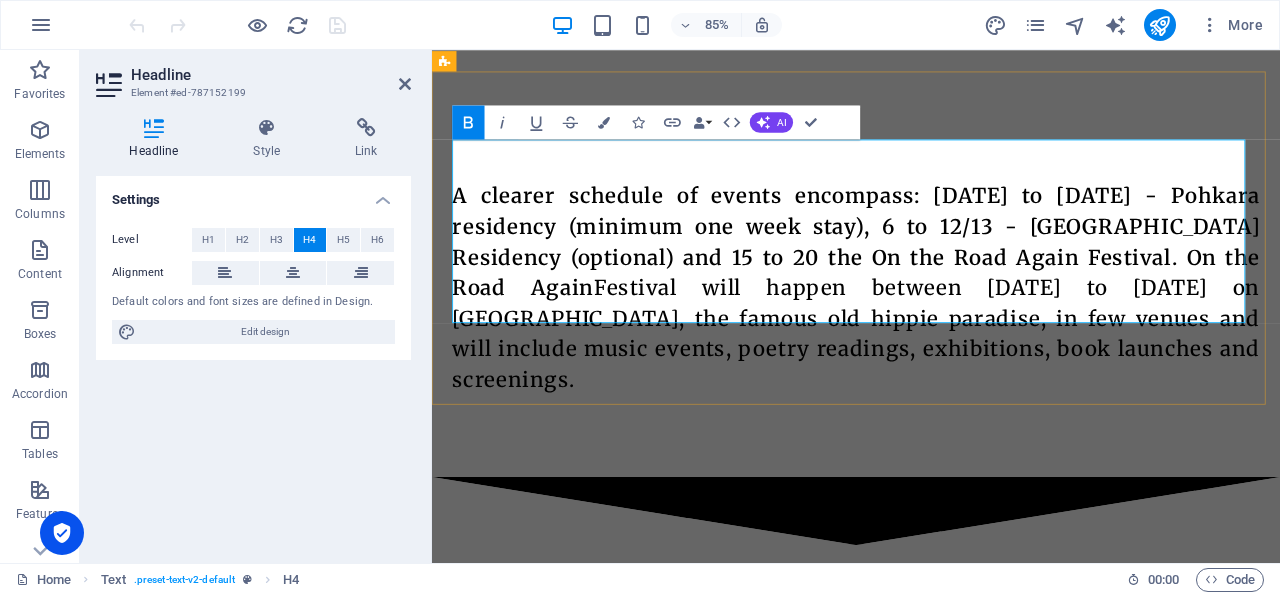 click on "A clearer schedule of events encompass: 1 to 28 of October - Pohkara residency (minimum one week stay), 6 to 12/13 - Annapurna Basecamp Residency (optional) and 15 to 20 the On the Road Again Festival. On the Road Again" at bounding box center [931, 275] 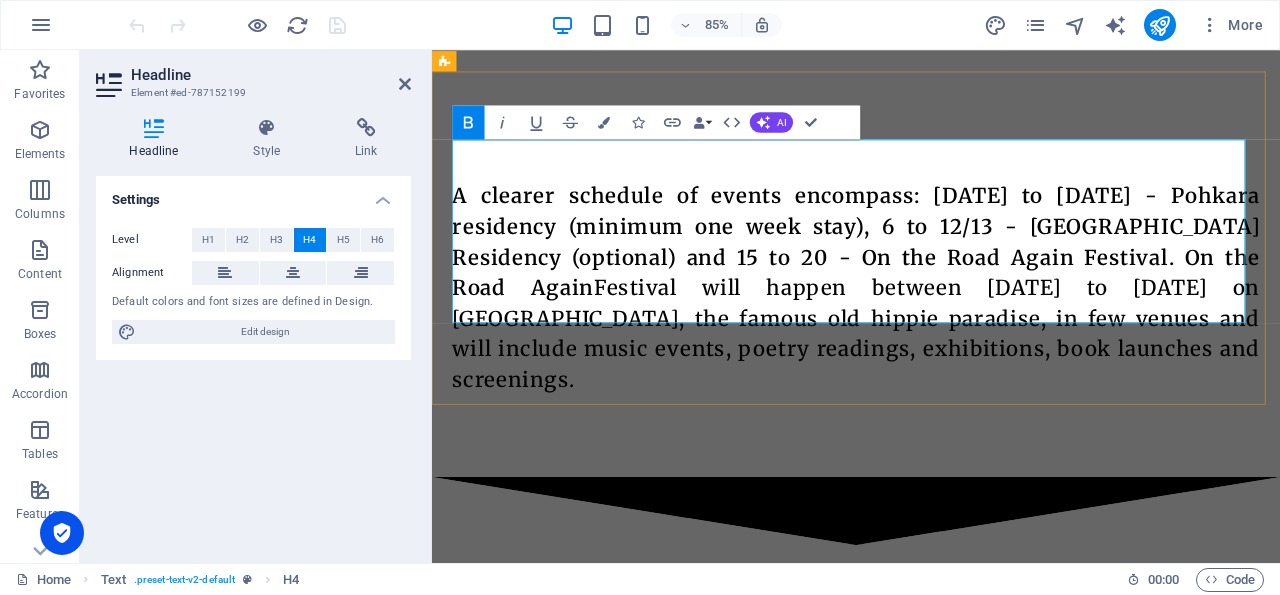 click on "A clearer schedule of events encompass: 1 to 28 of October - Pohkara residency (minimum one week stay), 6 to 12/13 - Annapurna Basecamp Residency (optional) and 15 to 20 - On the Road Again Festival. On the Road Again" at bounding box center (931, 275) 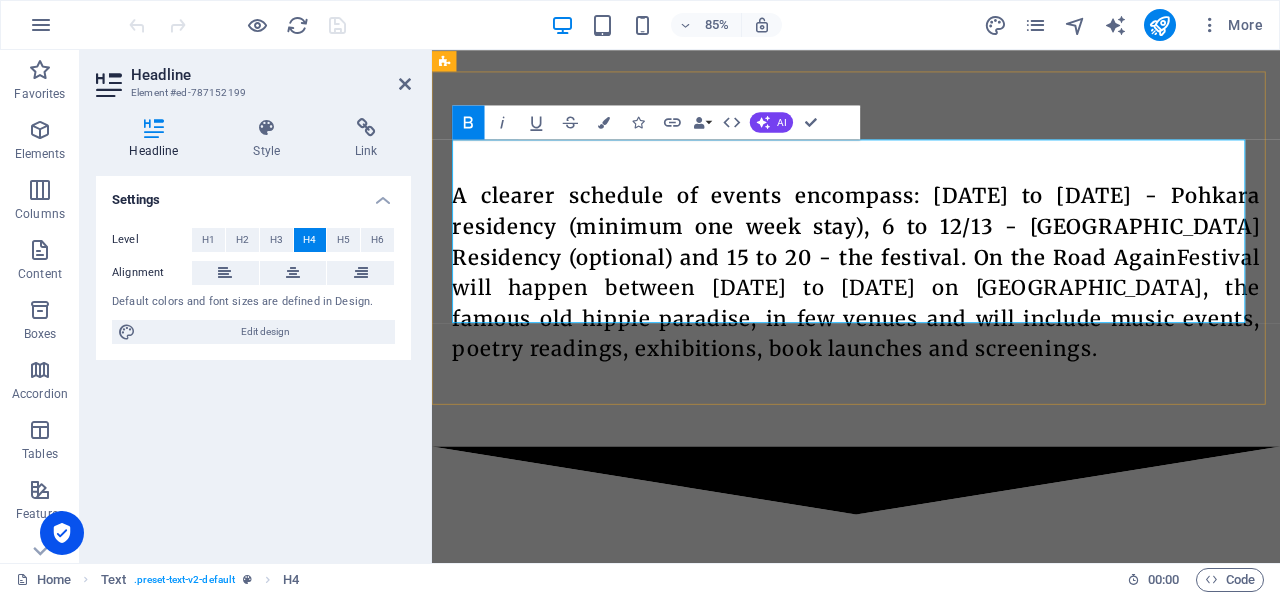 click on "A clearer schedule of events encompass: 1 to 28 of October - Pohkara residency (minimum one week stay), 6 to 12/13 - Annapurna Basecamp Residency (optional) and 15 to 20 - the festival. On the Road Again" at bounding box center [931, 257] 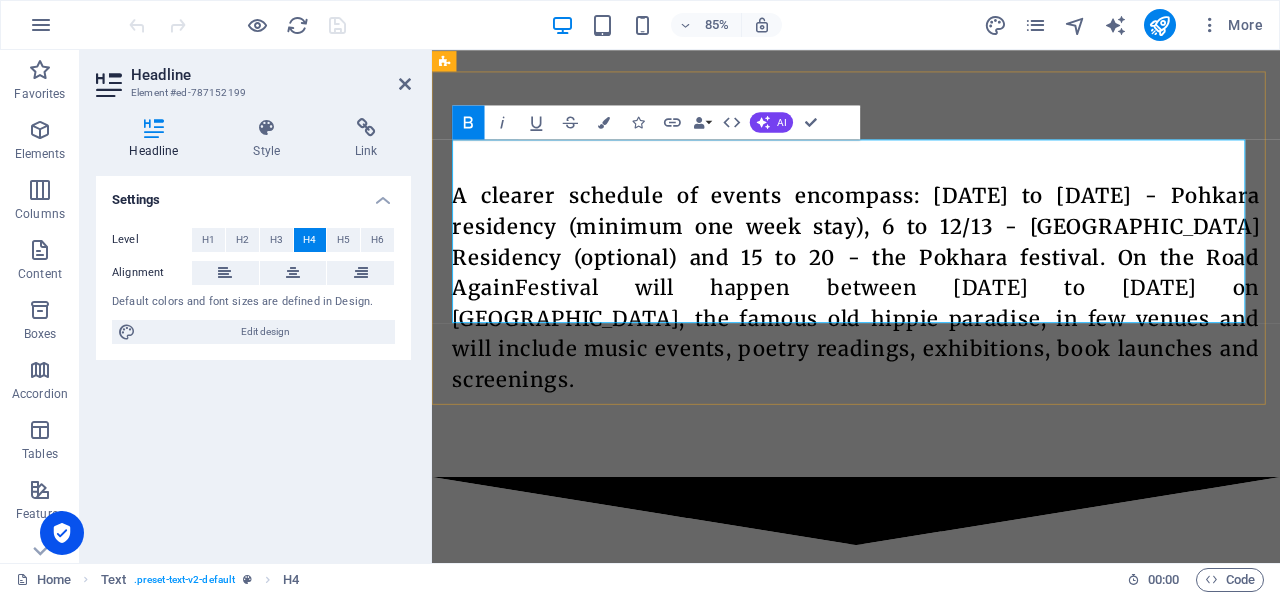 click on "A clearer schedule of events encompass: 1 to 28 of October - Pohkara residency (minimum one week stay), 6 to 12/13 - Annapurna Basecamp Residency (optional) and 15 to 20 - the Pokhara festival. On the Road Again" at bounding box center (931, 275) 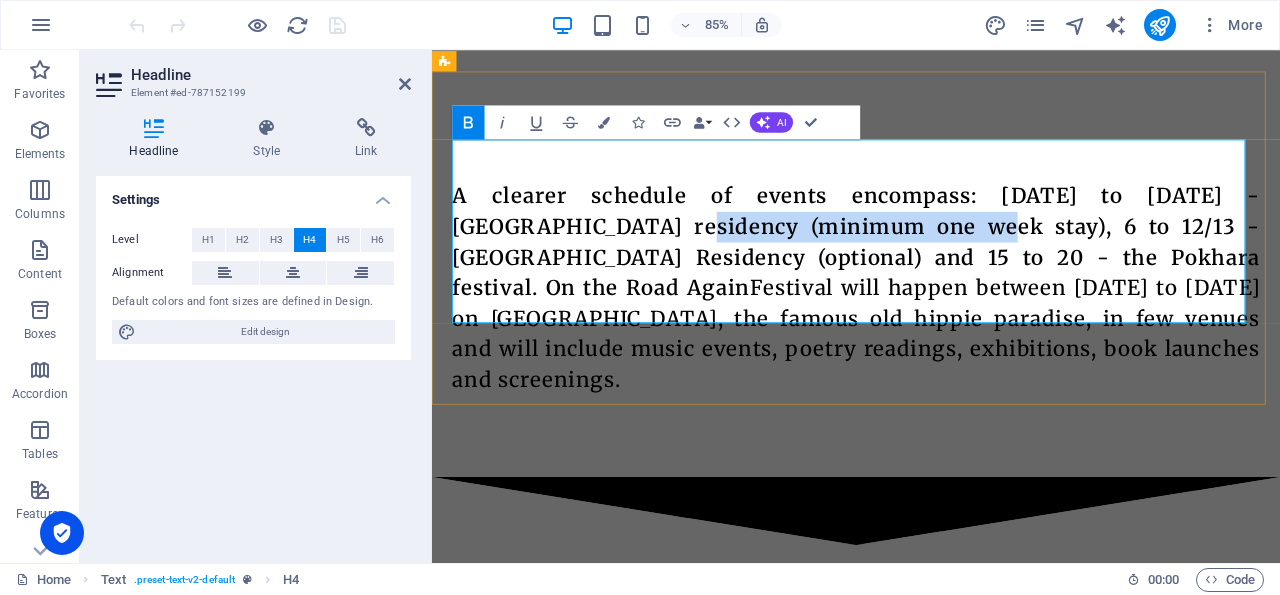 drag, startPoint x: 920, startPoint y: 210, endPoint x: 587, endPoint y: 206, distance: 333.02402 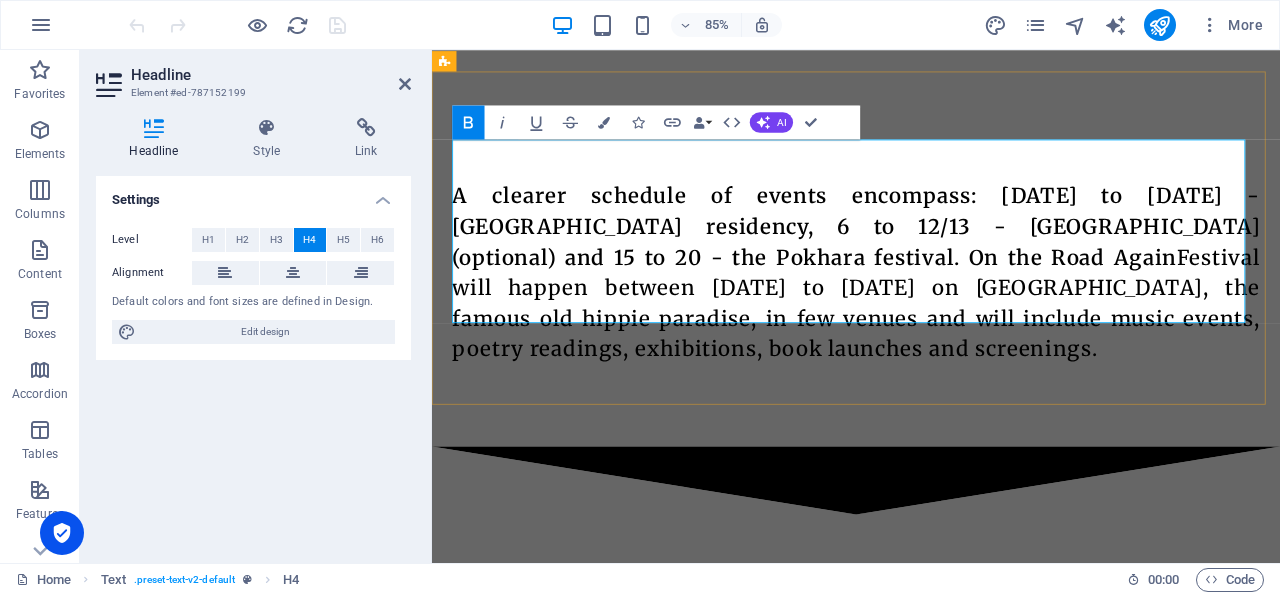 click on "A clearer schedule of events encompass: 1 to 28 of October - Pokhara residency, 6 to 12/13 - Annapurna Basecamp Residency (optional) and 15 to 20 - the Pokhara festival. On the Road Again" at bounding box center [931, 257] 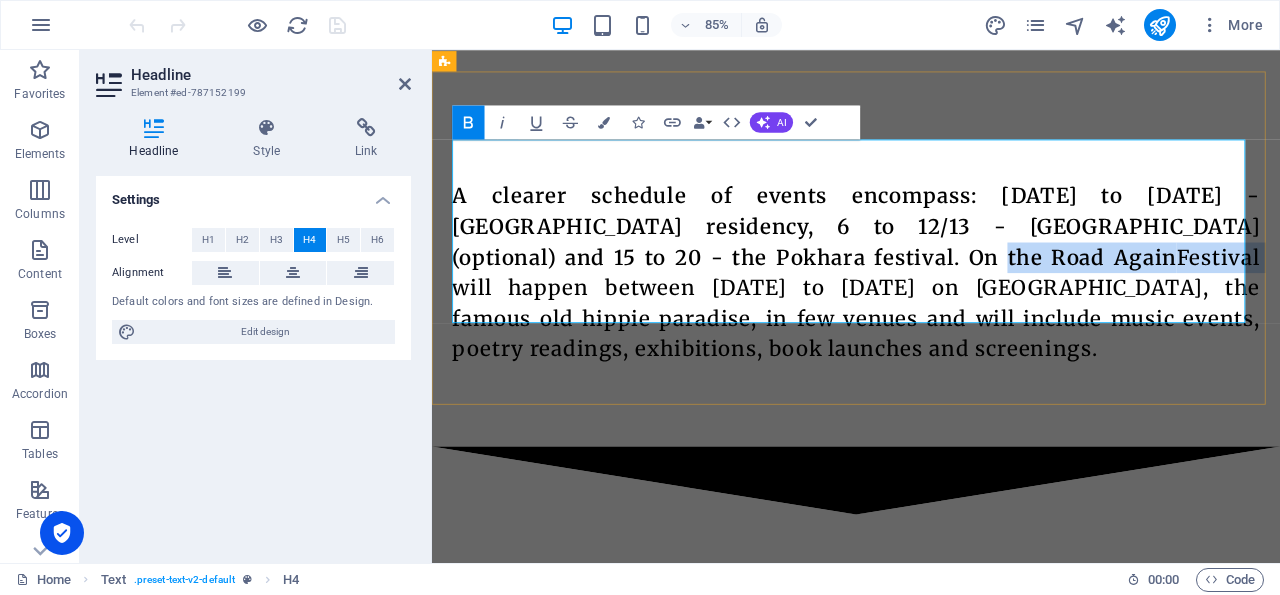 drag, startPoint x: 1117, startPoint y: 242, endPoint x: 786, endPoint y: 254, distance: 331.21744 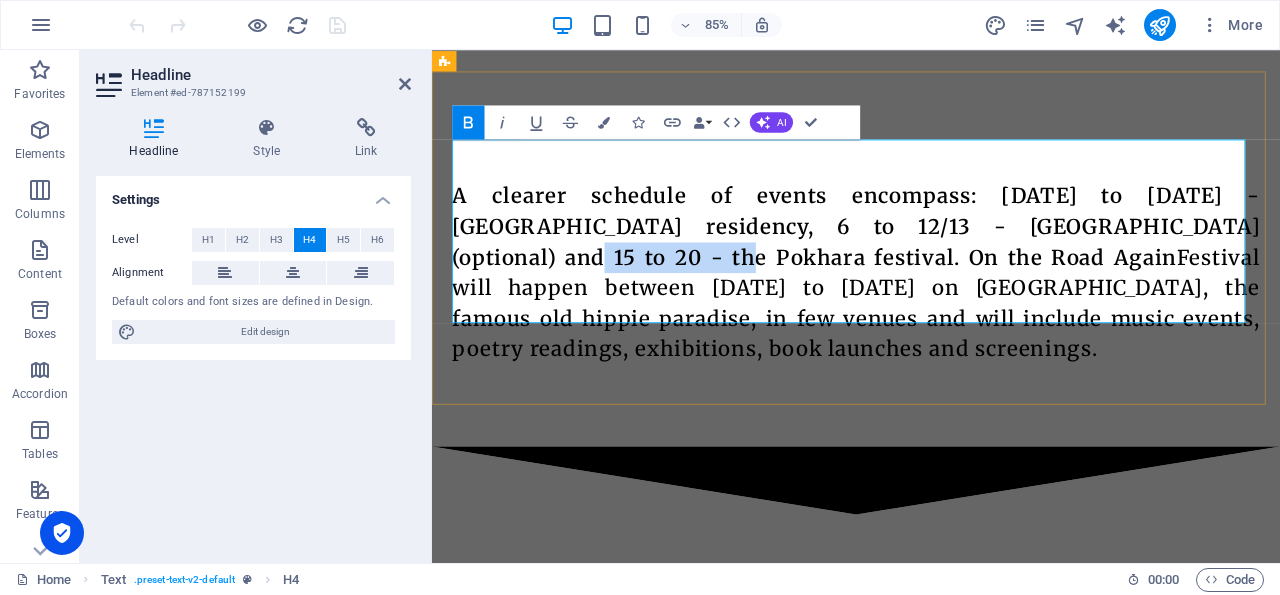 drag, startPoint x: 1276, startPoint y: 210, endPoint x: 507, endPoint y: 236, distance: 769.4394 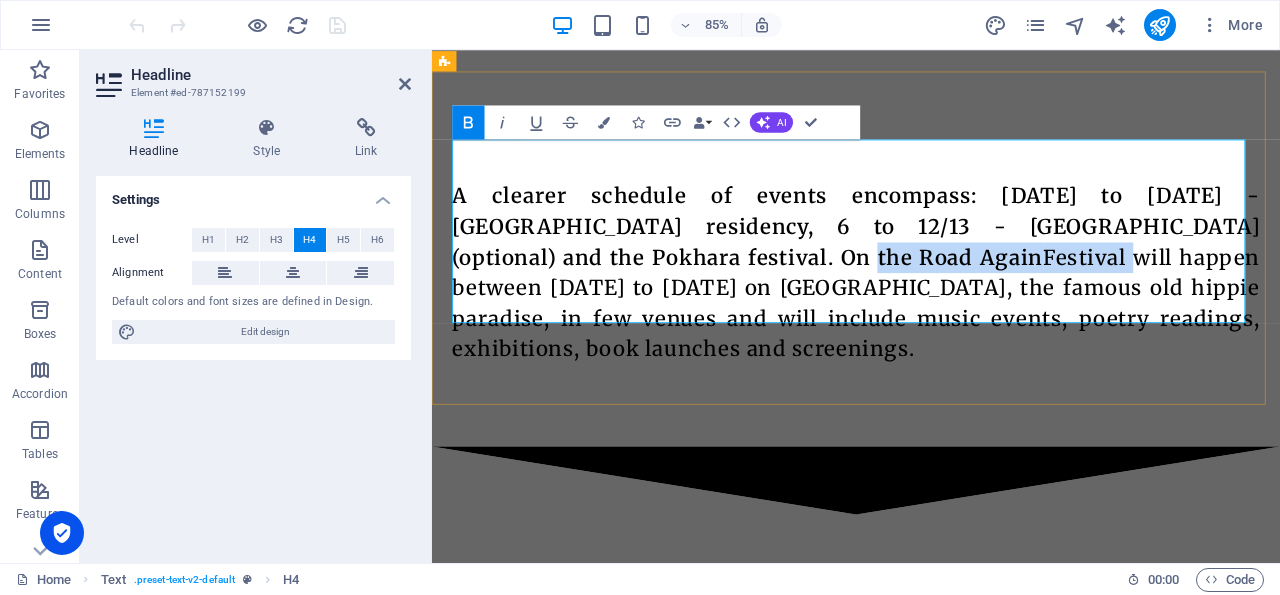 drag, startPoint x: 1014, startPoint y: 244, endPoint x: 674, endPoint y: 243, distance: 340.00146 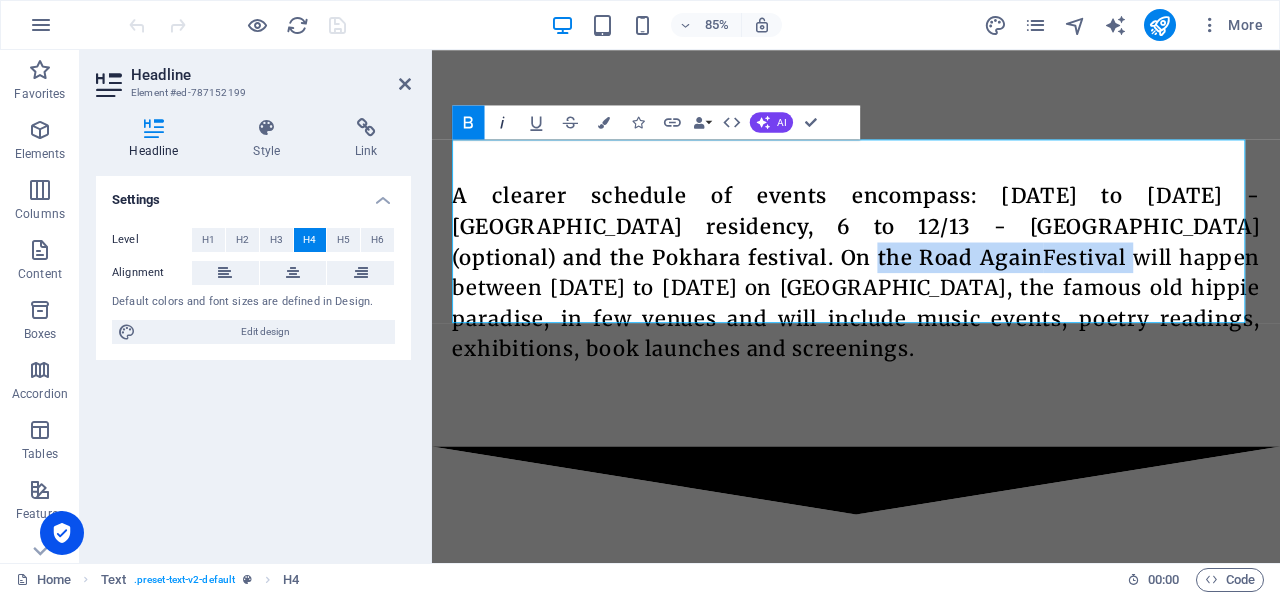 click 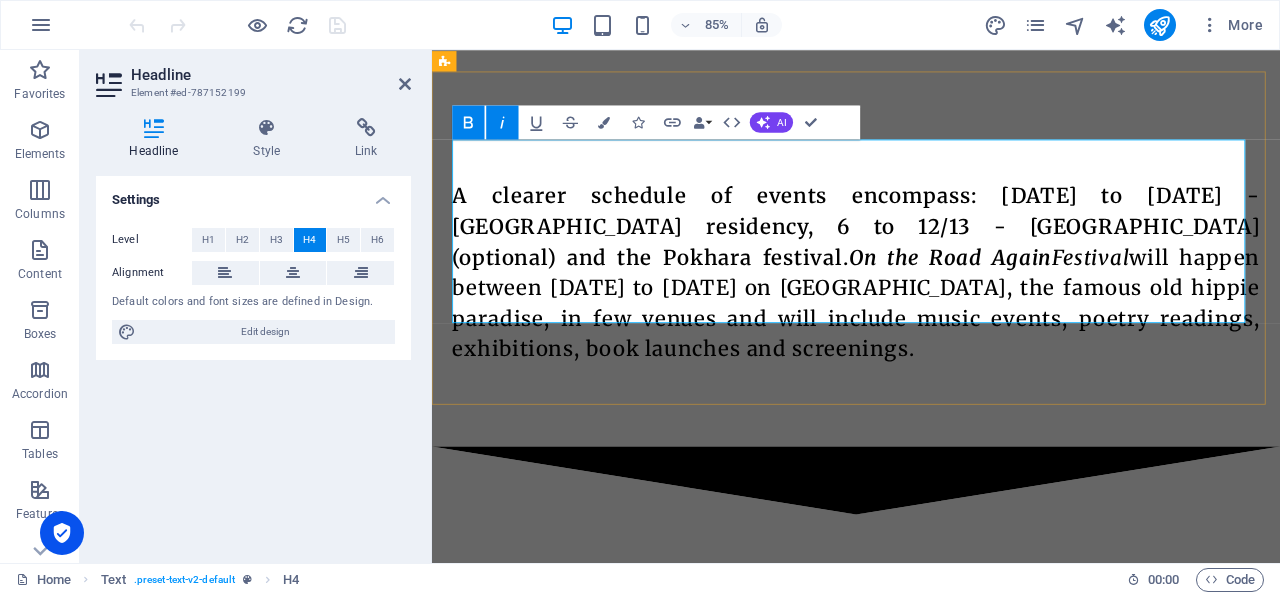 click on "A clearer schedule of events encompass: 1 to 28 of October - Pokhara residency, 6 to 12/13 - Annapurna Basecamp Residency (optional) and the Pokhara festival.  On the Road Again  Festival  will happen between 15 to 20 of October on Lakeside Pokhara, the famous old hippie paradise, in few venues and will include music events, poetry readings, exhibitions, book launches and screenings." at bounding box center [931, 312] 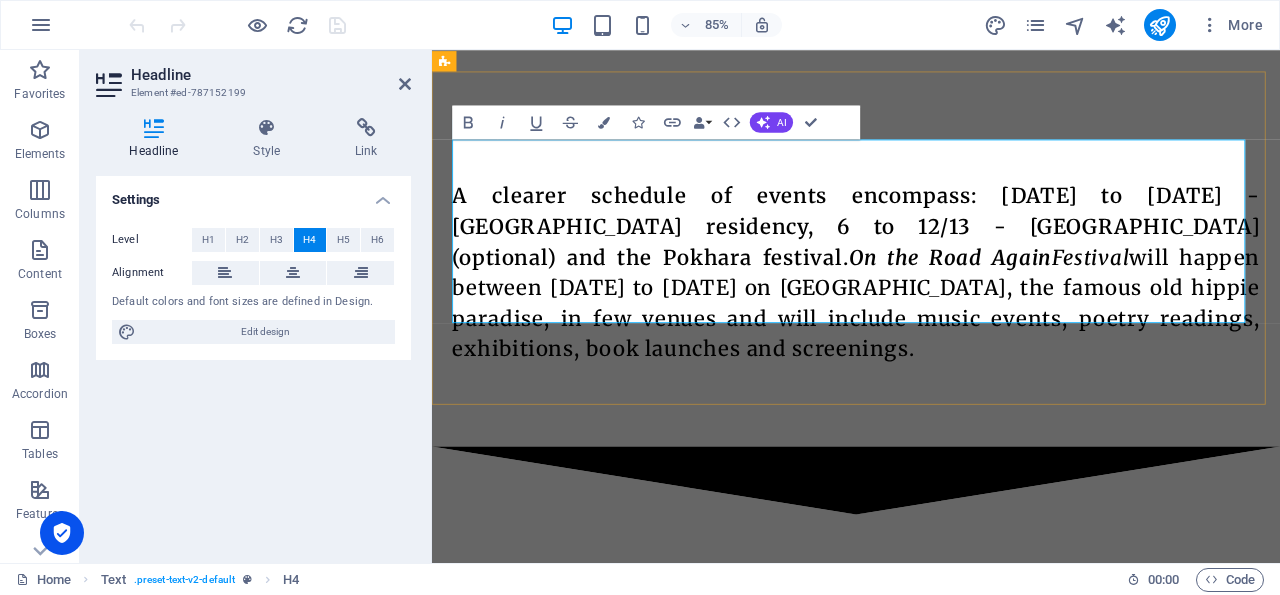 click on "A clearer schedule of events encompass: 1 to 28 of October - Pokhara residency, 6 to 12/13 - Annapurna Basecamp Residency (optional) and the Pokhara festival.  On the Road Again" at bounding box center (931, 257) 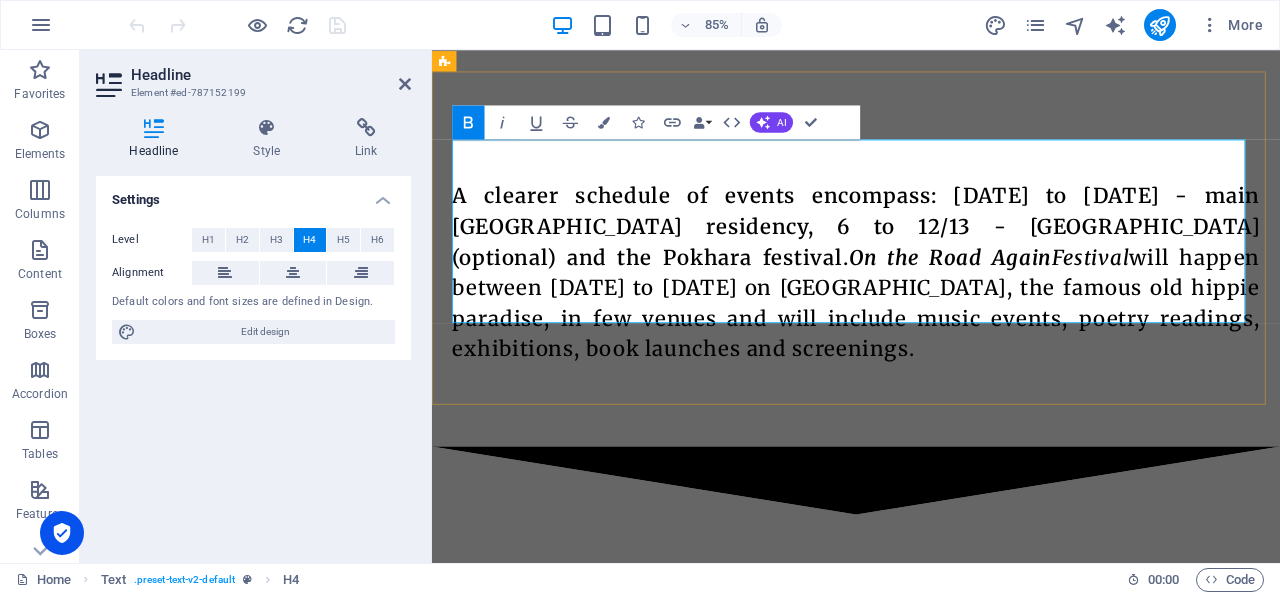click on "A clearer schedule of events encompass: 1 to 28 of October - main Pokhara residency, 6 to 12/13 - Annapurna Basecamp Residency (optional) and the Pokhara festival.  On the Road Again" at bounding box center (931, 257) 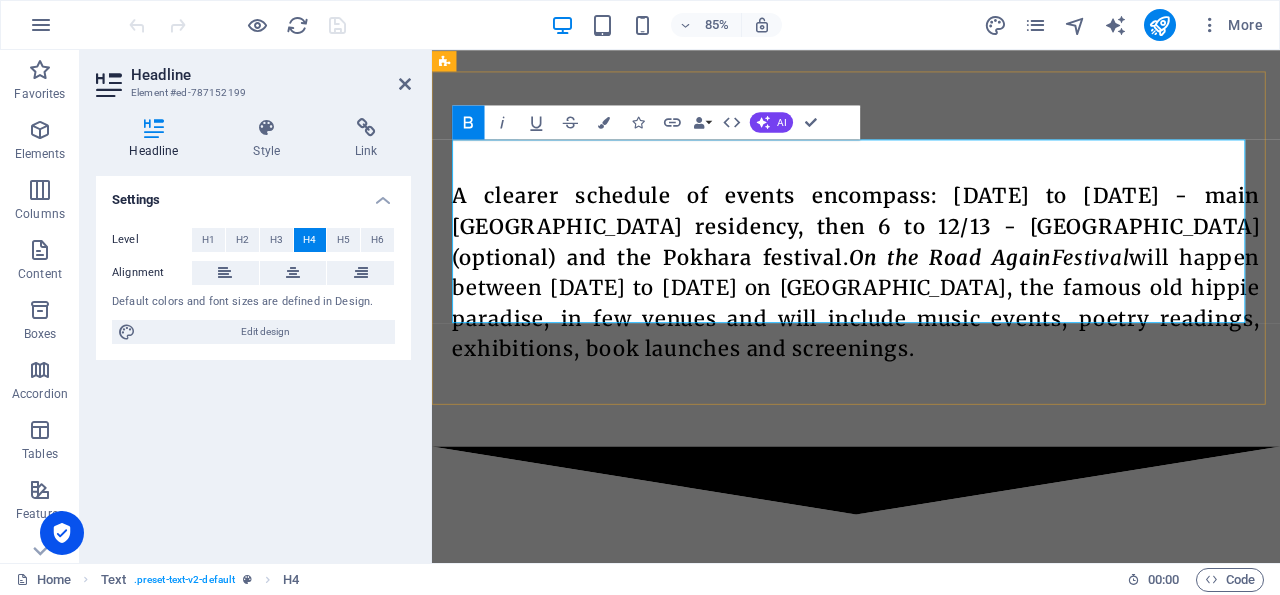 click on "A clearer schedule of events encompass: 1 to 28 of October - main Pokhara residency, then 6 to 12/13 - Annapurna Basecamp Residency (optional) and the Pokhara festival.  On the Road Again" at bounding box center (931, 257) 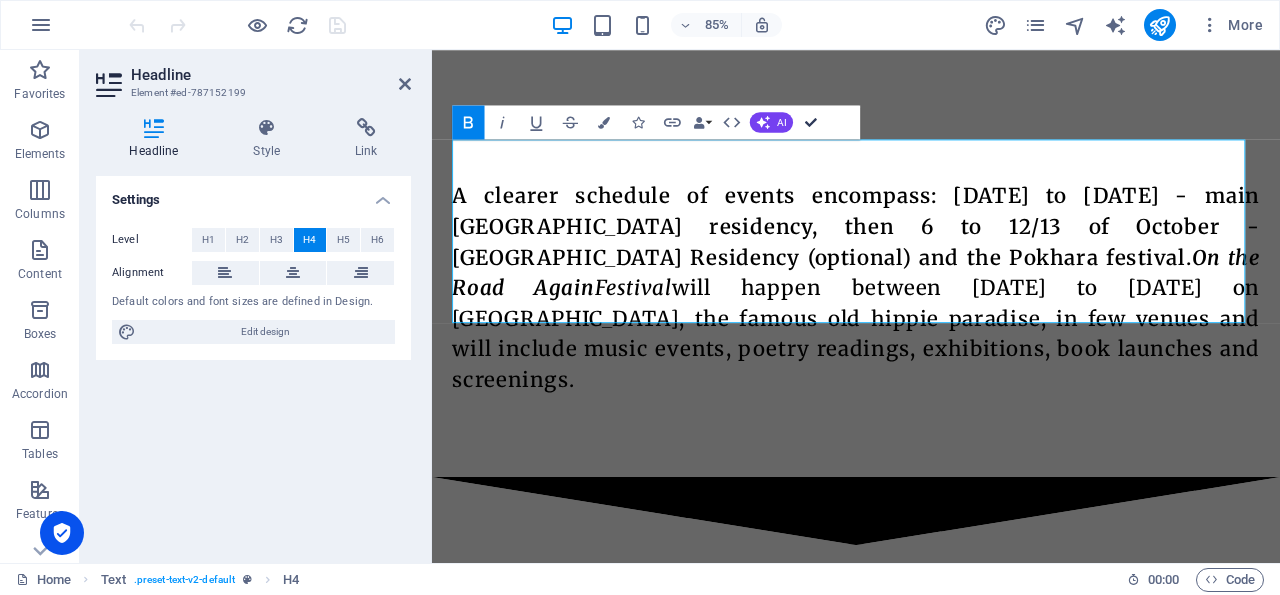 scroll, scrollTop: 2179, scrollLeft: 0, axis: vertical 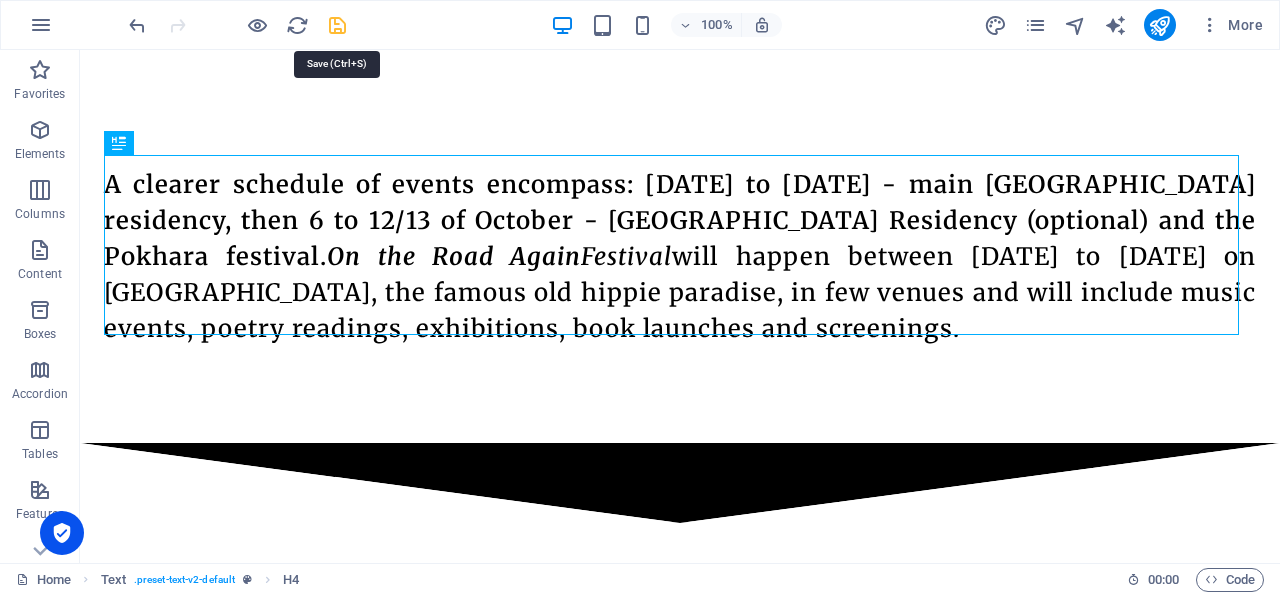 click at bounding box center (337, 25) 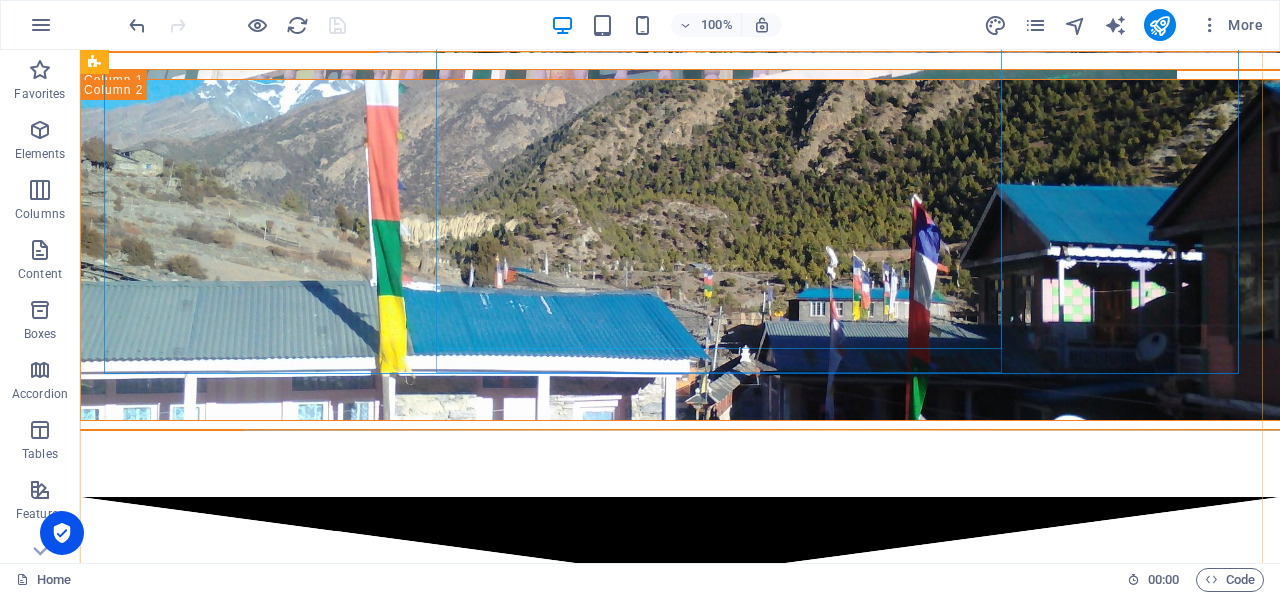 scroll, scrollTop: 4831, scrollLeft: 0, axis: vertical 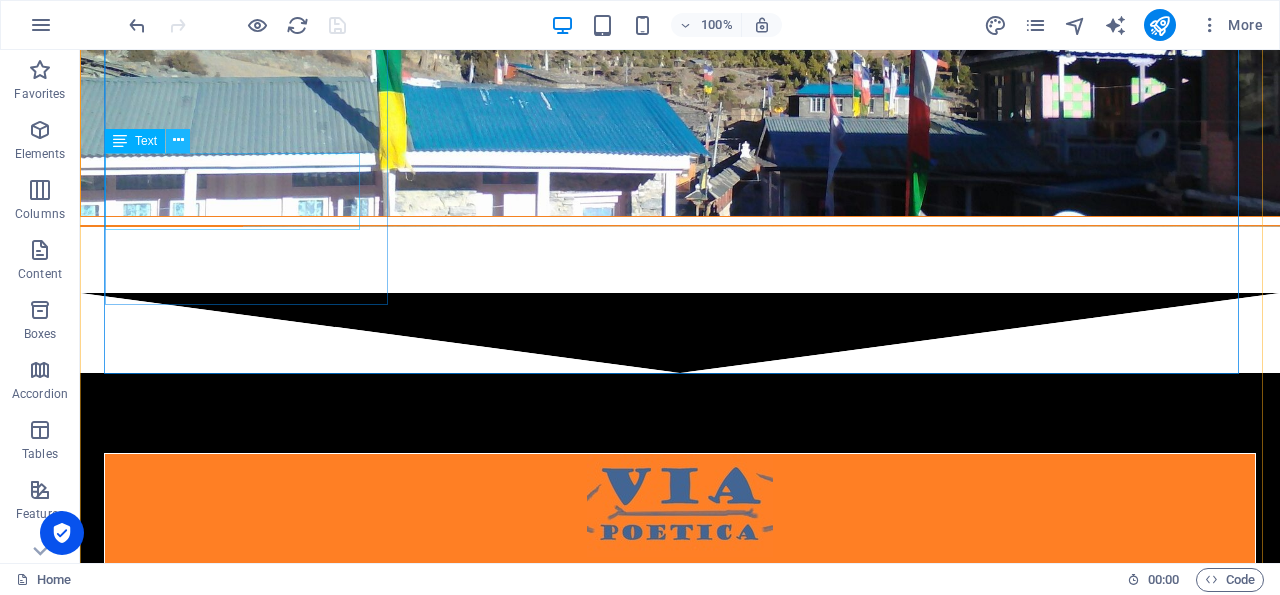 click at bounding box center (178, 140) 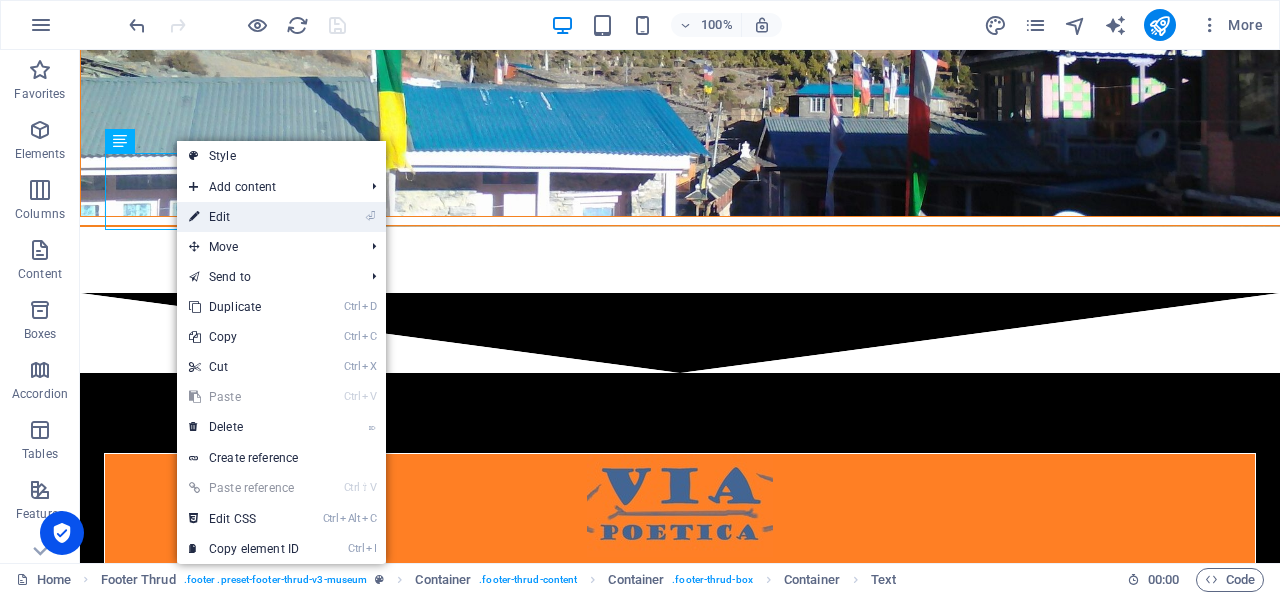 click on "⏎  Edit" at bounding box center [244, 217] 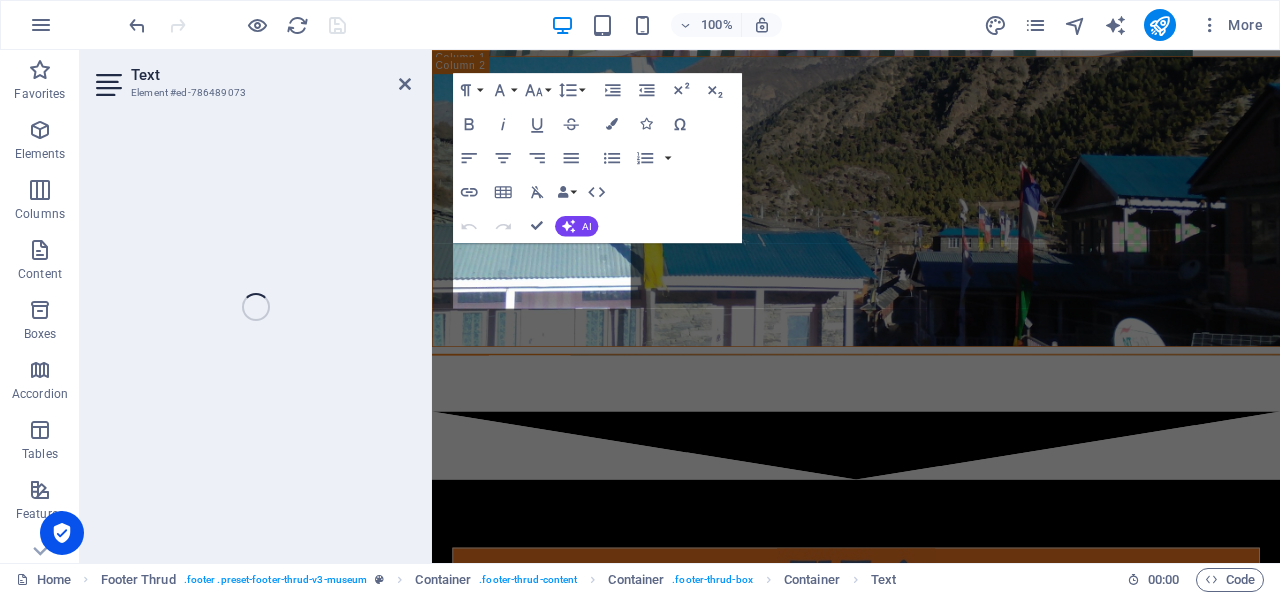 scroll, scrollTop: 4816, scrollLeft: 0, axis: vertical 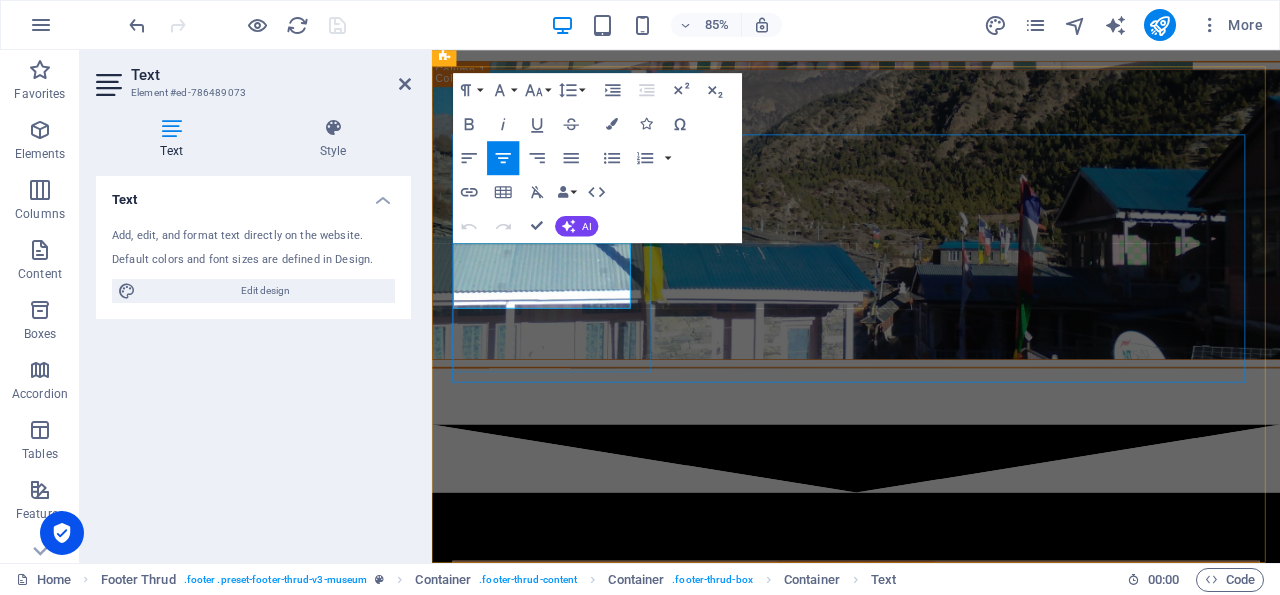 click on "Time to get back   to the POETRY" at bounding box center (931, 797) 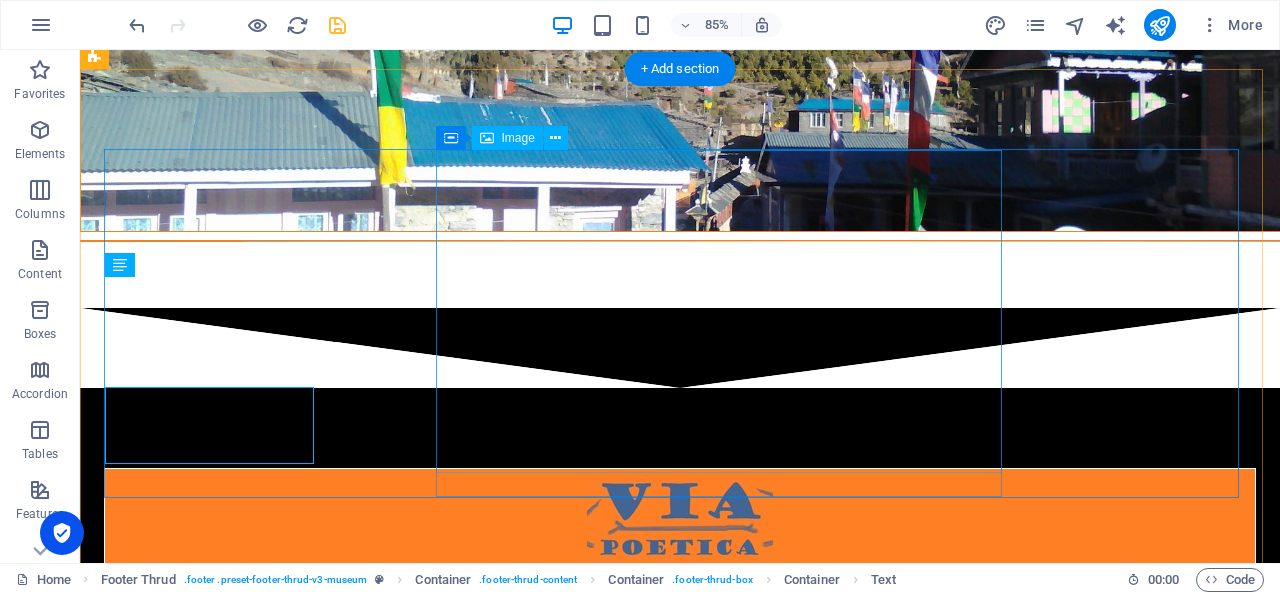 scroll, scrollTop: 4706, scrollLeft: 0, axis: vertical 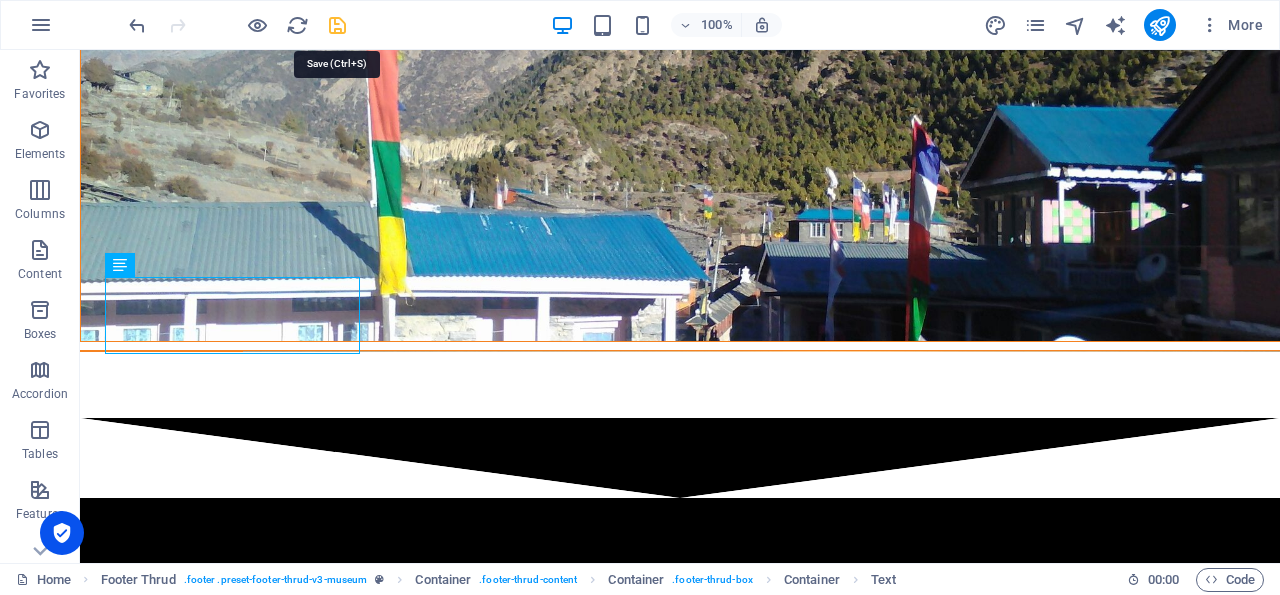 click at bounding box center (337, 25) 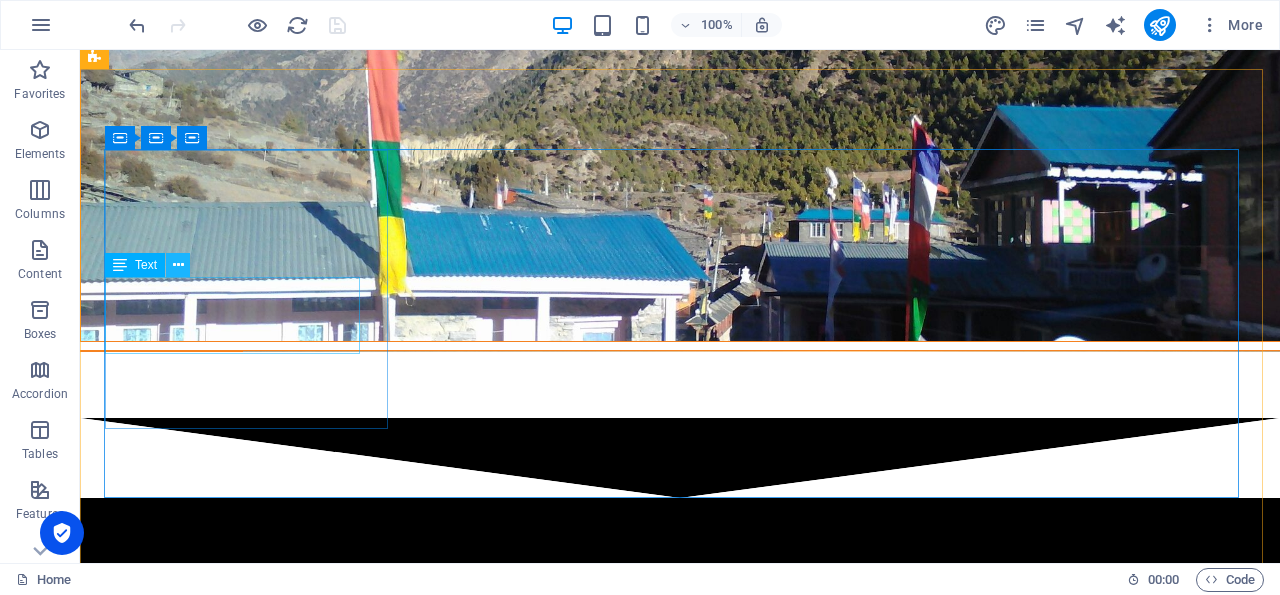 click at bounding box center (178, 265) 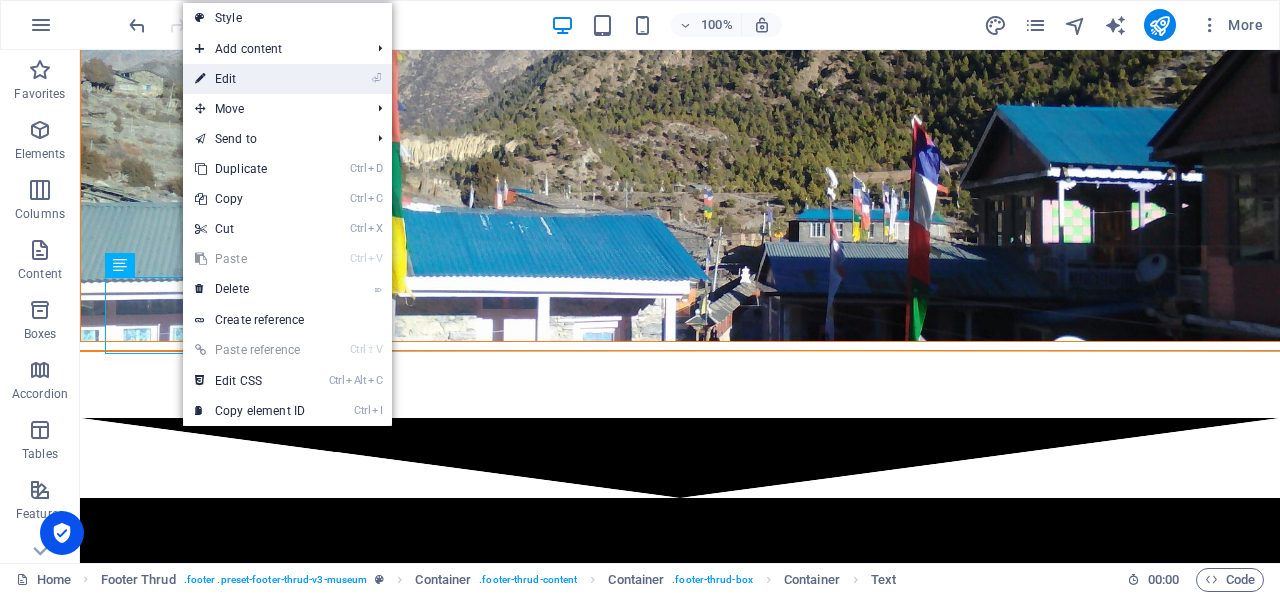 click on "⏎  Edit" at bounding box center [250, 79] 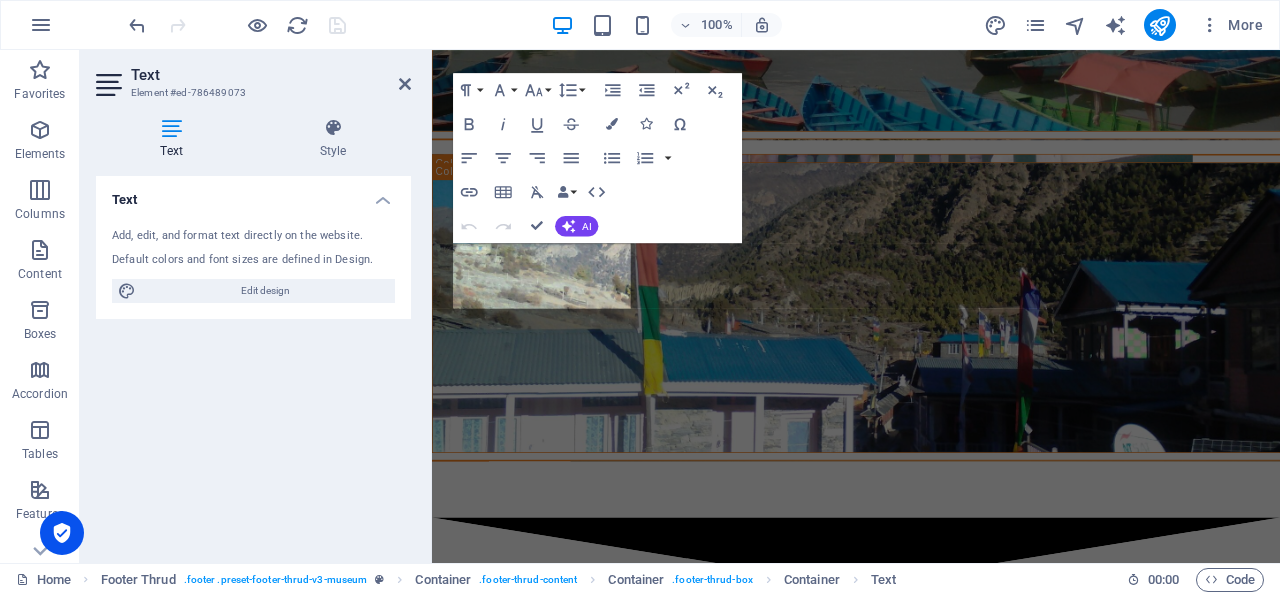 scroll, scrollTop: 4816, scrollLeft: 0, axis: vertical 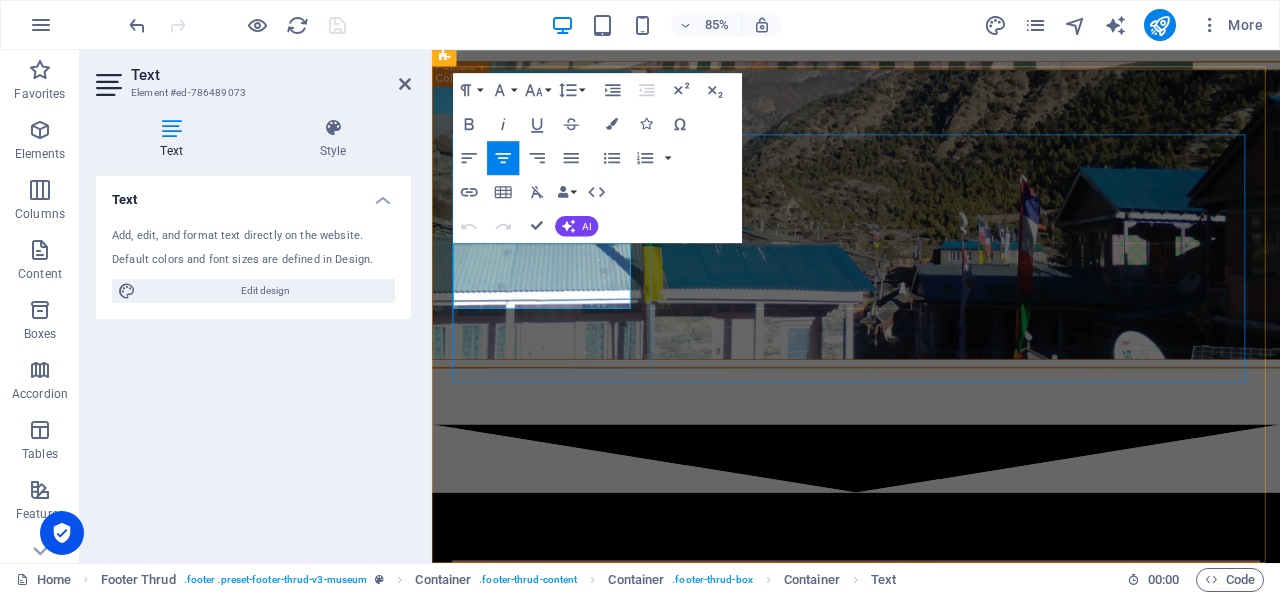 click on "Time to get back   to the POETRY" at bounding box center [931, 796] 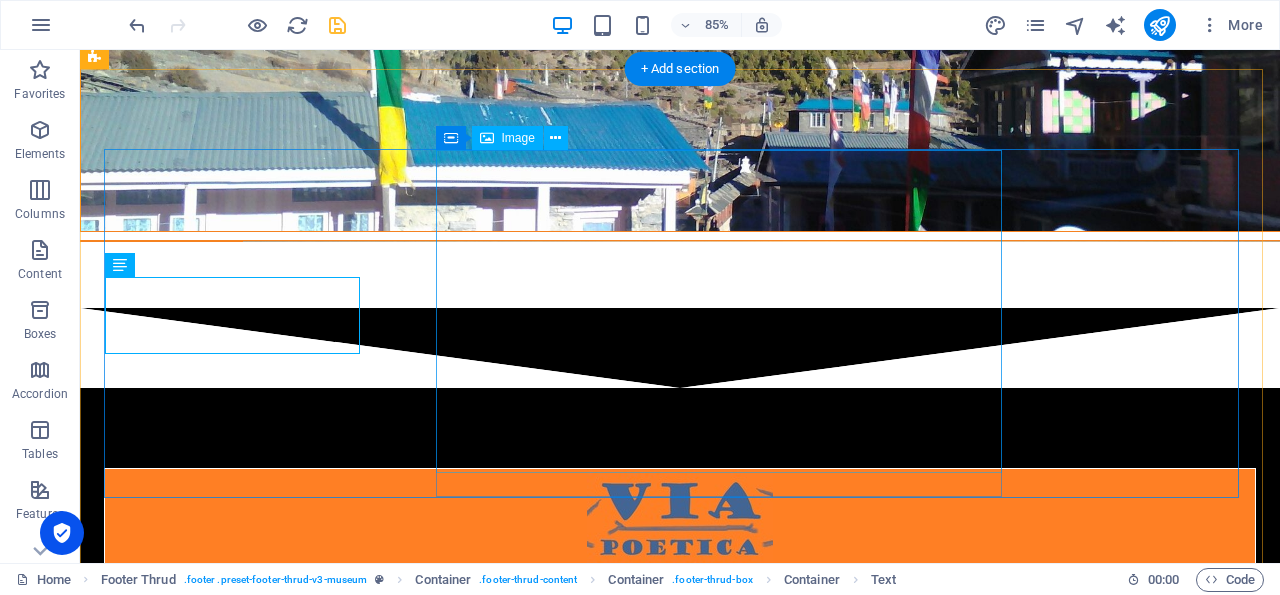 scroll, scrollTop: 4706, scrollLeft: 0, axis: vertical 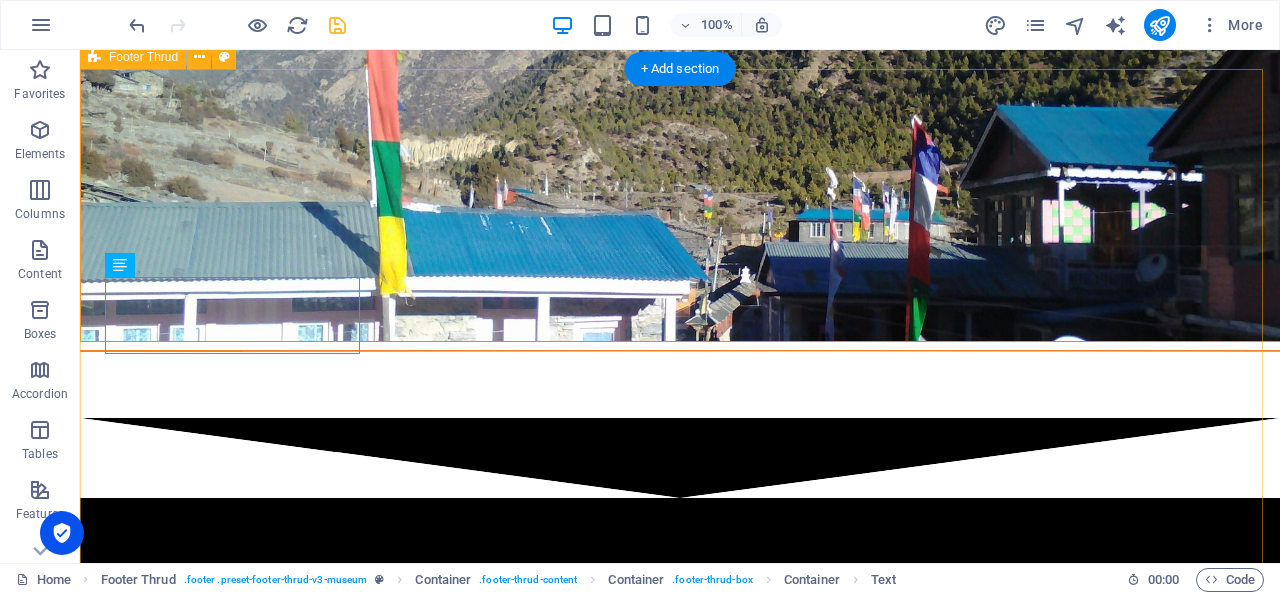 click on "Time to get back  to the POETRY Street  13 C POKHARA LAKESIDE 12345 NEPAL 10AM-8PM
All rights reserved.    viapoetica.info   Legal Notice  |  Privacy Policy" at bounding box center (680, 1298) 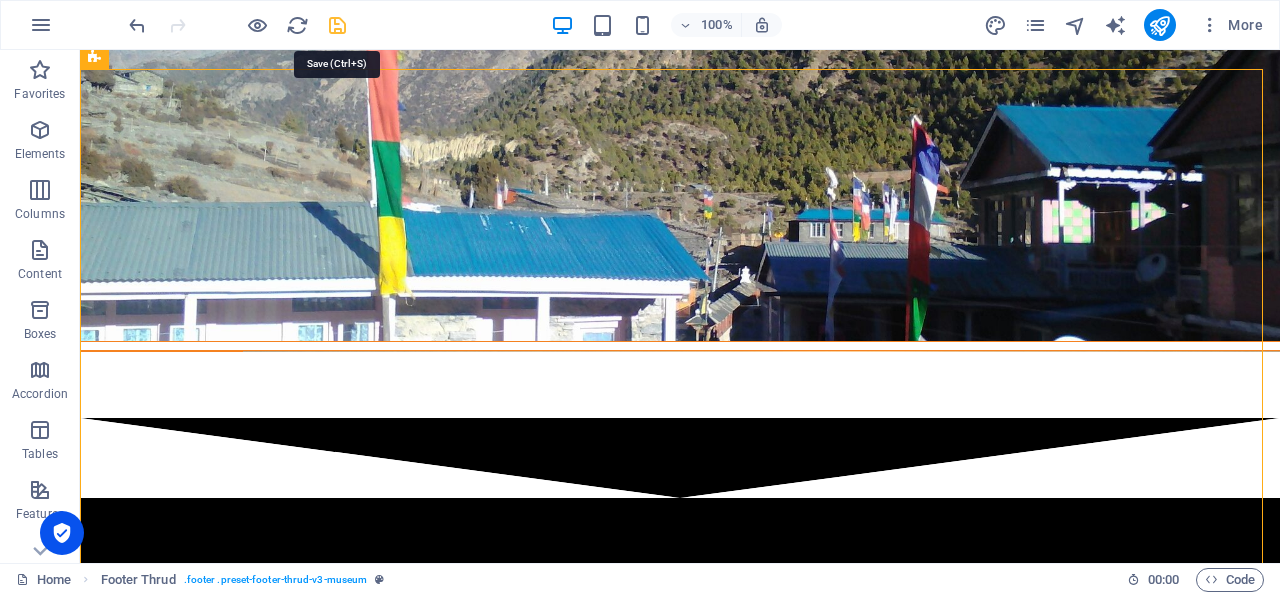 click at bounding box center [337, 25] 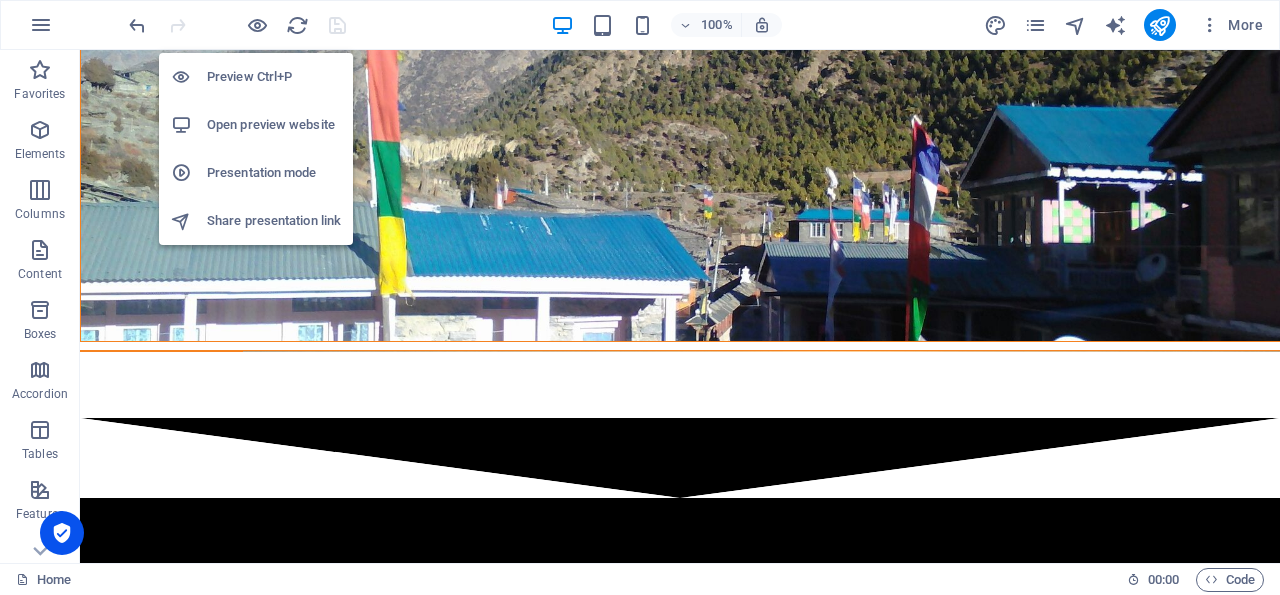 click on "Open preview website" at bounding box center [274, 125] 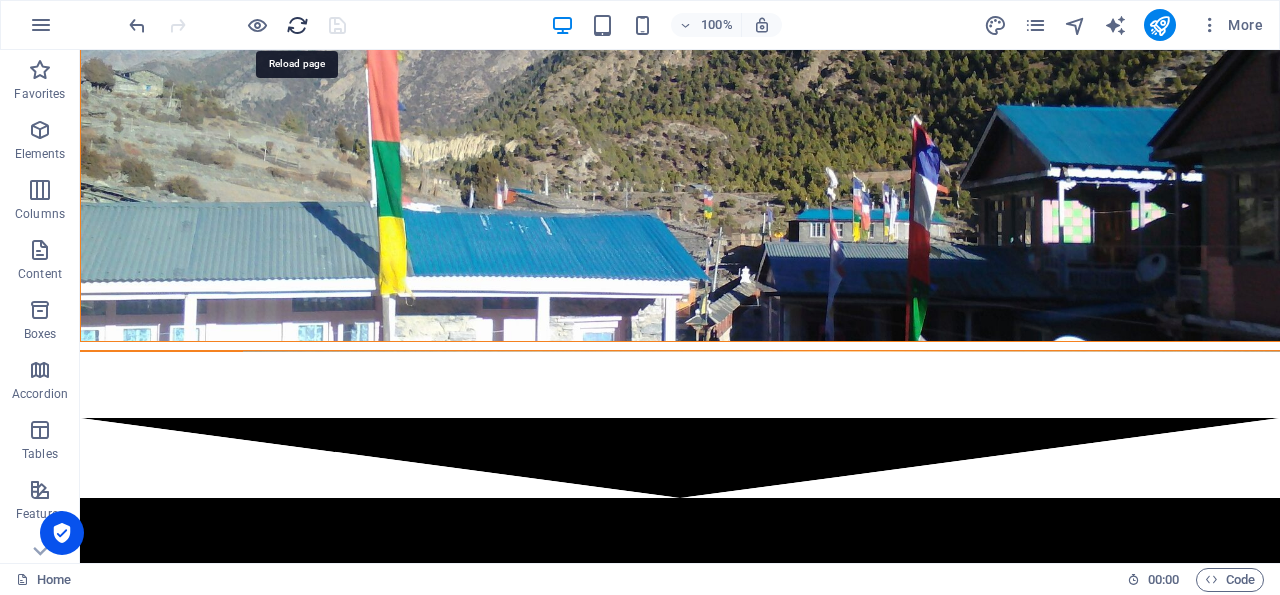 click at bounding box center [297, 25] 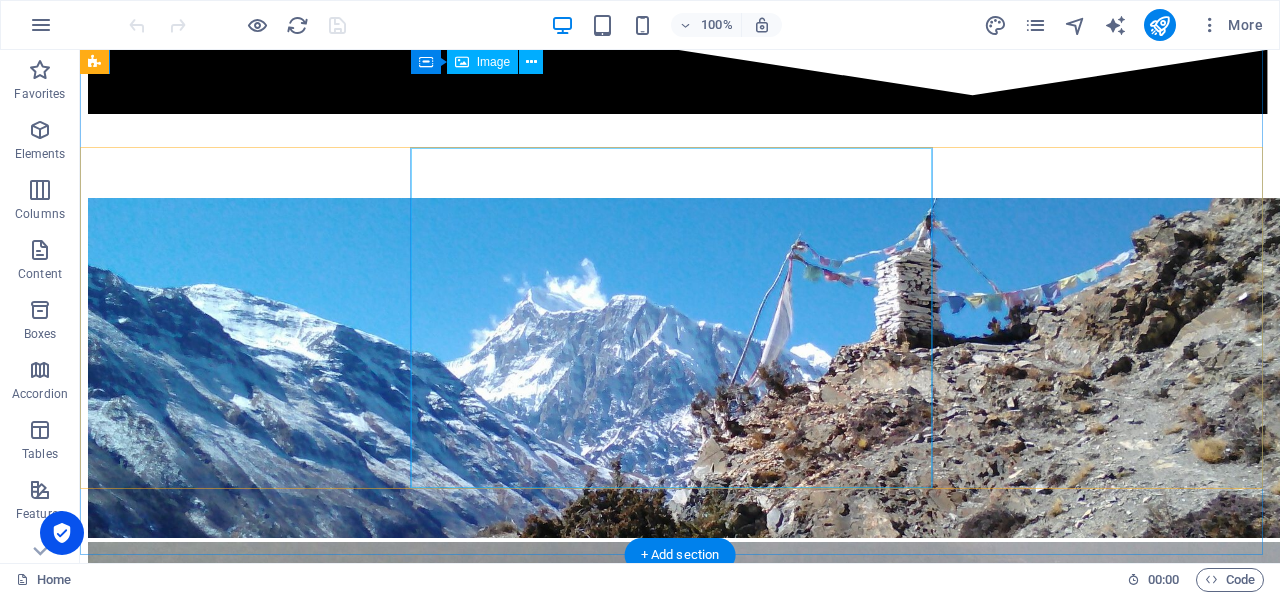 scroll, scrollTop: 4141, scrollLeft: 0, axis: vertical 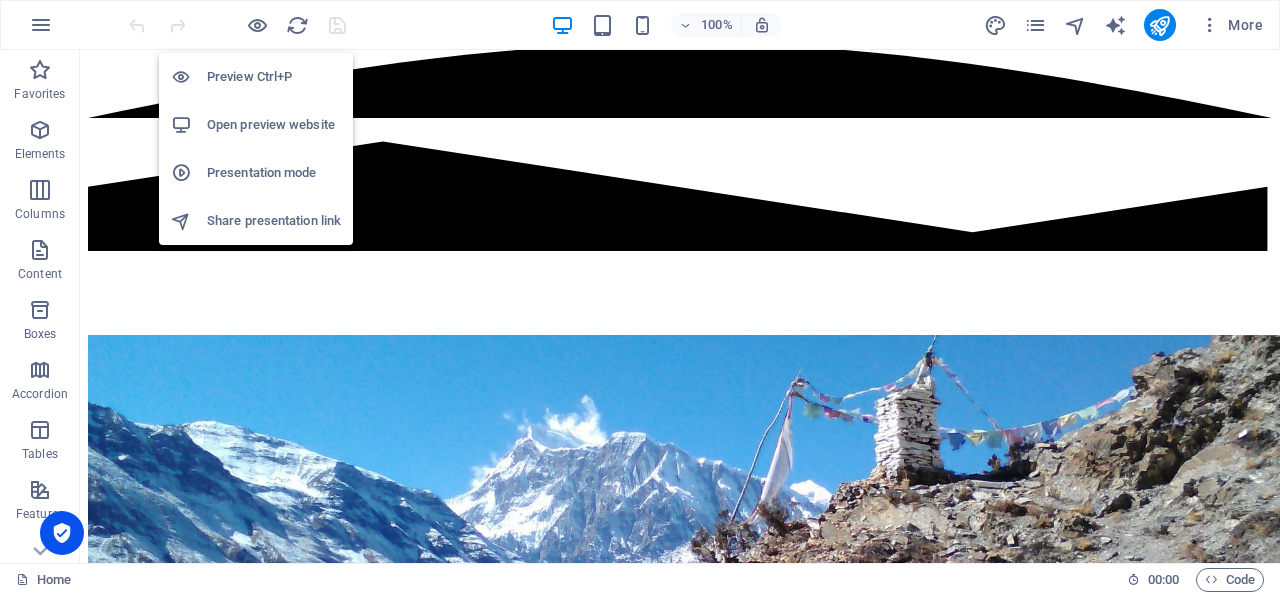 click on "Open preview website" at bounding box center (274, 125) 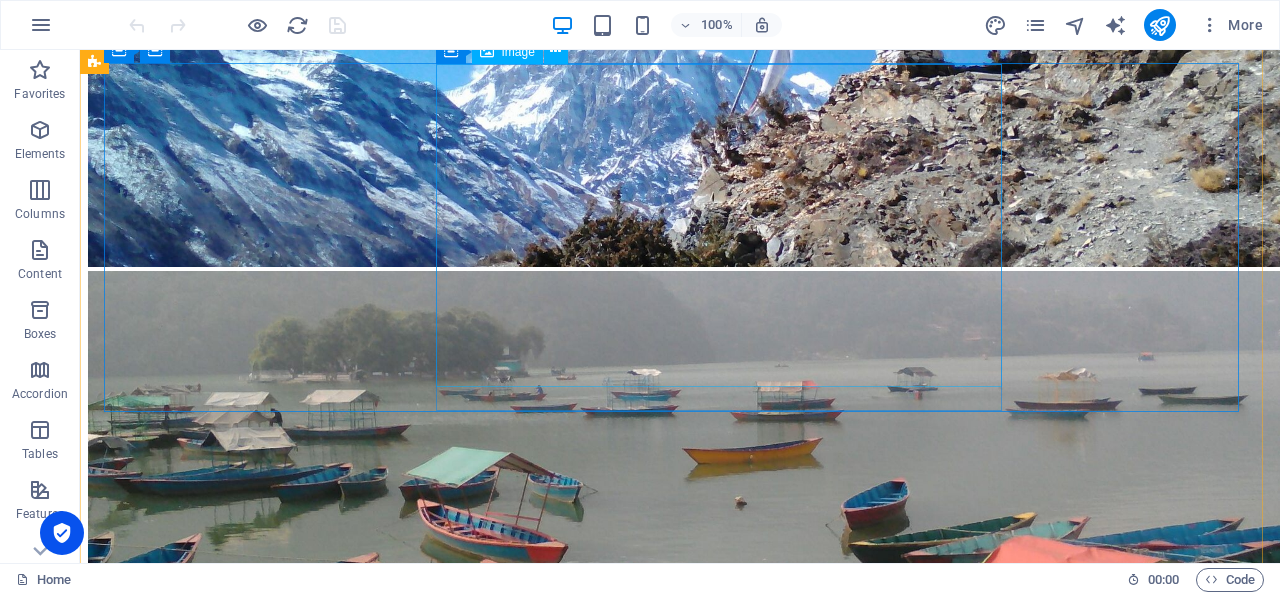scroll, scrollTop: 4855, scrollLeft: 0, axis: vertical 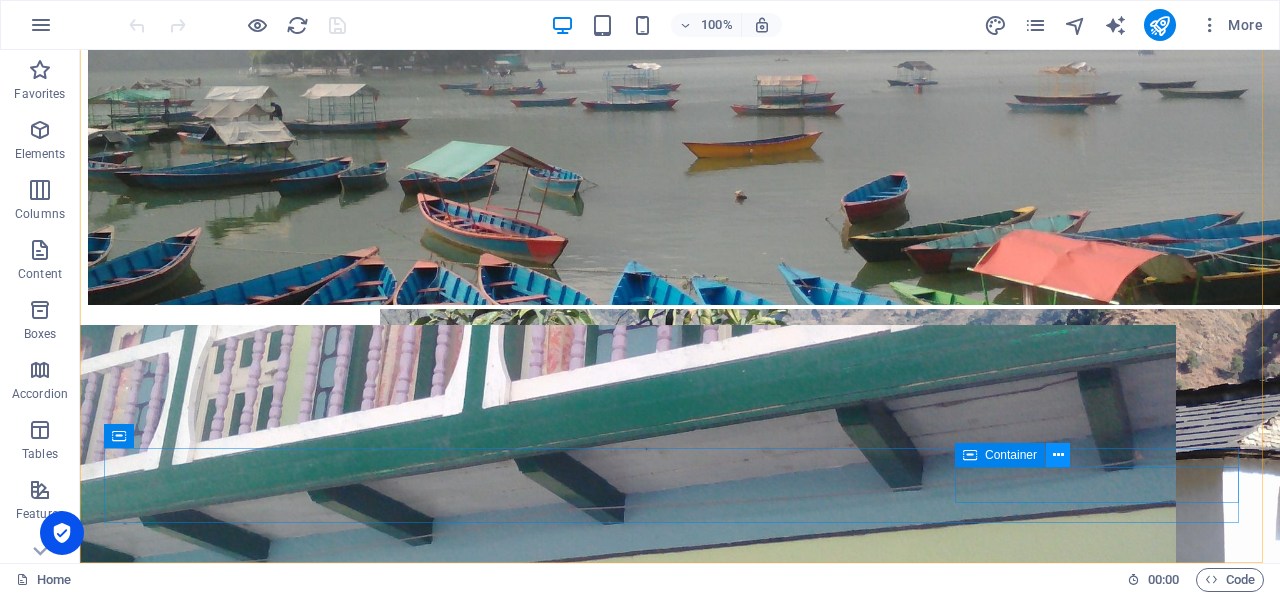 click at bounding box center [1058, 455] 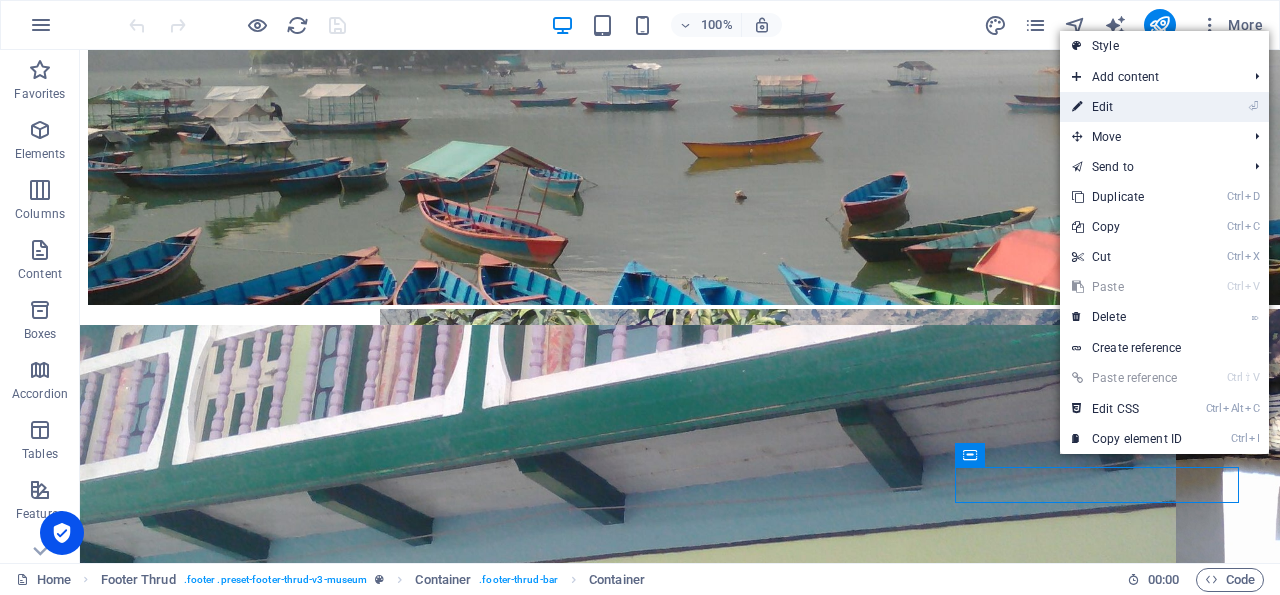 click on "⏎  Edit" at bounding box center [1127, 107] 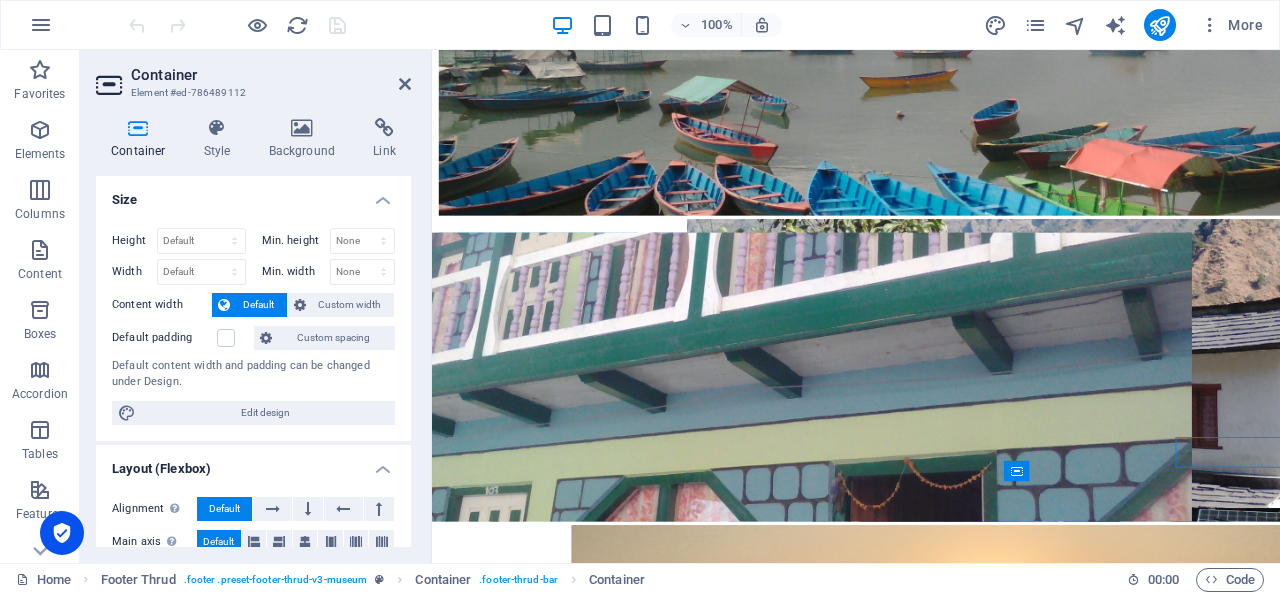 scroll, scrollTop: 4816, scrollLeft: 0, axis: vertical 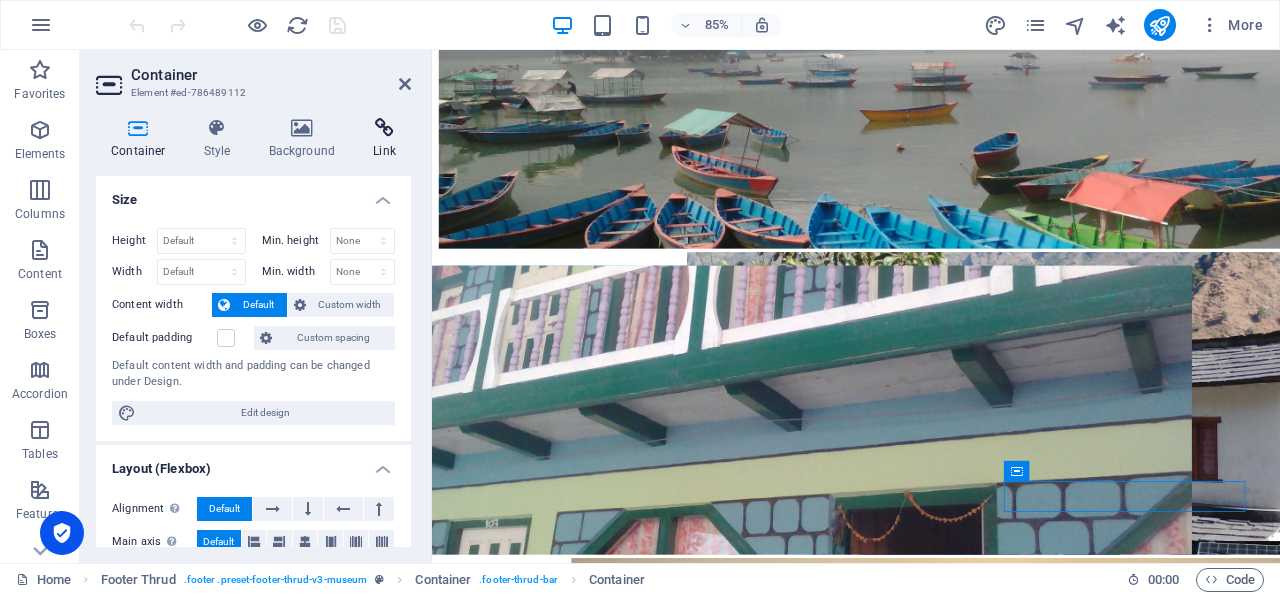 click on "Link" at bounding box center (384, 139) 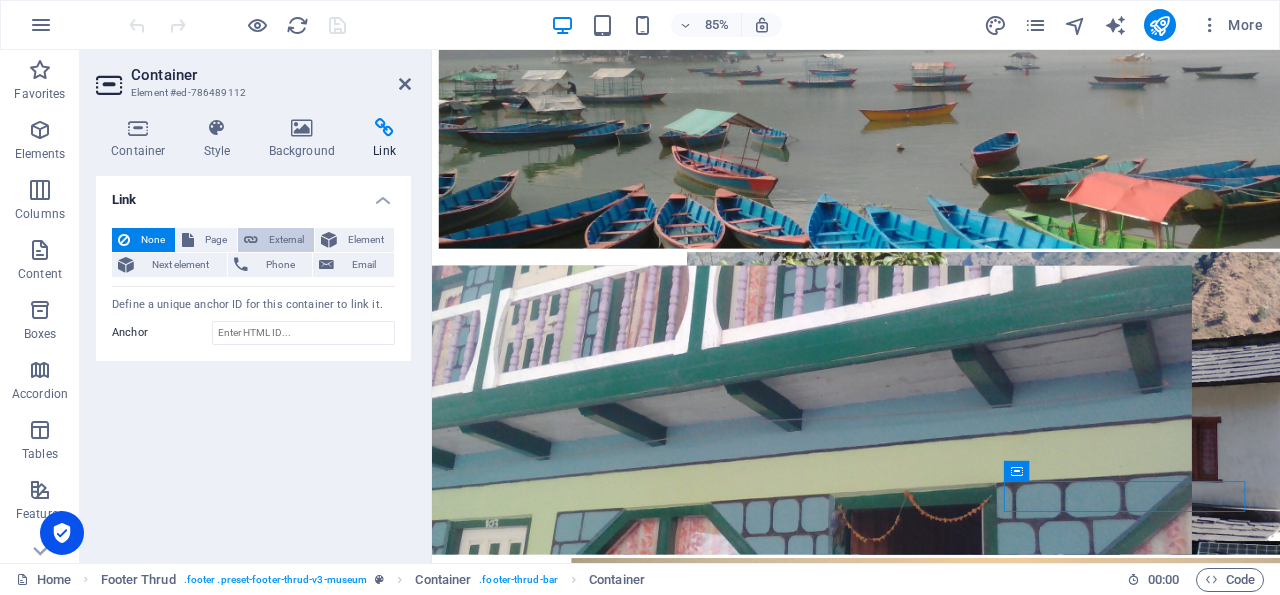 click on "External" at bounding box center (286, 240) 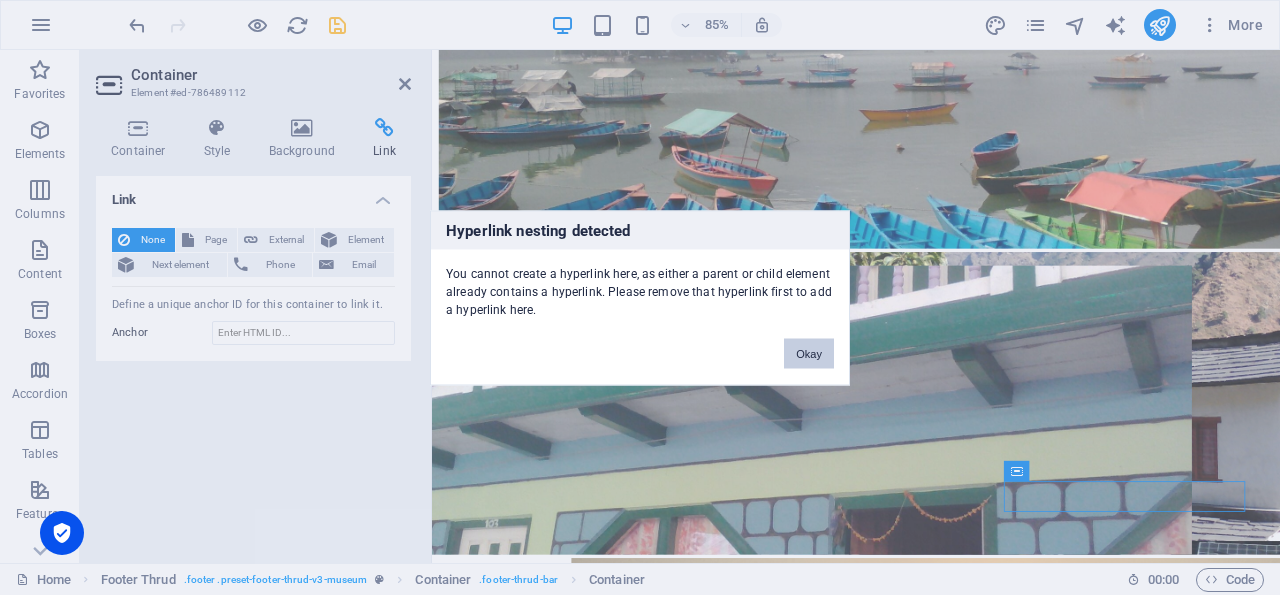 click on "Okay" at bounding box center [809, 353] 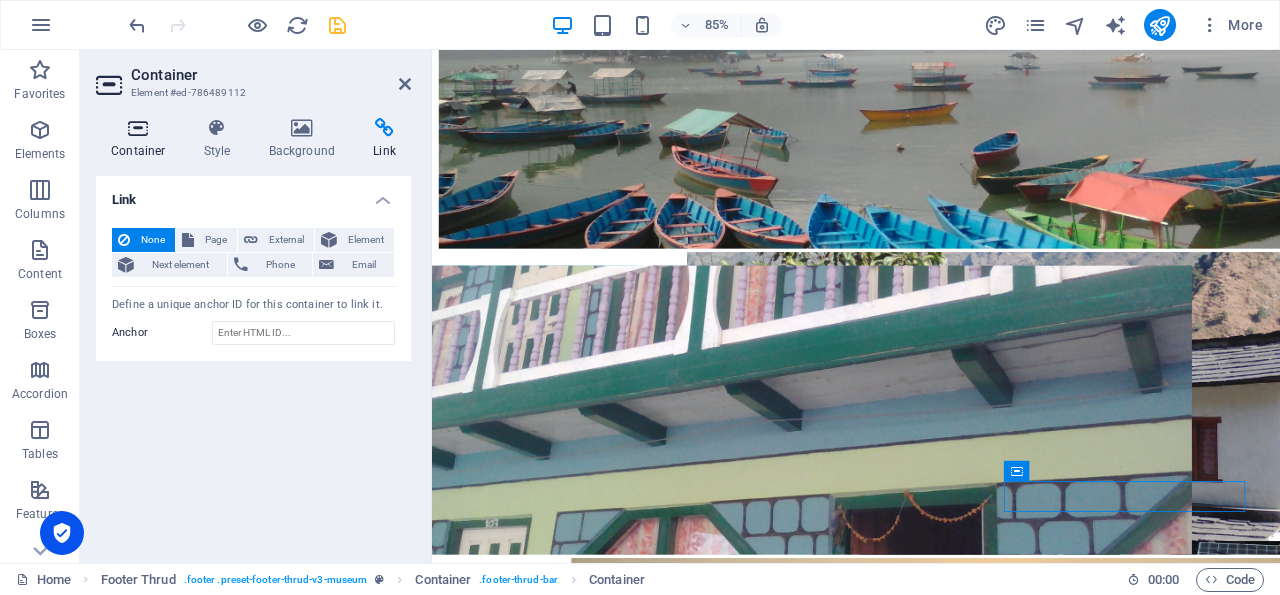 click at bounding box center [138, 128] 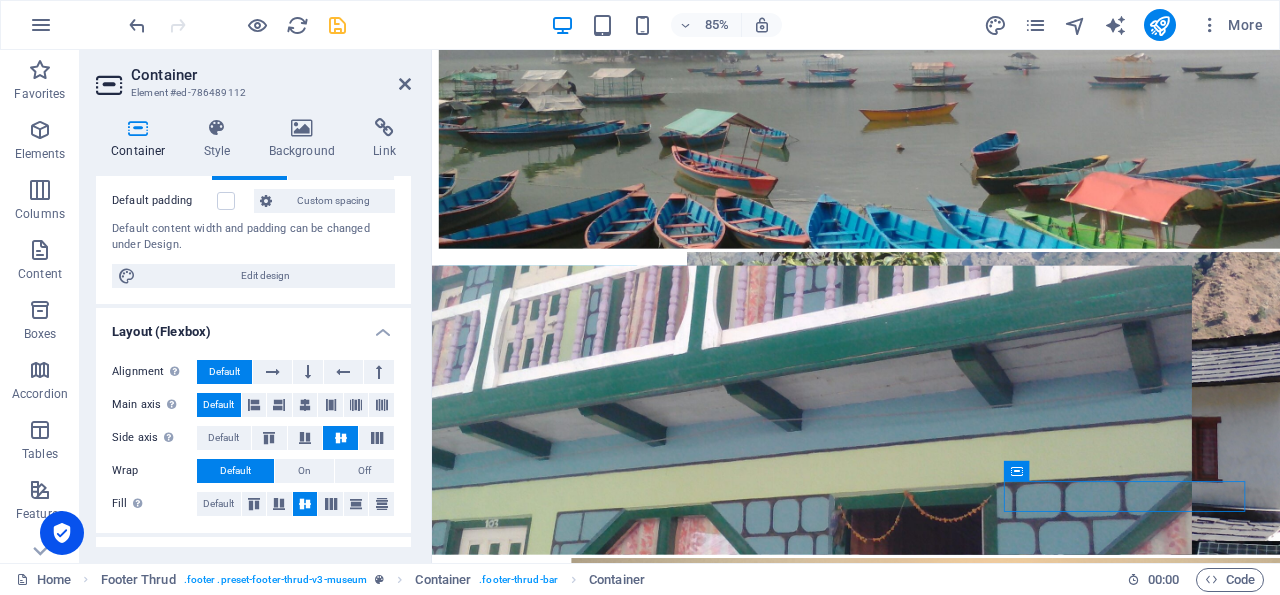 scroll, scrollTop: 134, scrollLeft: 0, axis: vertical 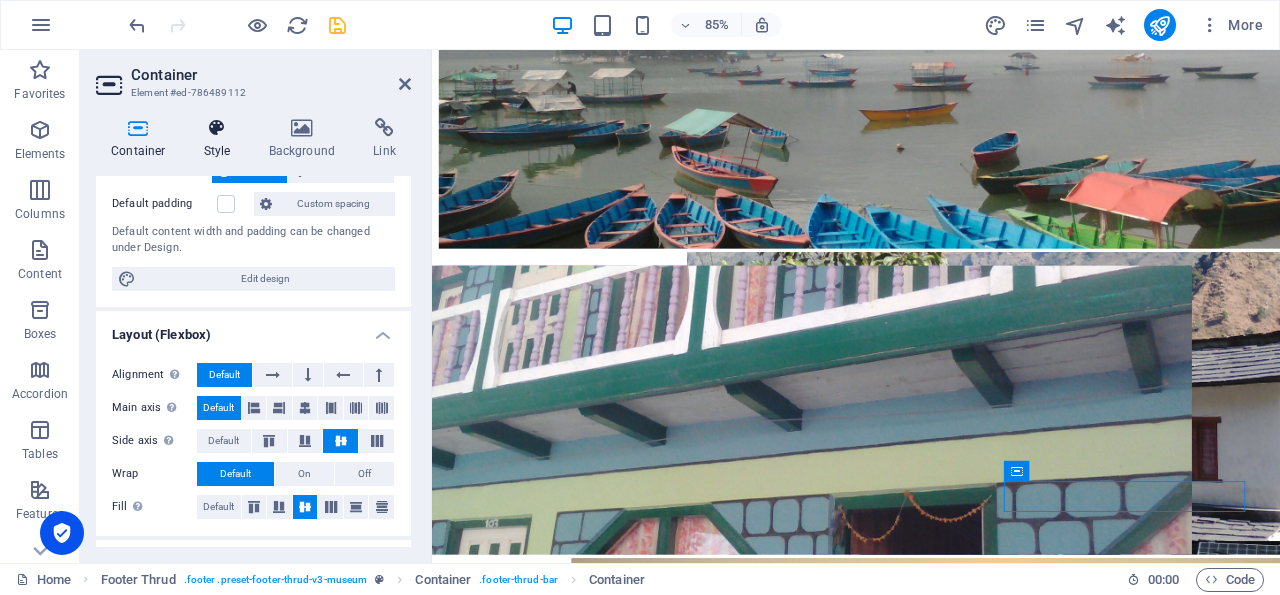 click on "Style" at bounding box center [221, 139] 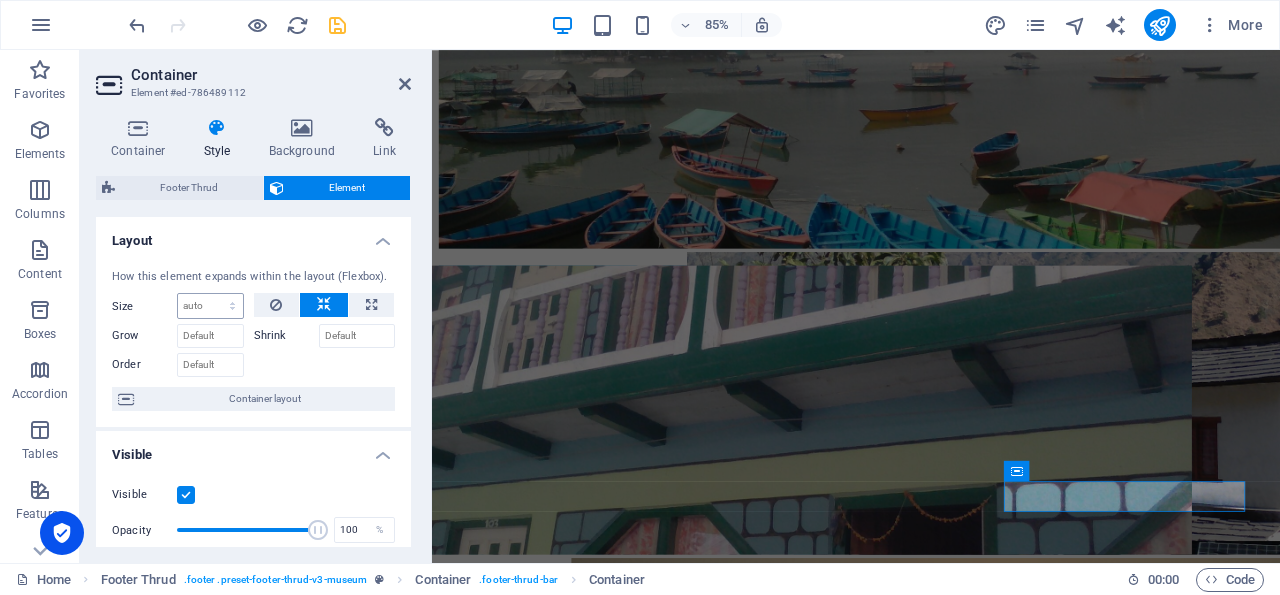 scroll, scrollTop: 0, scrollLeft: 0, axis: both 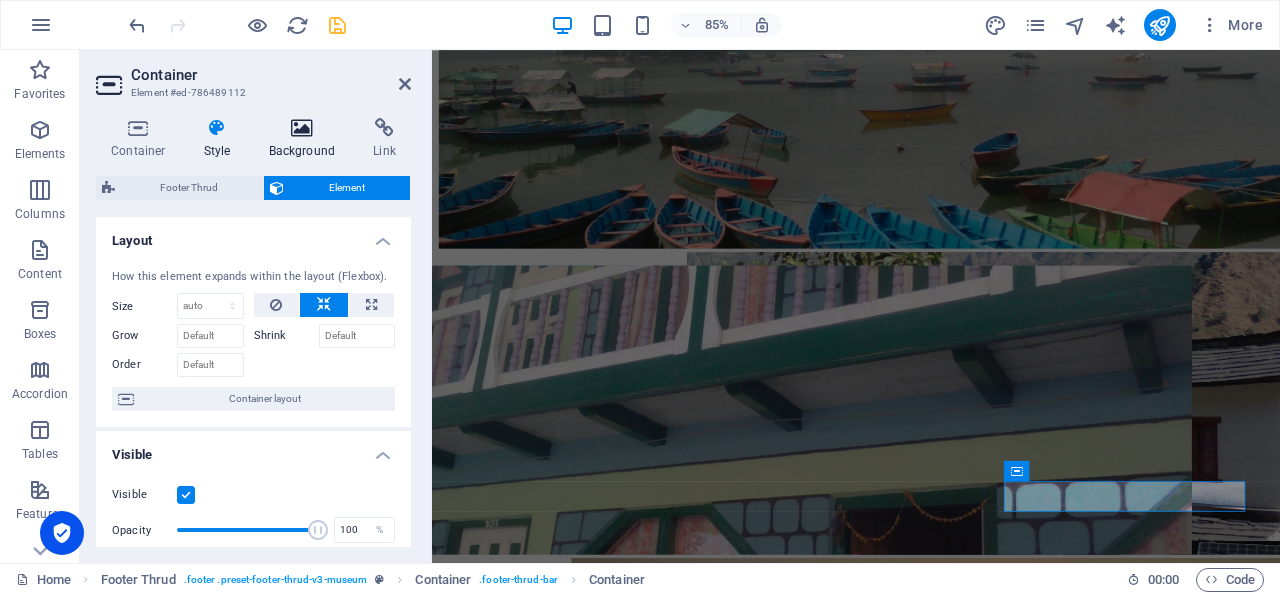 click at bounding box center [302, 128] 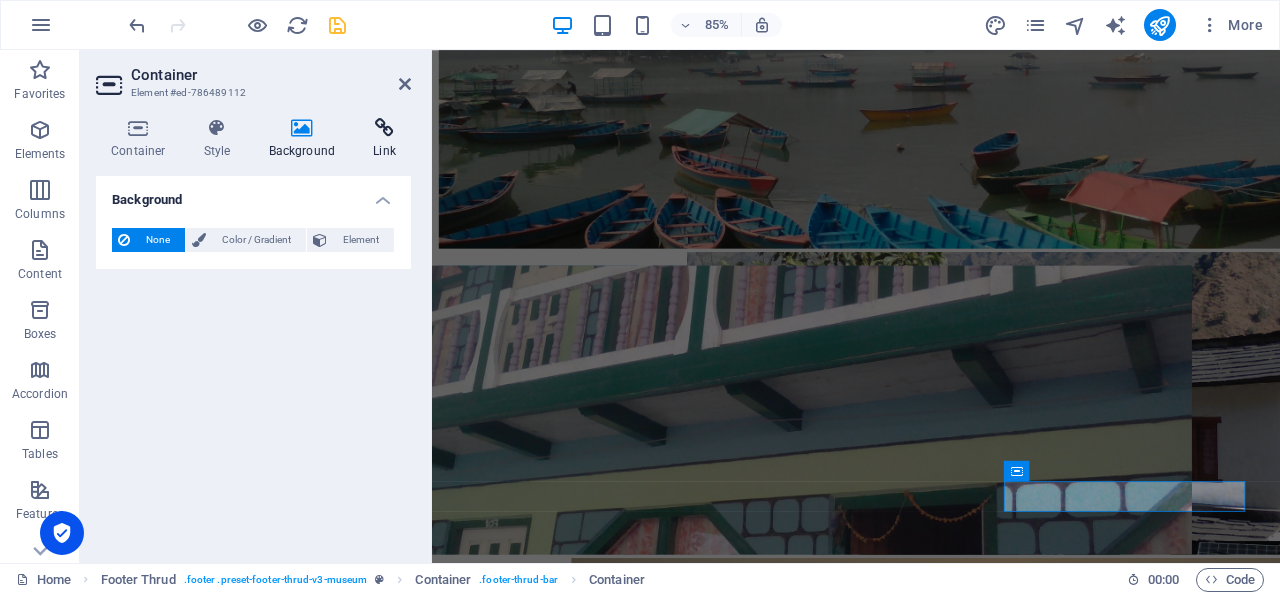 click on "Link" at bounding box center [384, 139] 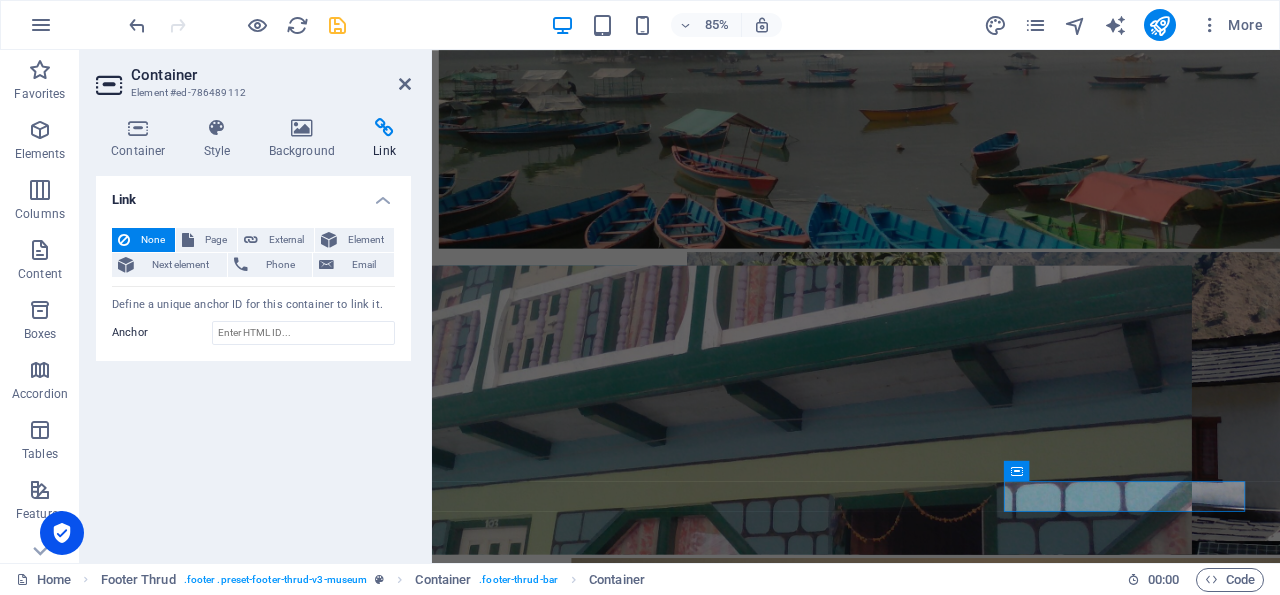 click on "Define a unique anchor ID for this container to link it." at bounding box center (253, 305) 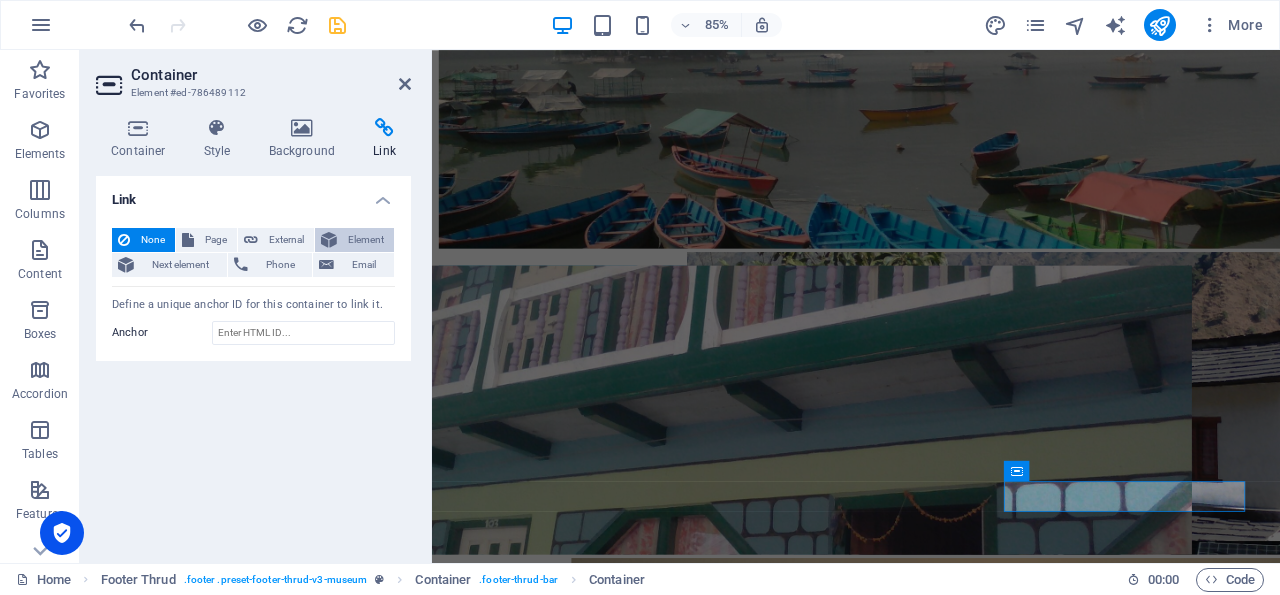 click on "Element" at bounding box center [365, 240] 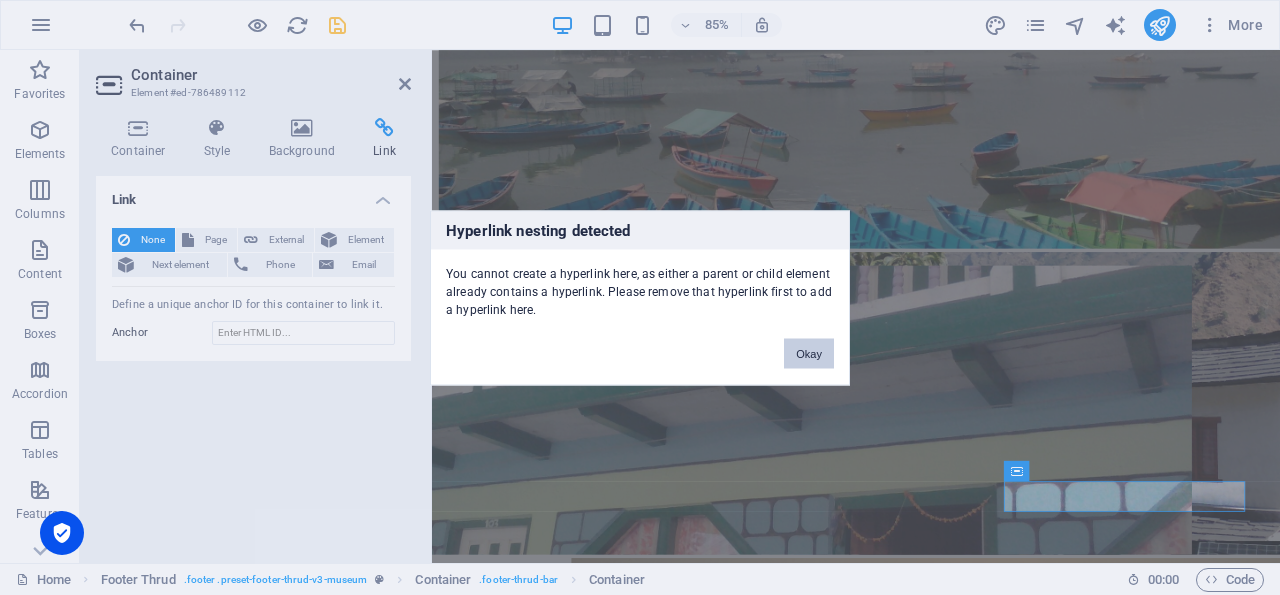 click on "Okay" at bounding box center [809, 353] 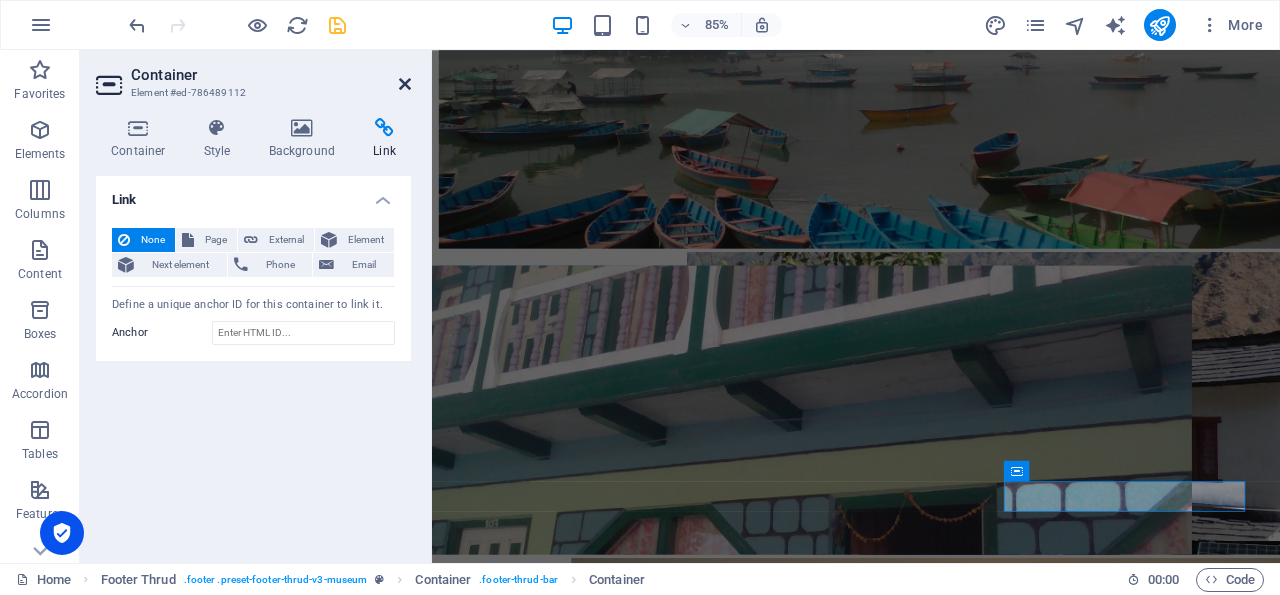 click at bounding box center (405, 84) 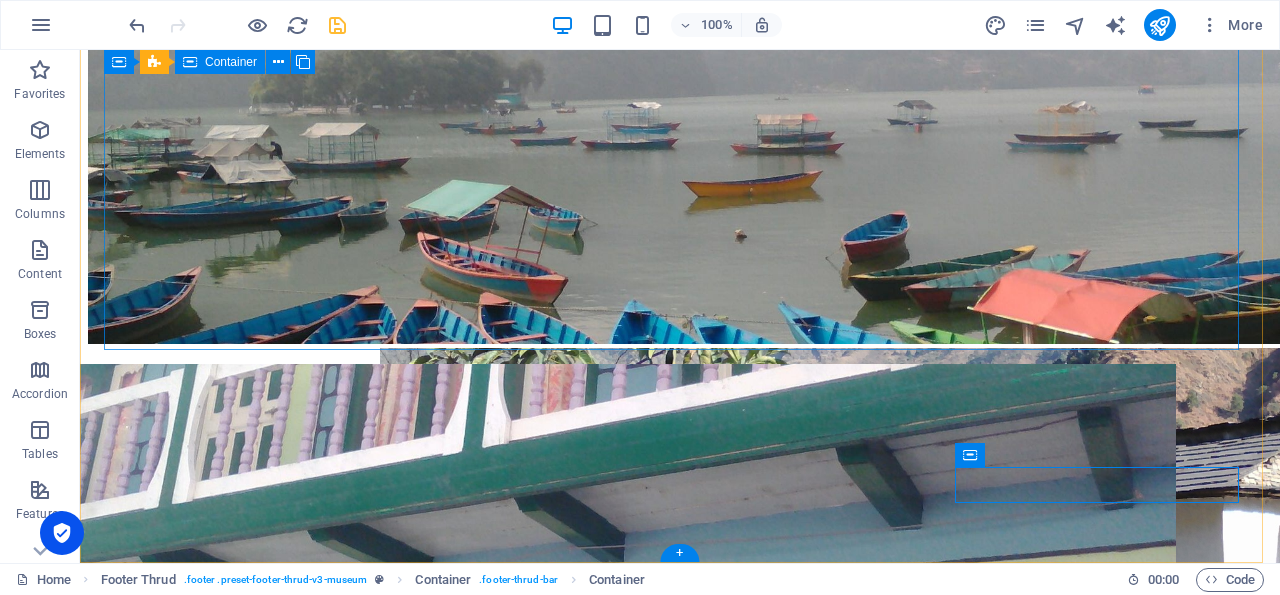 scroll, scrollTop: 4855, scrollLeft: 0, axis: vertical 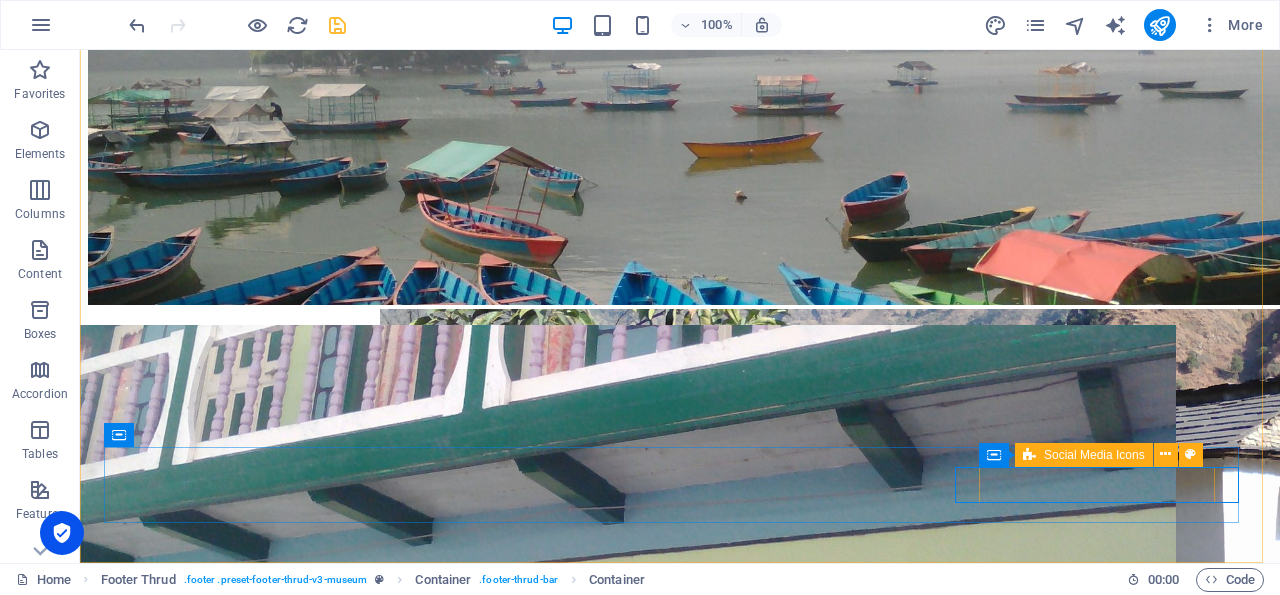 click on "Social Media Icons" at bounding box center (1094, 455) 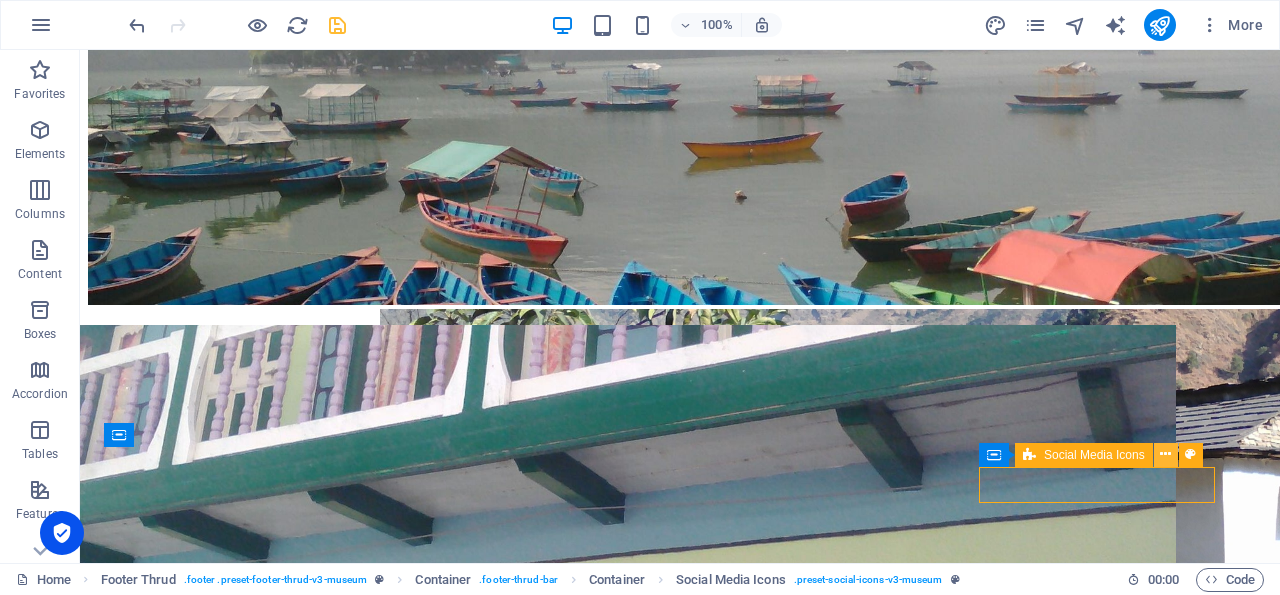 click at bounding box center [1166, 455] 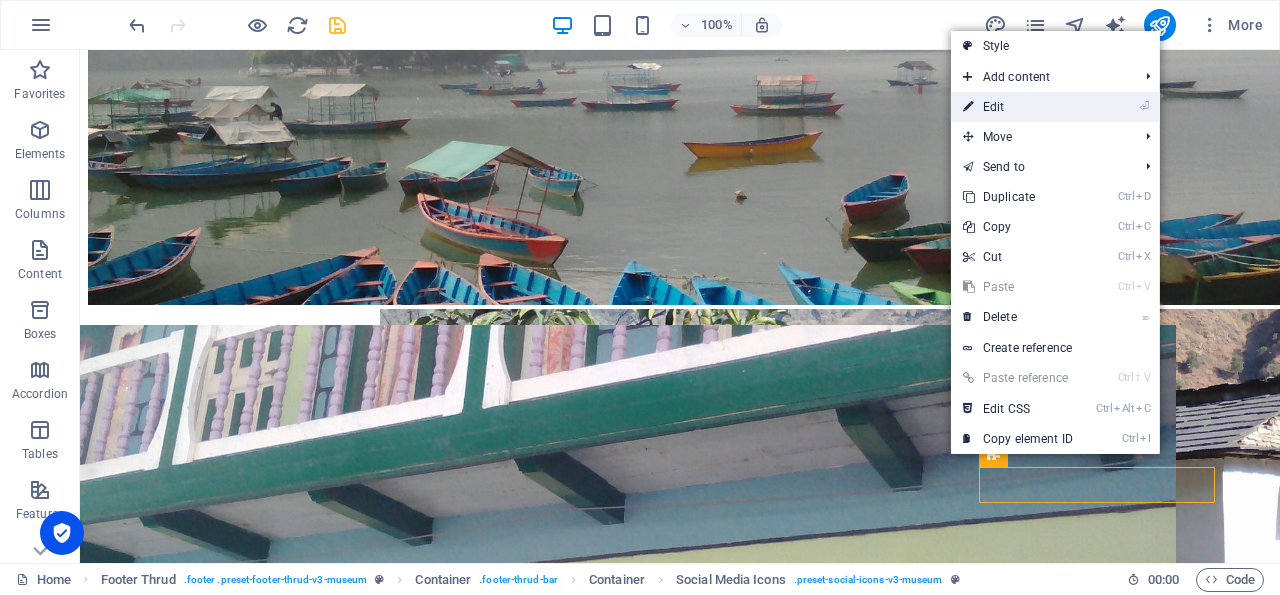 click on "⏎  Edit" at bounding box center [1018, 107] 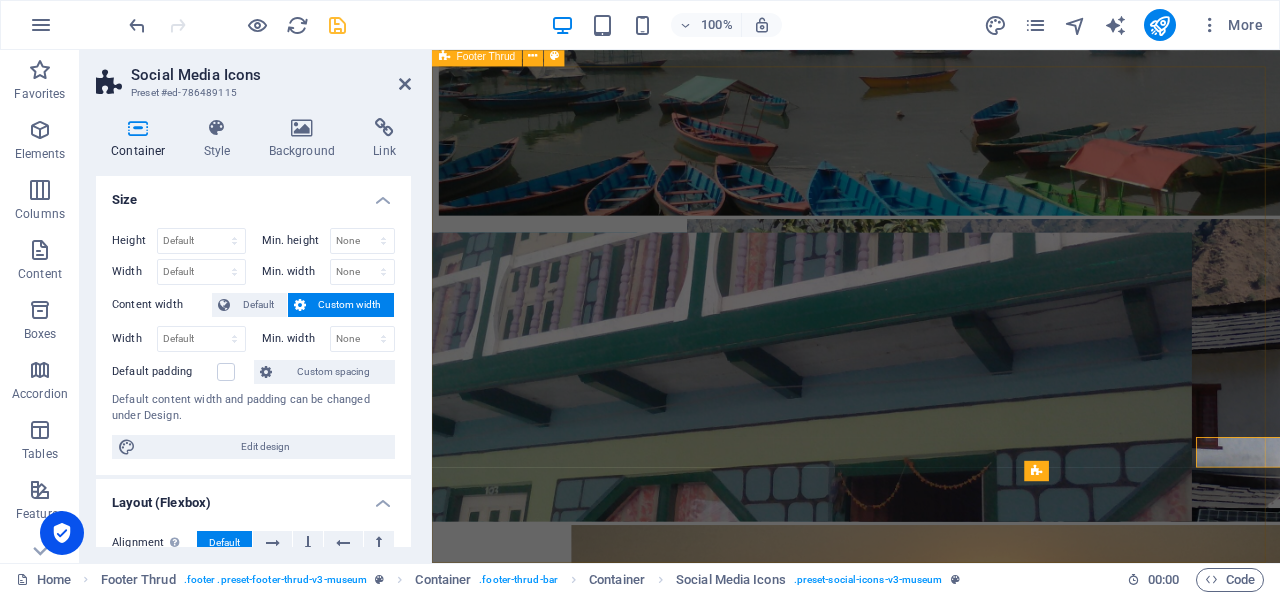 scroll, scrollTop: 4816, scrollLeft: 0, axis: vertical 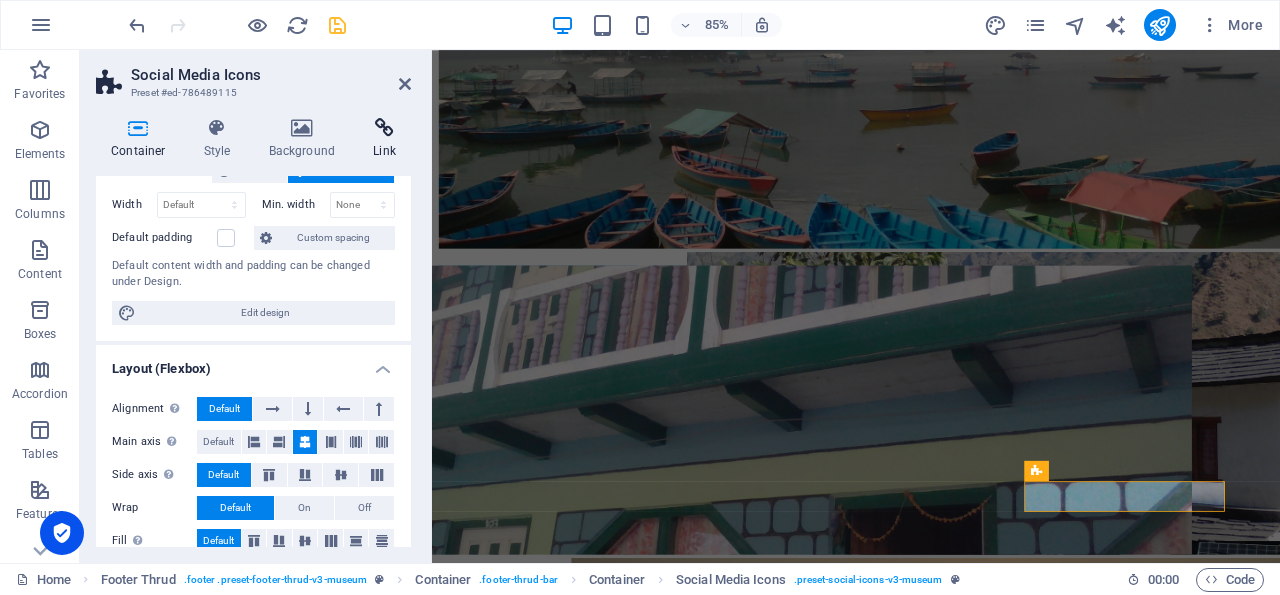 click at bounding box center [384, 128] 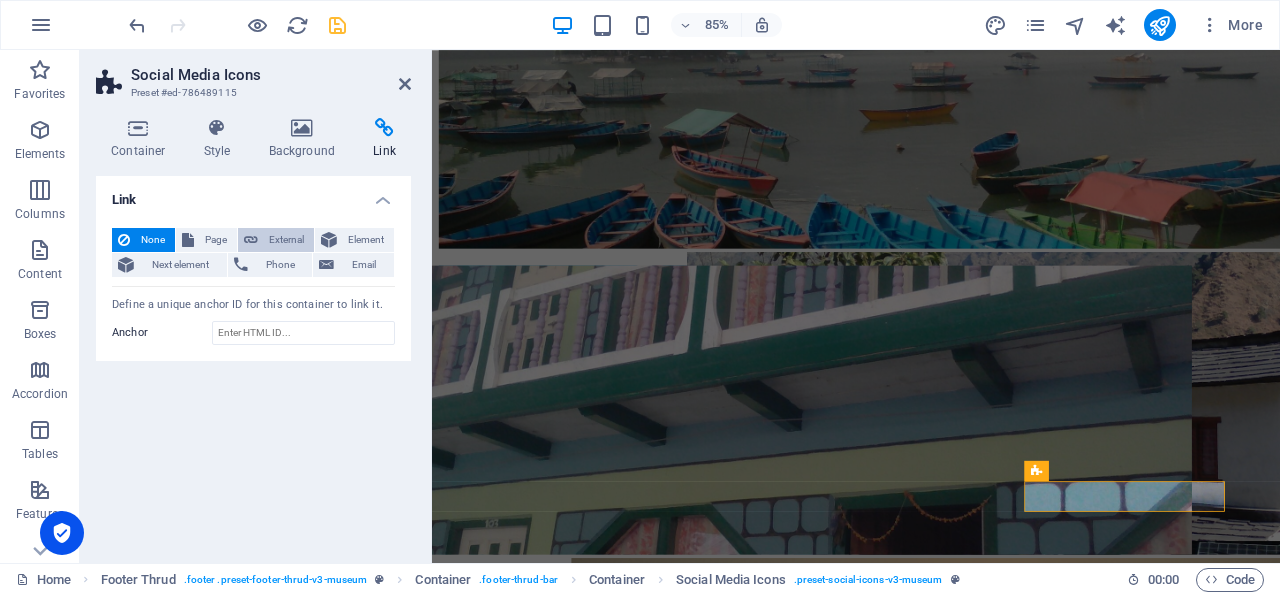 click on "External" at bounding box center [286, 240] 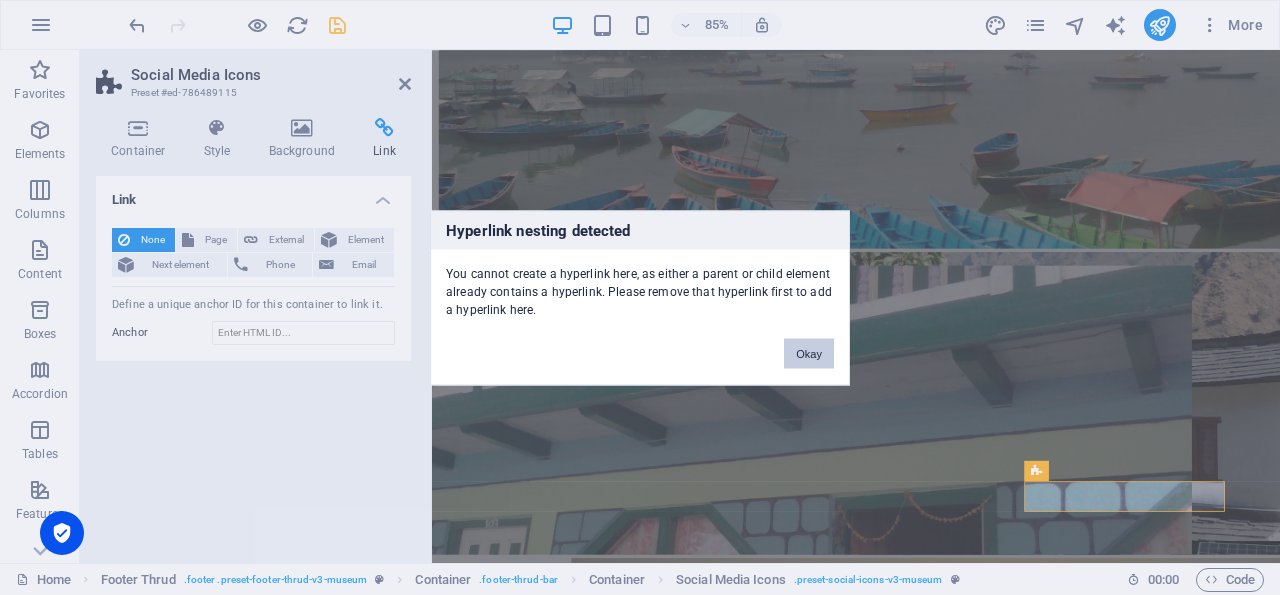 click on "Okay" at bounding box center (809, 353) 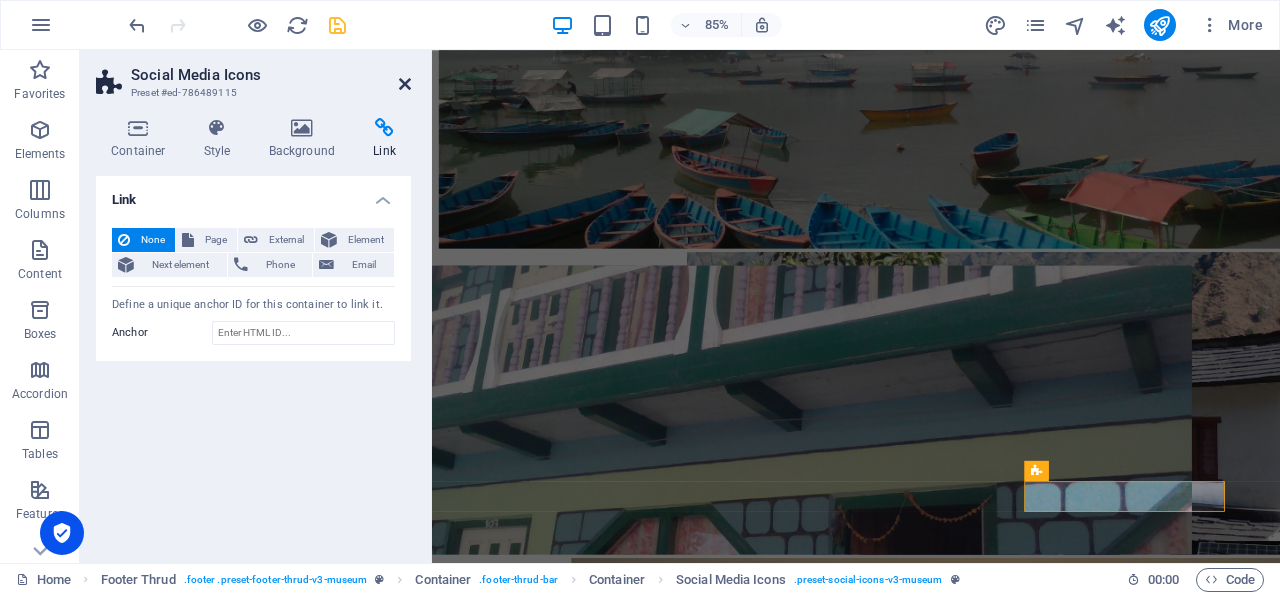 click at bounding box center (405, 84) 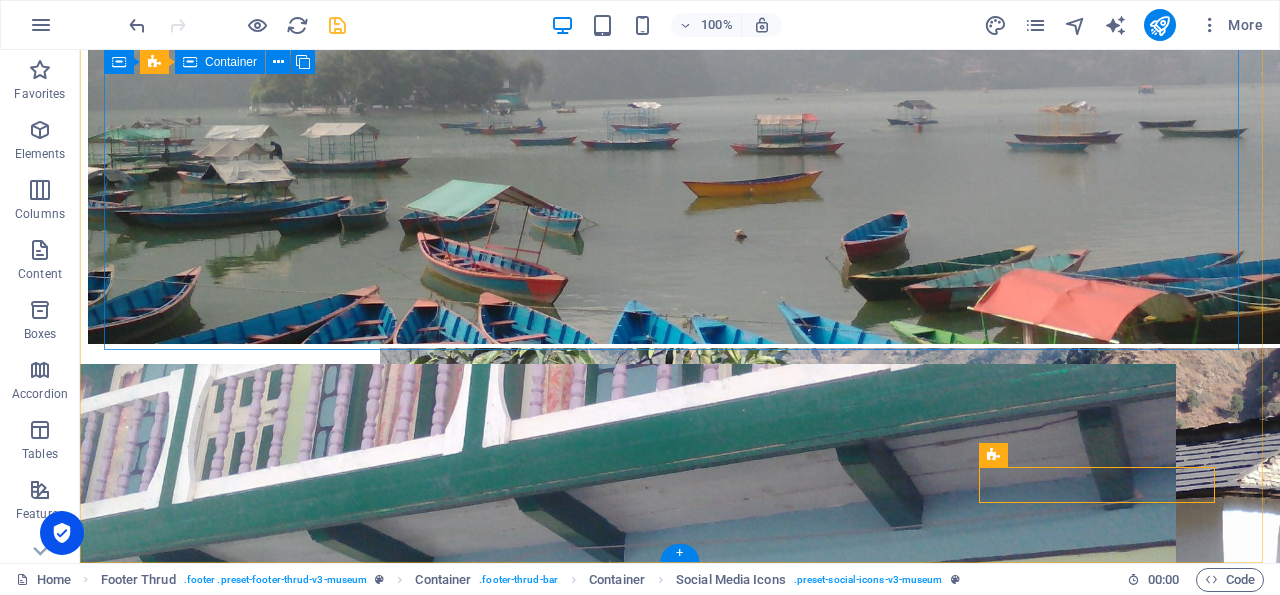 scroll, scrollTop: 4855, scrollLeft: 0, axis: vertical 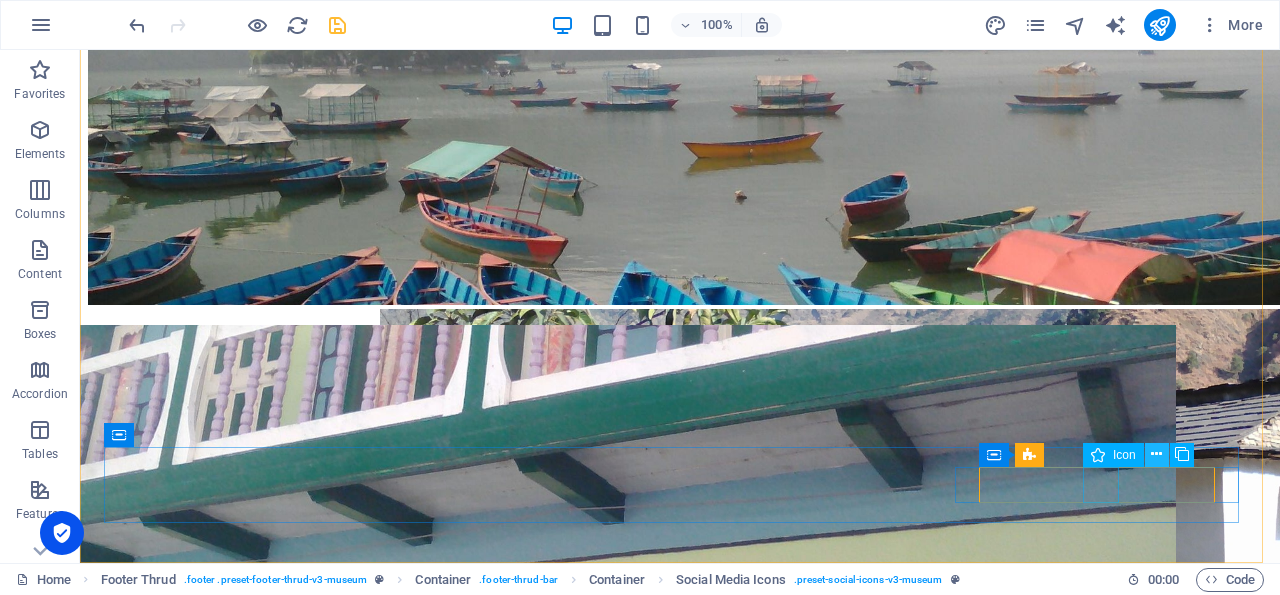 click at bounding box center [1156, 454] 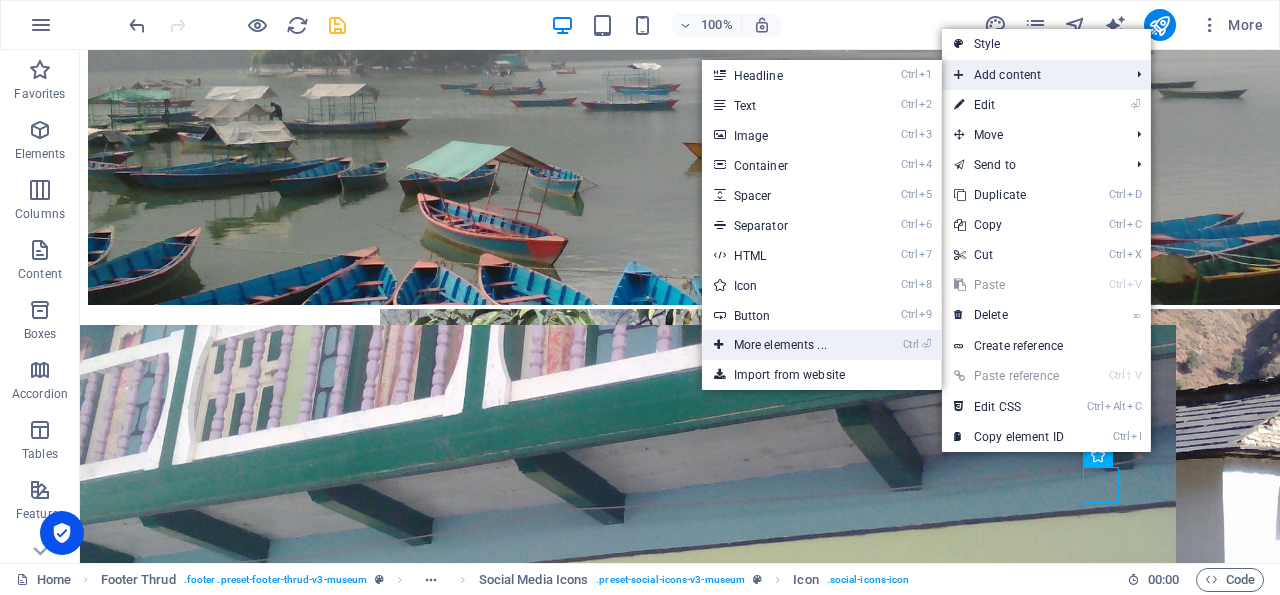 drag, startPoint x: 764, startPoint y: 342, endPoint x: 401, endPoint y: 344, distance: 363.00552 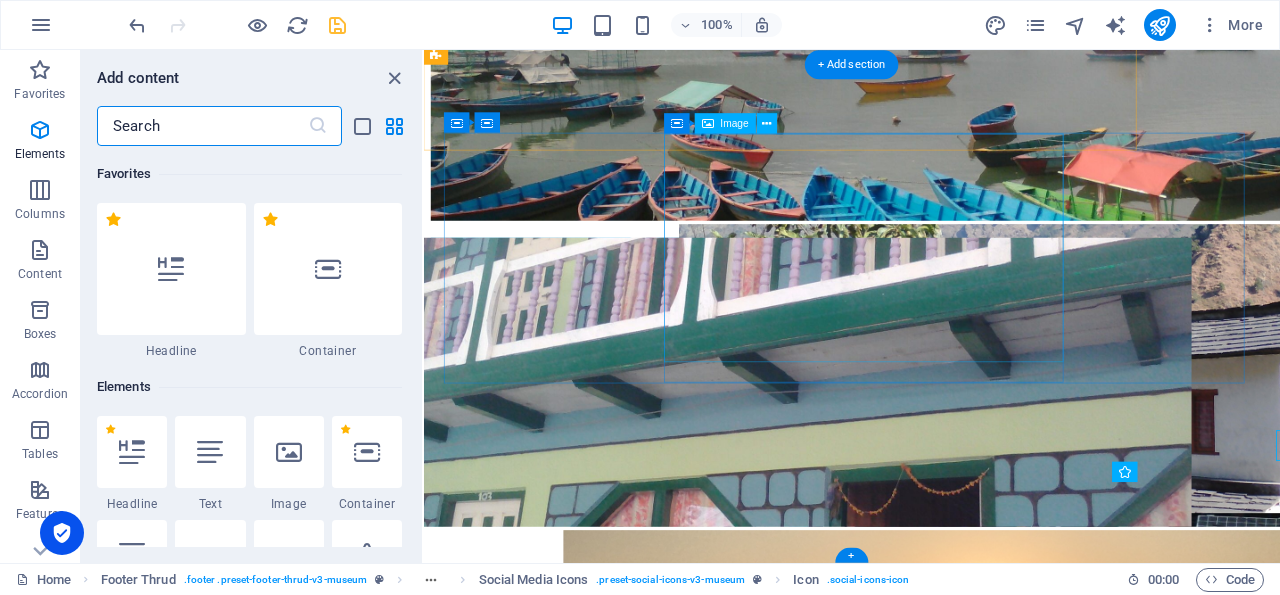 scroll, scrollTop: 4824, scrollLeft: 0, axis: vertical 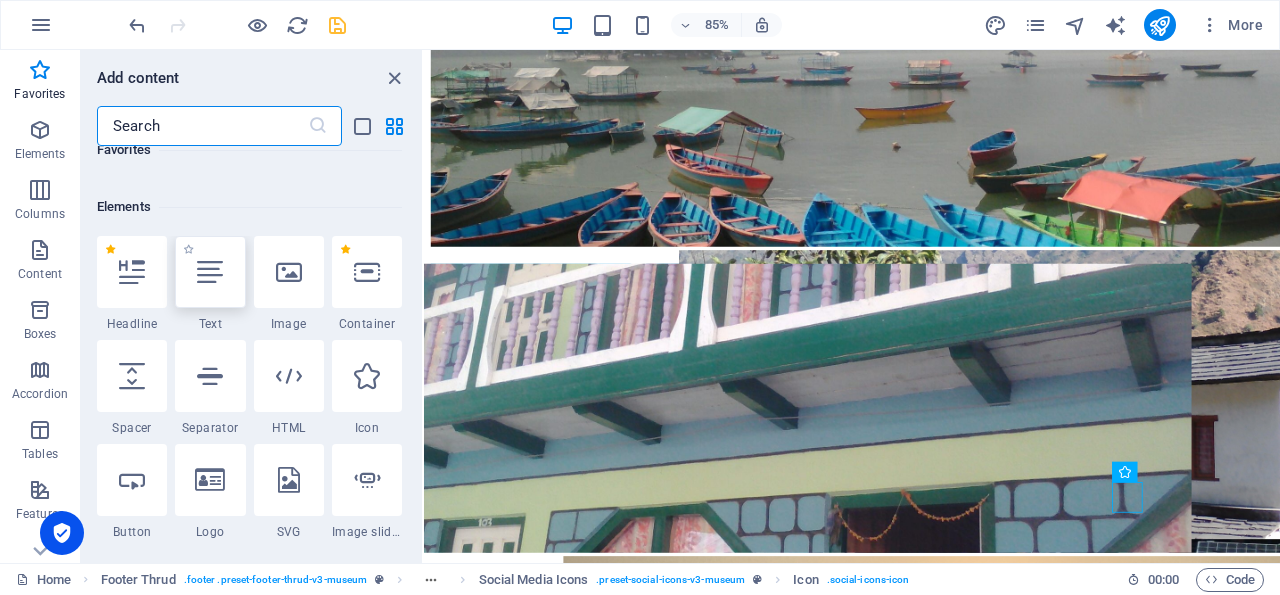 click at bounding box center [210, 272] 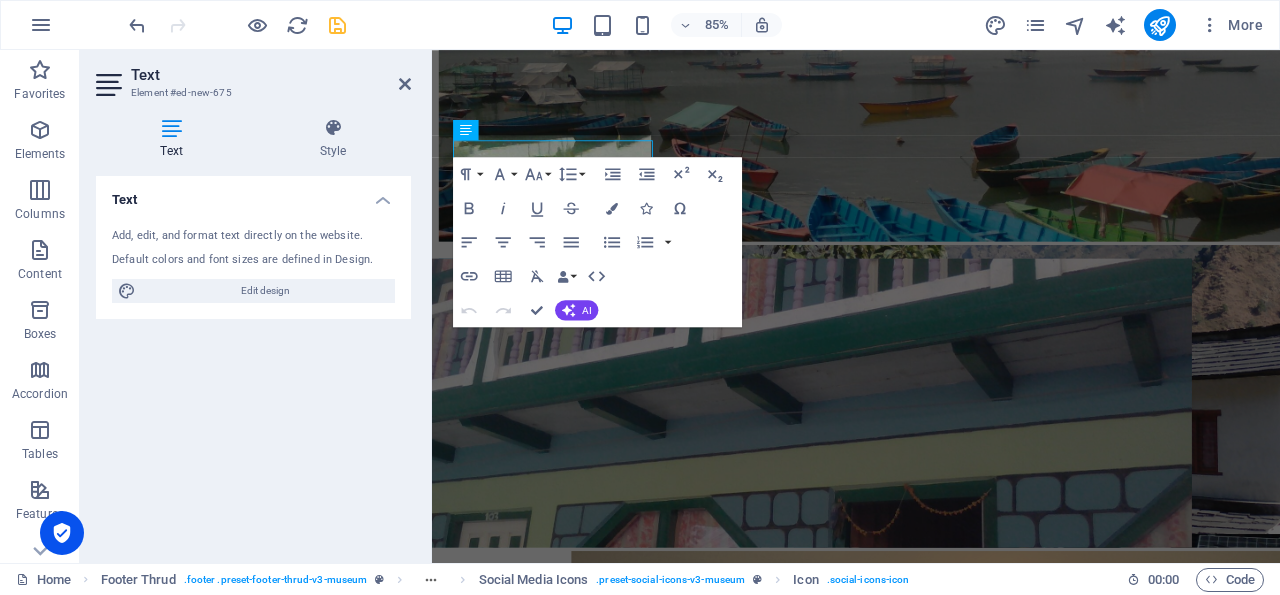 scroll, scrollTop: 4816, scrollLeft: 0, axis: vertical 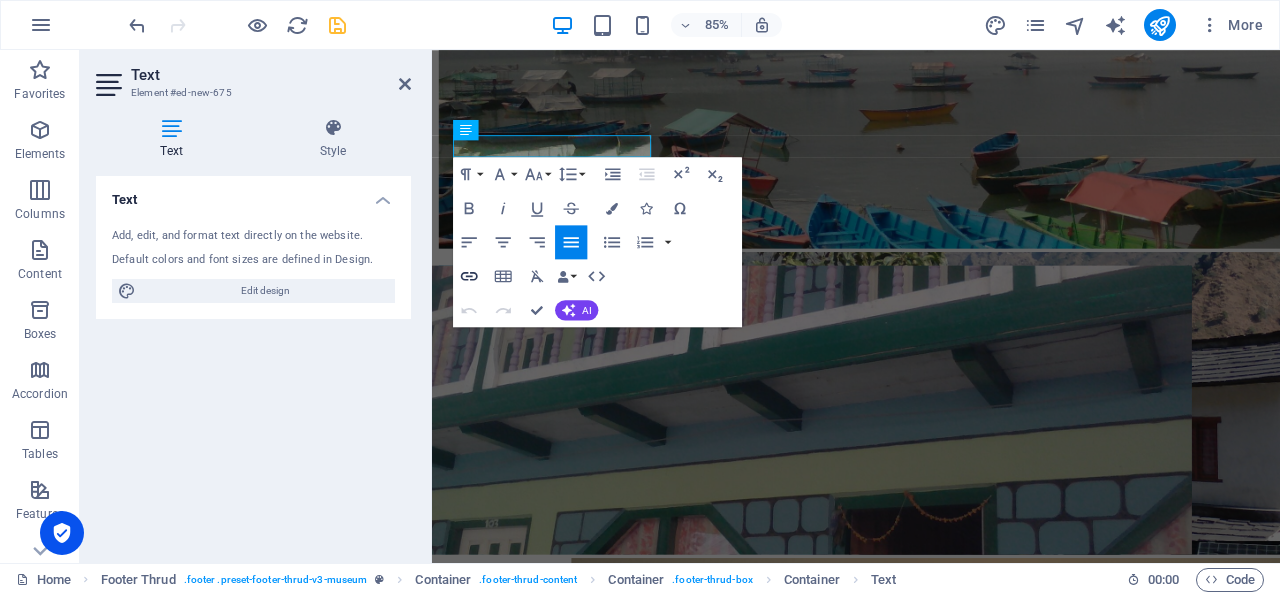 click 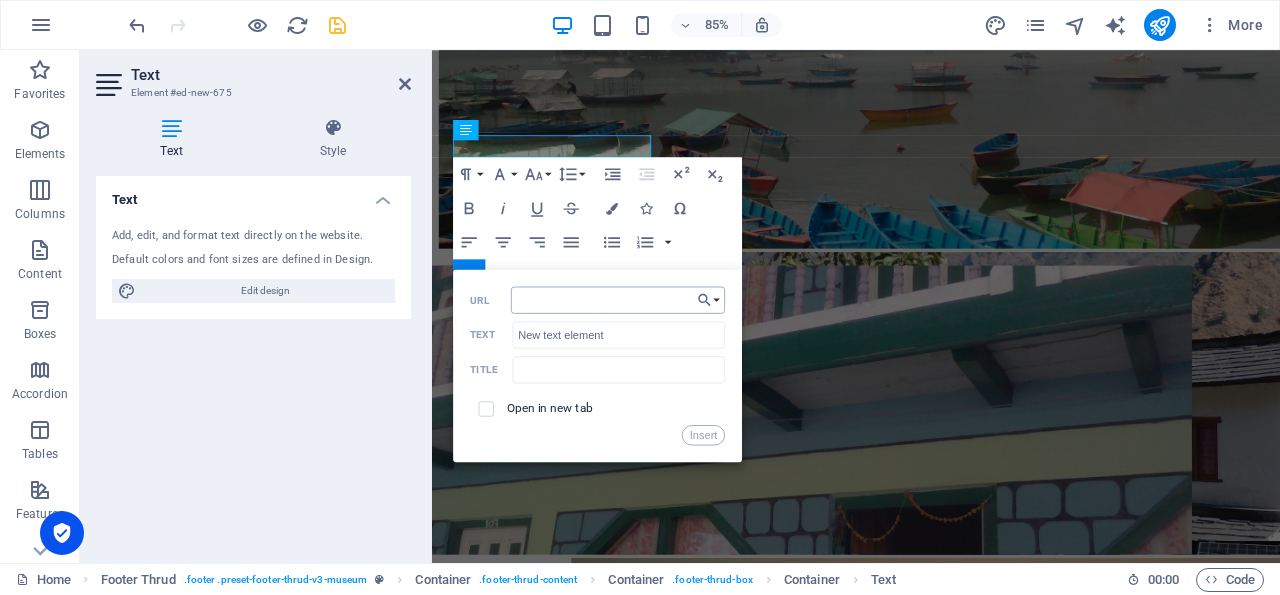 type on "A clearer schedule of events encompasses 1 to 28 of october Pohkara residency (minimum one week stay), 6 to 12/13 annapurna Basecamp Residency optional) and 15 to 20 the On the Road Again Festival." 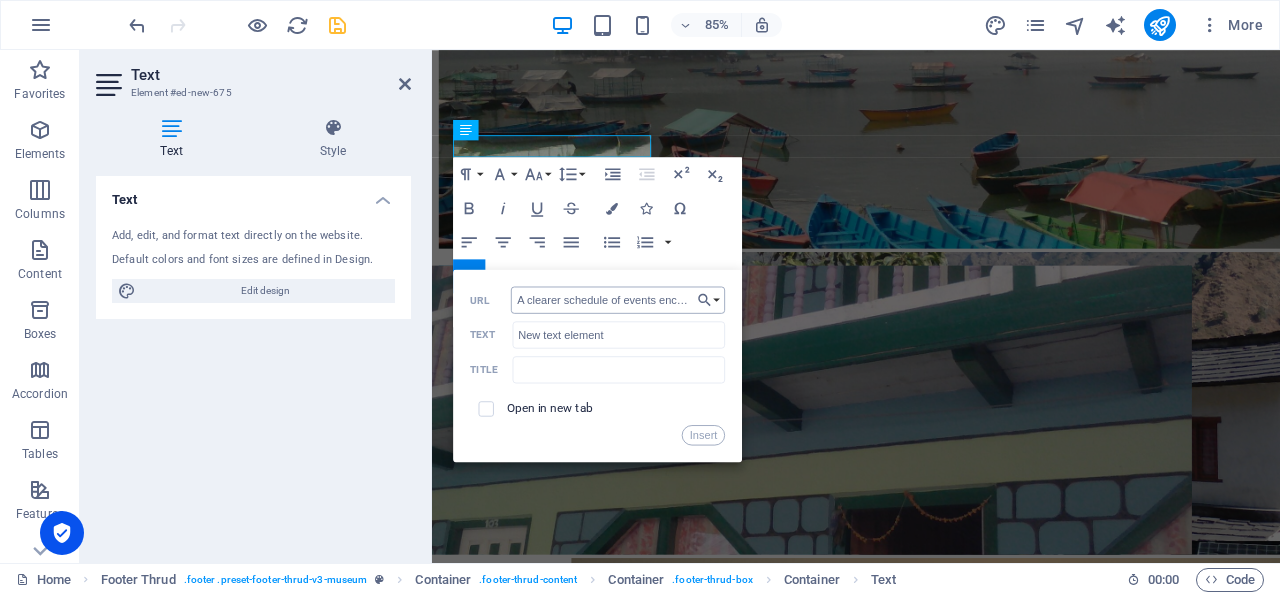scroll, scrollTop: 0, scrollLeft: 978, axis: horizontal 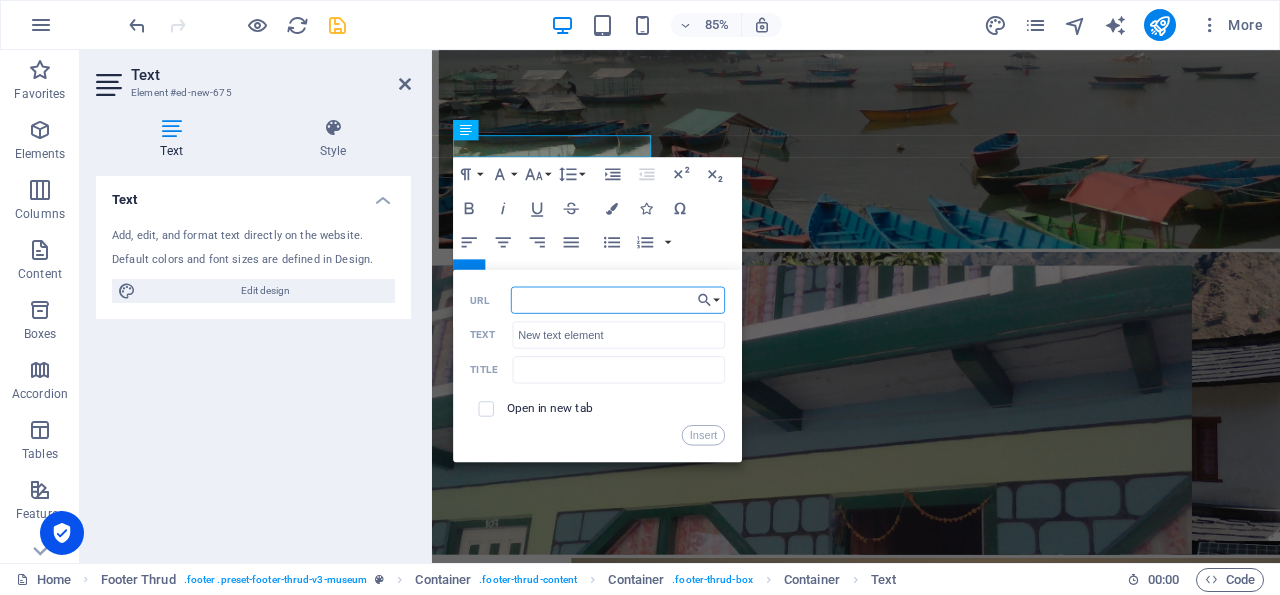 paste on "https://www.facebook.com/people/Zidul-de-H%C3%A2rtie/100062337349205/" 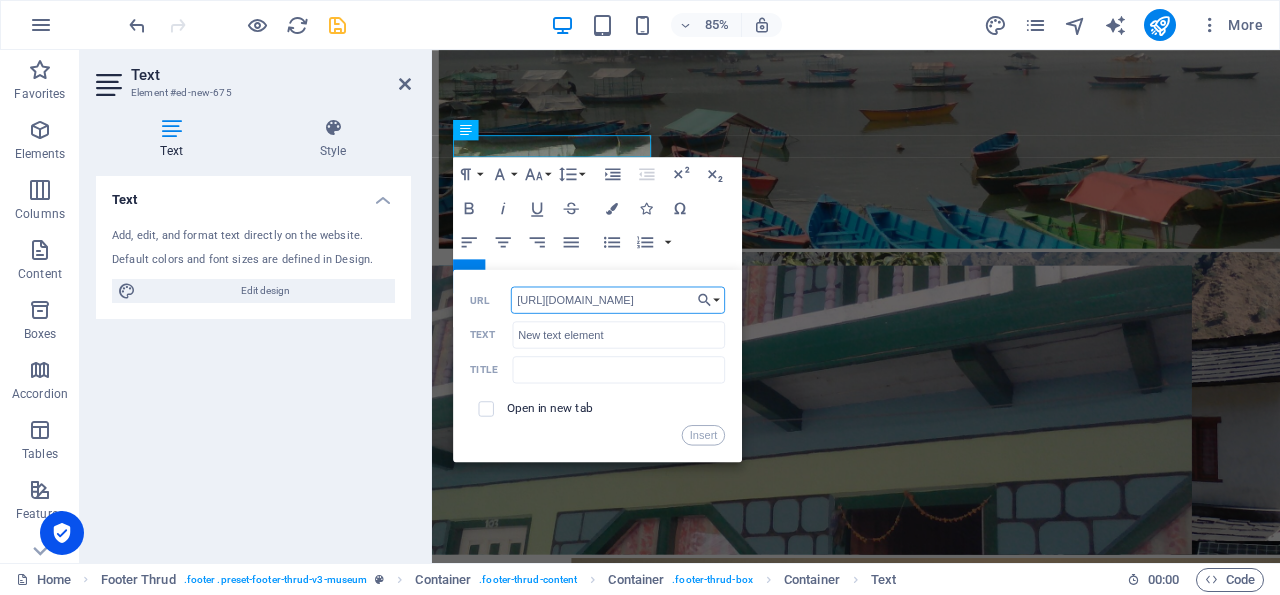 scroll, scrollTop: 0, scrollLeft: 249, axis: horizontal 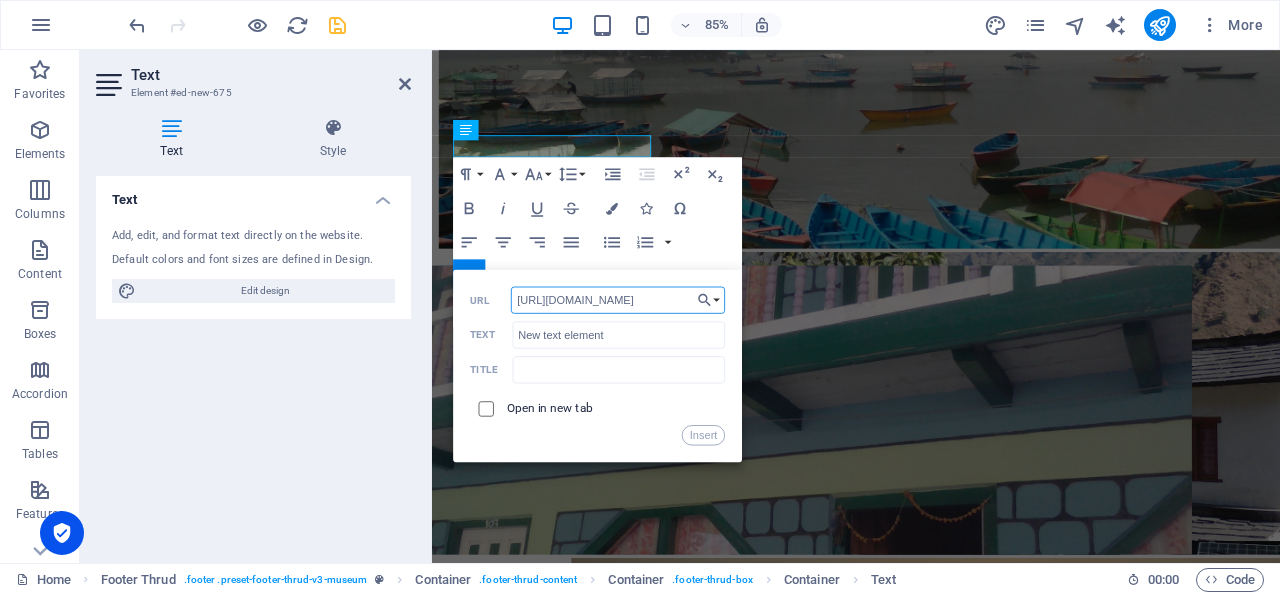 type on "https://www.facebook.com/people/Zidul-de-H%C3%A2rtie/100062337349205/" 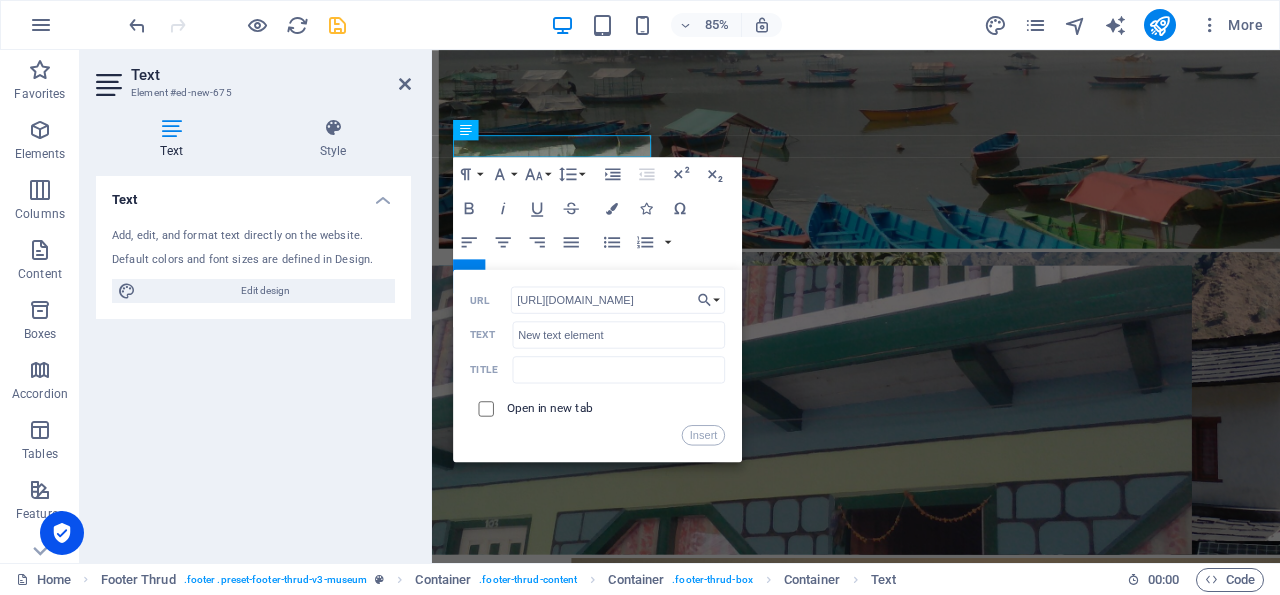 click at bounding box center (483, 406) 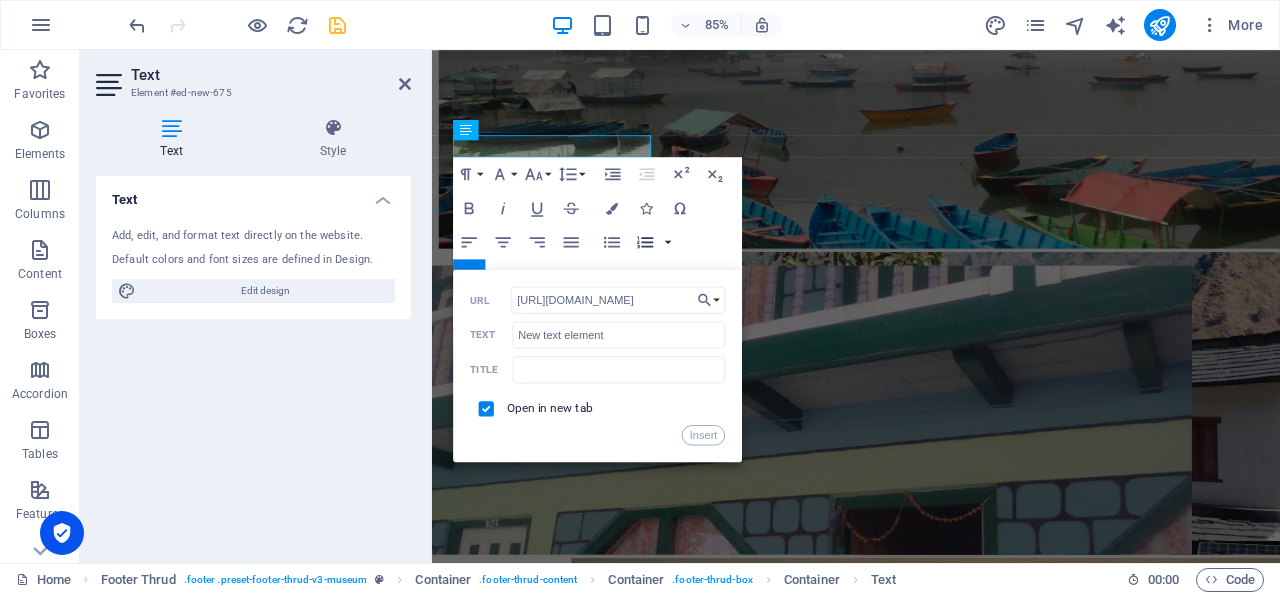 click at bounding box center [669, 242] 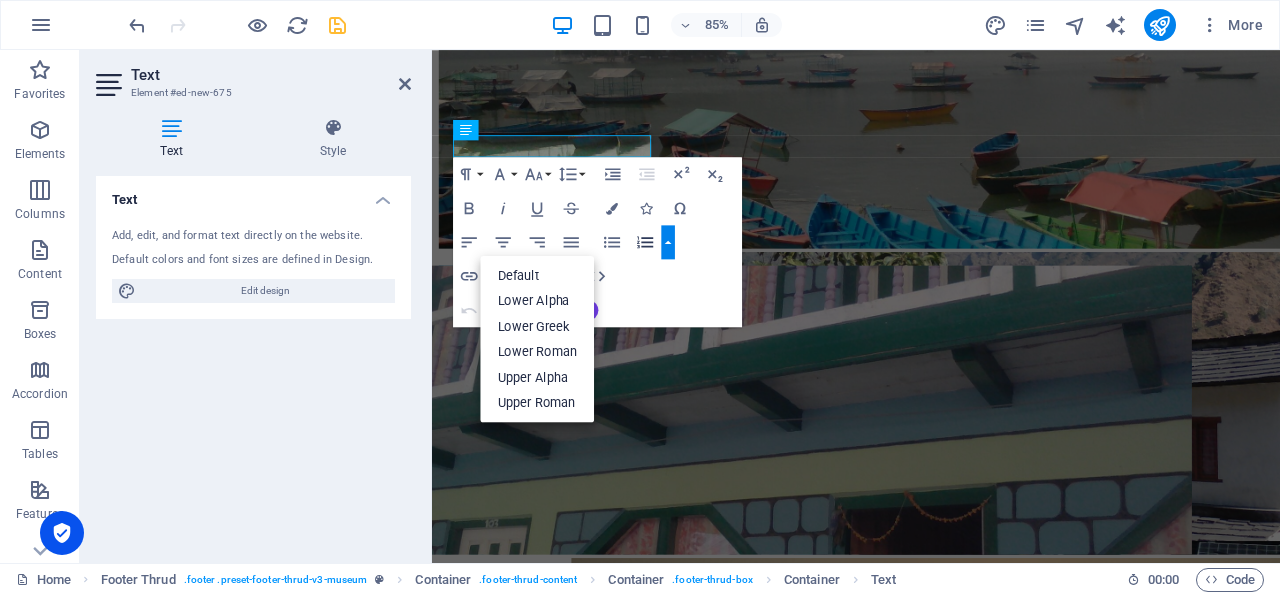 click at bounding box center [669, 242] 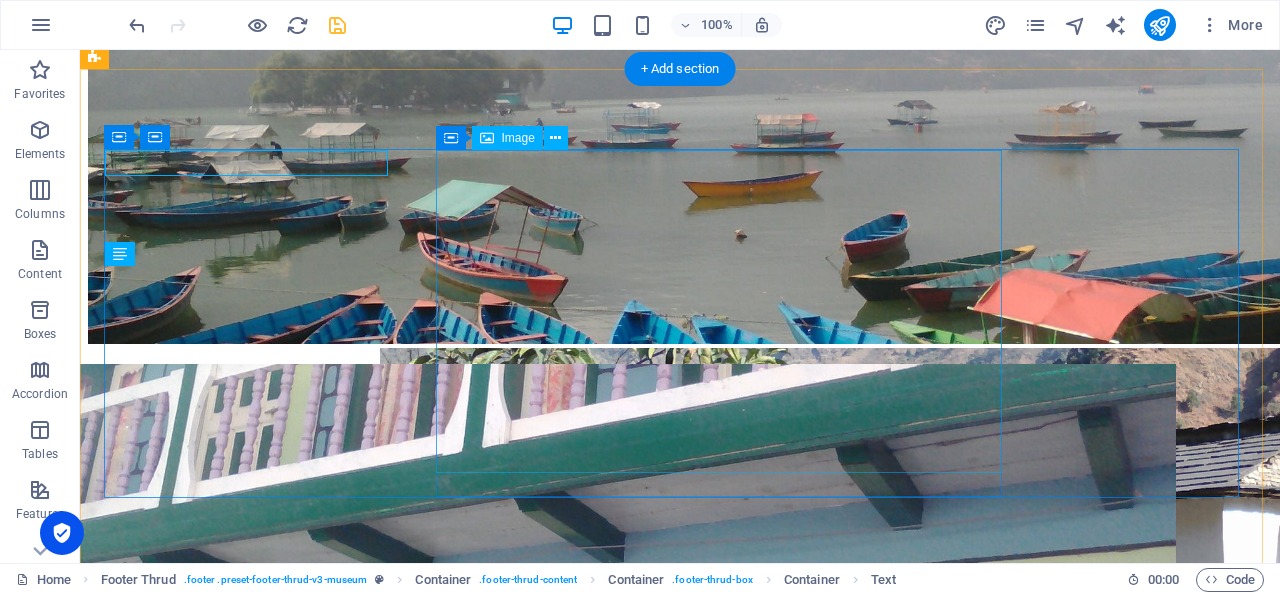 scroll, scrollTop: 4706, scrollLeft: 0, axis: vertical 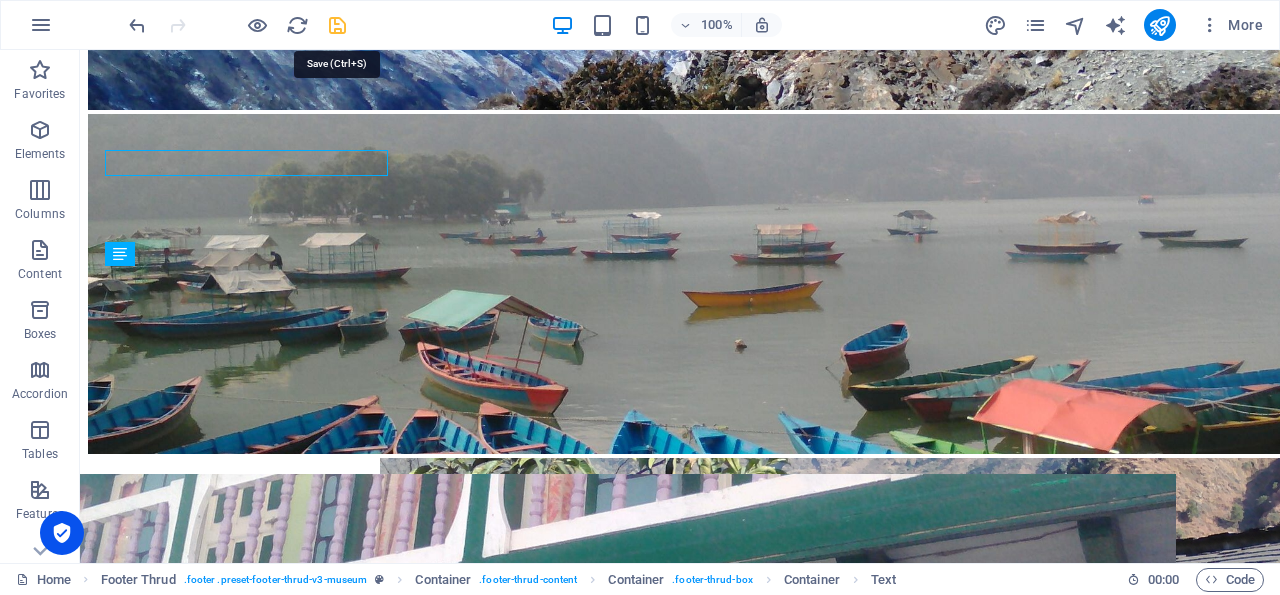 click at bounding box center (337, 25) 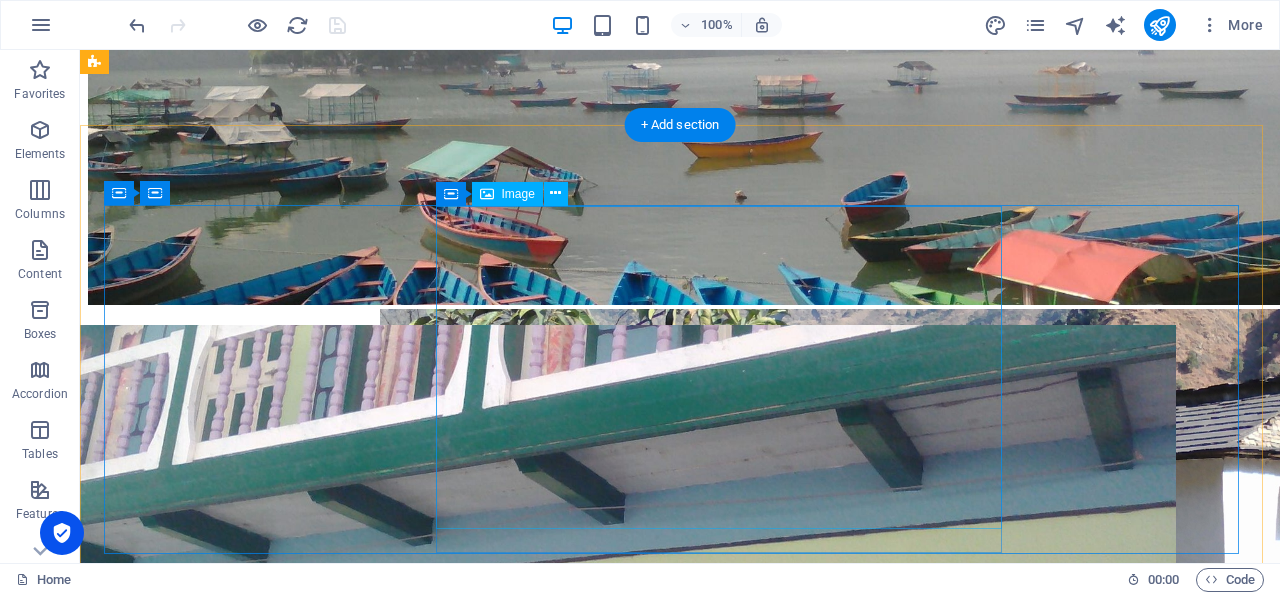 scroll, scrollTop: 4651, scrollLeft: 0, axis: vertical 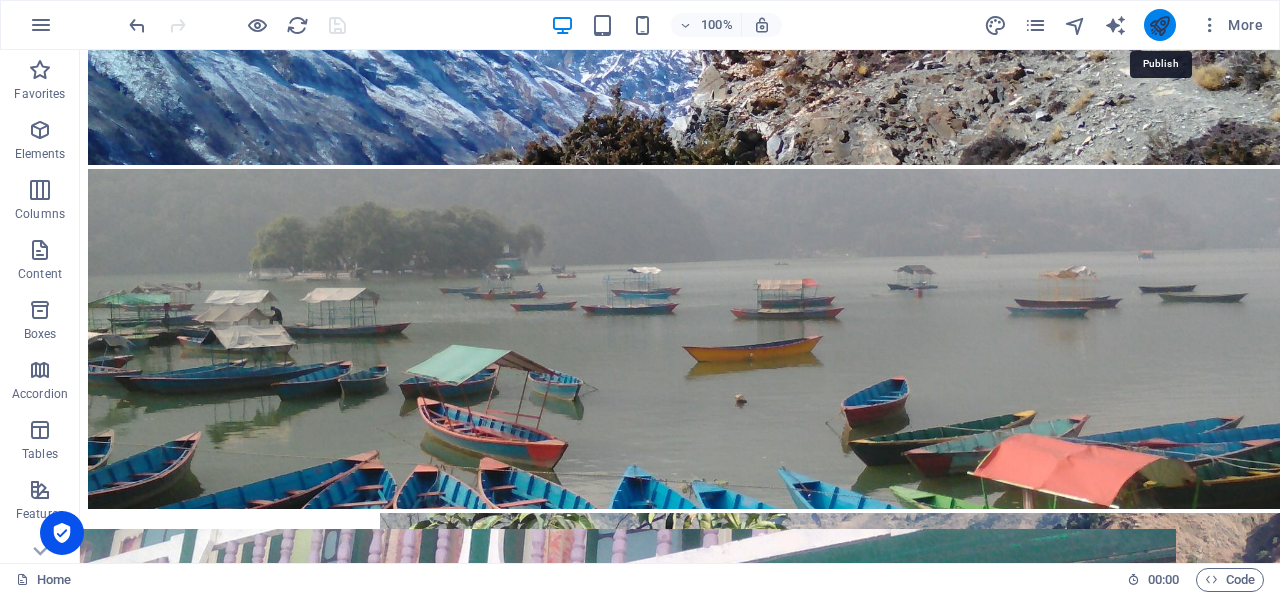 click at bounding box center (1159, 25) 